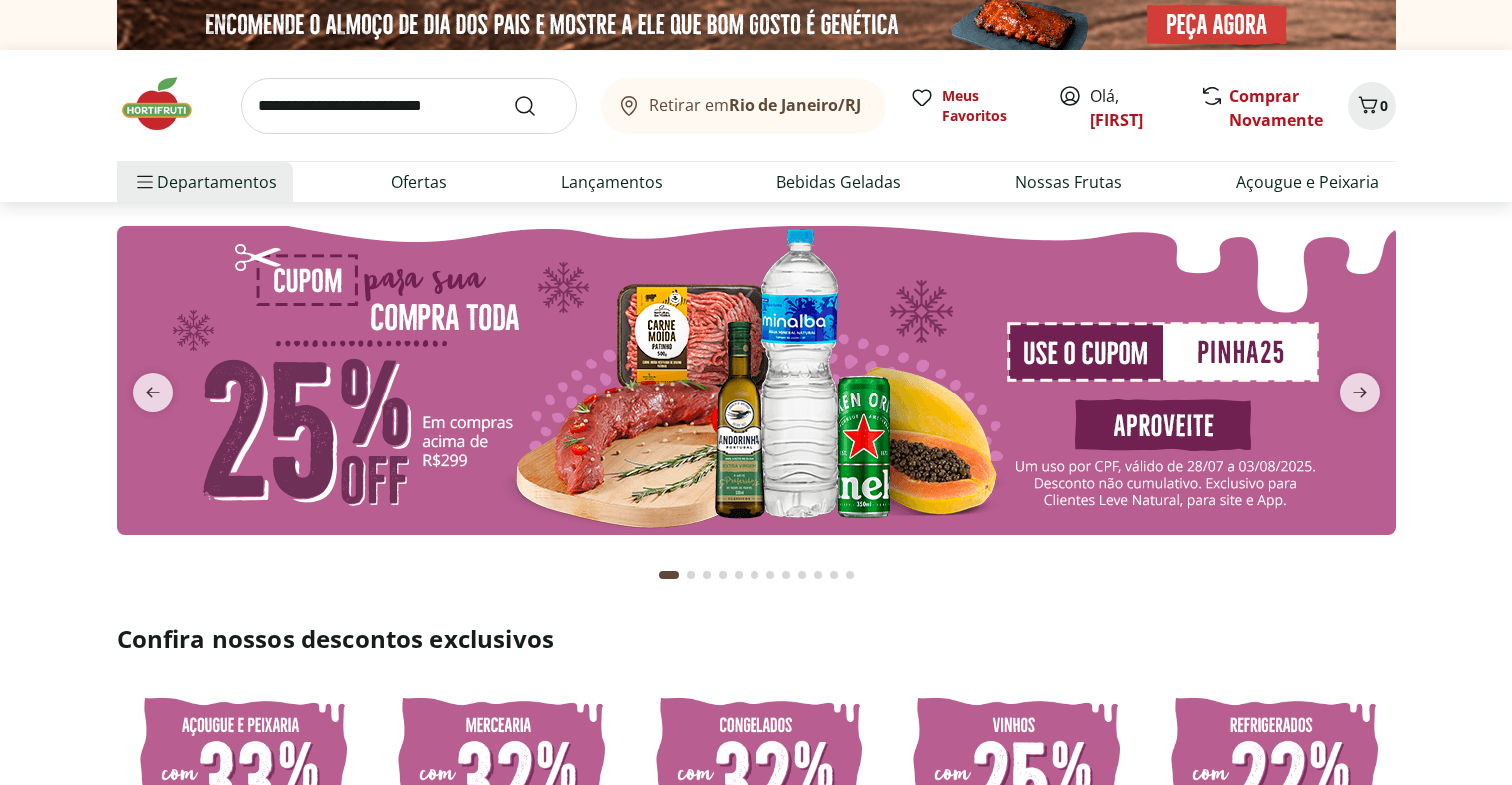 scroll, scrollTop: 0, scrollLeft: 0, axis: both 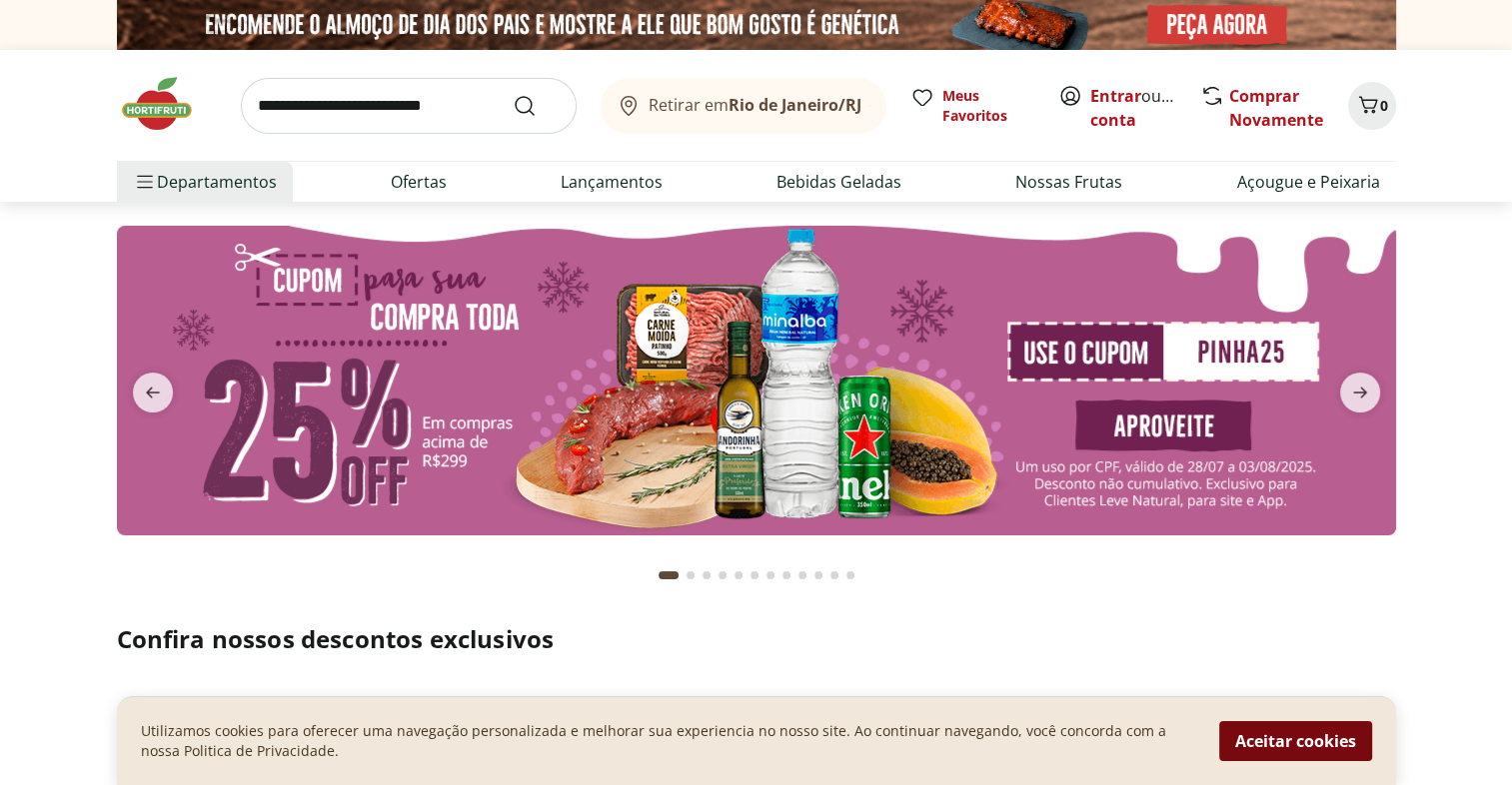 click on "Aceitar cookies" at bounding box center [1295, 741] 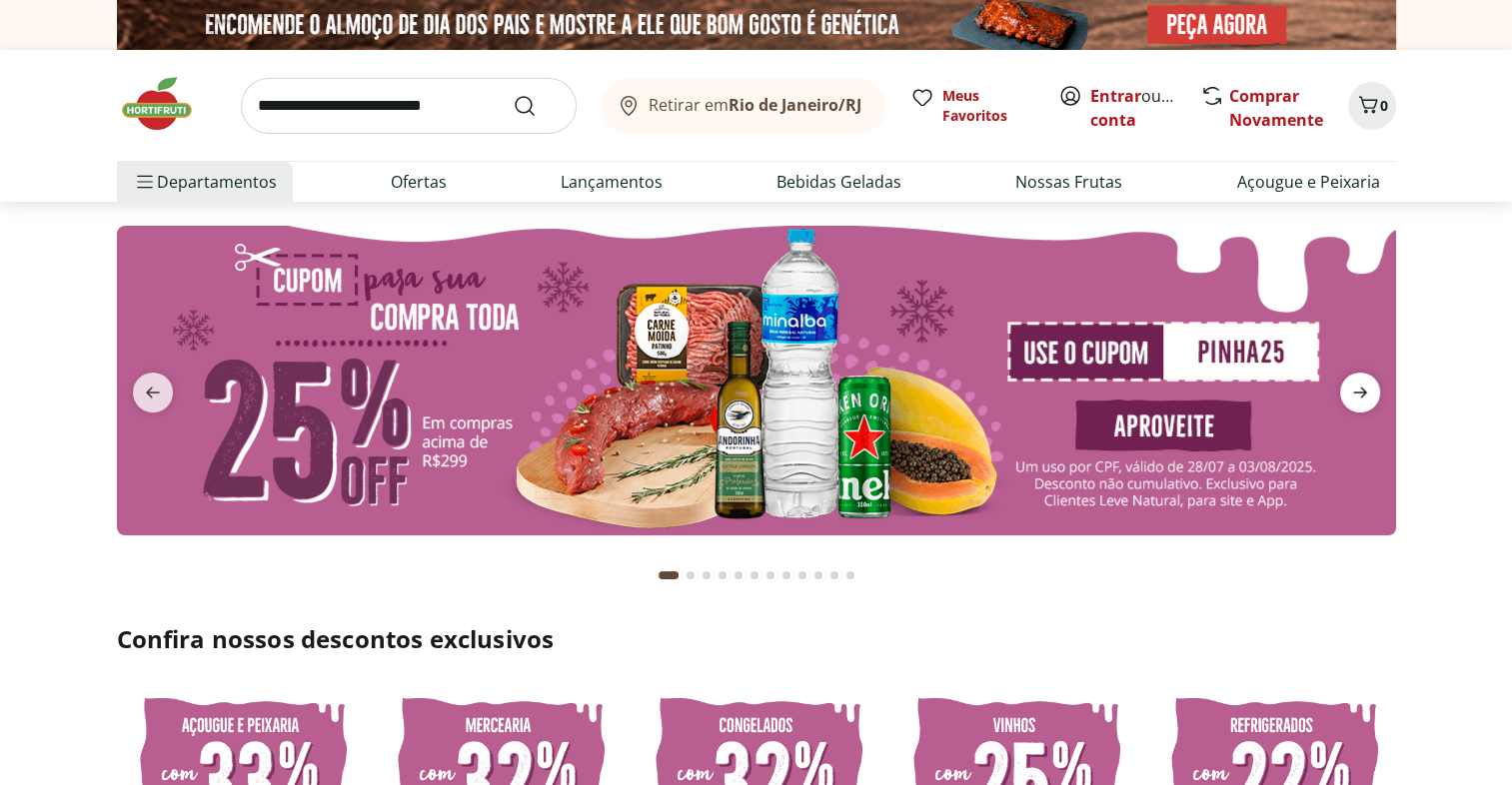 click 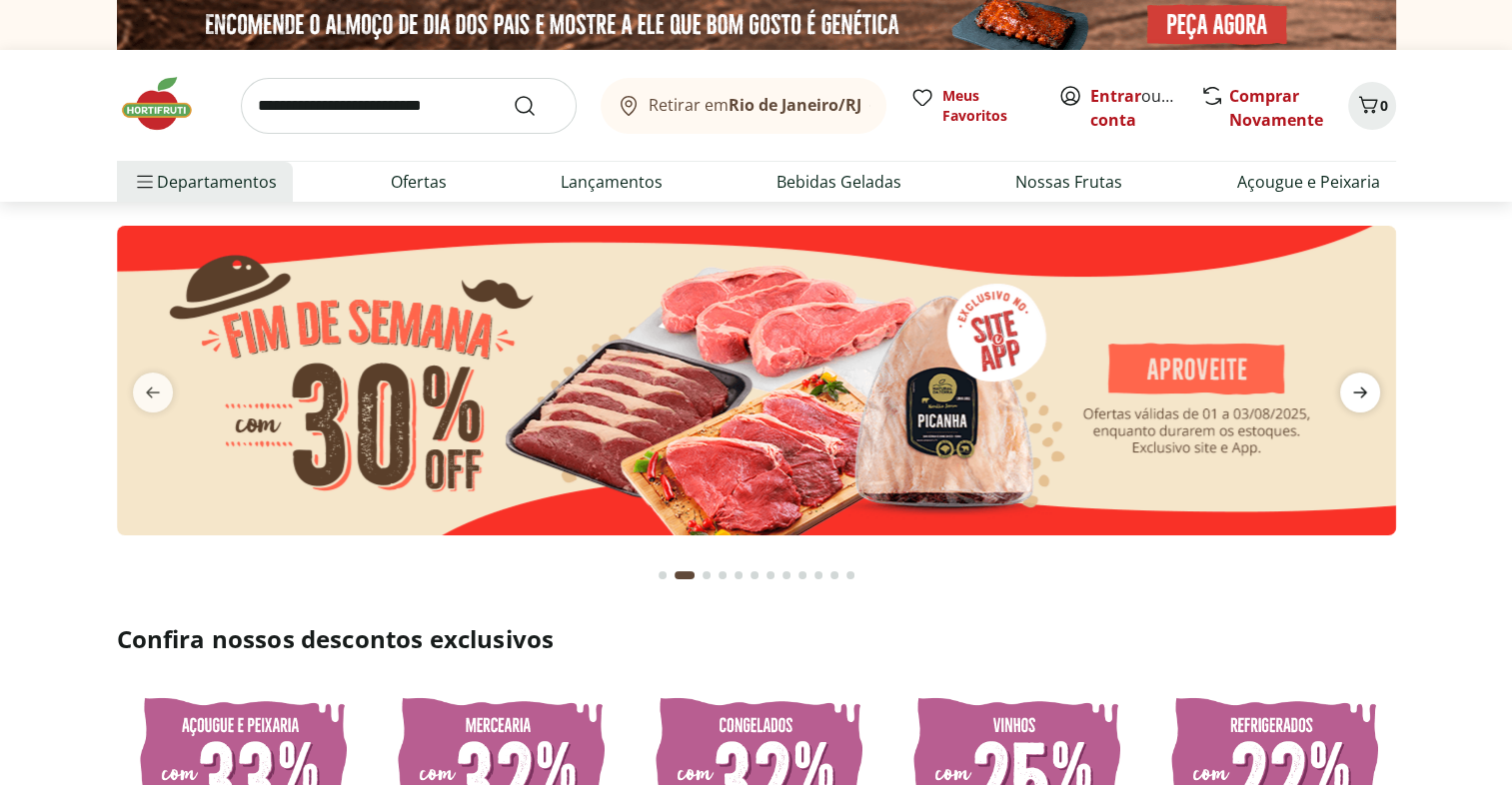click 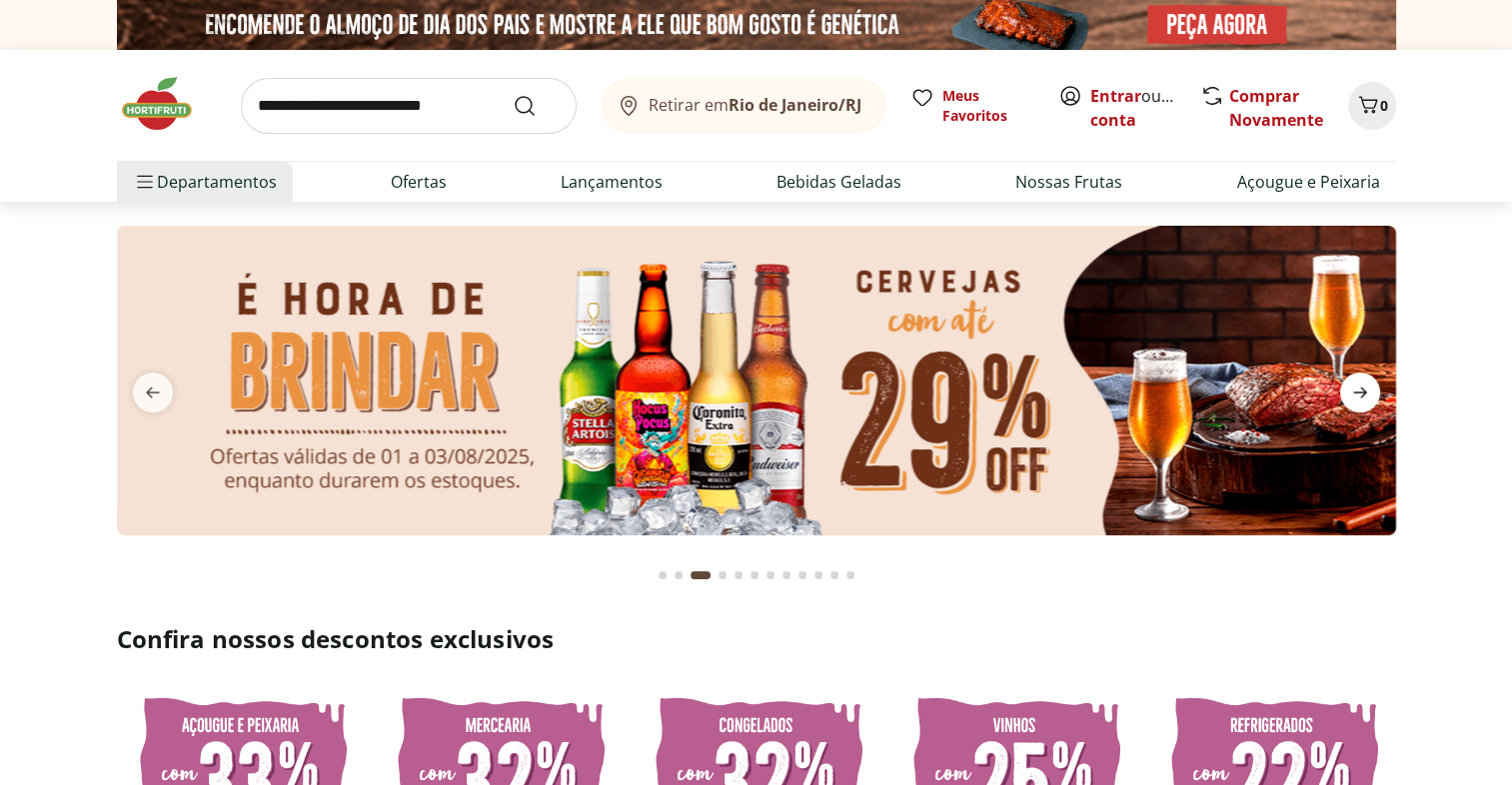 click 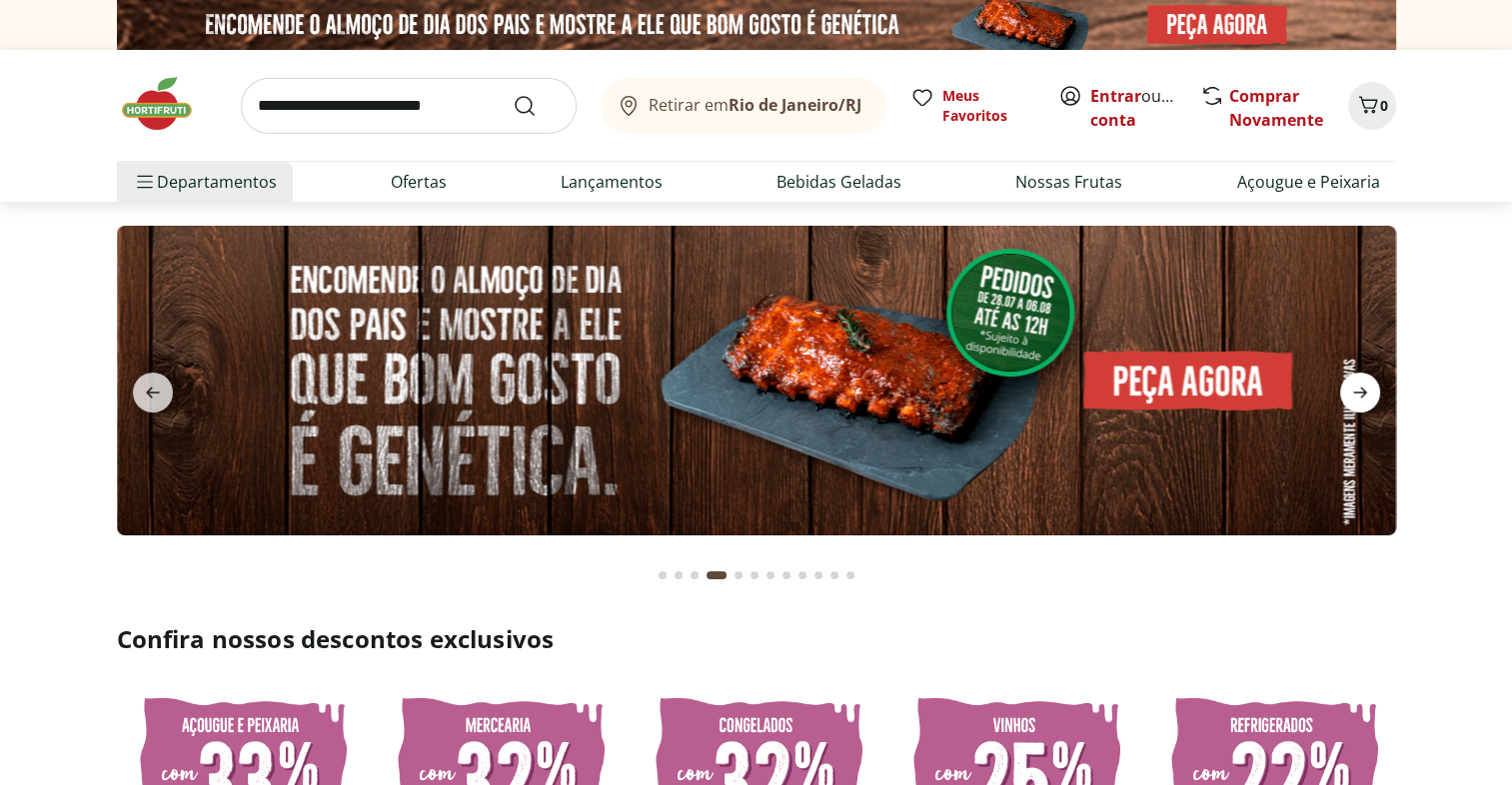 click 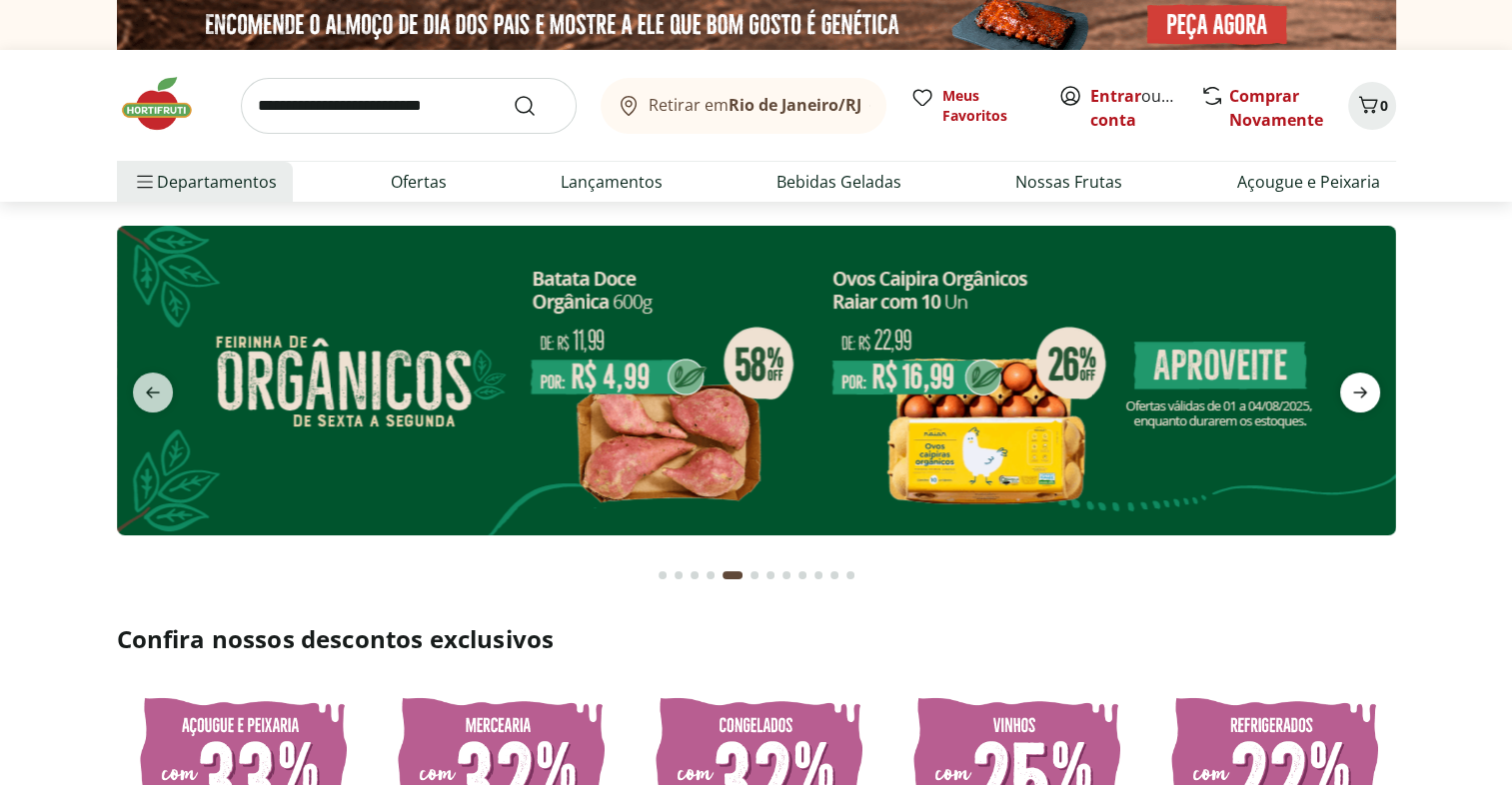 click 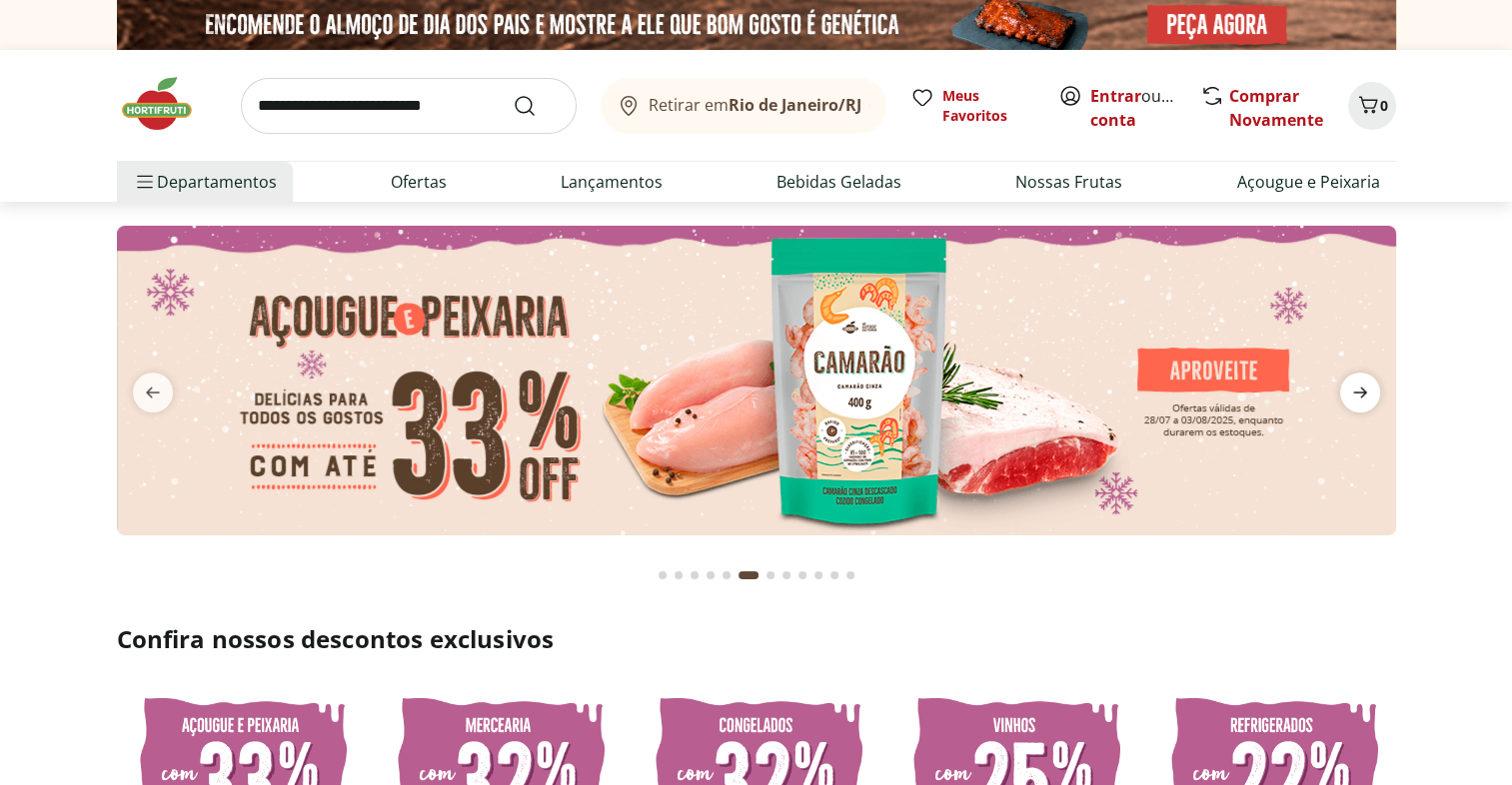 click 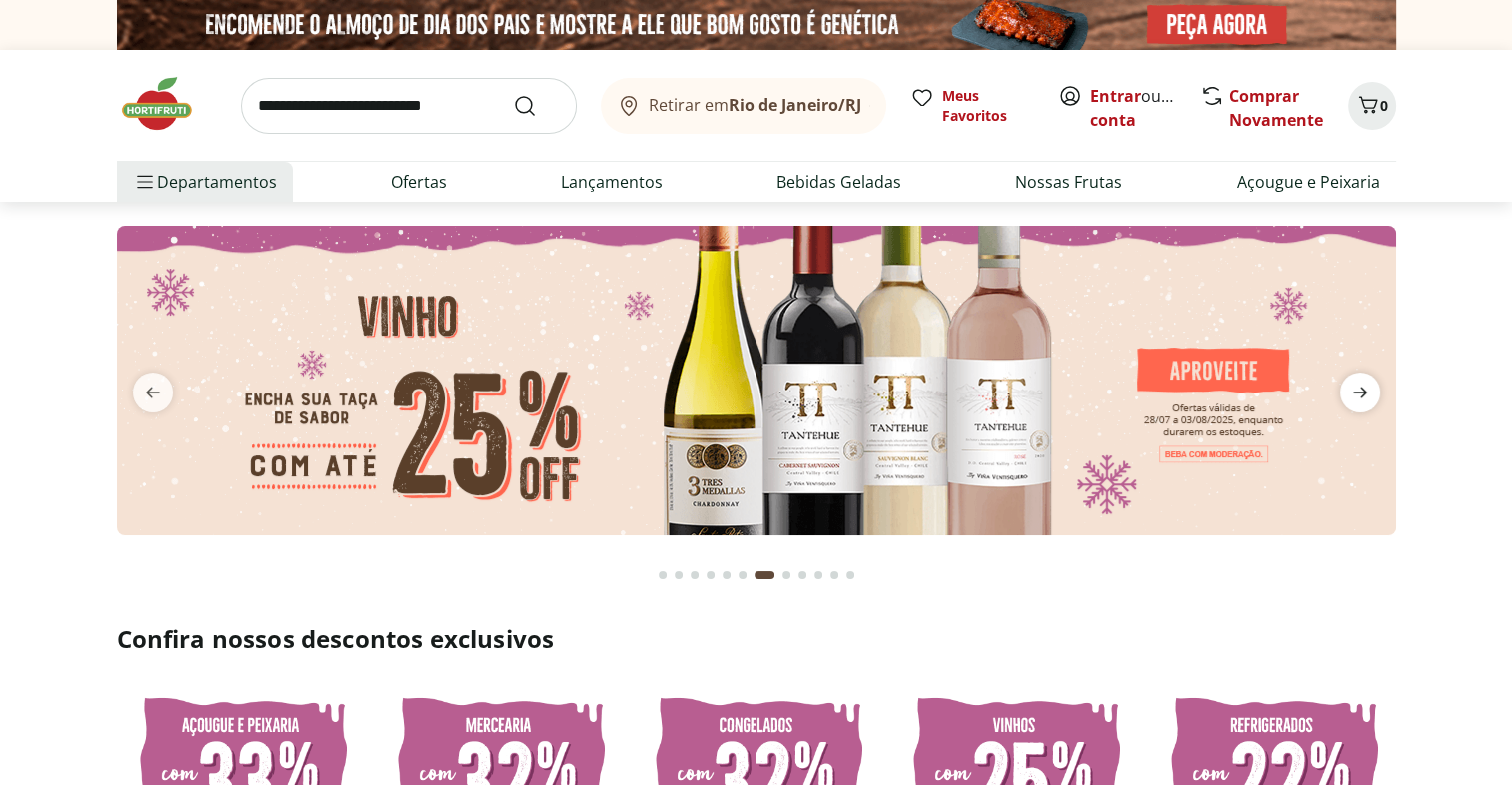 click 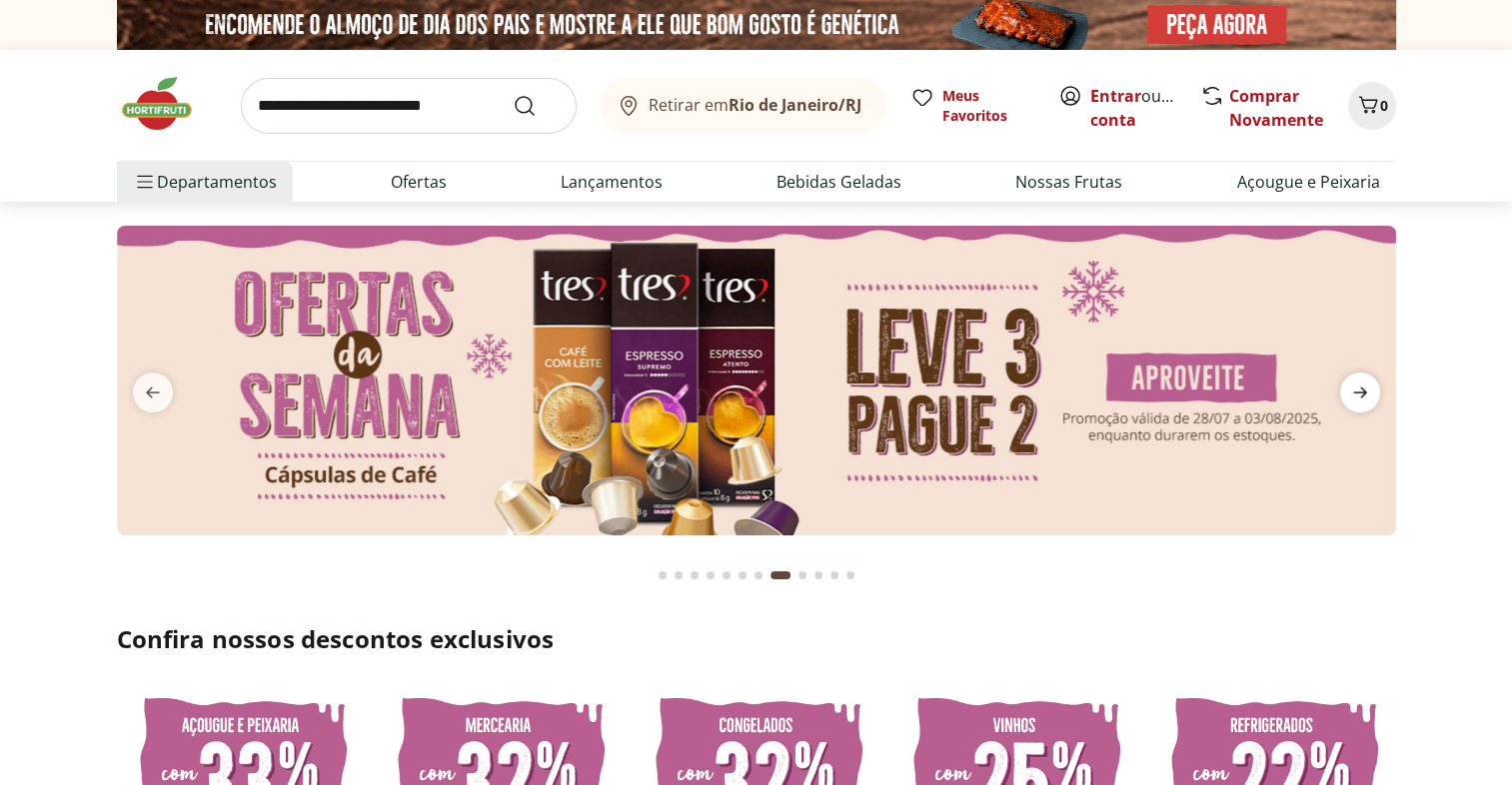 click 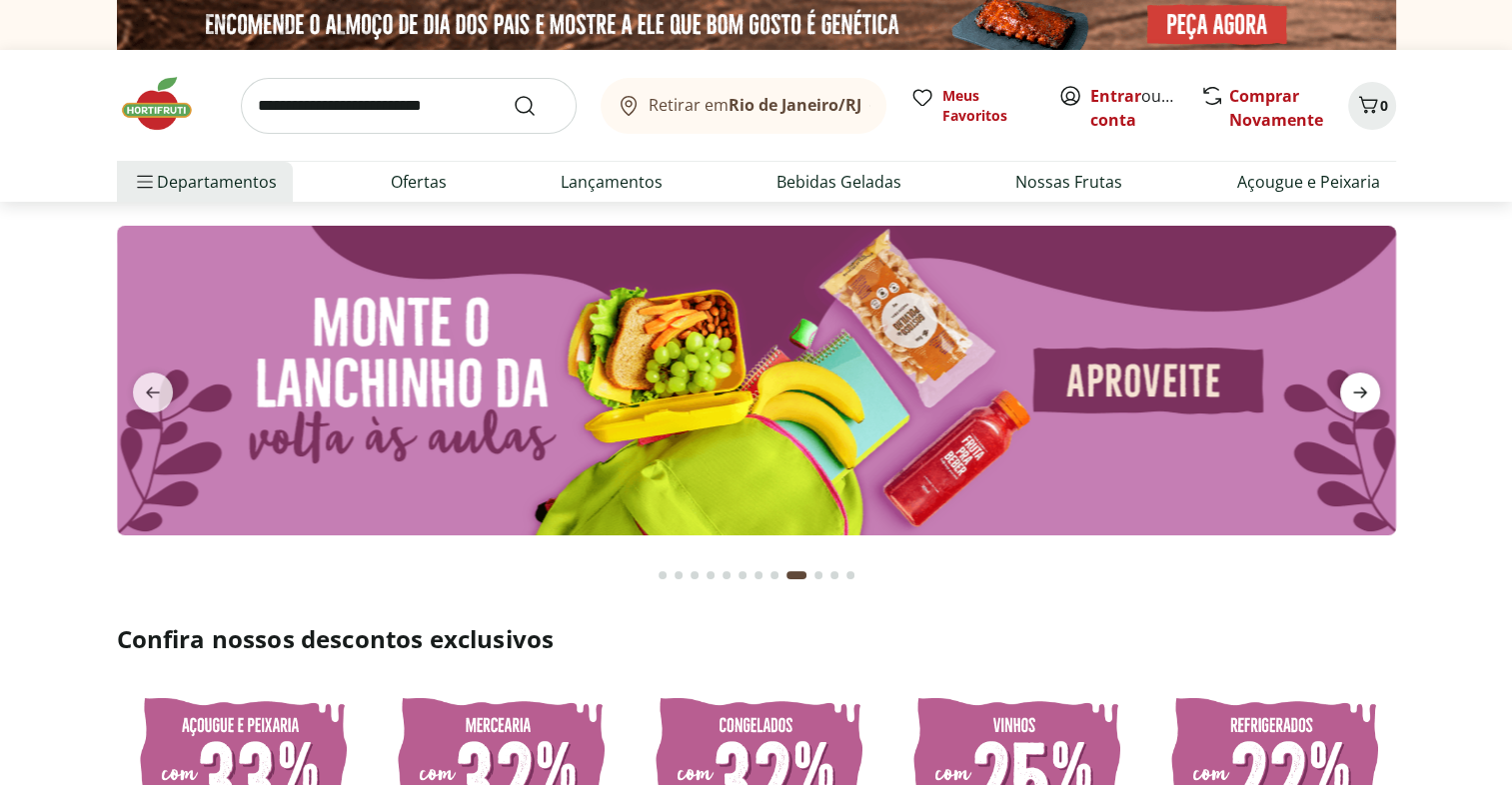 click 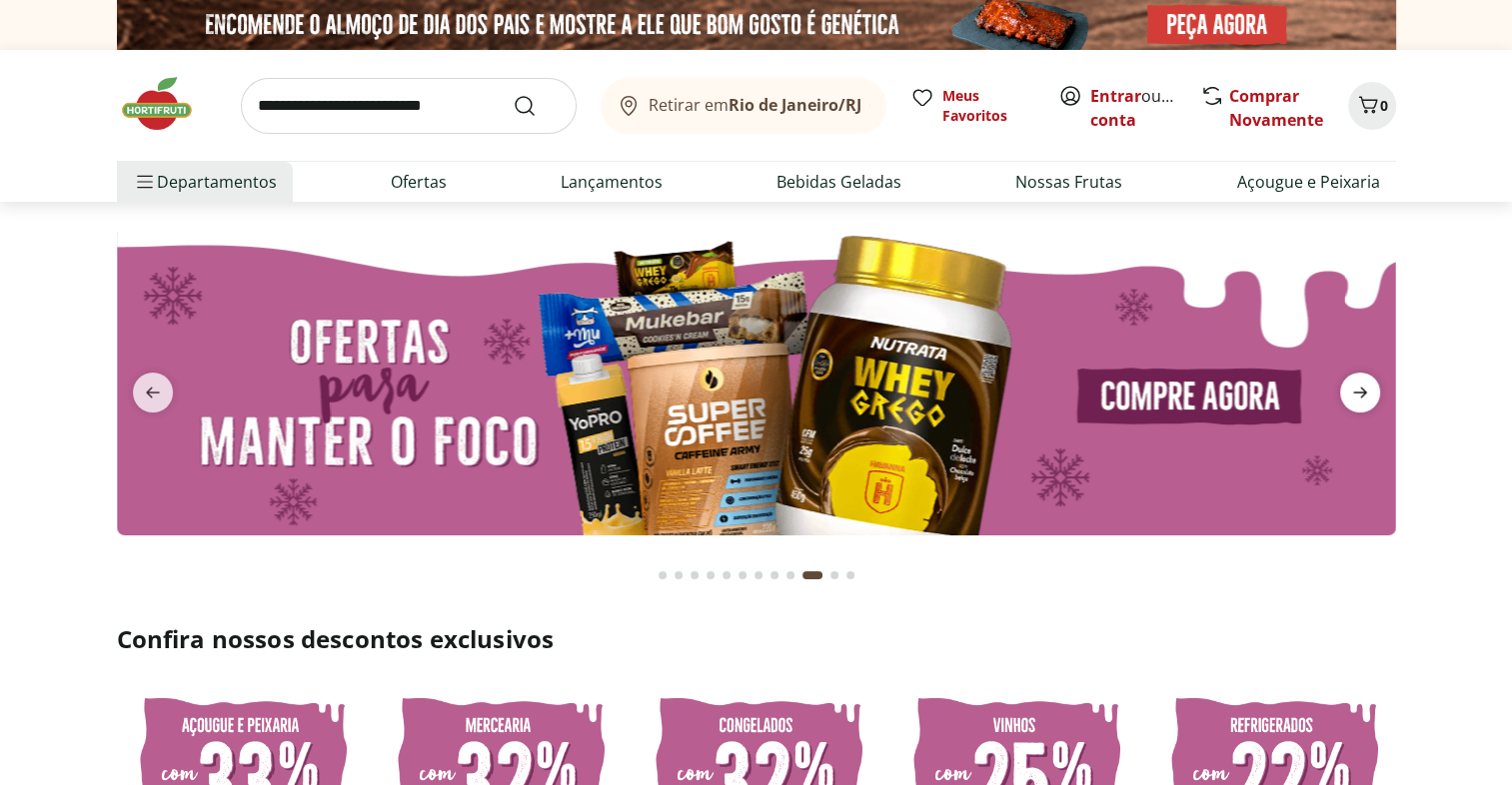 click 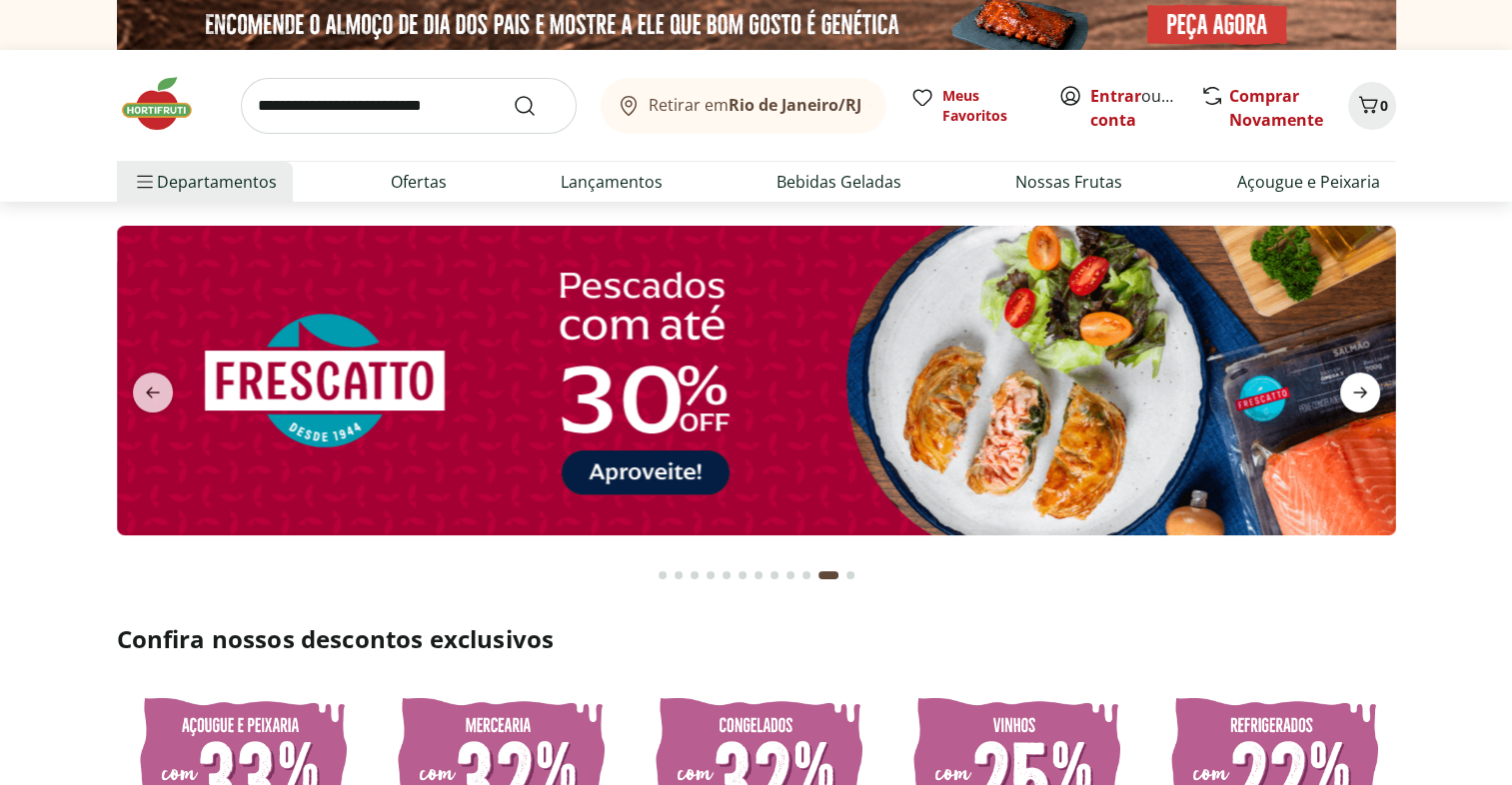 click 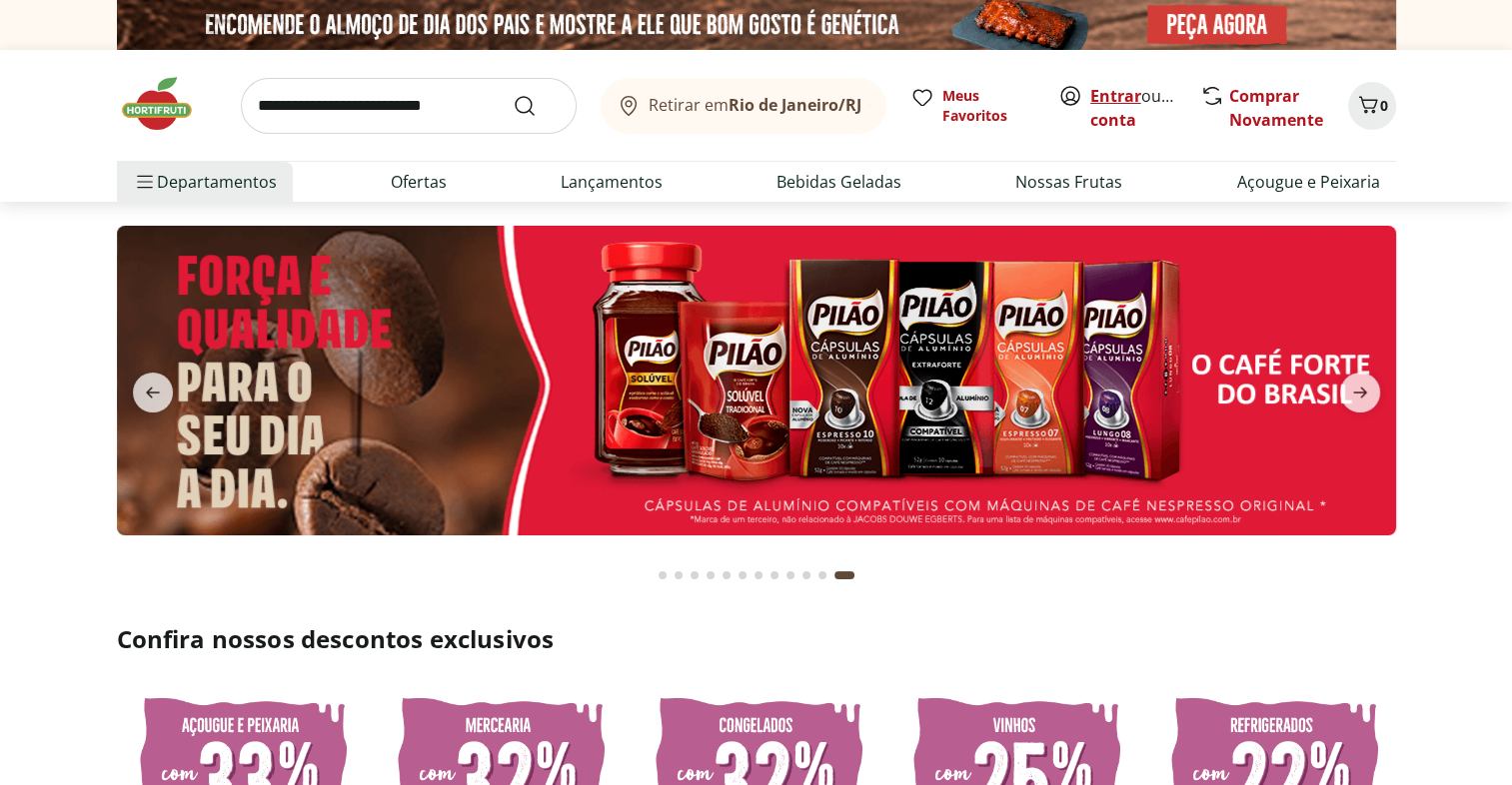 click on "Entrar" at bounding box center (1115, 96) 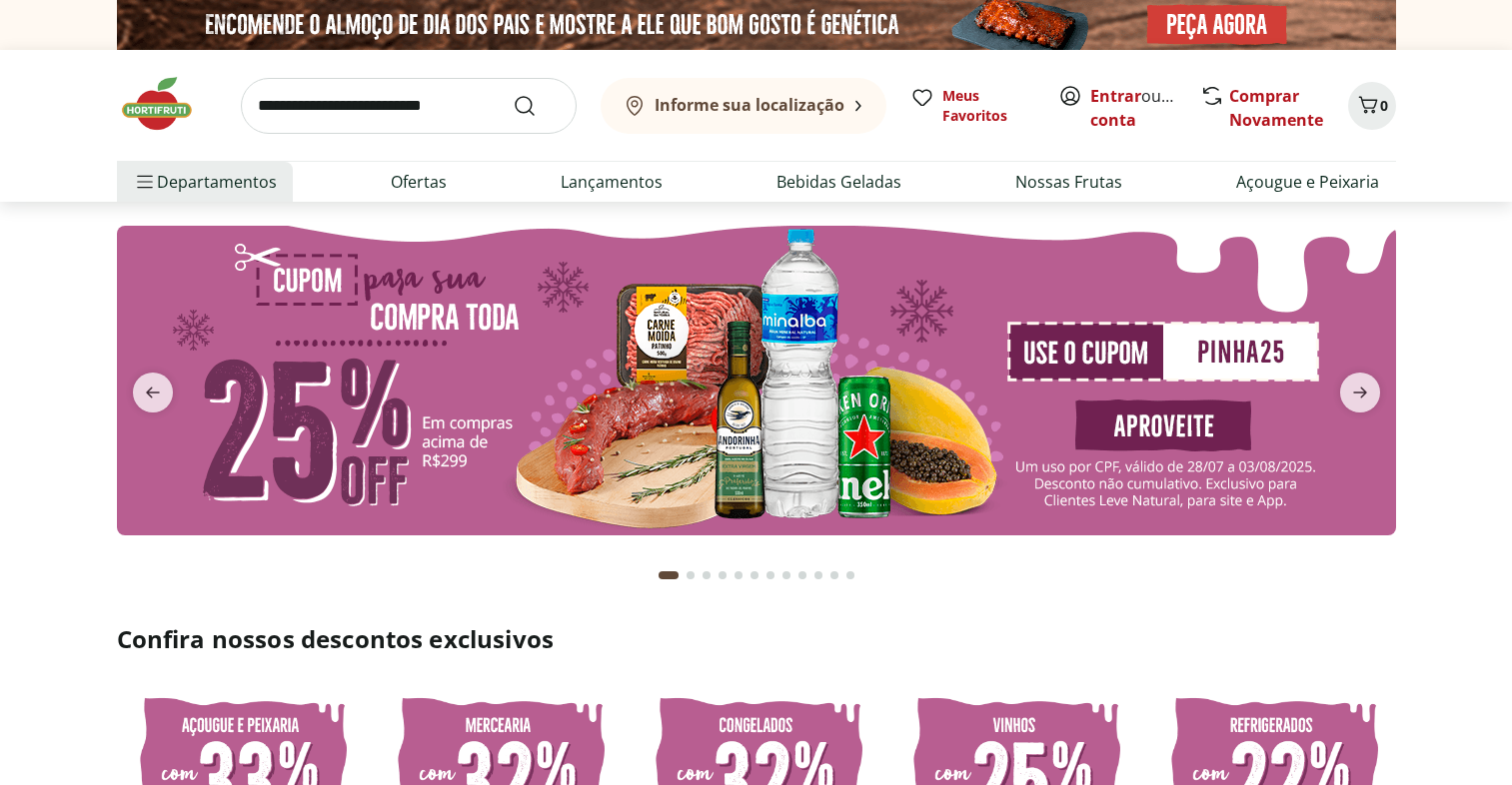 scroll, scrollTop: 0, scrollLeft: 0, axis: both 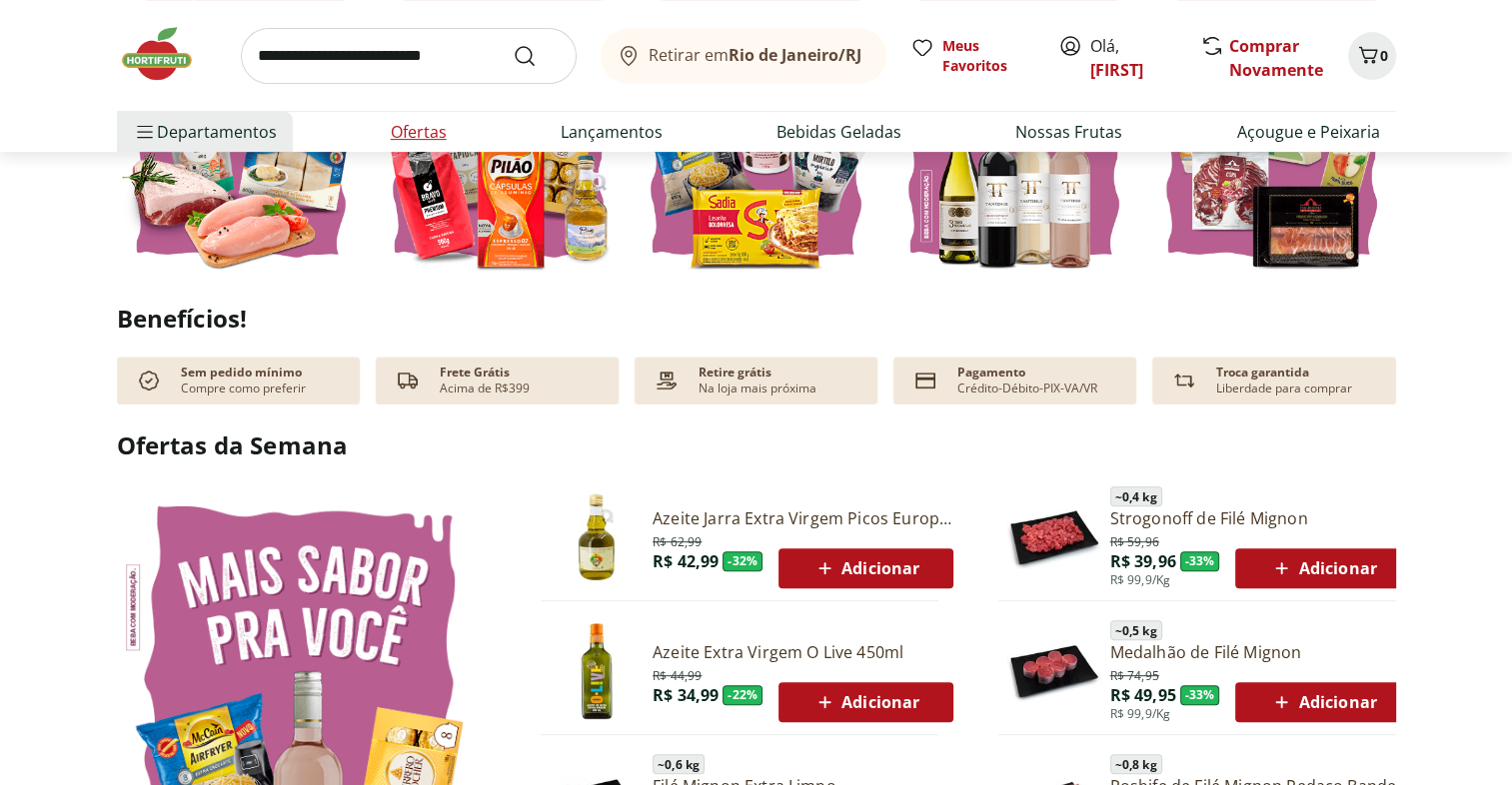 click on "Ofertas" at bounding box center [419, 132] 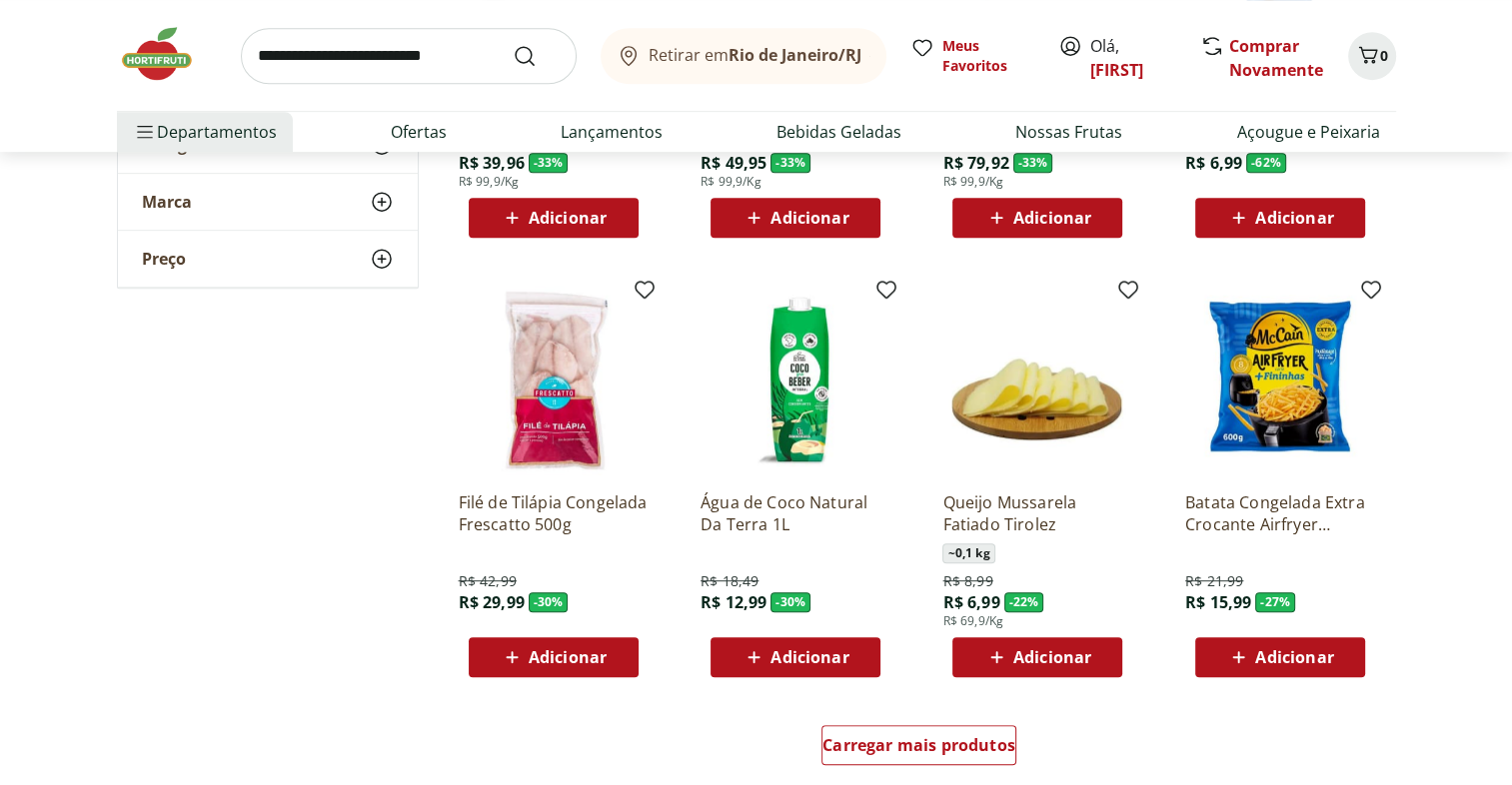 scroll, scrollTop: 950, scrollLeft: 0, axis: vertical 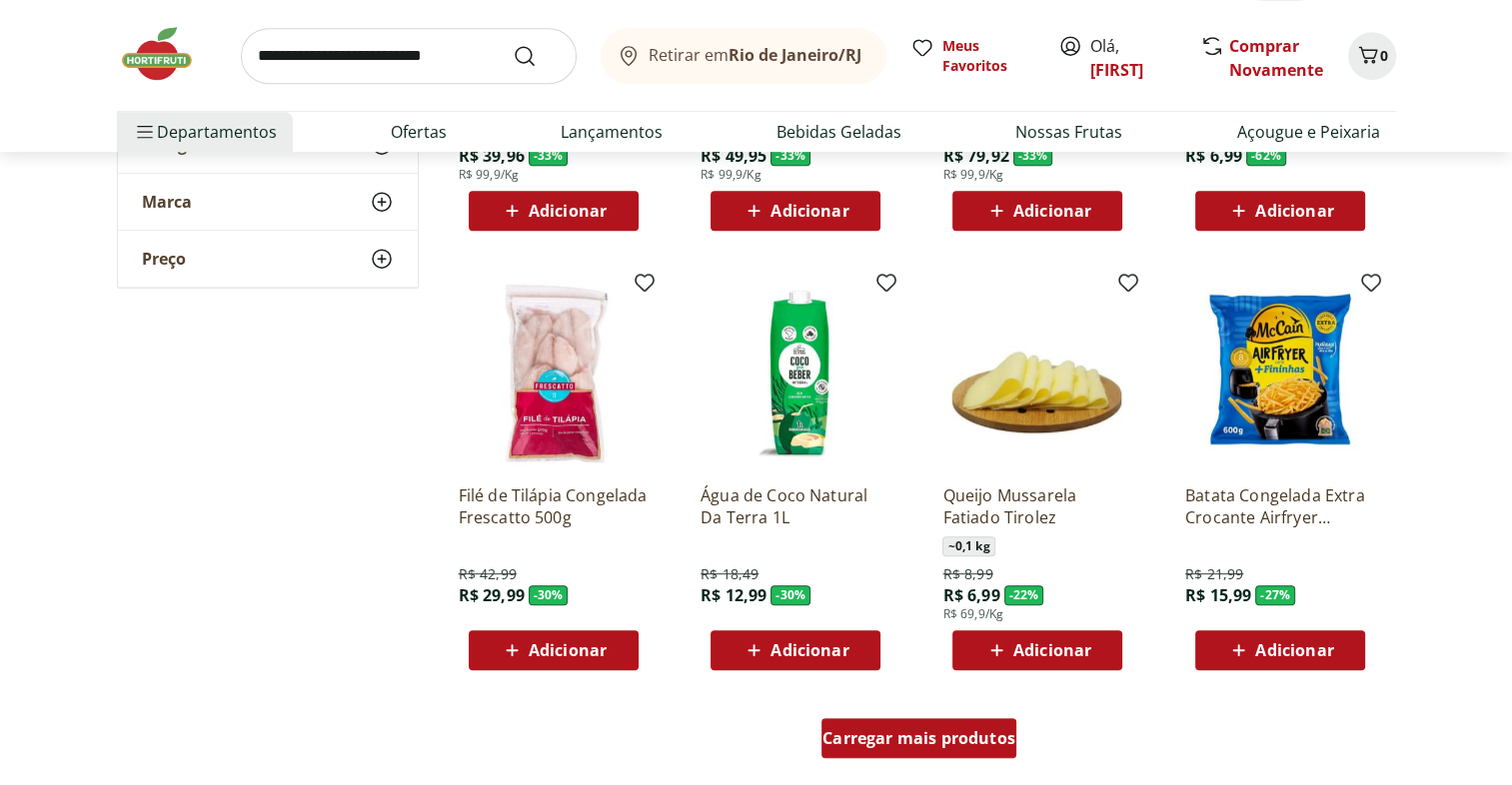 click on "Carregar mais produtos" at bounding box center [918, 738] 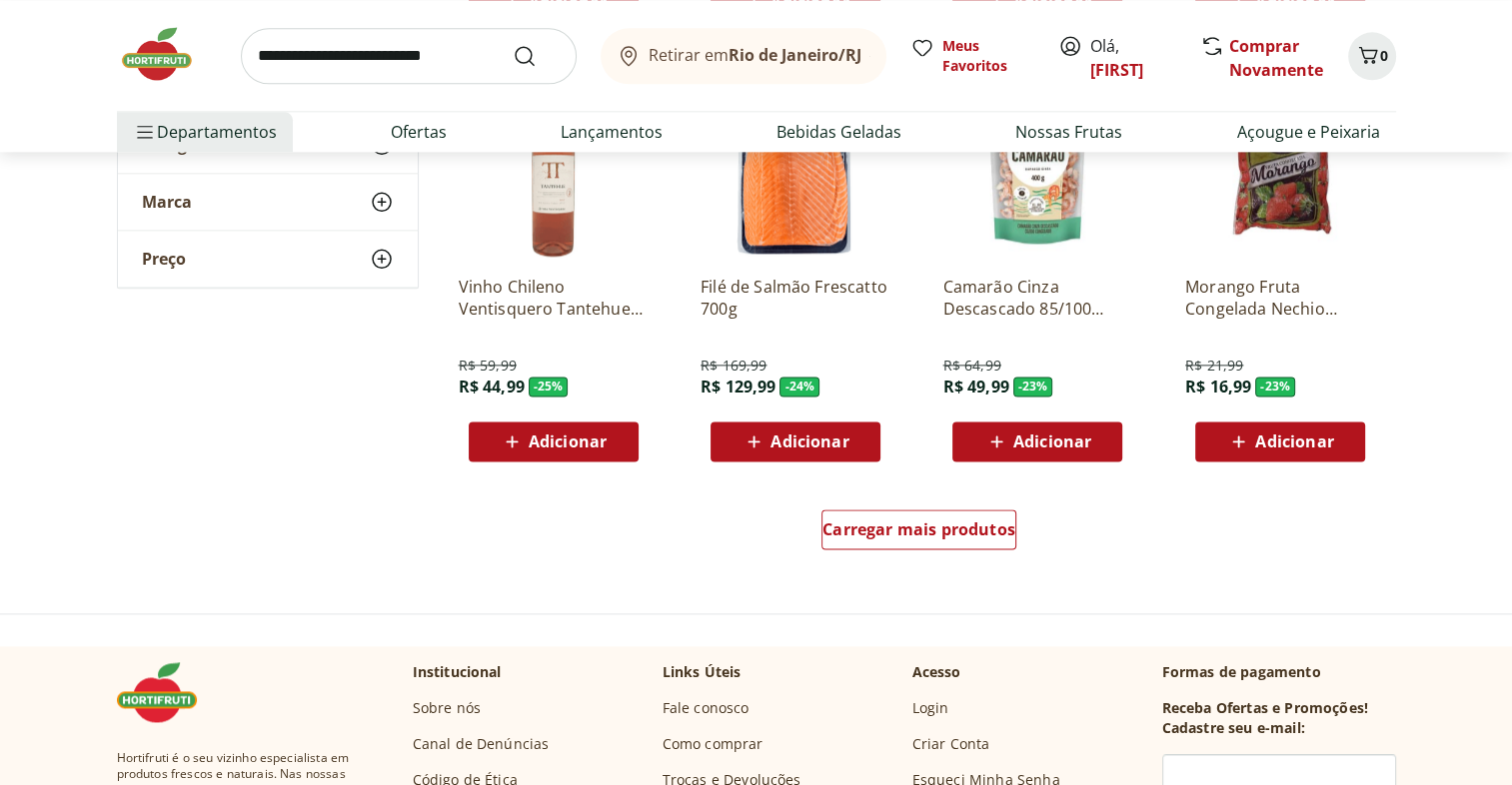 scroll, scrollTop: 2461, scrollLeft: 0, axis: vertical 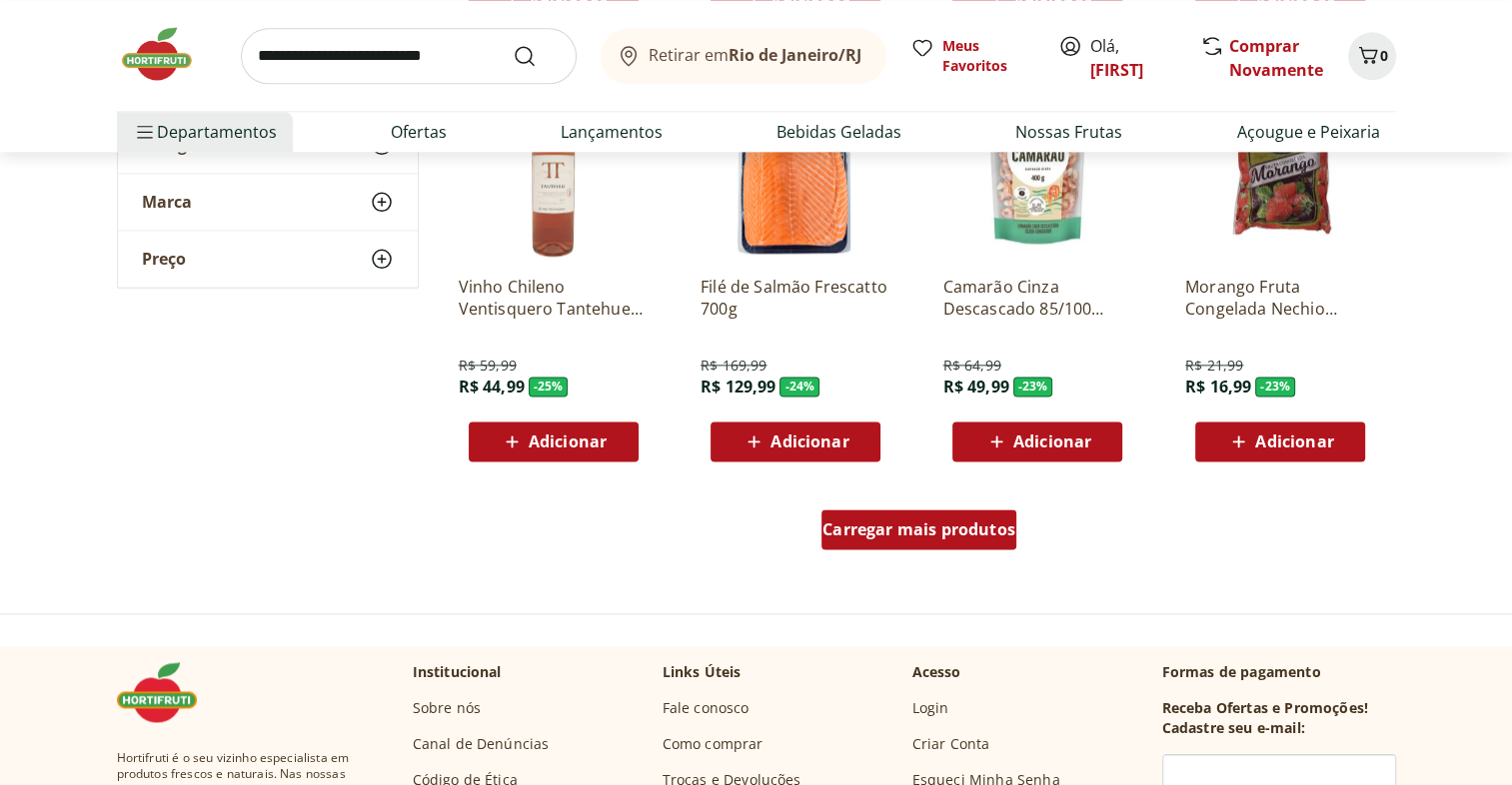 click on "Carregar mais produtos" at bounding box center (918, 529) 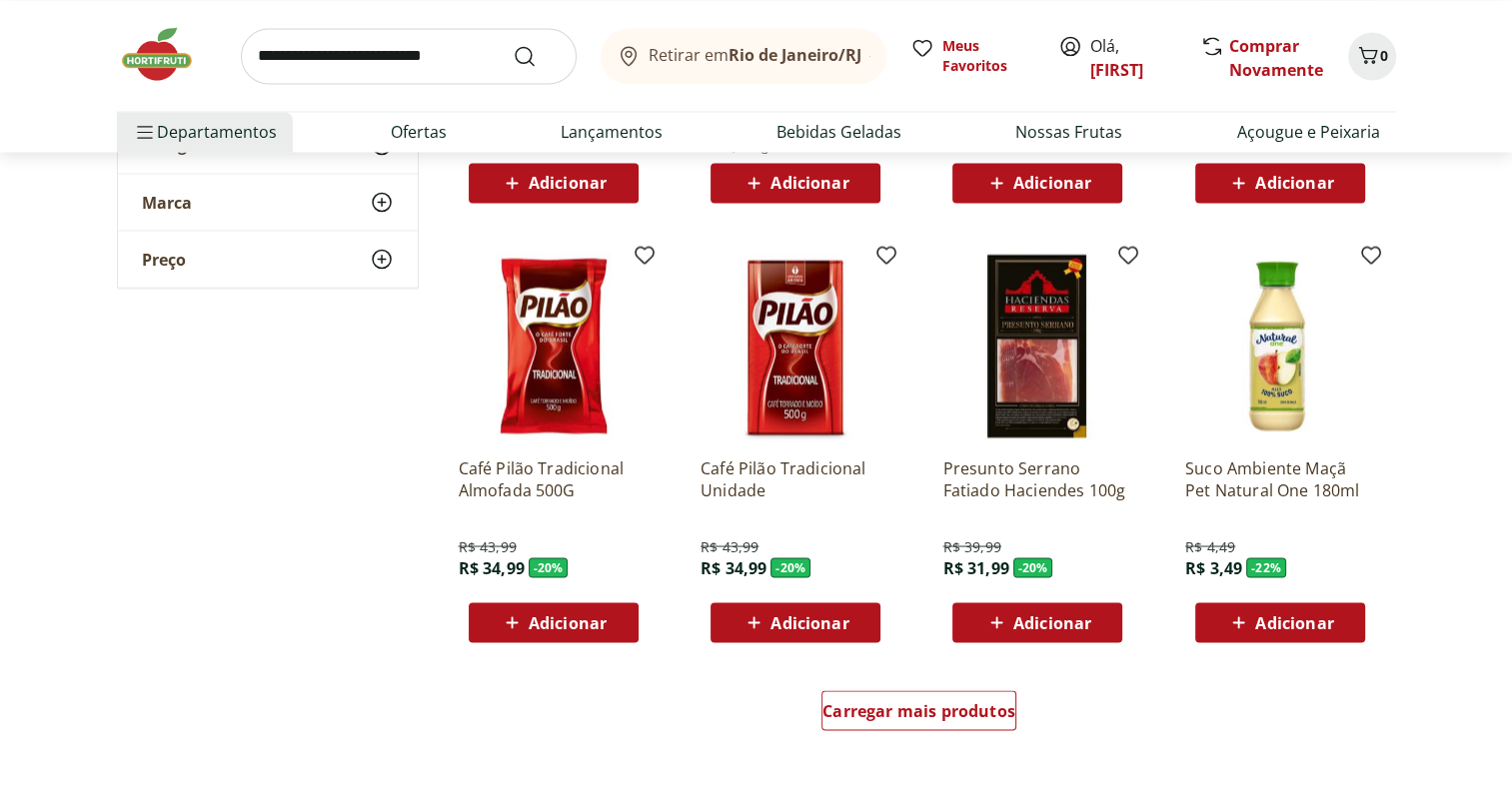scroll, scrollTop: 3601, scrollLeft: 0, axis: vertical 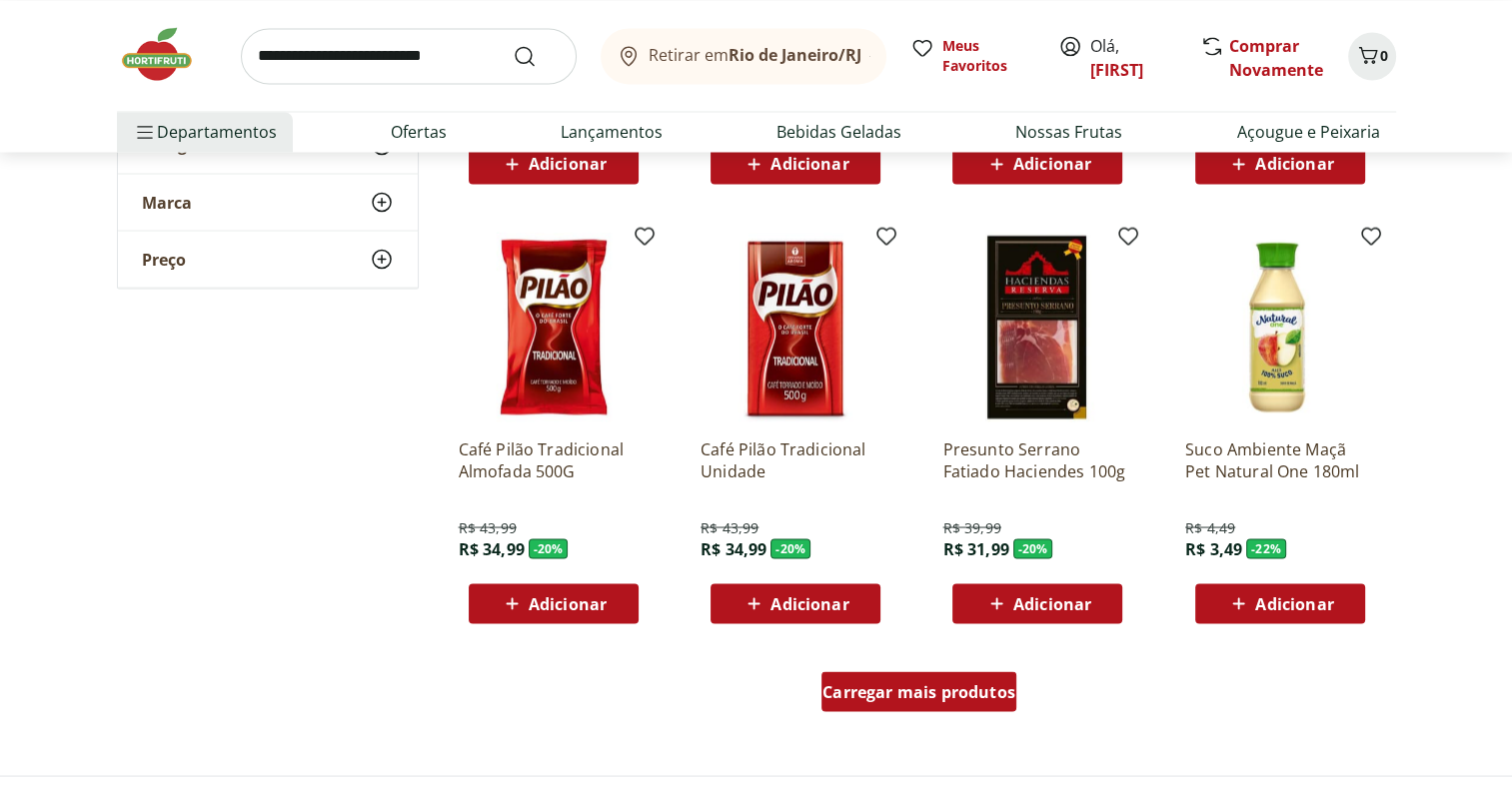 click on "Carregar mais produtos" at bounding box center [918, 691] 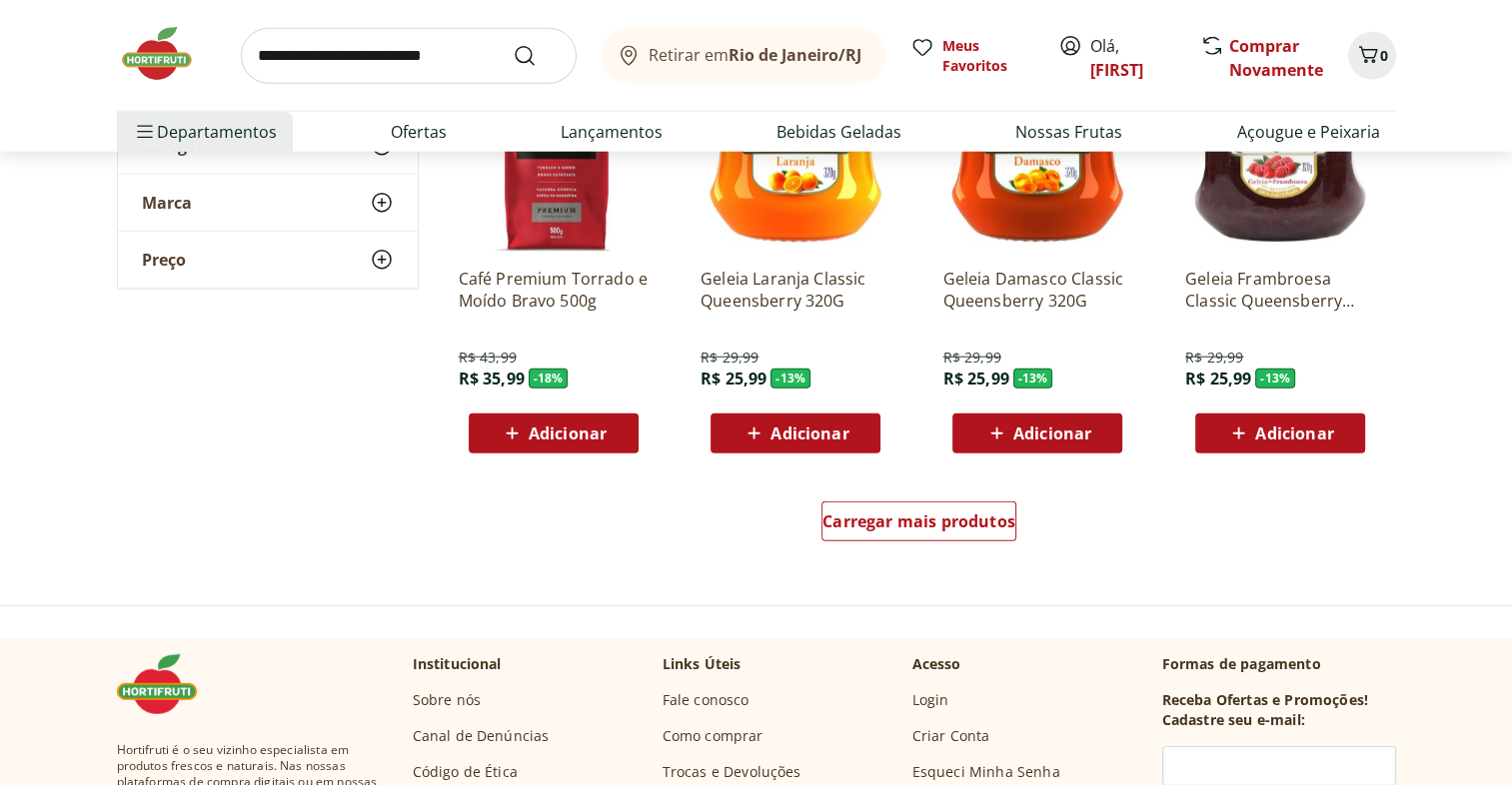 scroll, scrollTop: 5073, scrollLeft: 0, axis: vertical 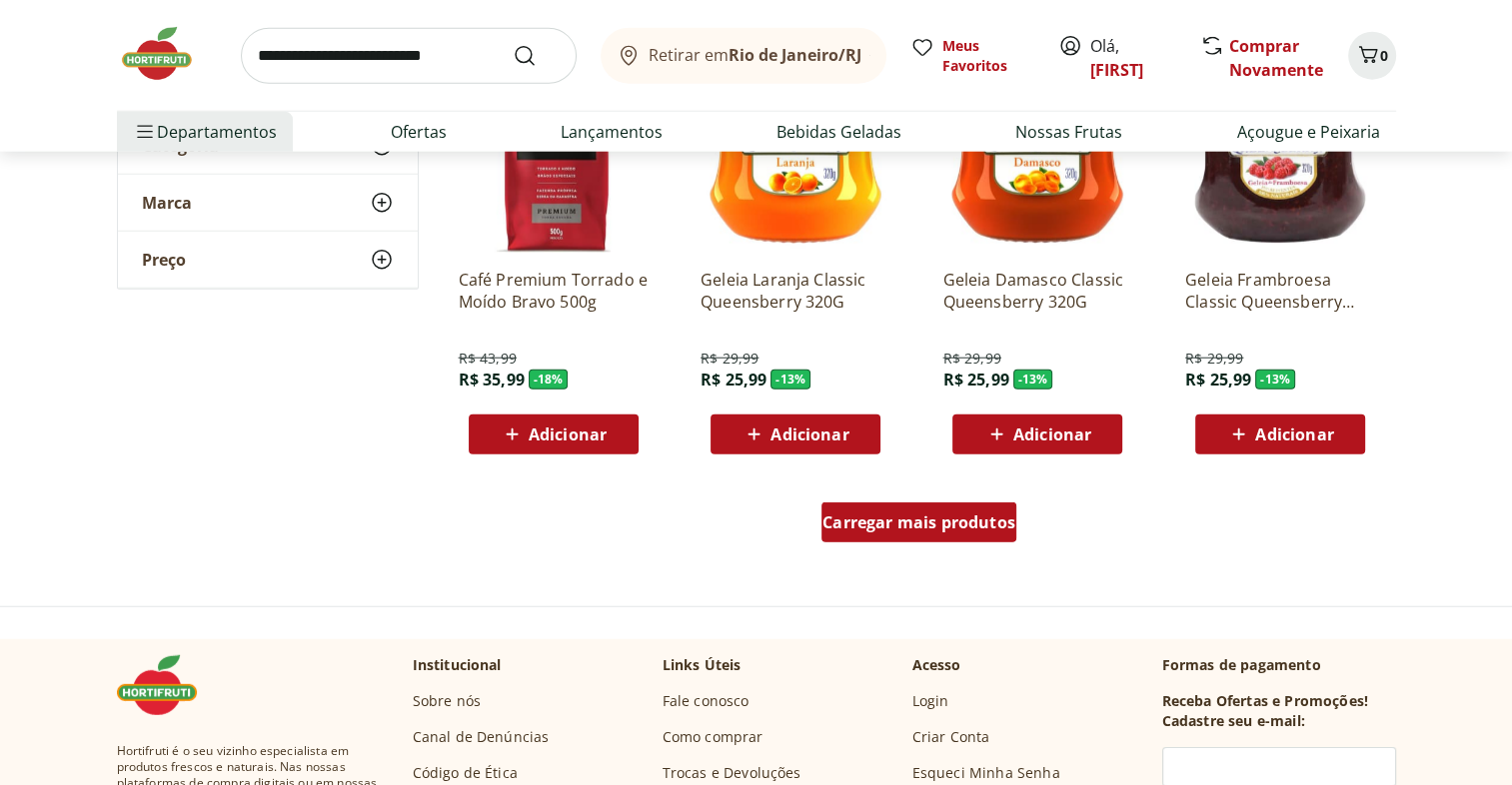 click on "Carregar mais produtos" at bounding box center [918, 522] 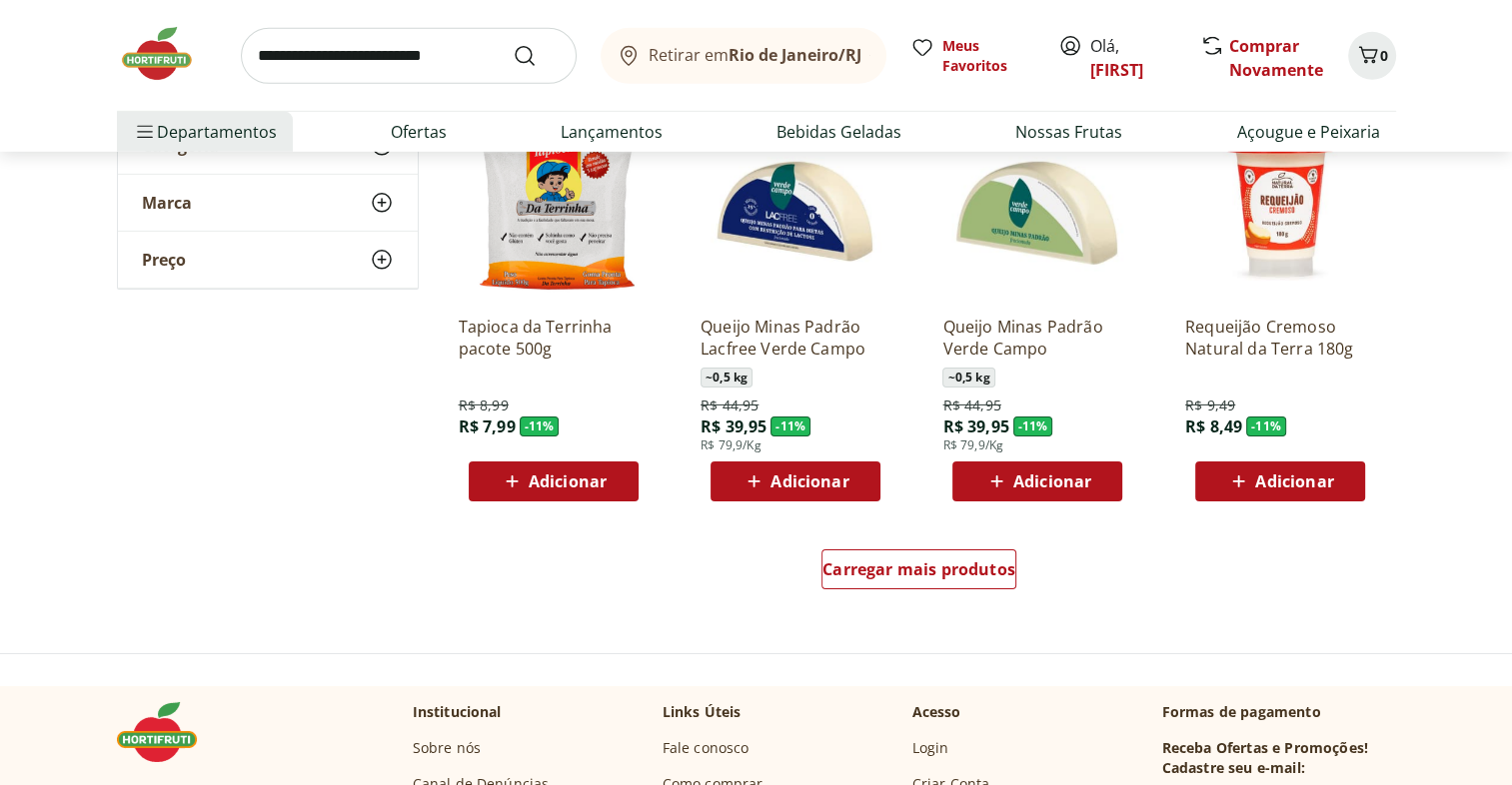 scroll, scrollTop: 6327, scrollLeft: 0, axis: vertical 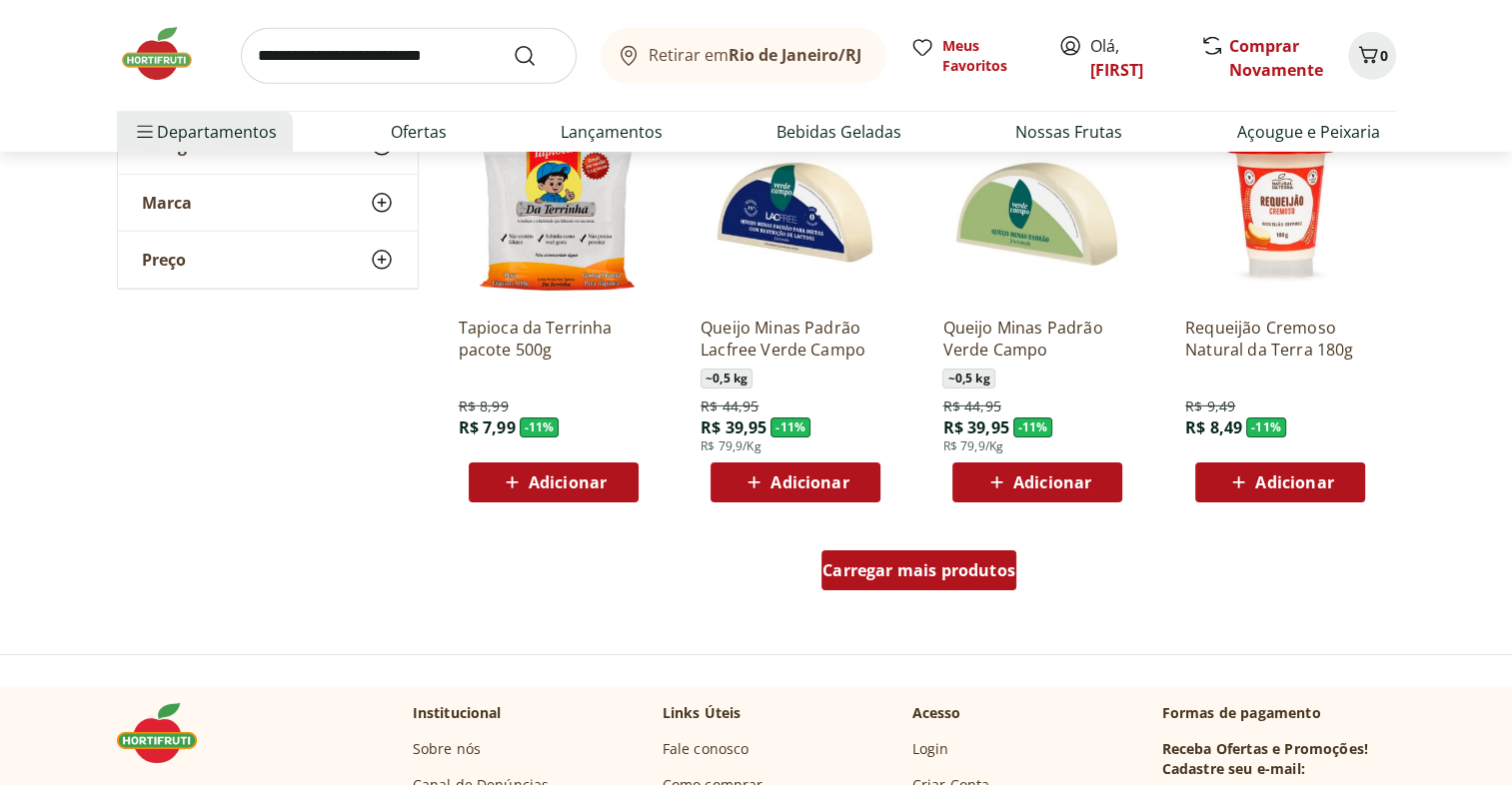 click on "Carregar mais produtos" at bounding box center (918, 570) 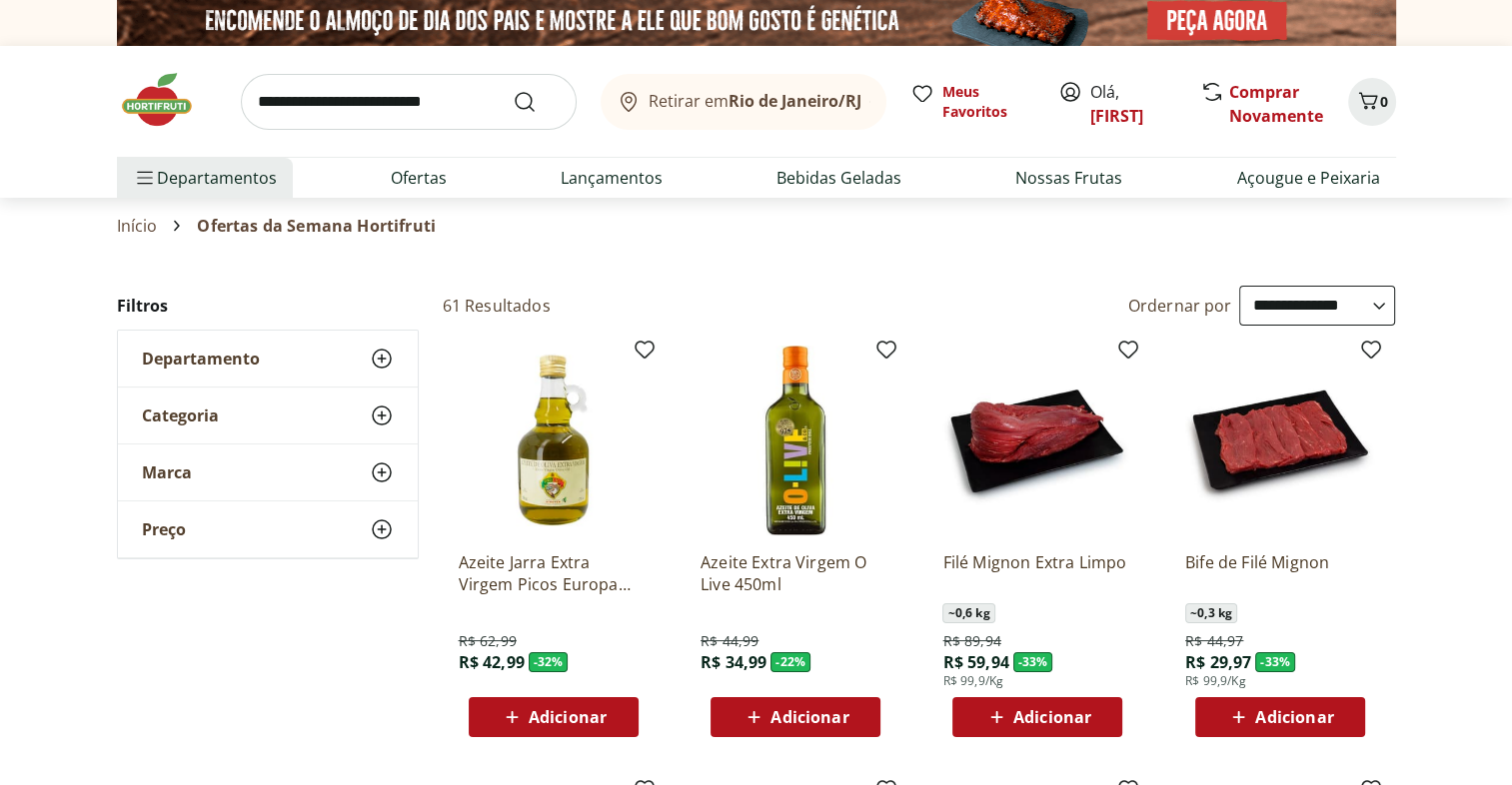 scroll, scrollTop: 0, scrollLeft: 0, axis: both 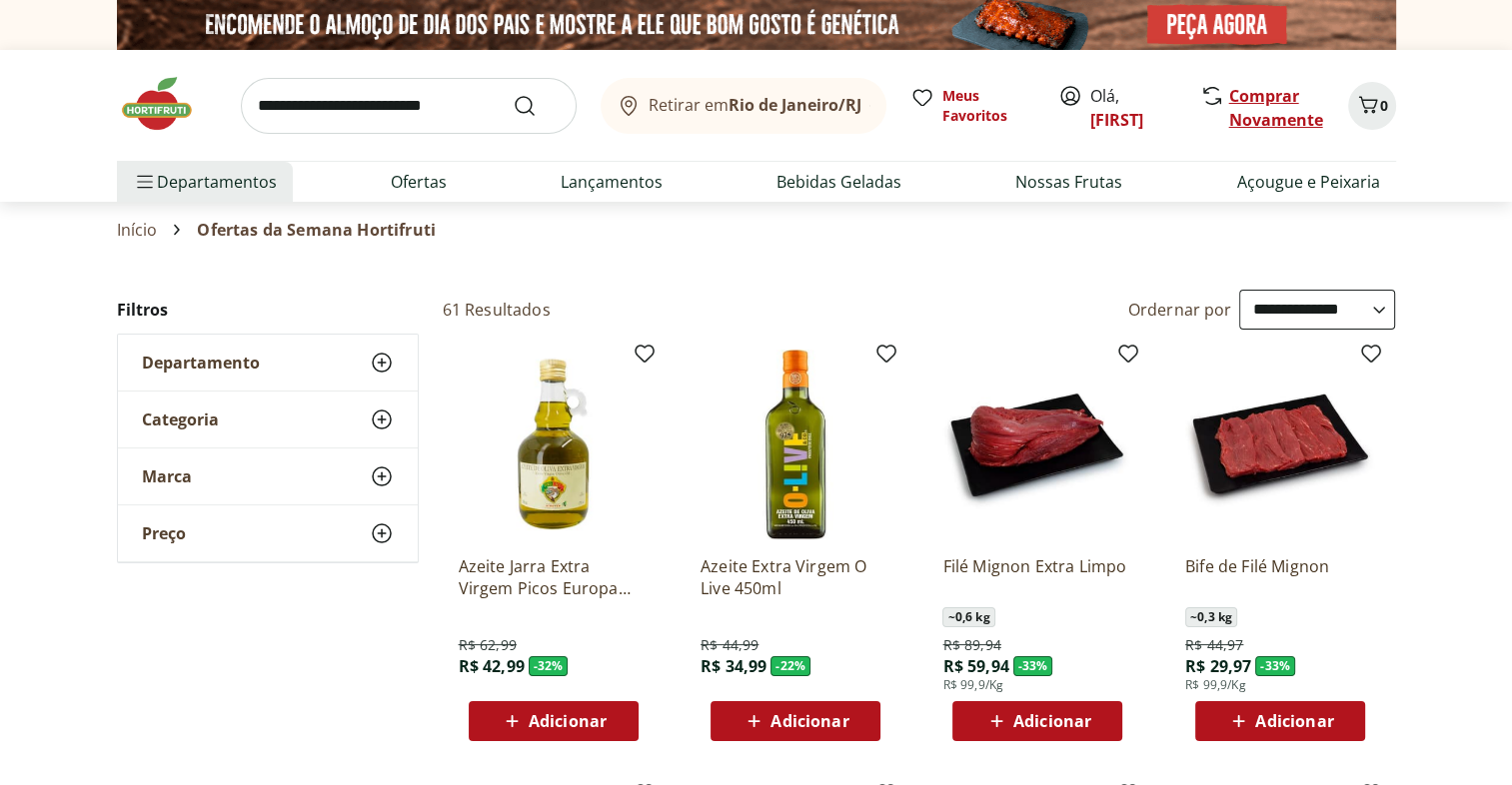 click on "Comprar Novamente" at bounding box center [1276, 108] 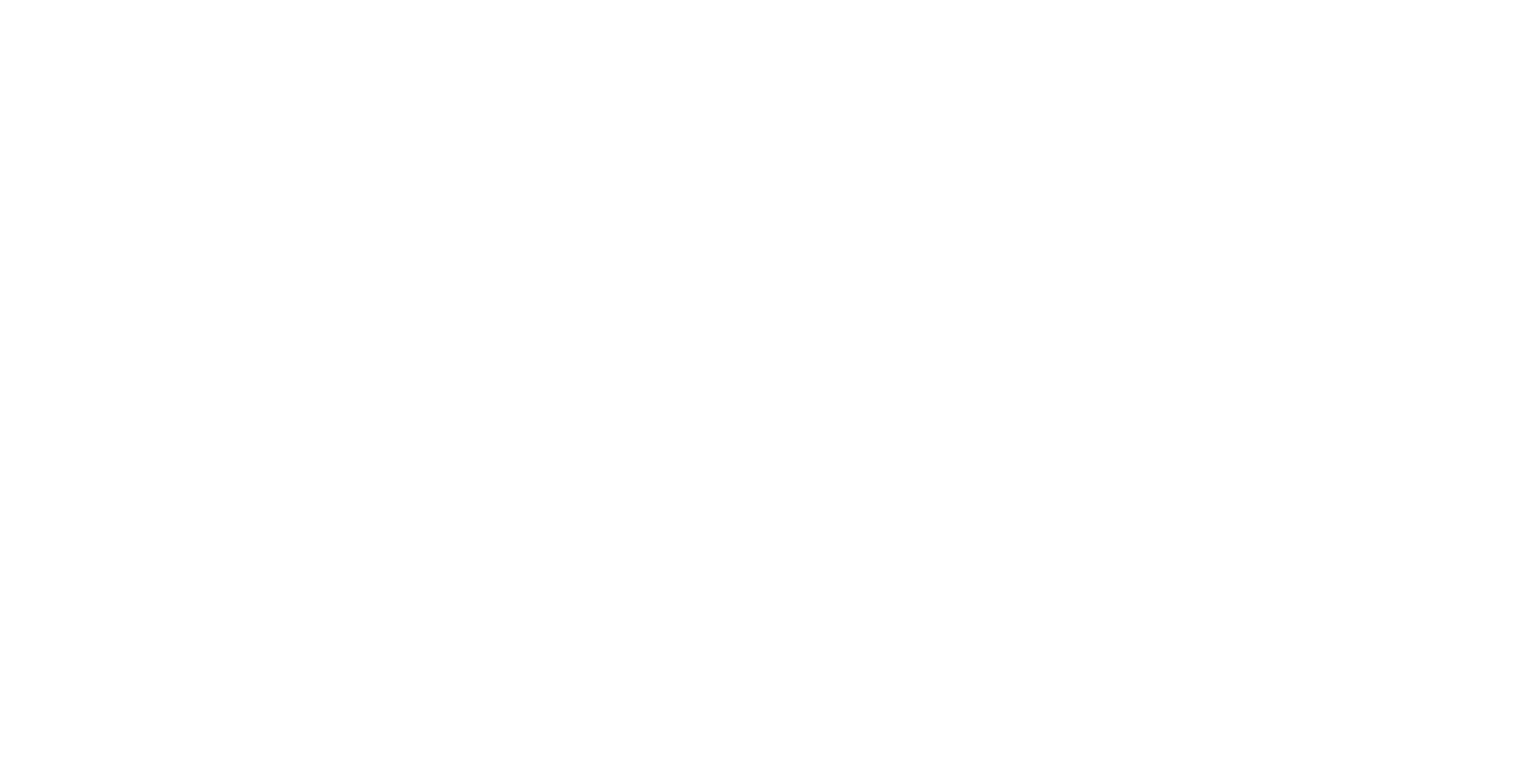scroll, scrollTop: 0, scrollLeft: 0, axis: both 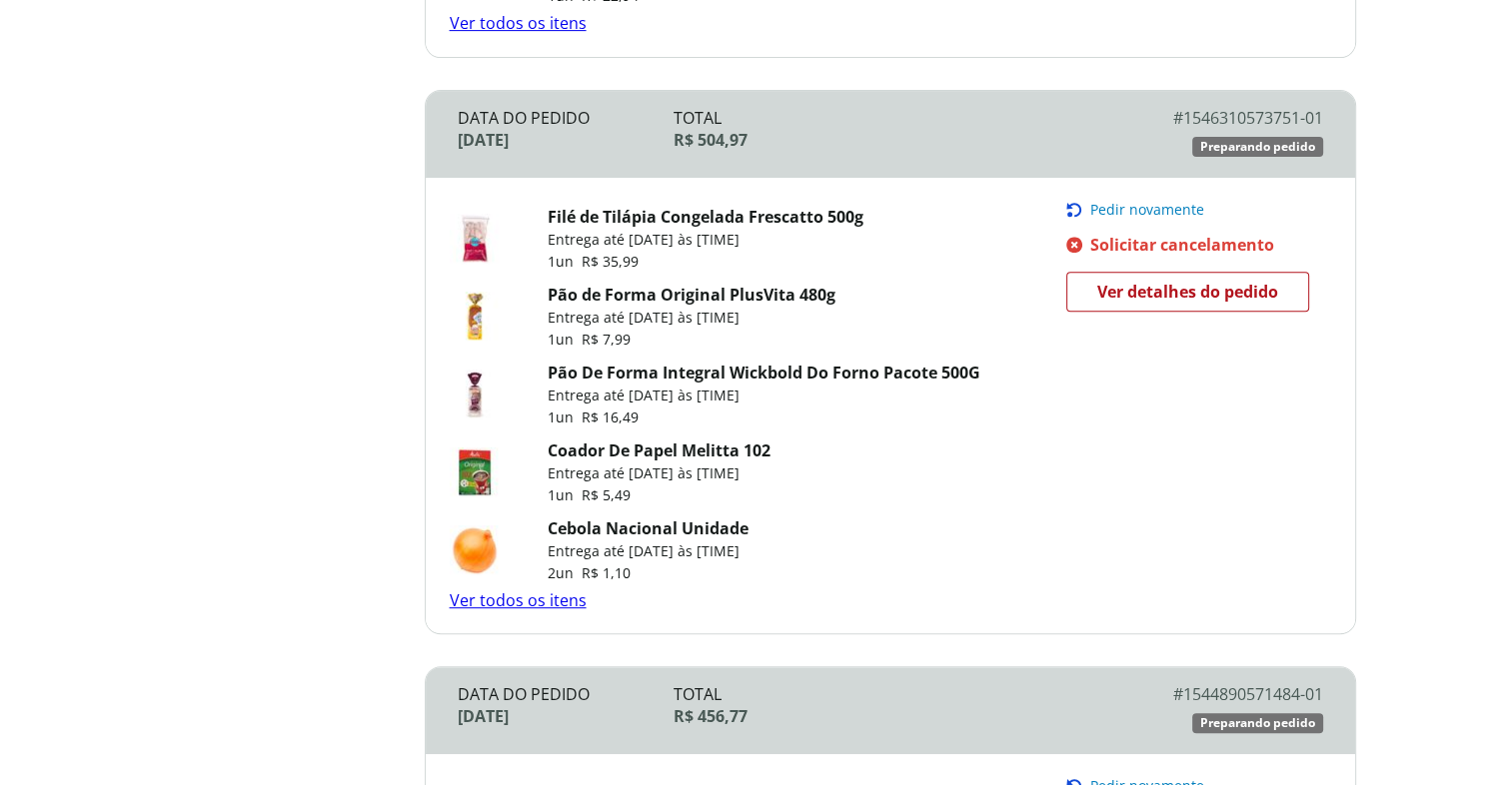 click on "Ver todos os itens" at bounding box center [518, 600] 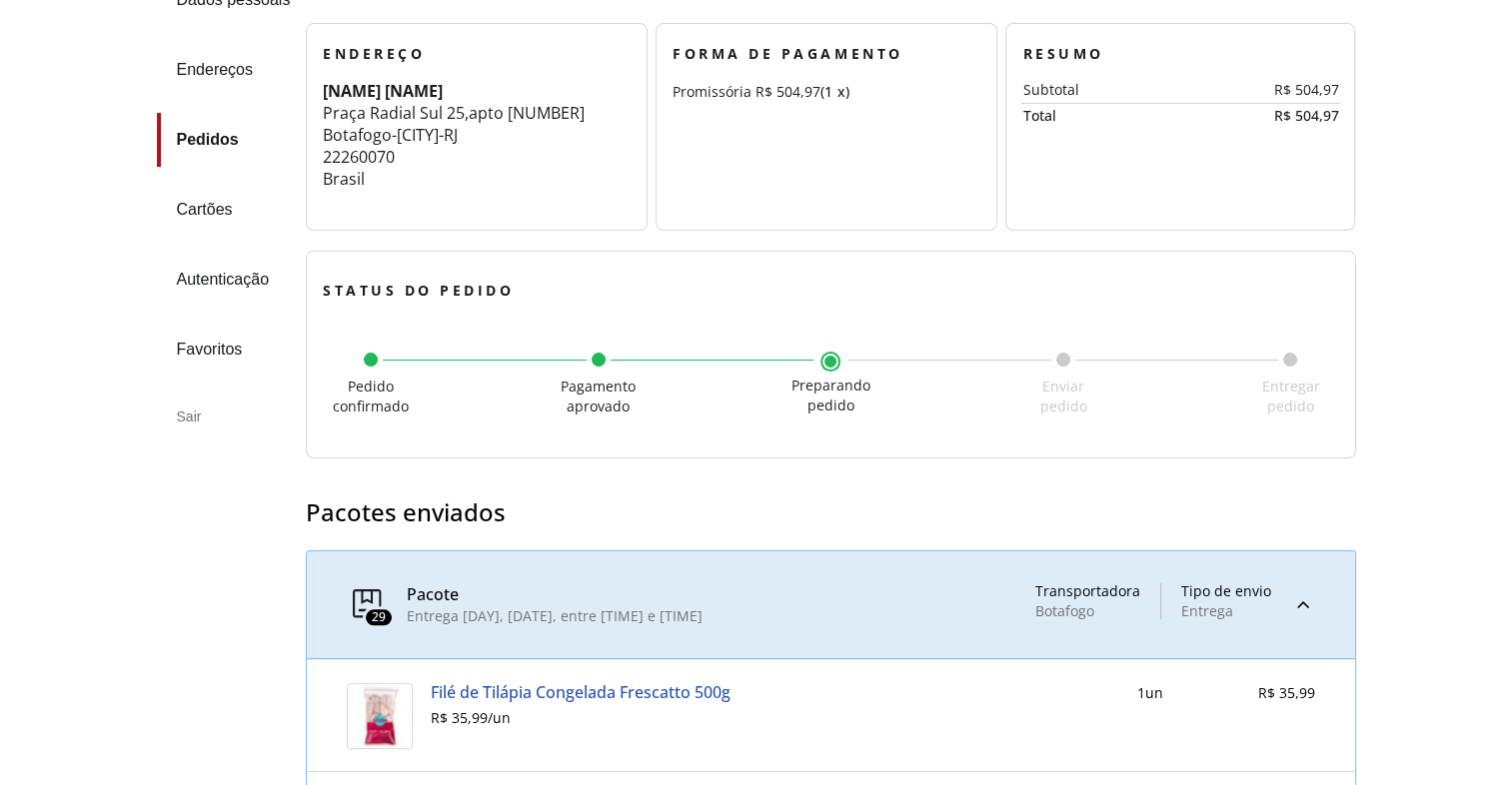 scroll, scrollTop: 0, scrollLeft: 0, axis: both 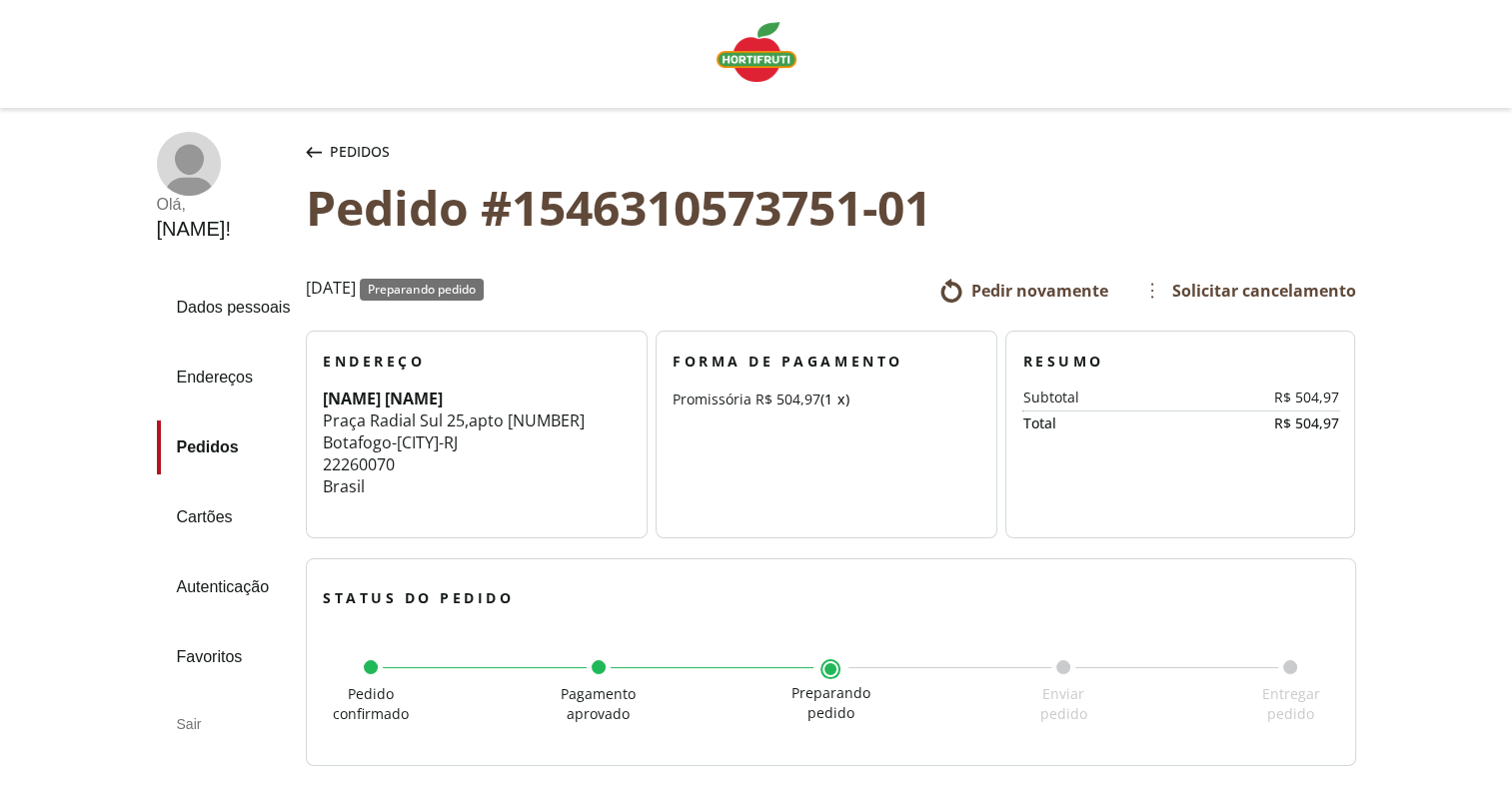 click at bounding box center [756, 52] 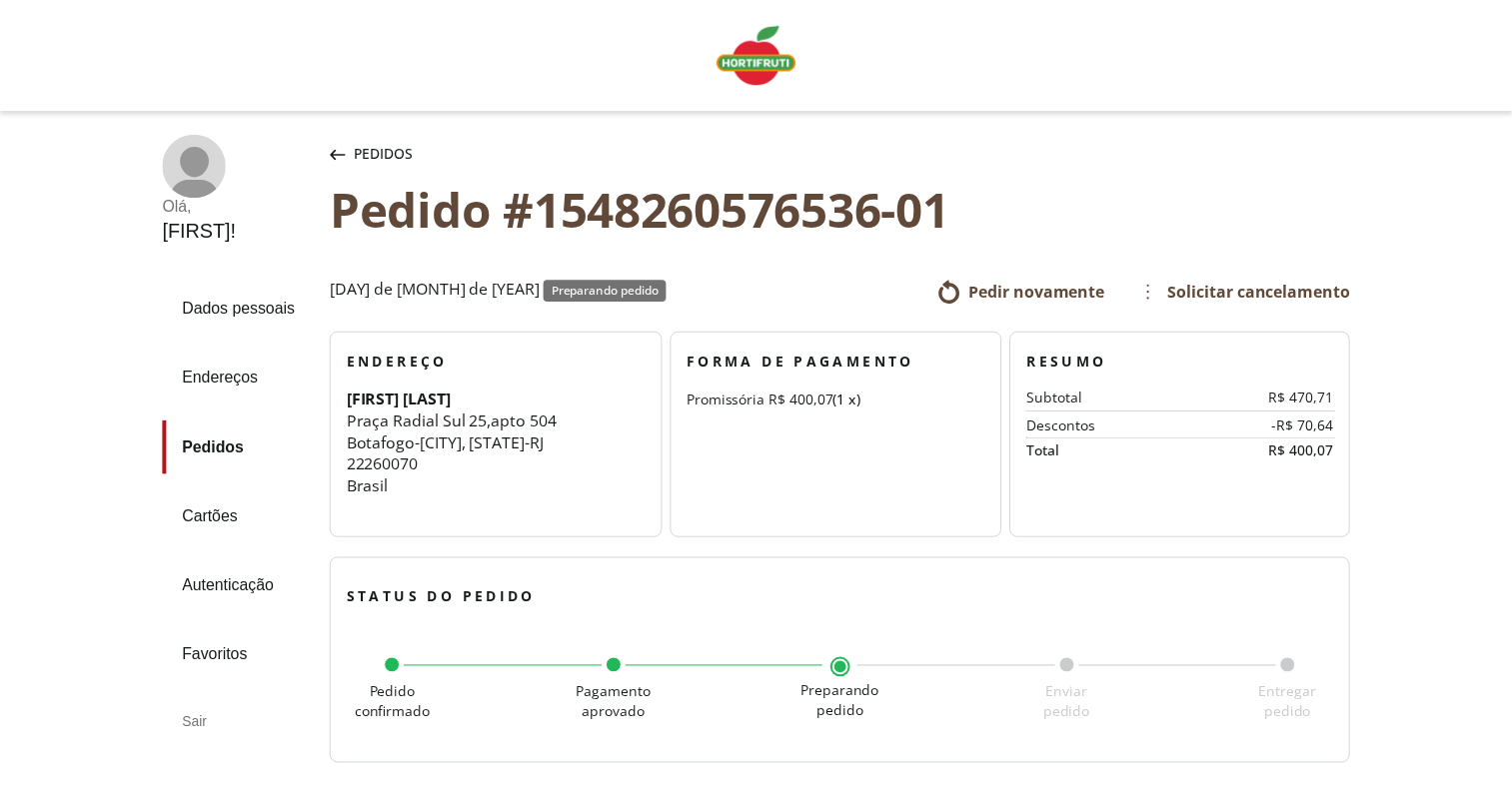 scroll, scrollTop: 0, scrollLeft: 0, axis: both 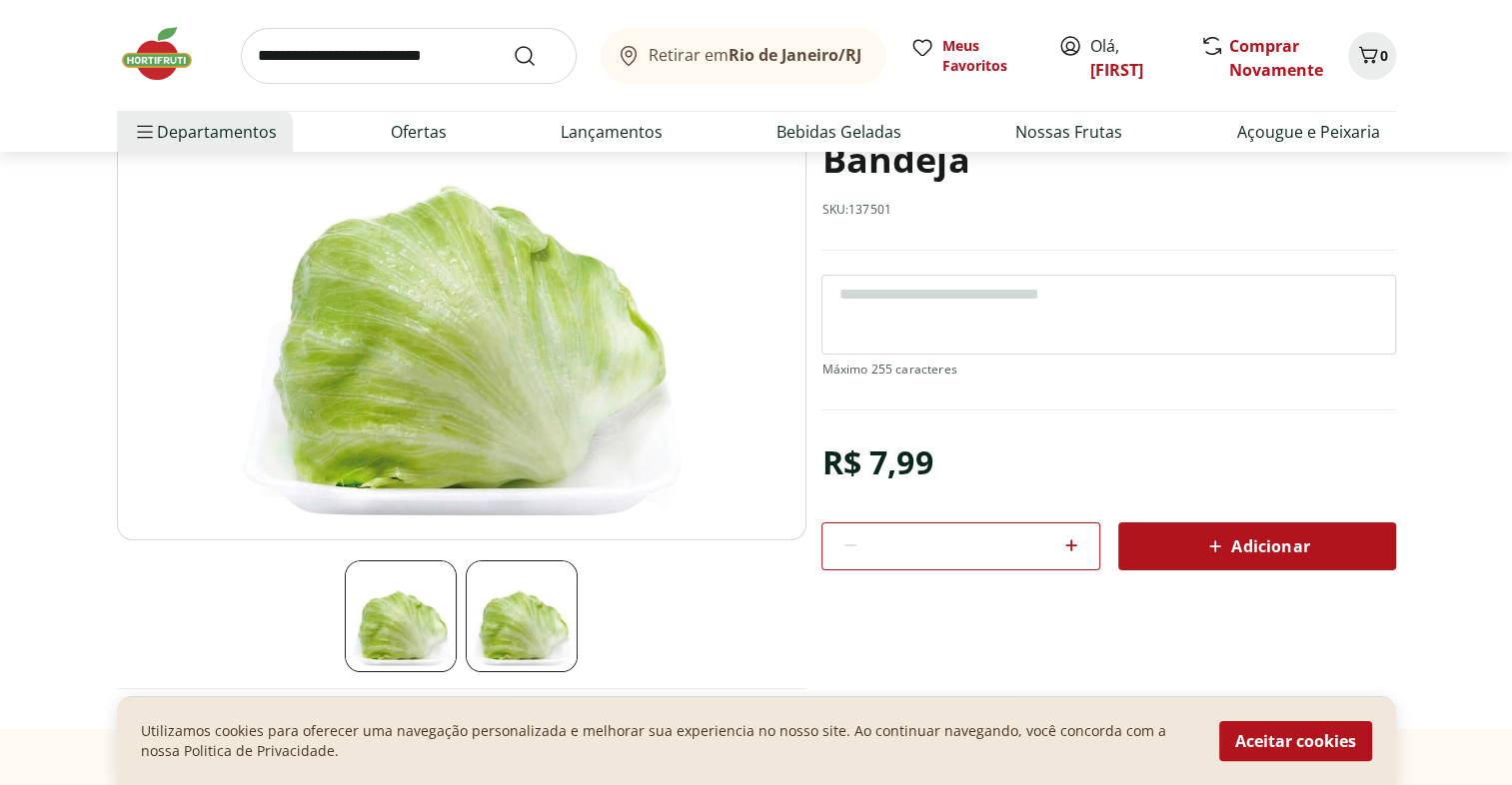 click on "Adicionar" at bounding box center (1256, 546) 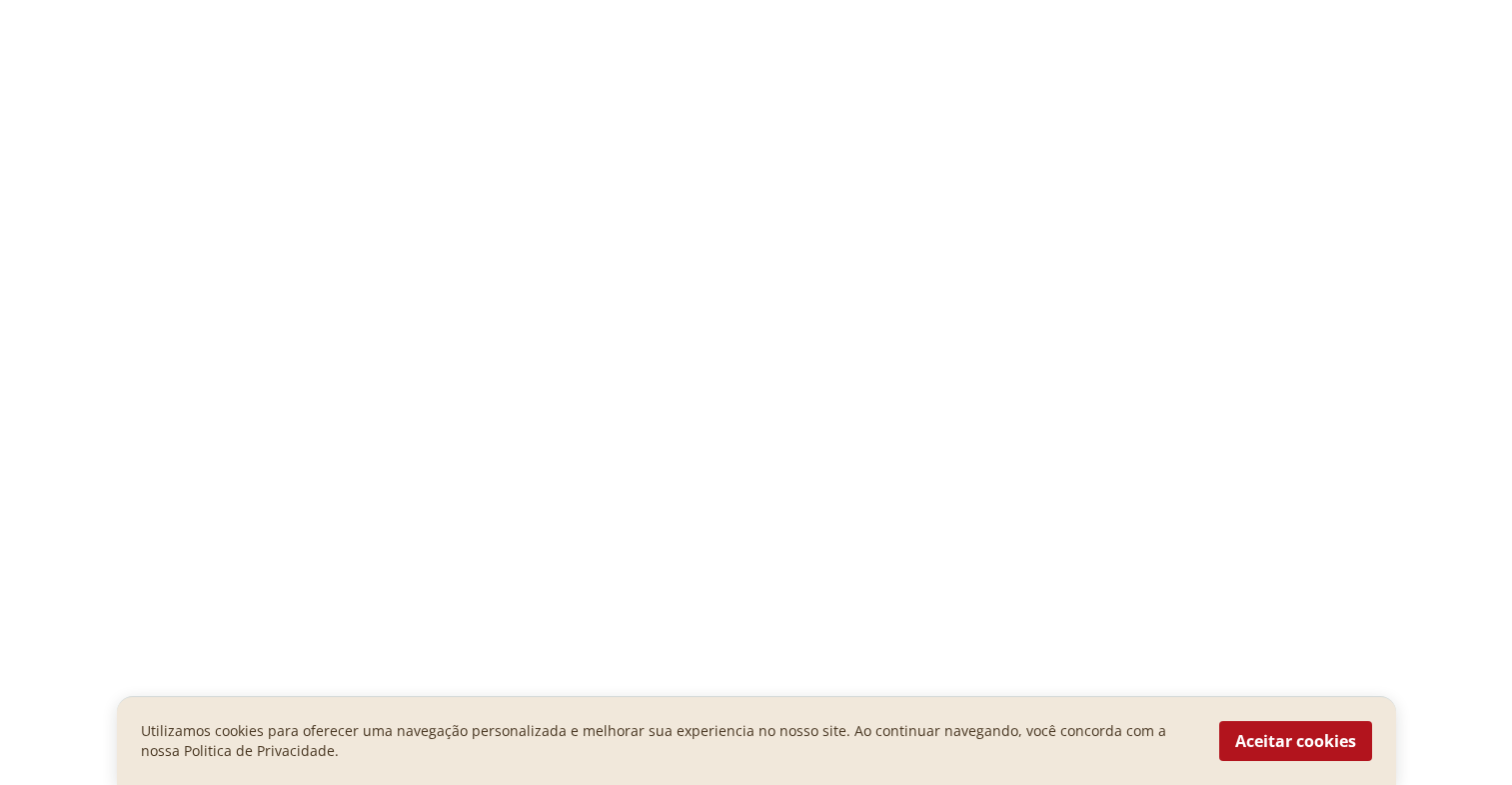 scroll, scrollTop: 0, scrollLeft: 0, axis: both 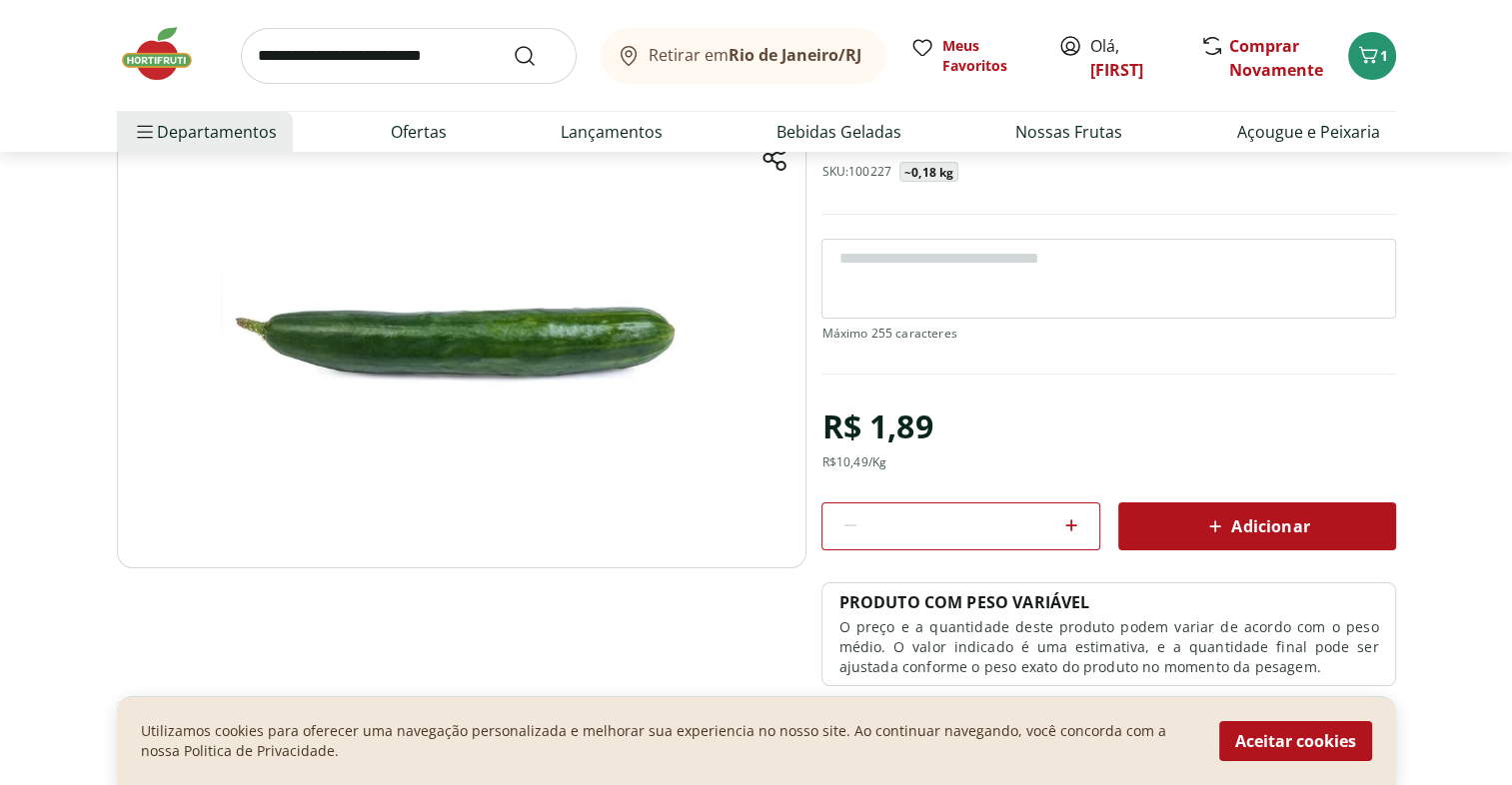 click on "Adicionar" at bounding box center [1256, 526] 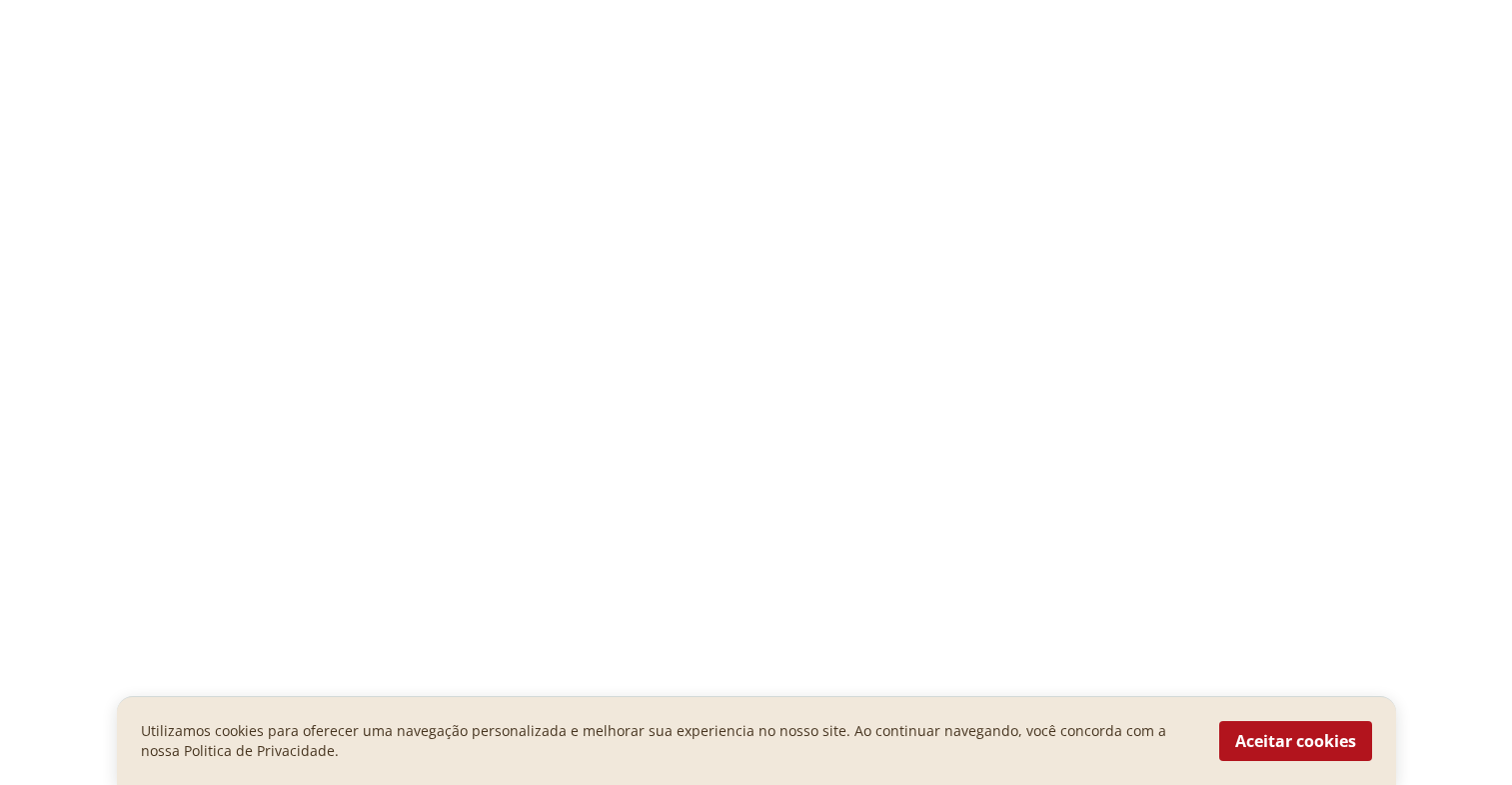 scroll, scrollTop: 0, scrollLeft: 0, axis: both 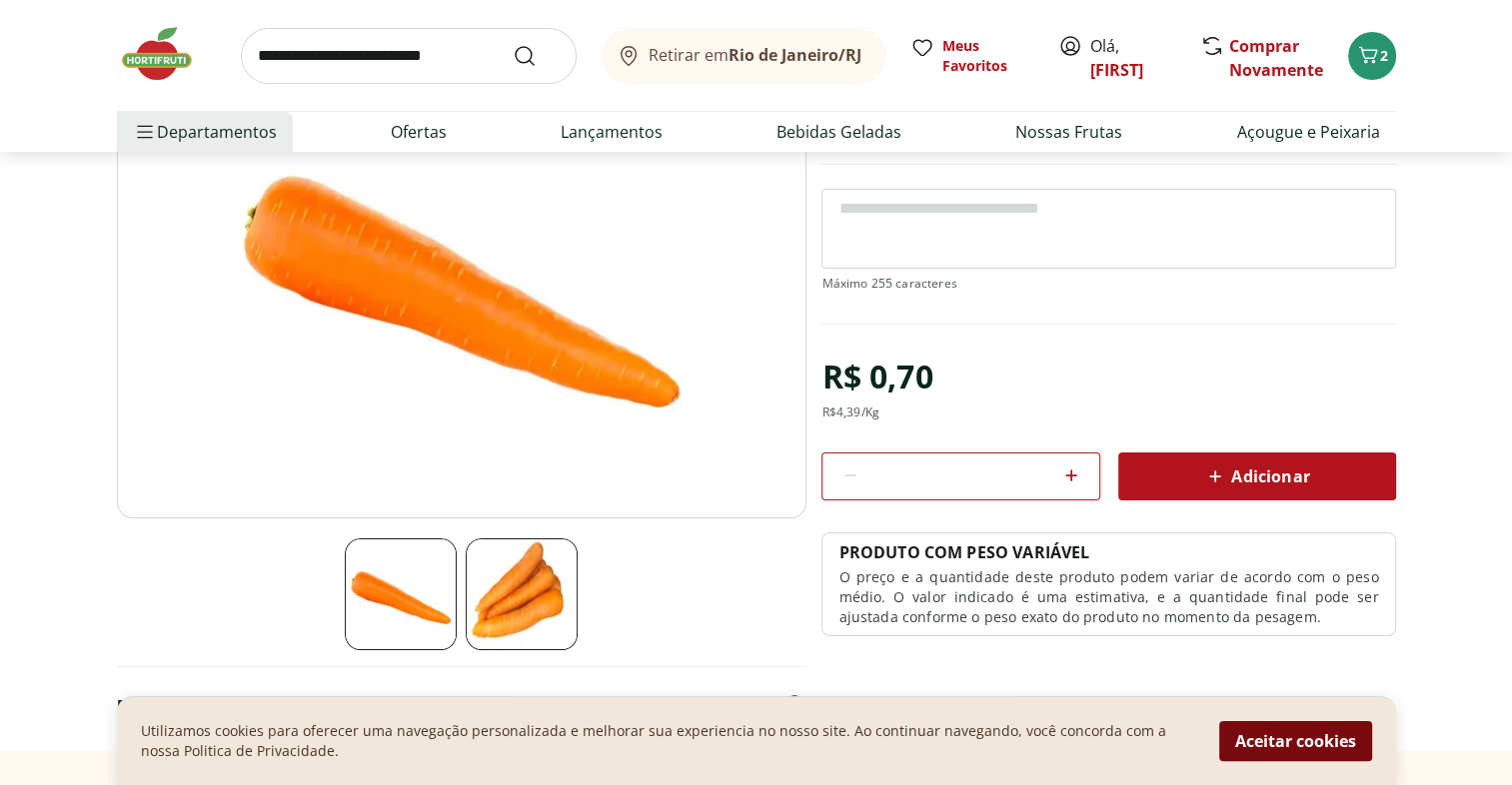 click on "Aceitar cookies" at bounding box center (1295, 741) 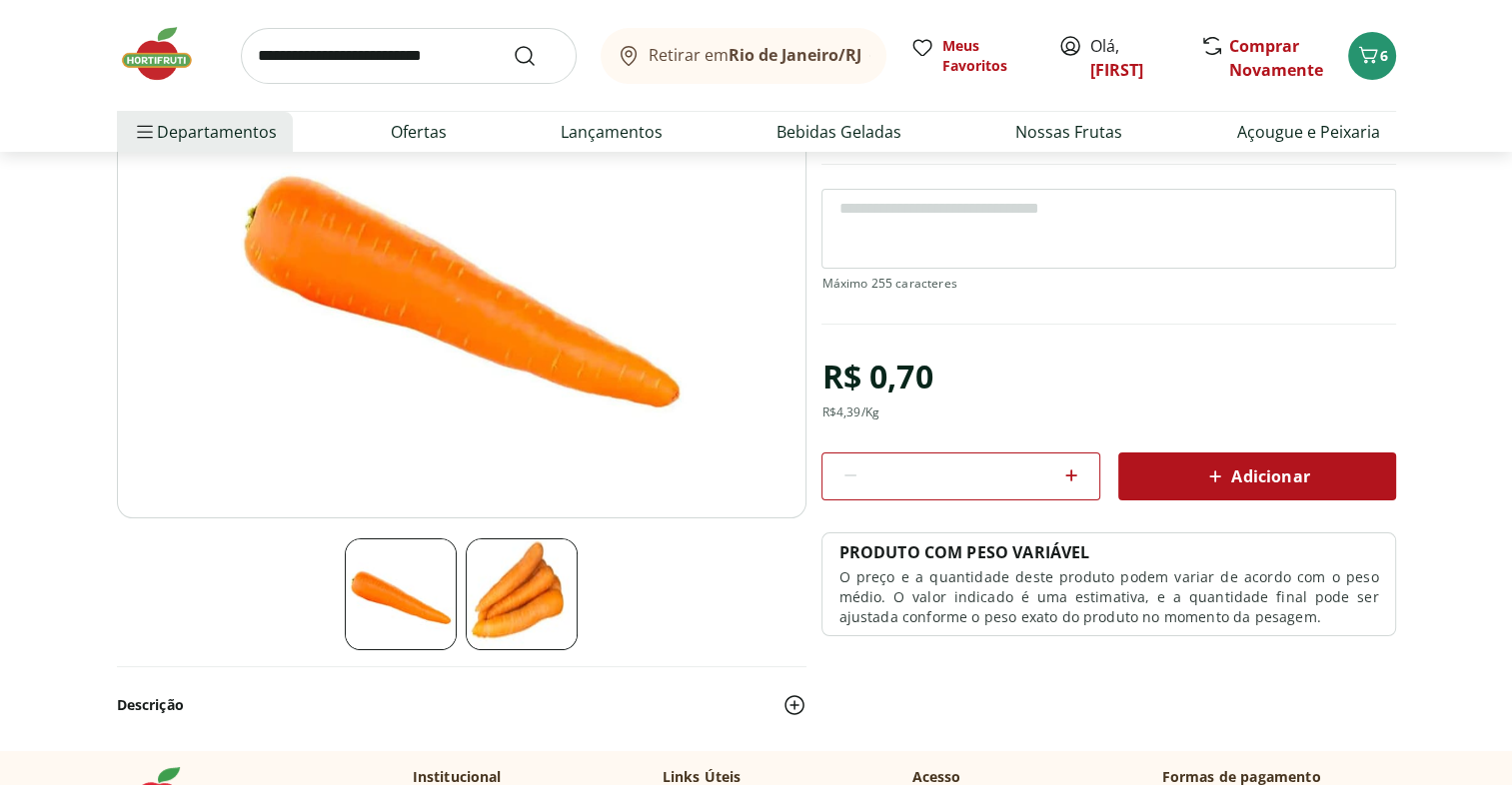 click 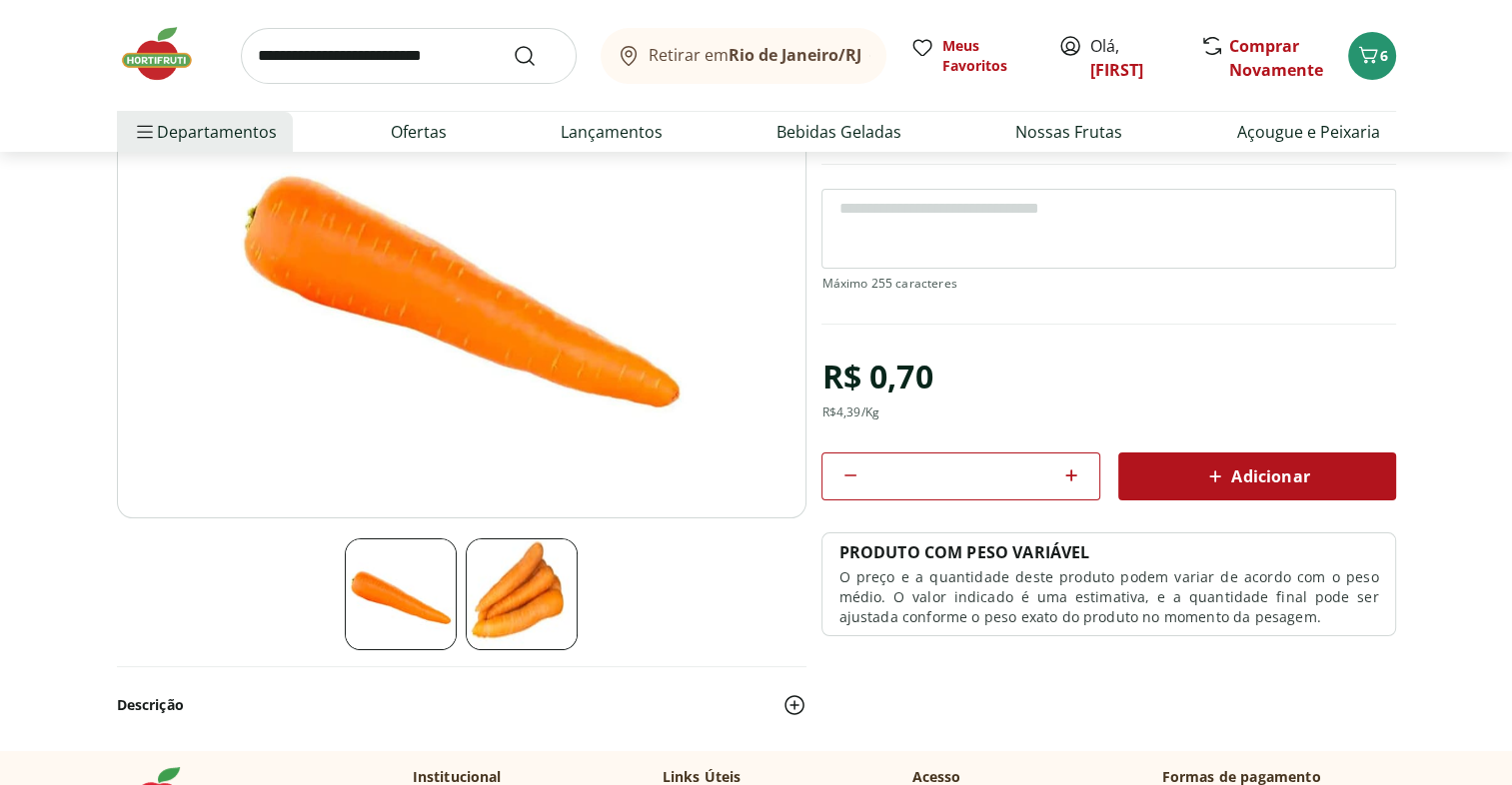 click on "Adicionar" at bounding box center [1257, 476] 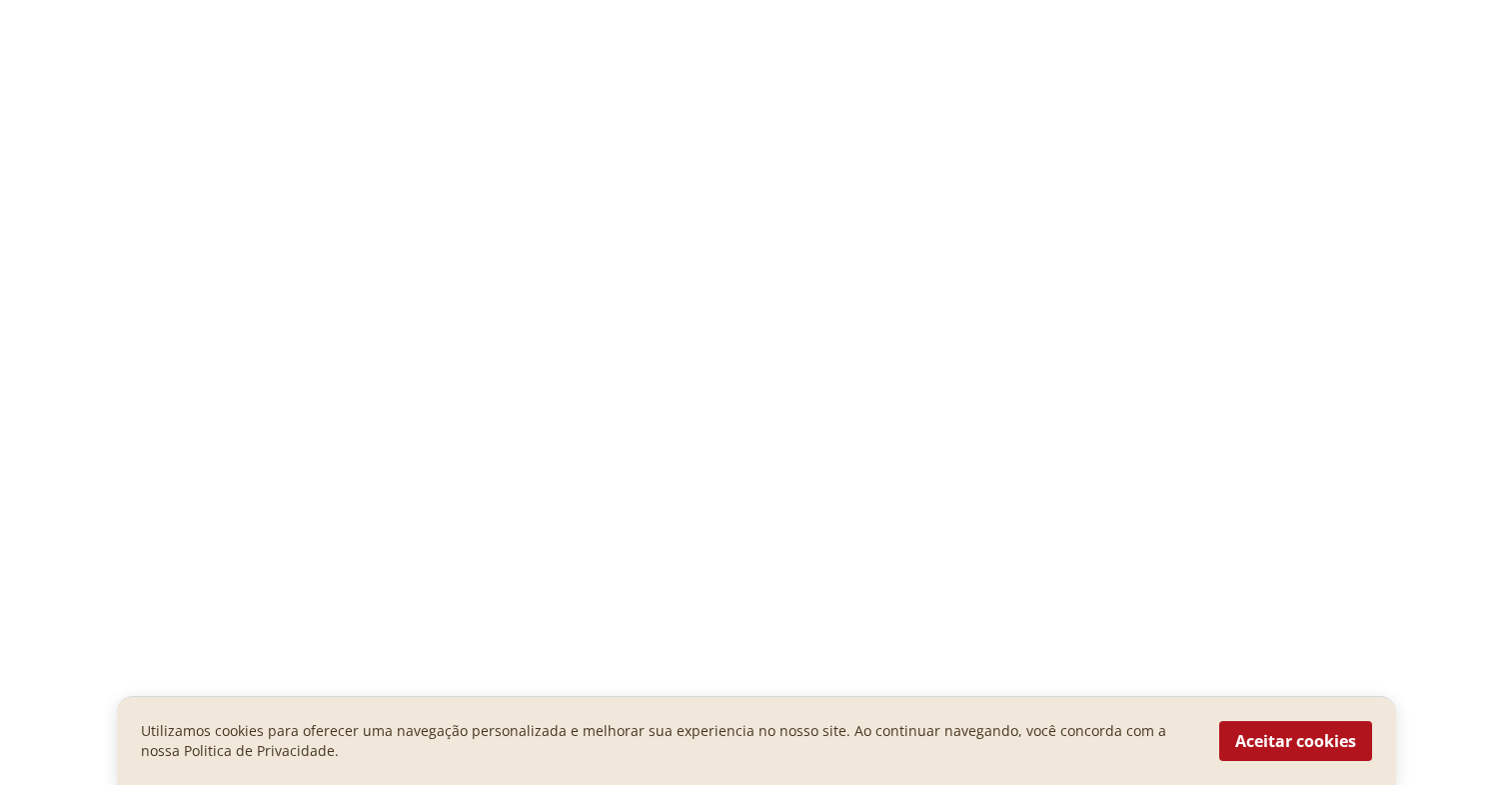scroll, scrollTop: 0, scrollLeft: 0, axis: both 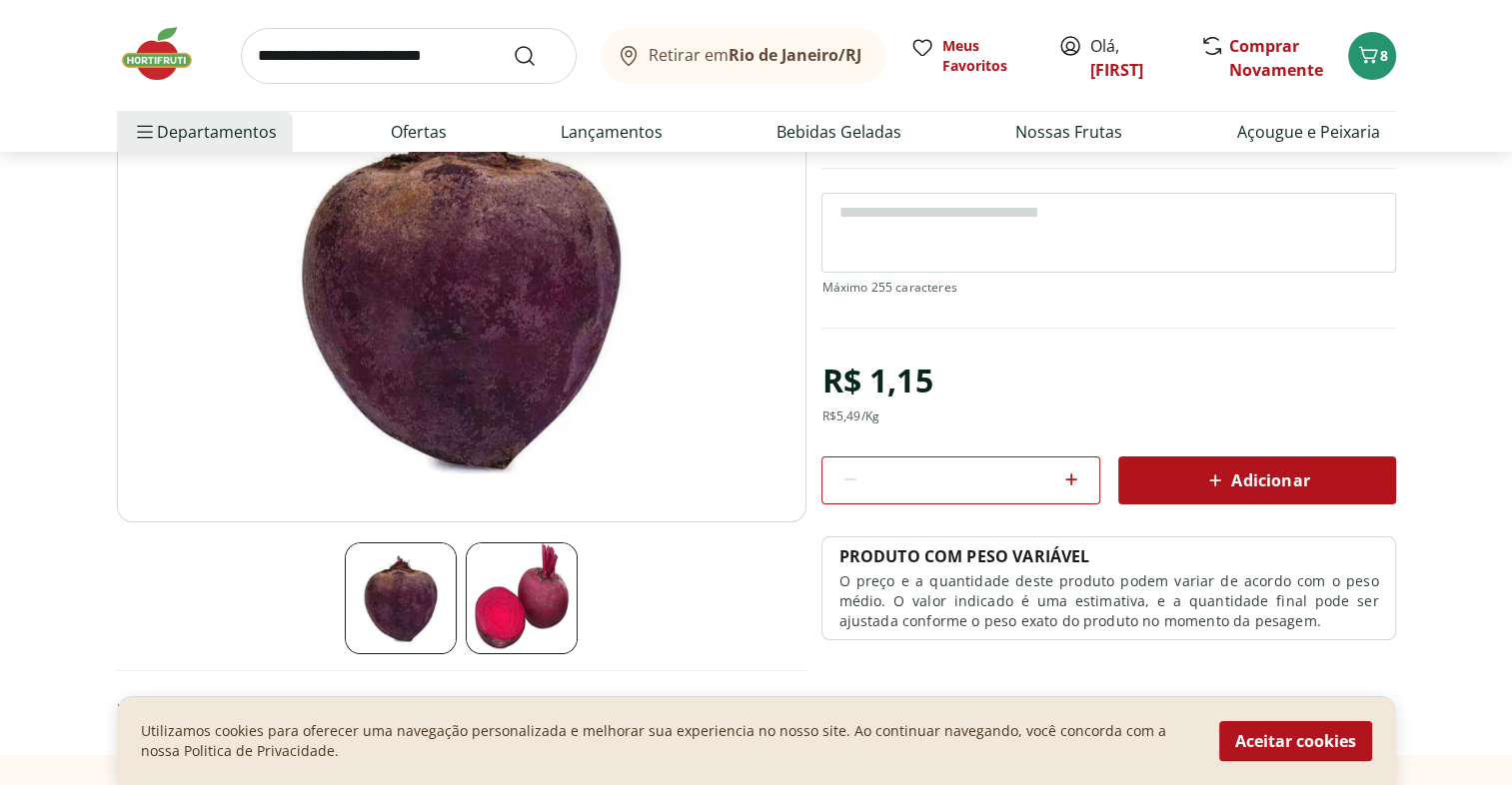 click on "Adicionar" at bounding box center (1256, 480) 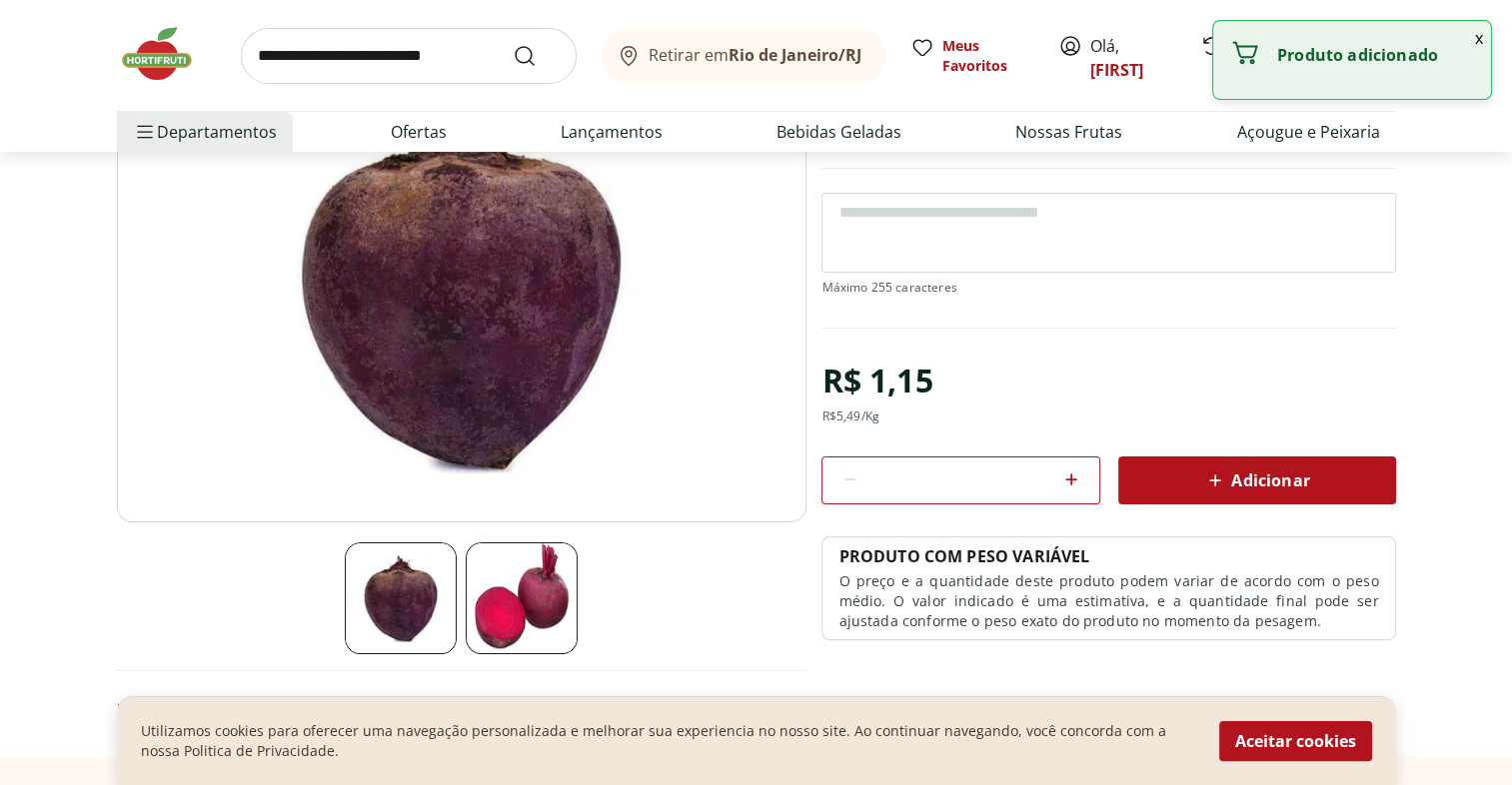 scroll, scrollTop: 0, scrollLeft: 0, axis: both 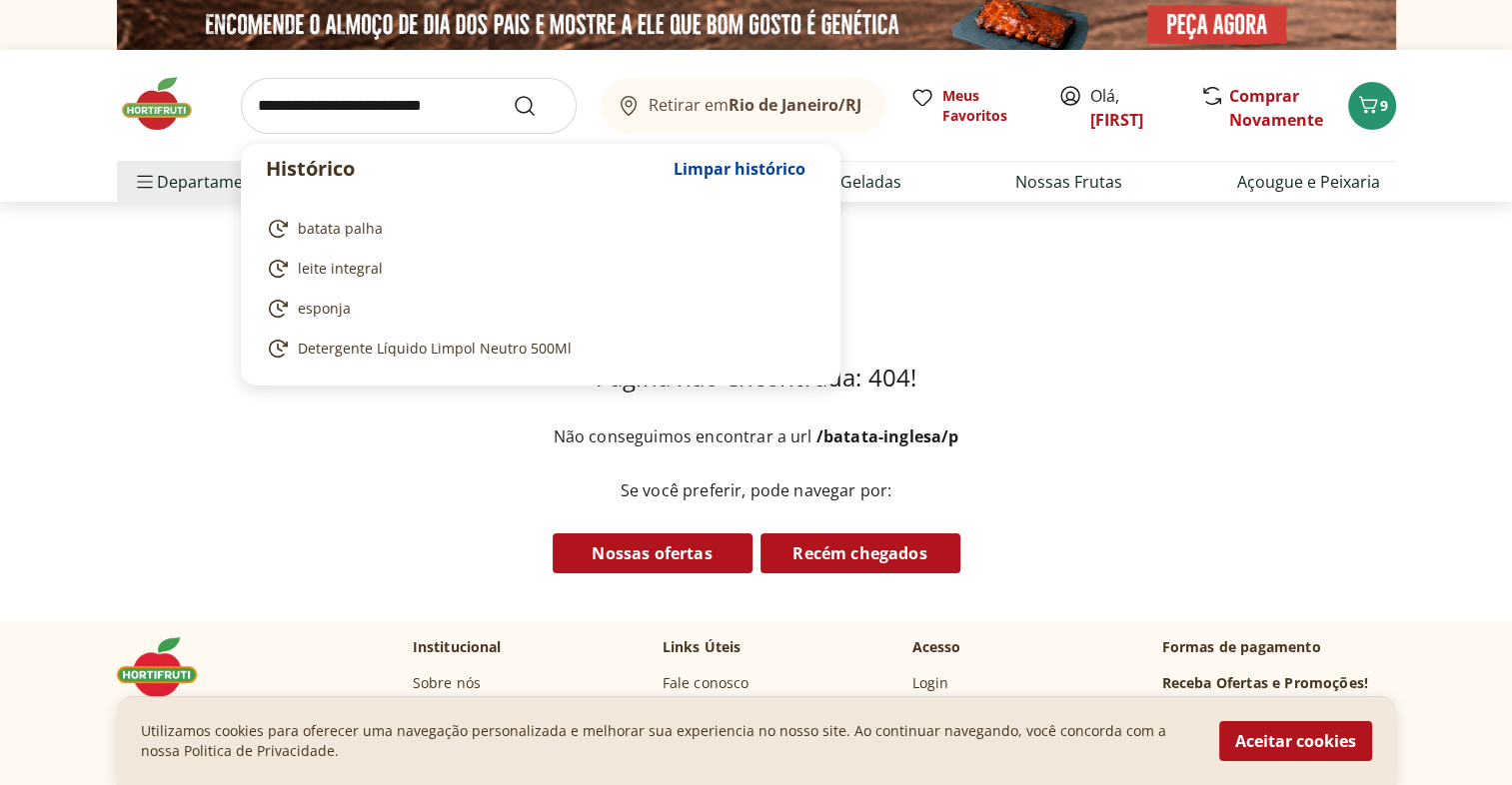 click at bounding box center (409, 106) 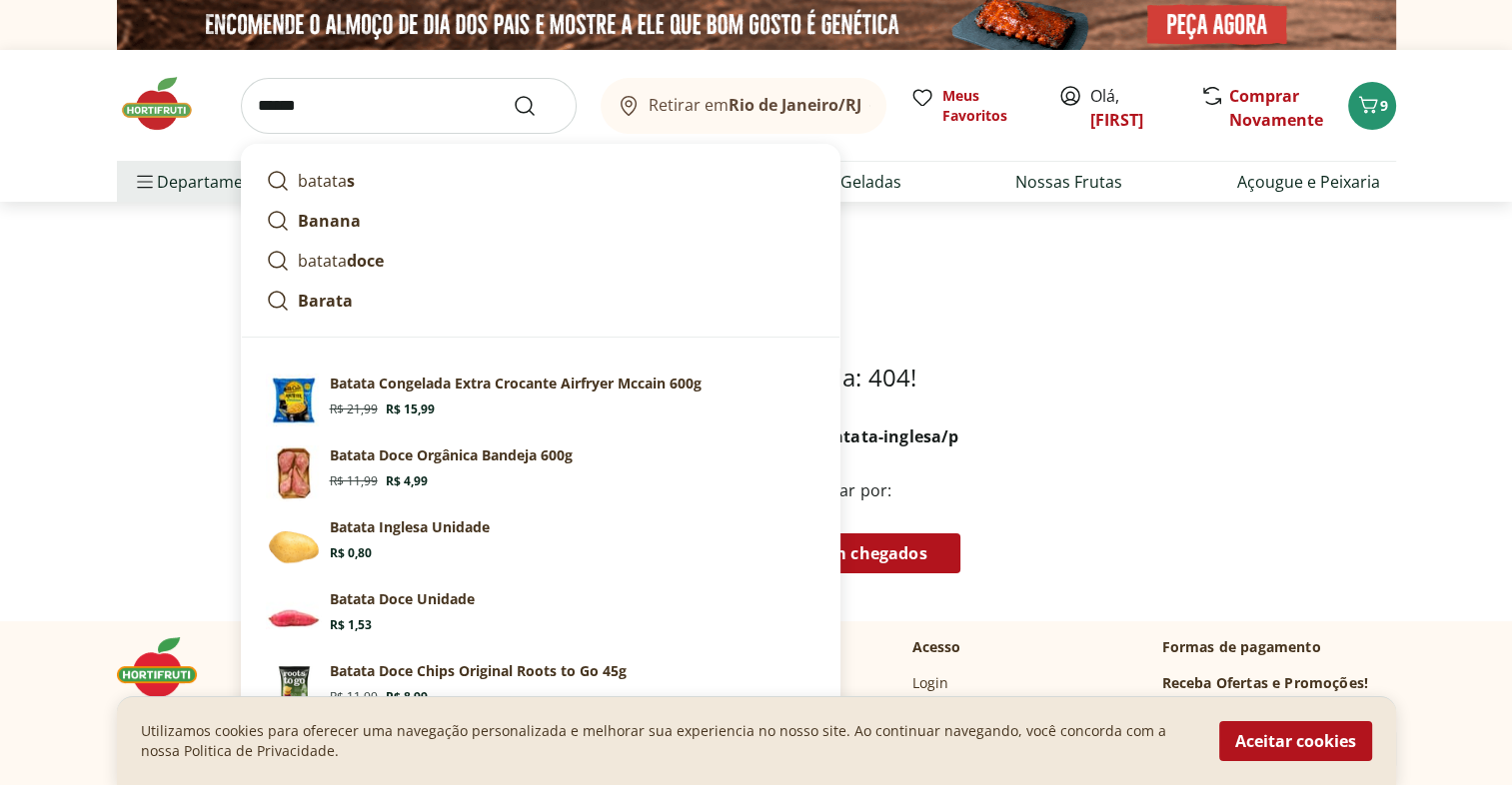 type on "******" 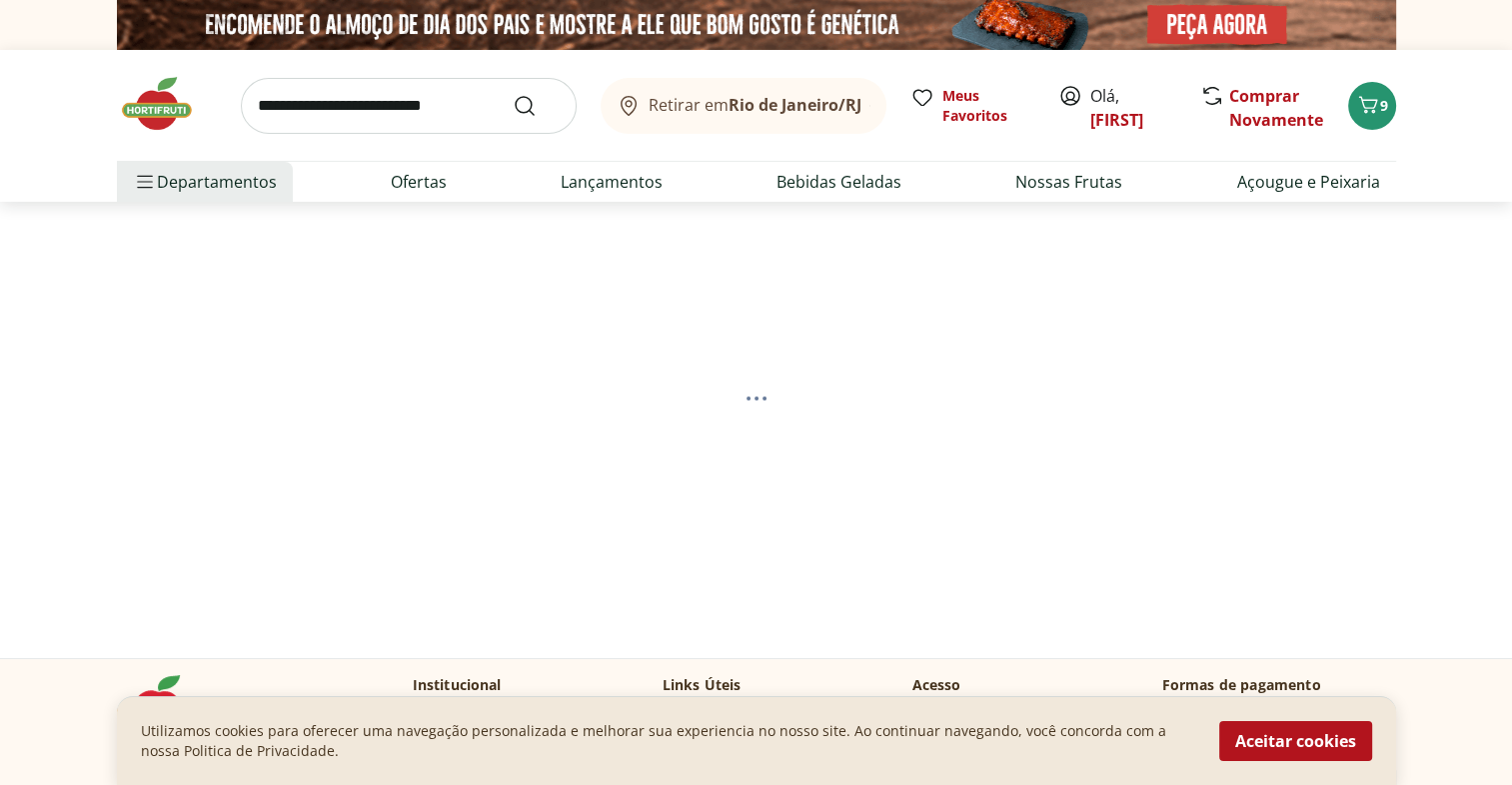 select on "**********" 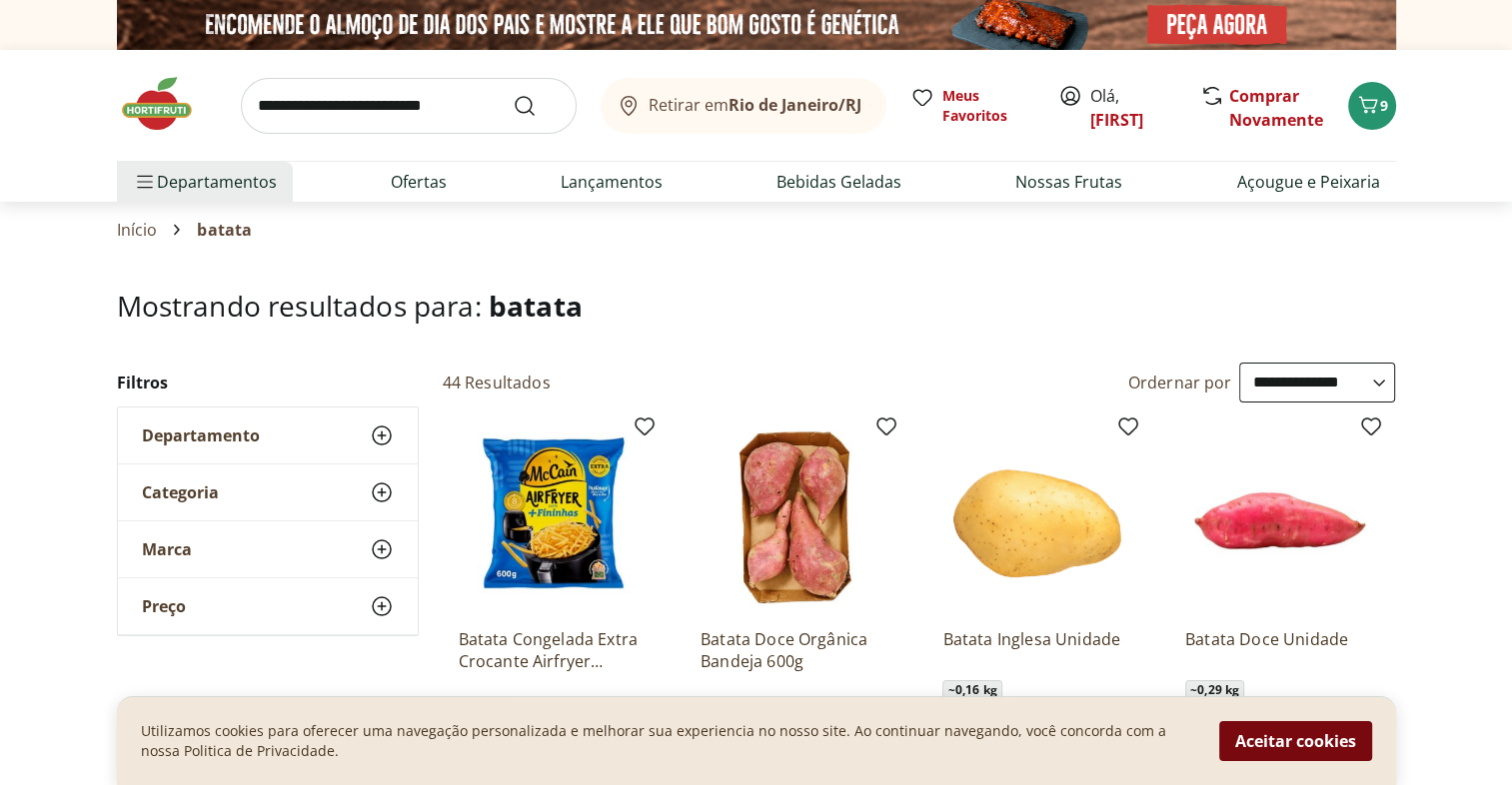 click on "Aceitar cookies" at bounding box center [1295, 741] 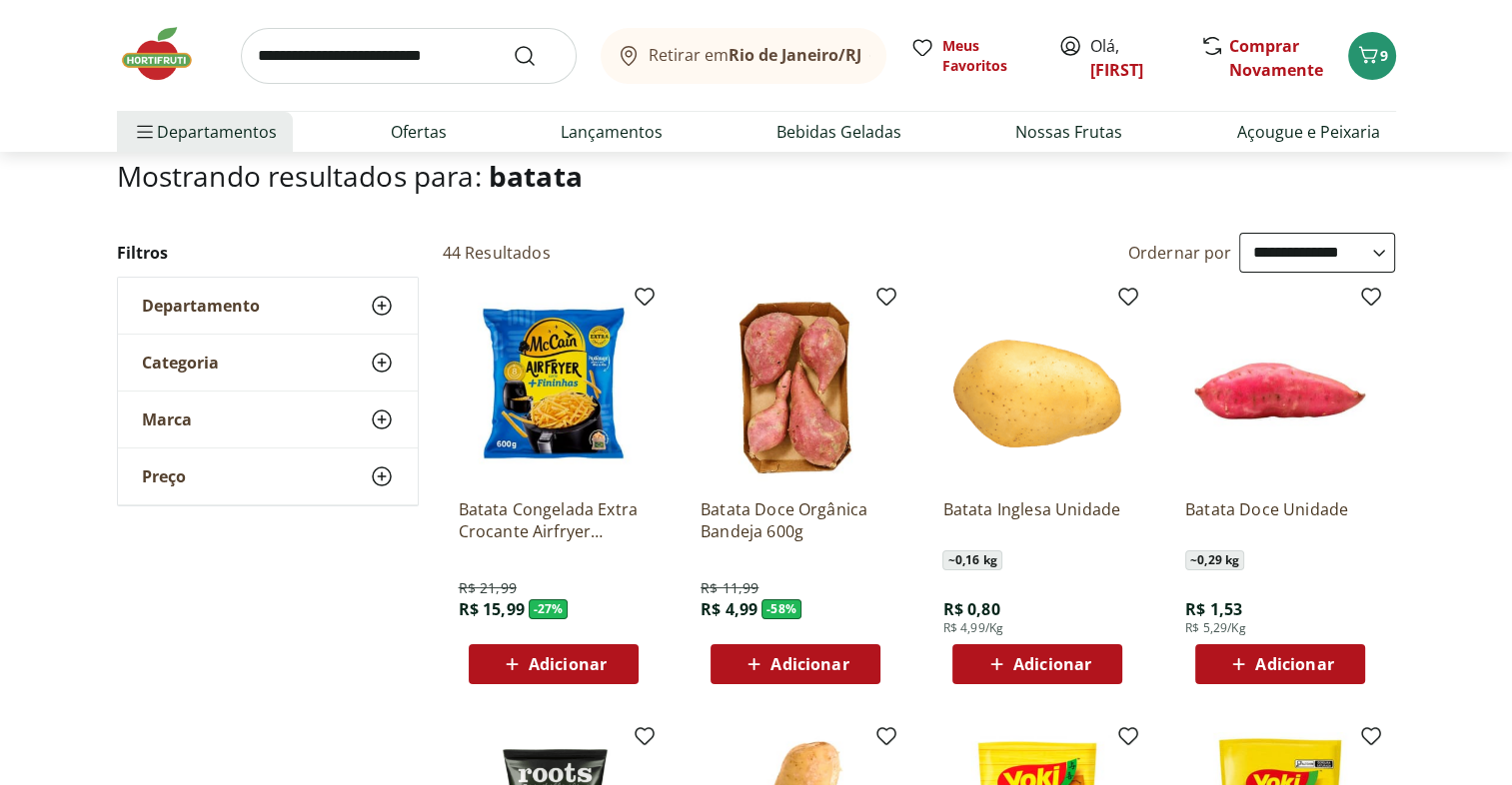 scroll, scrollTop: 131, scrollLeft: 0, axis: vertical 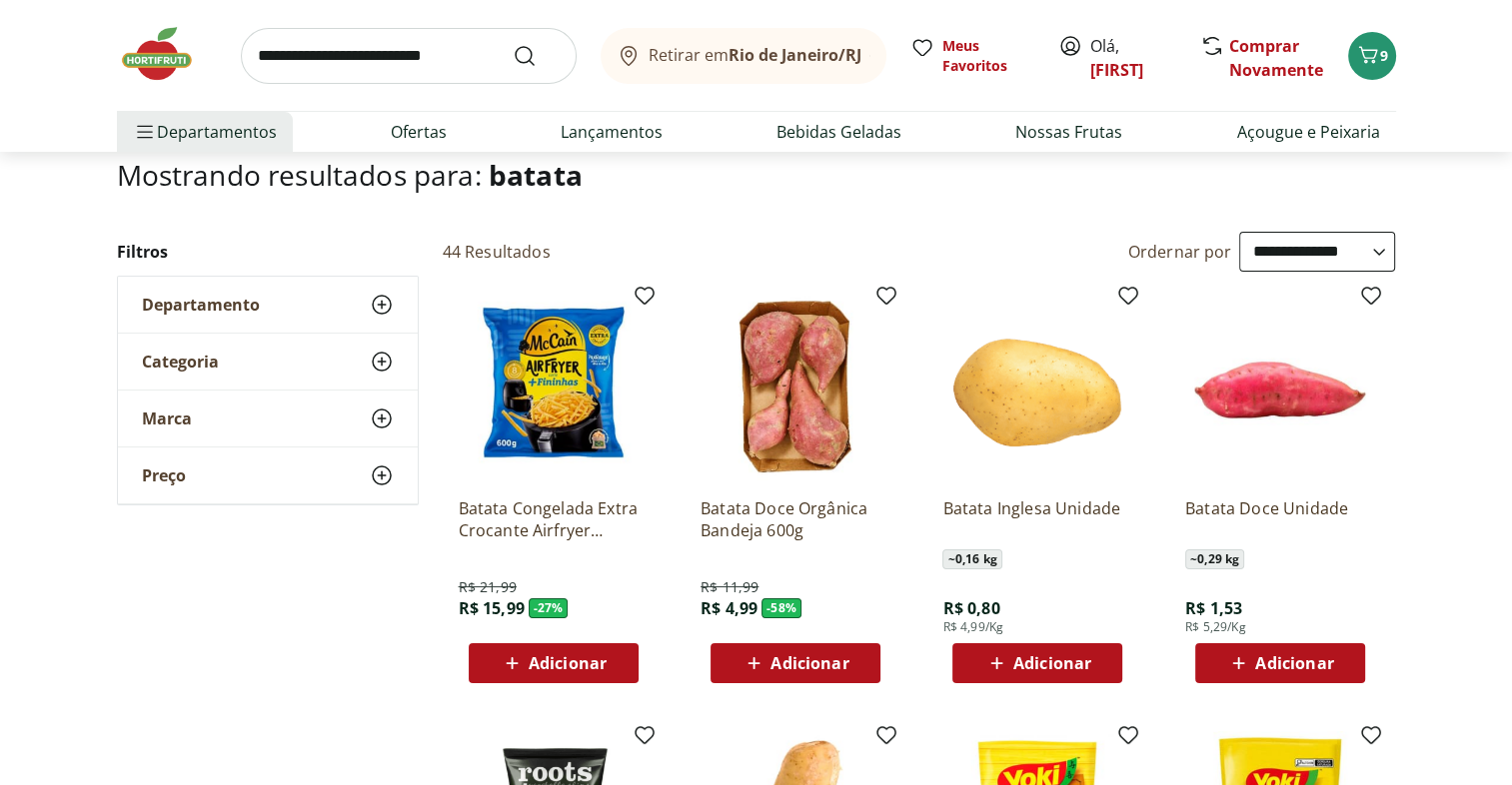 click on "Adicionar" at bounding box center [1037, 663] 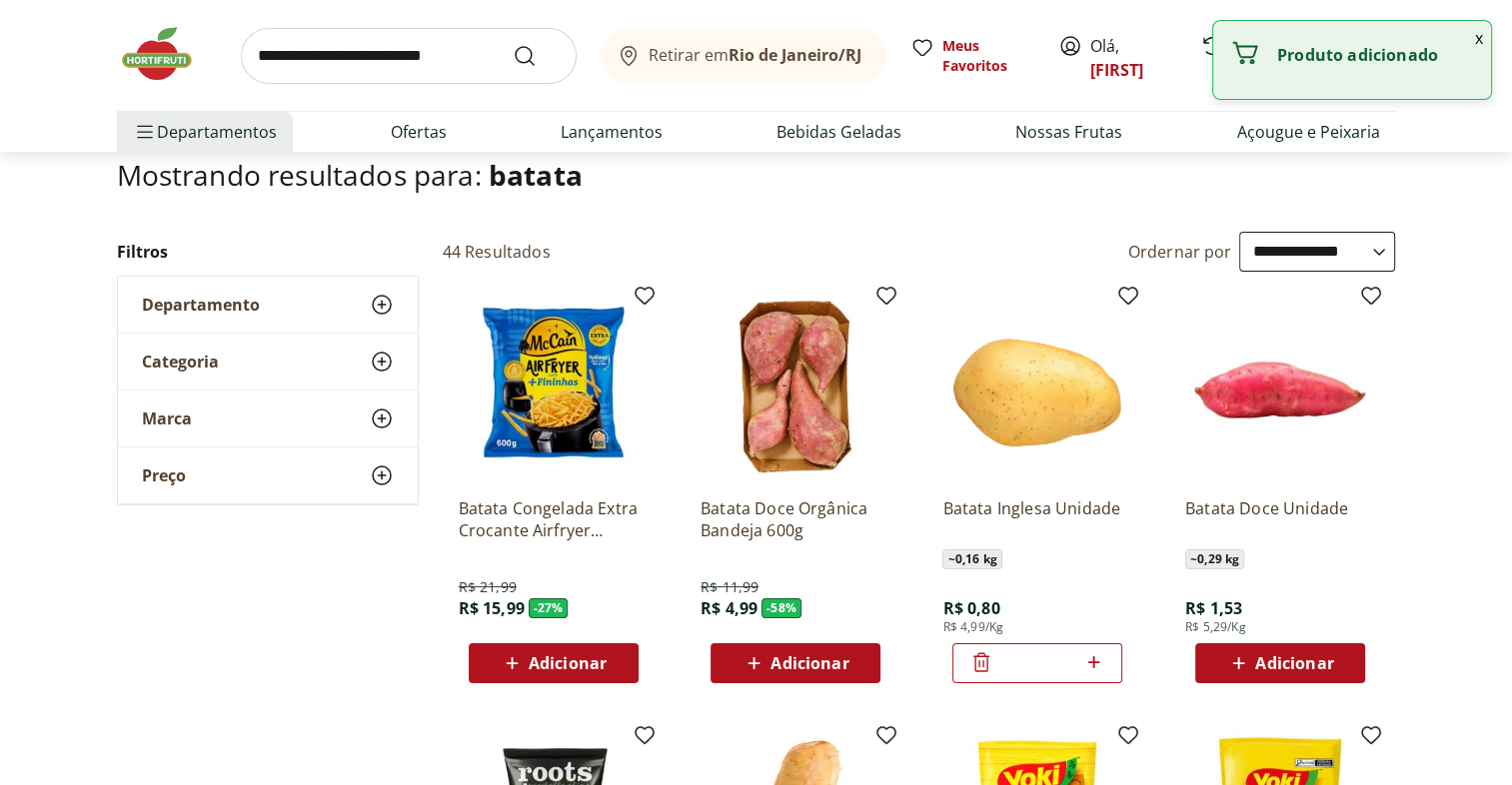 click 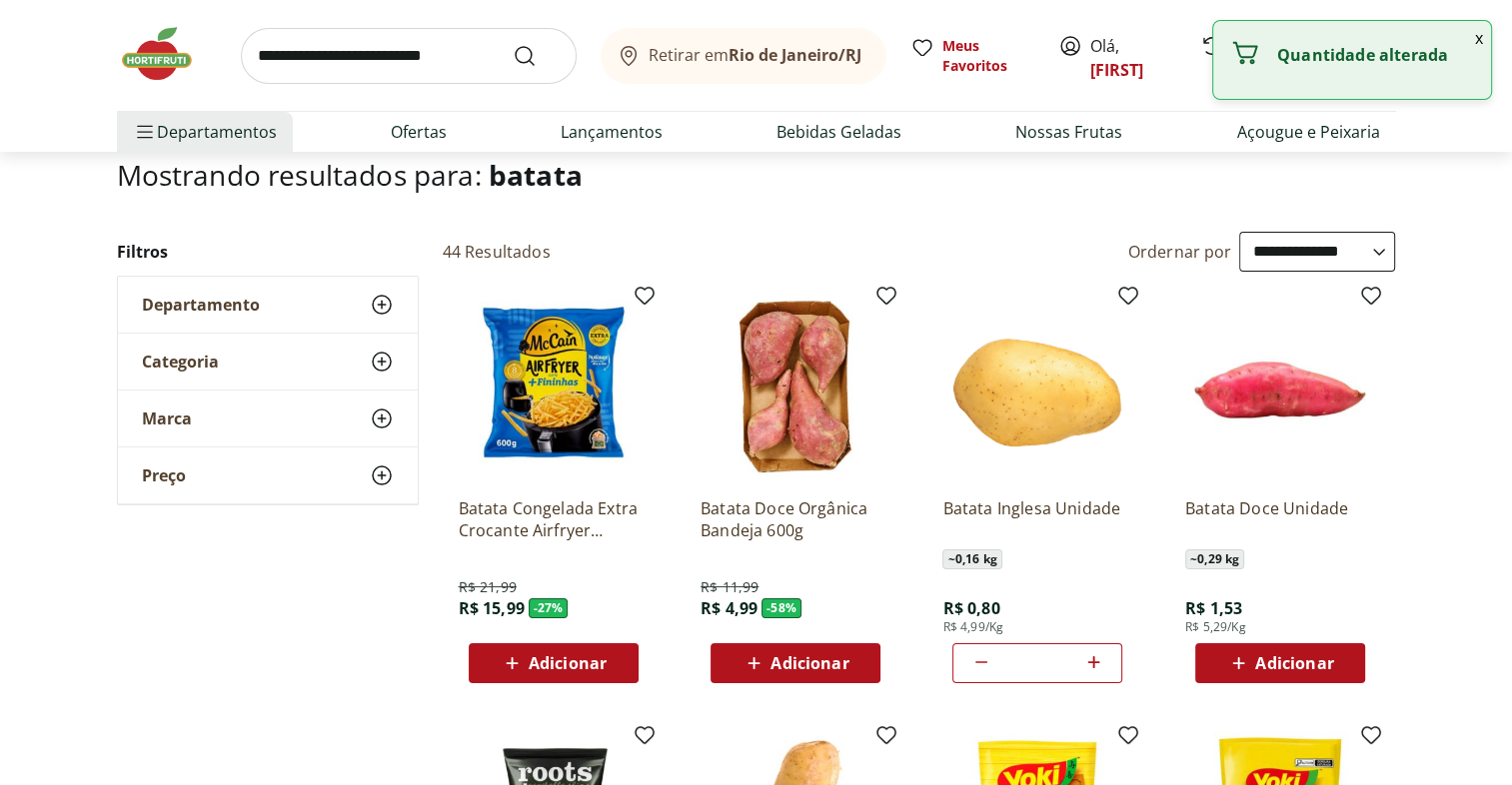 click 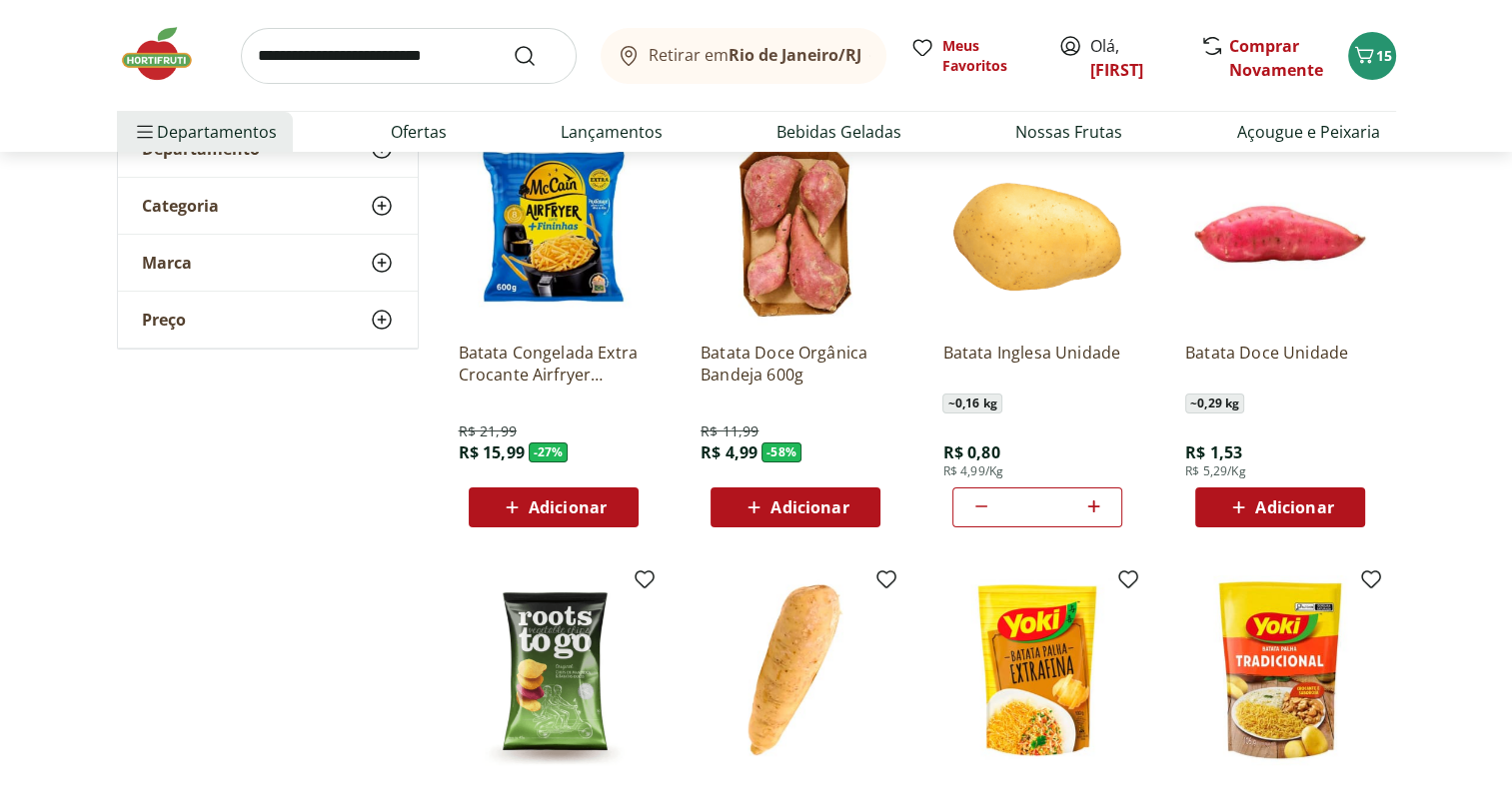 scroll, scrollTop: 286, scrollLeft: 0, axis: vertical 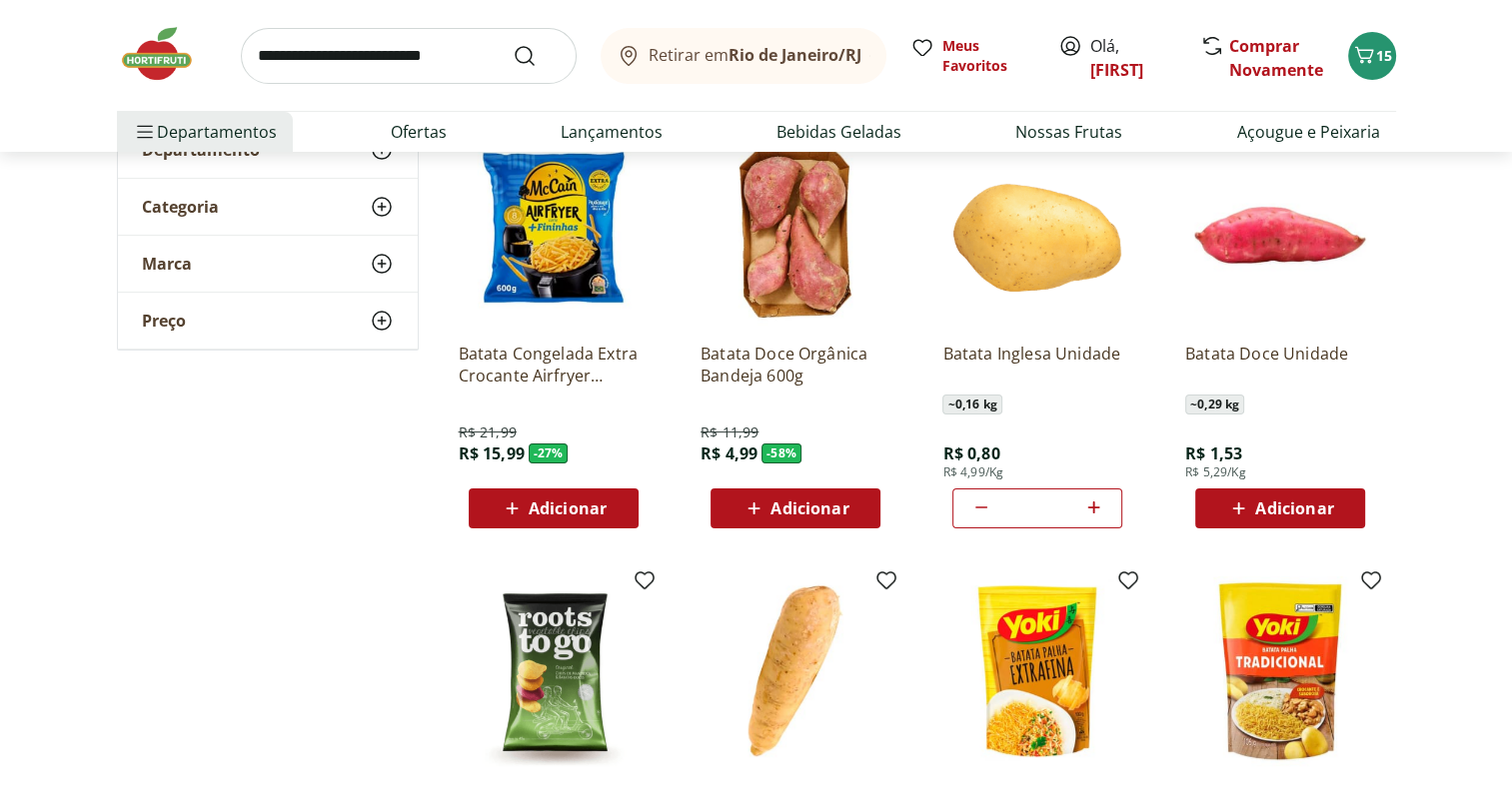 click 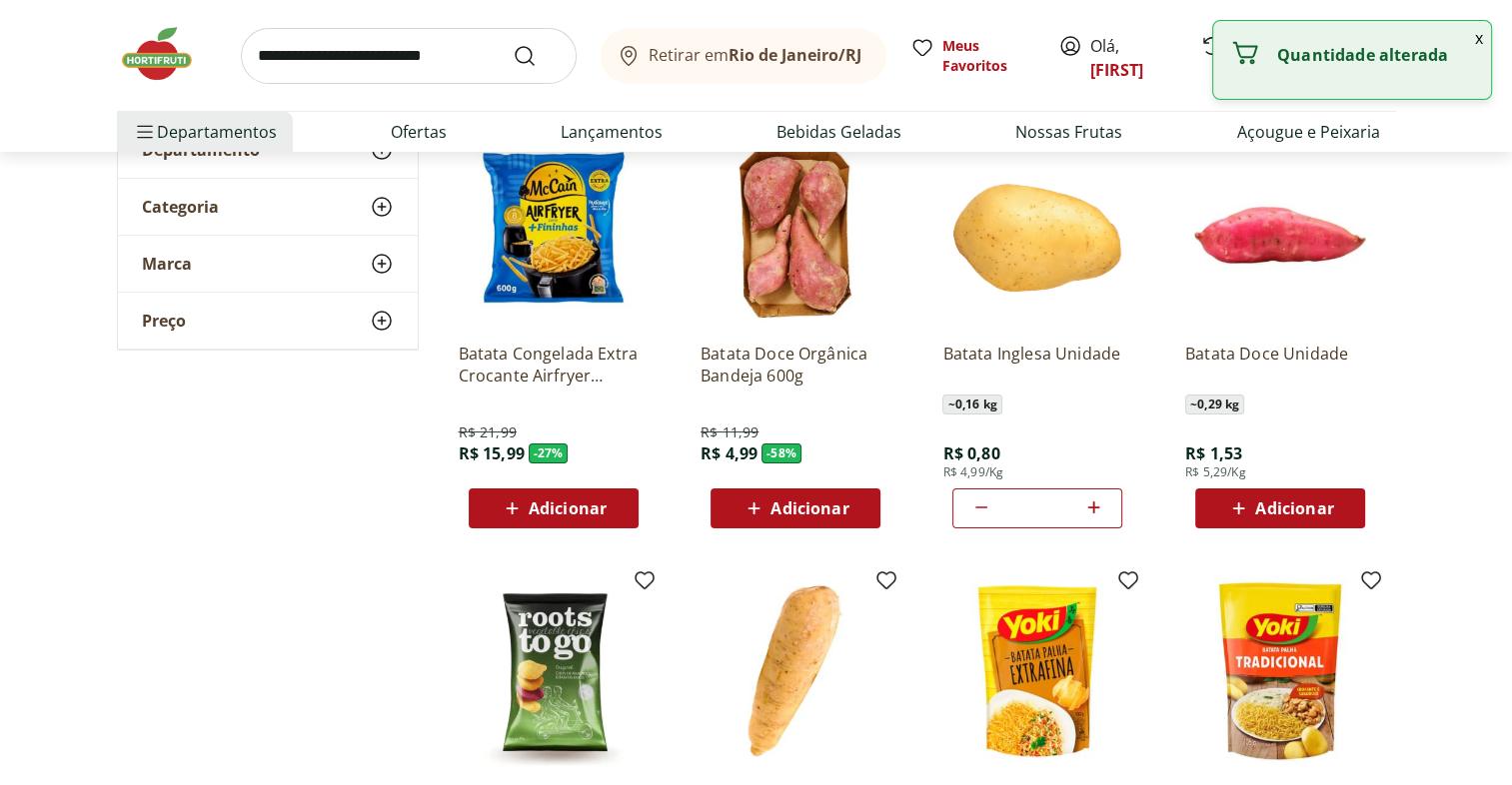 click 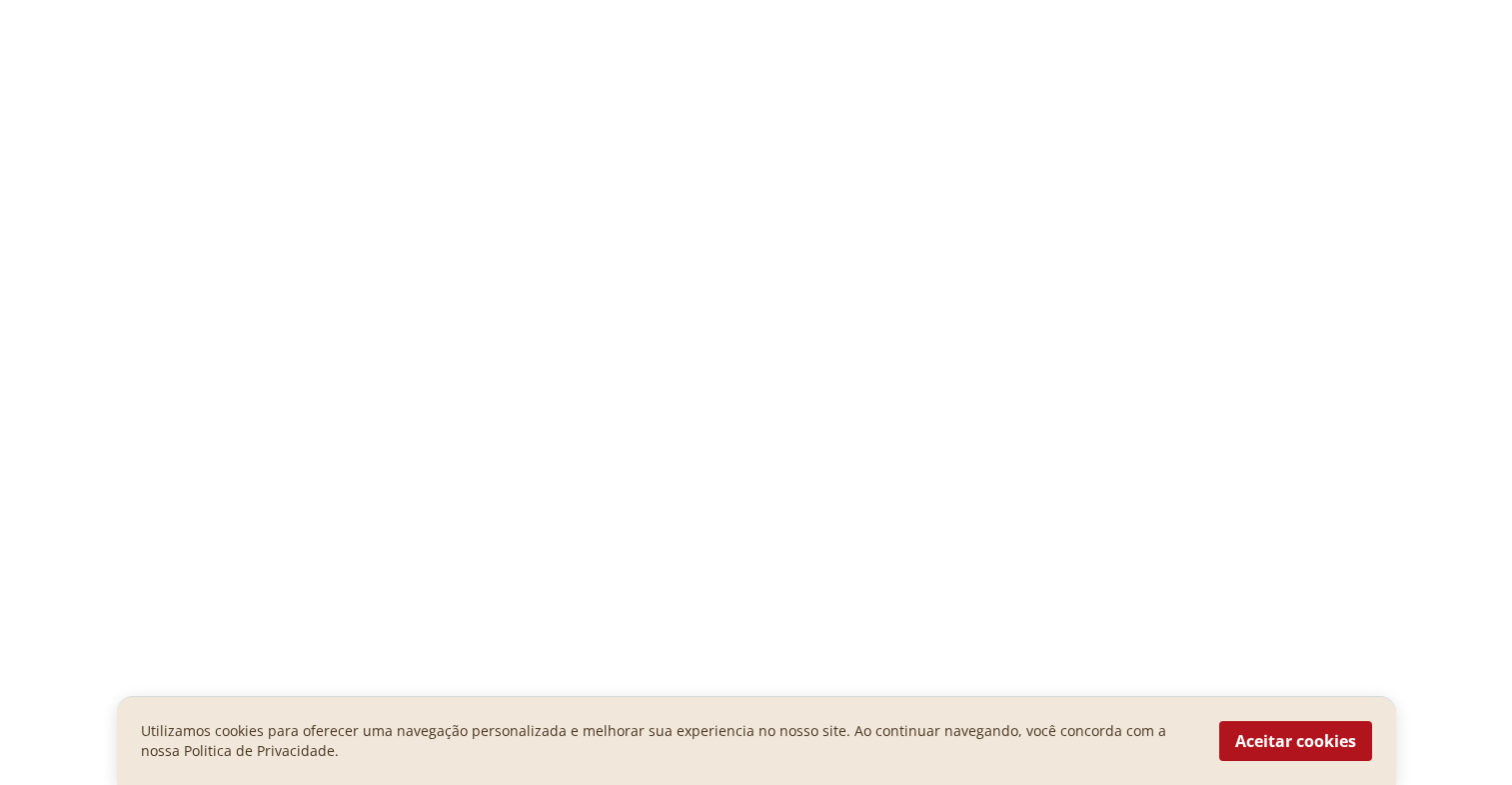 scroll, scrollTop: 0, scrollLeft: 0, axis: both 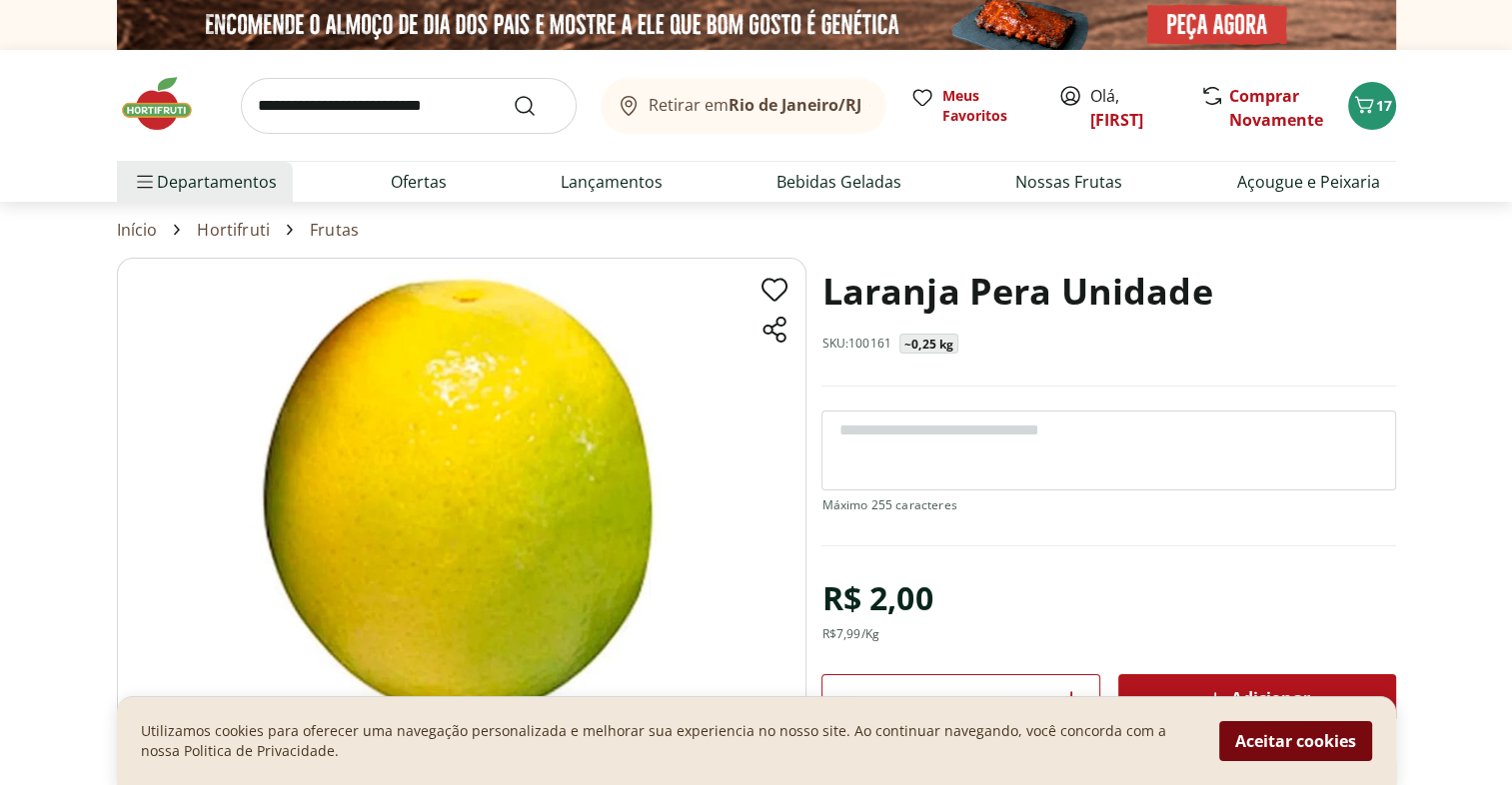 click on "Aceitar cookies" at bounding box center (1295, 741) 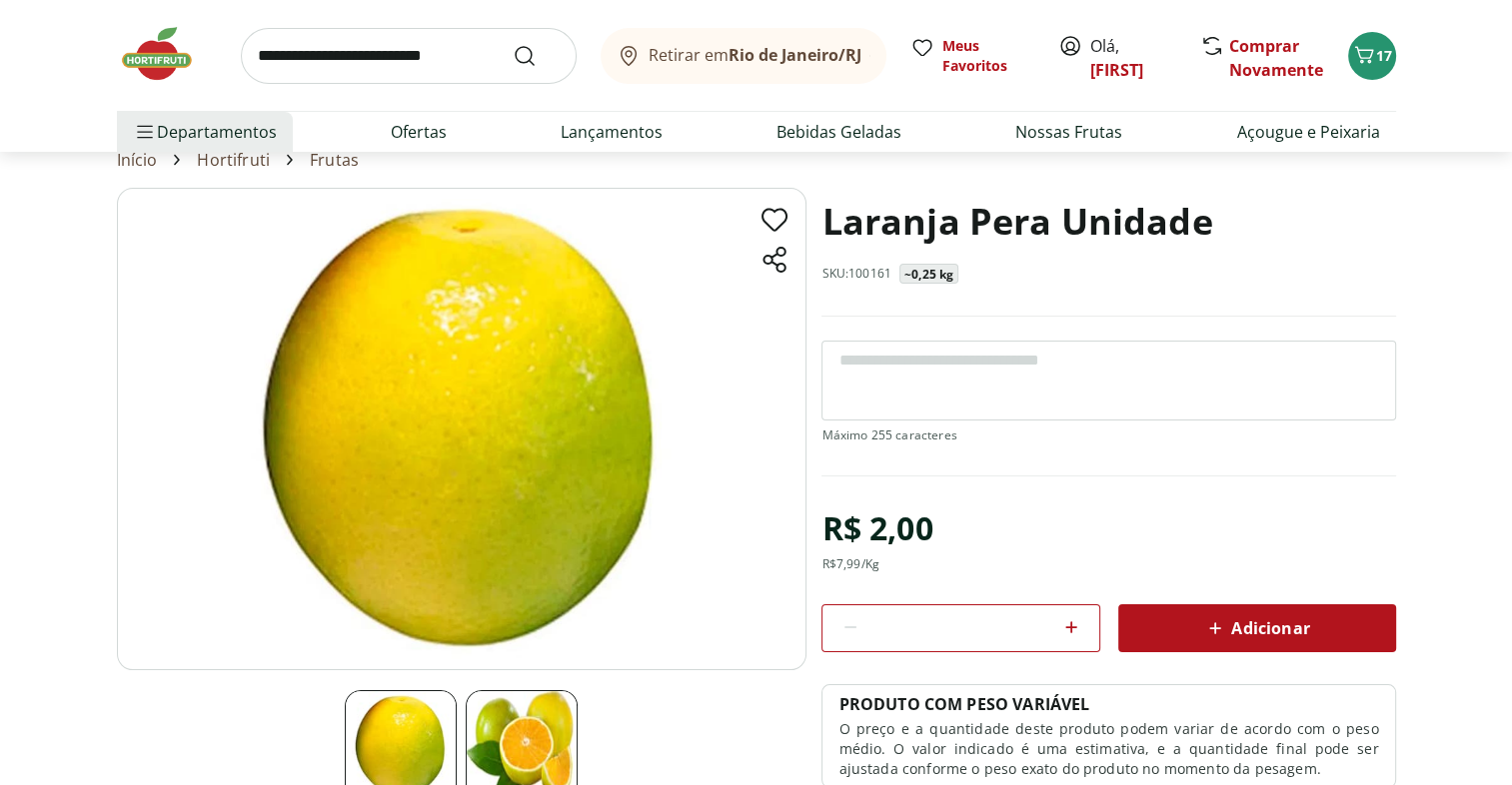 scroll, scrollTop: 64, scrollLeft: 0, axis: vertical 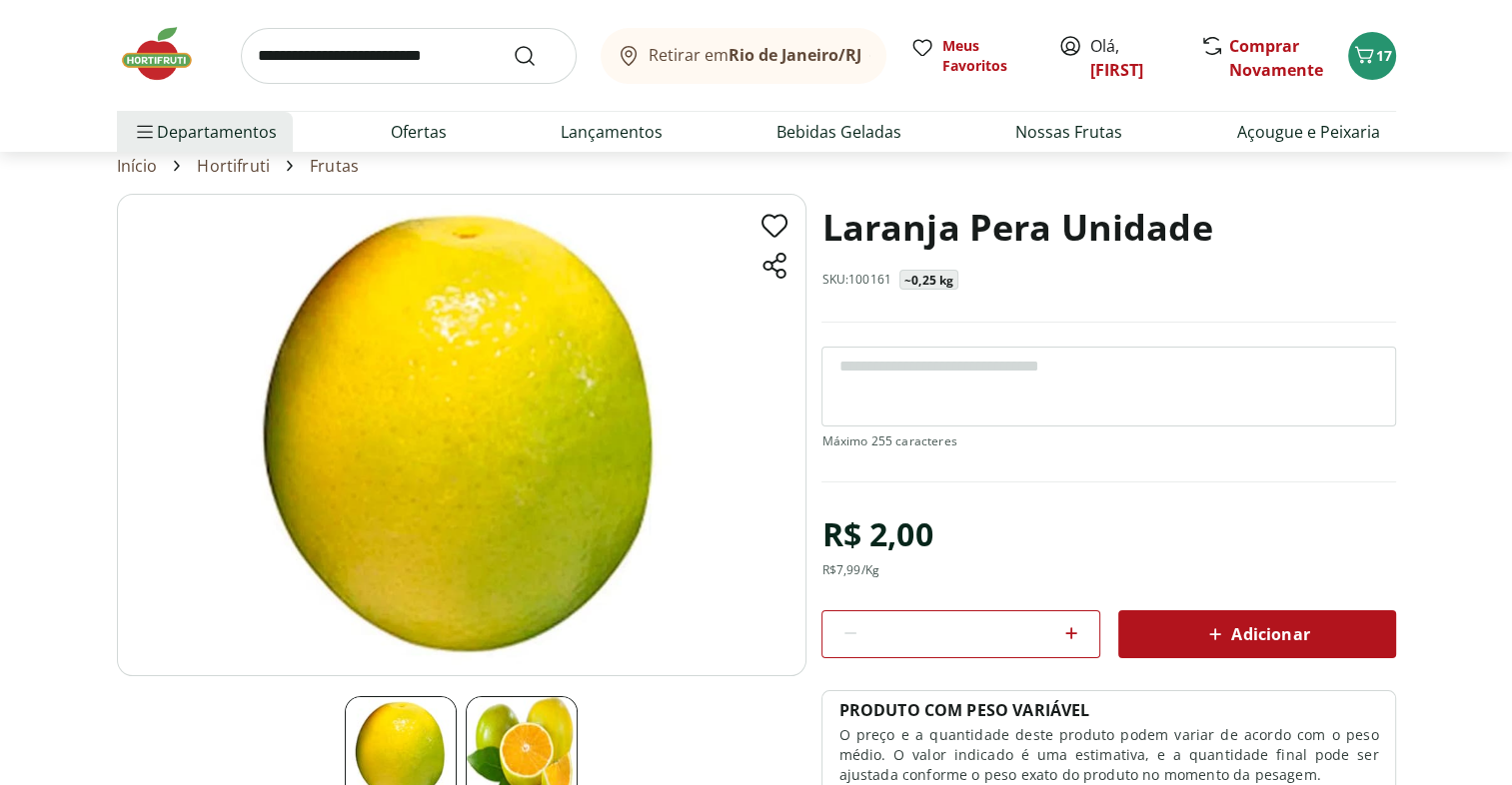 click 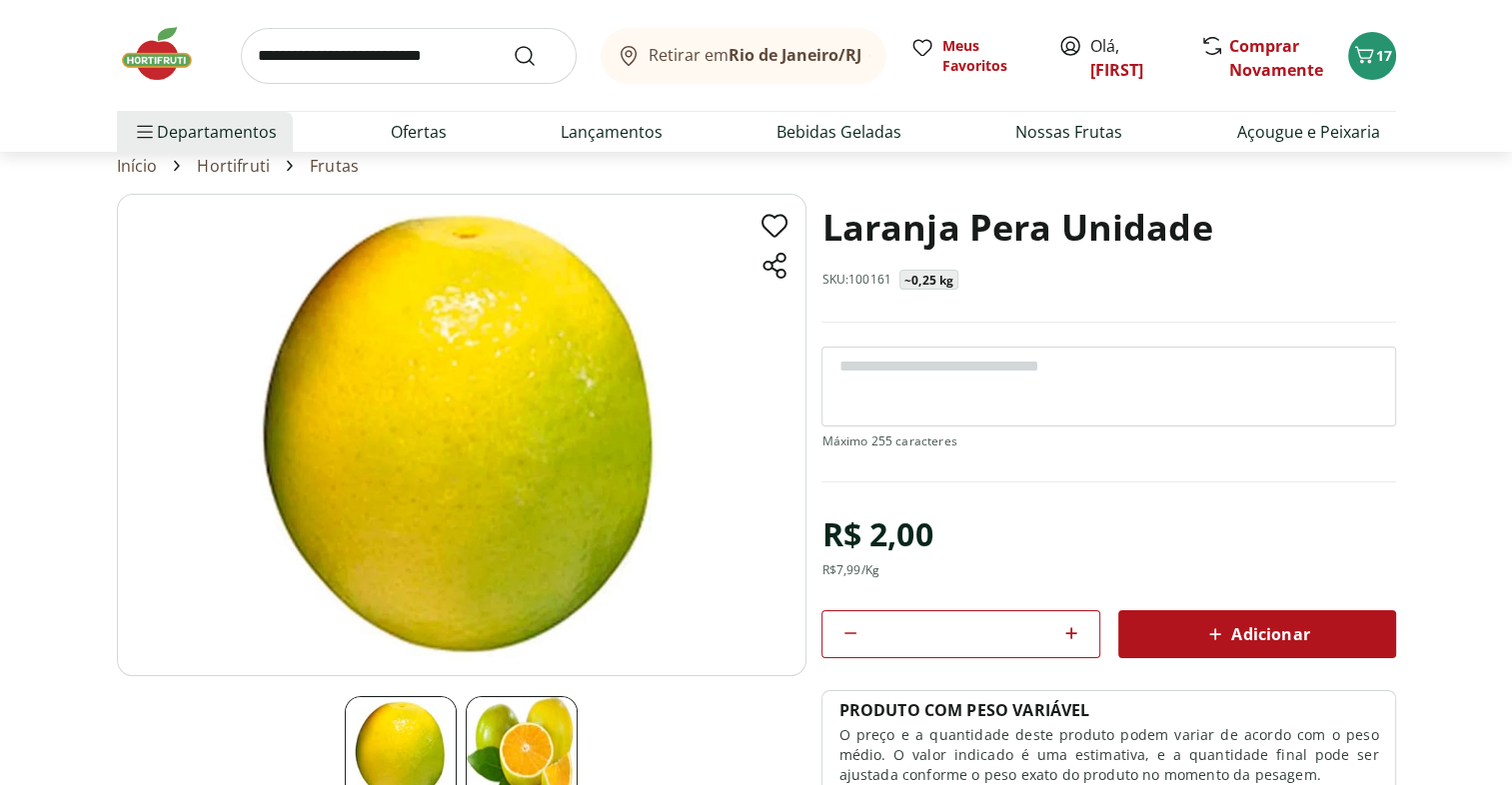 click 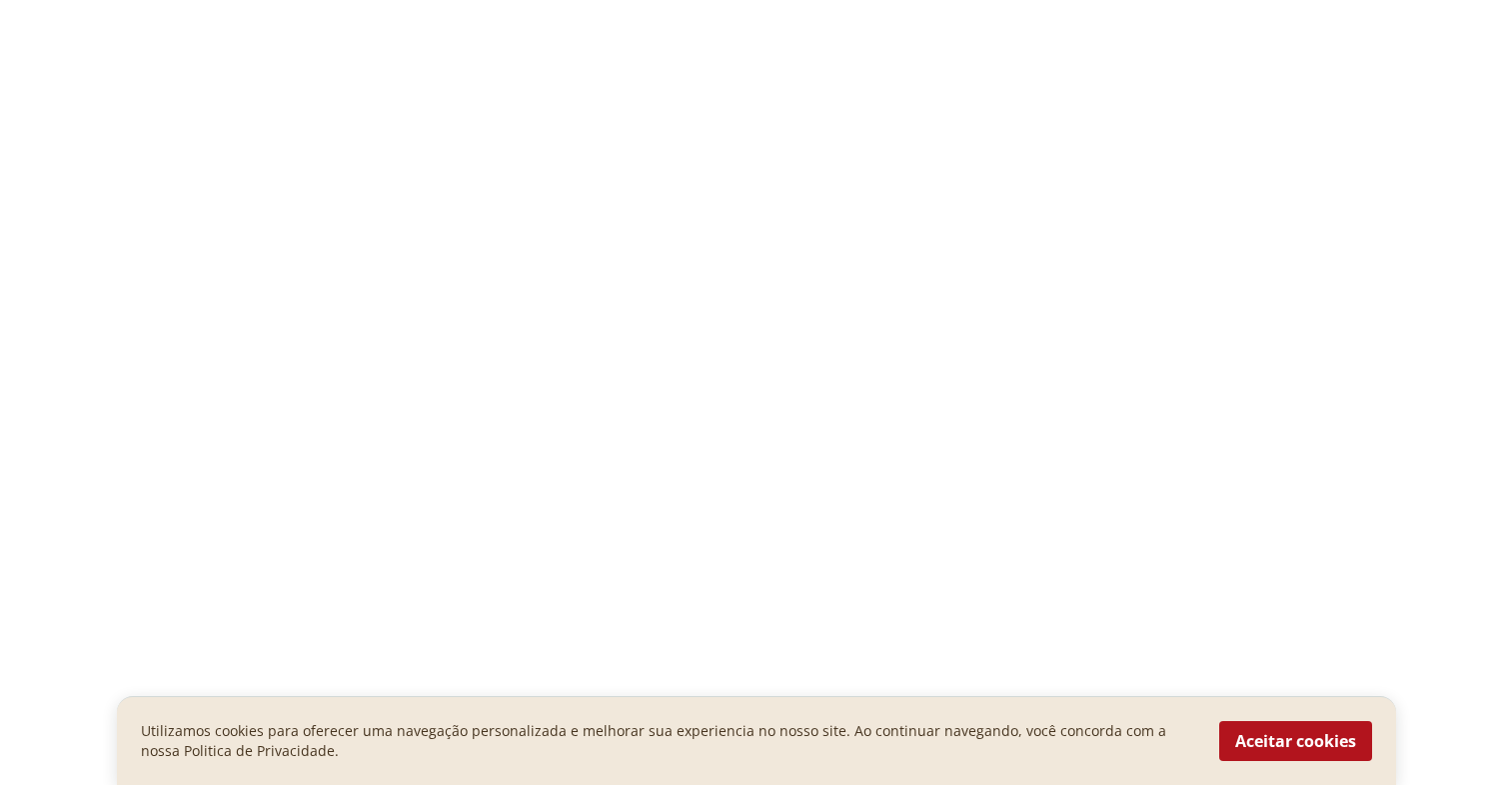 scroll, scrollTop: 0, scrollLeft: 0, axis: both 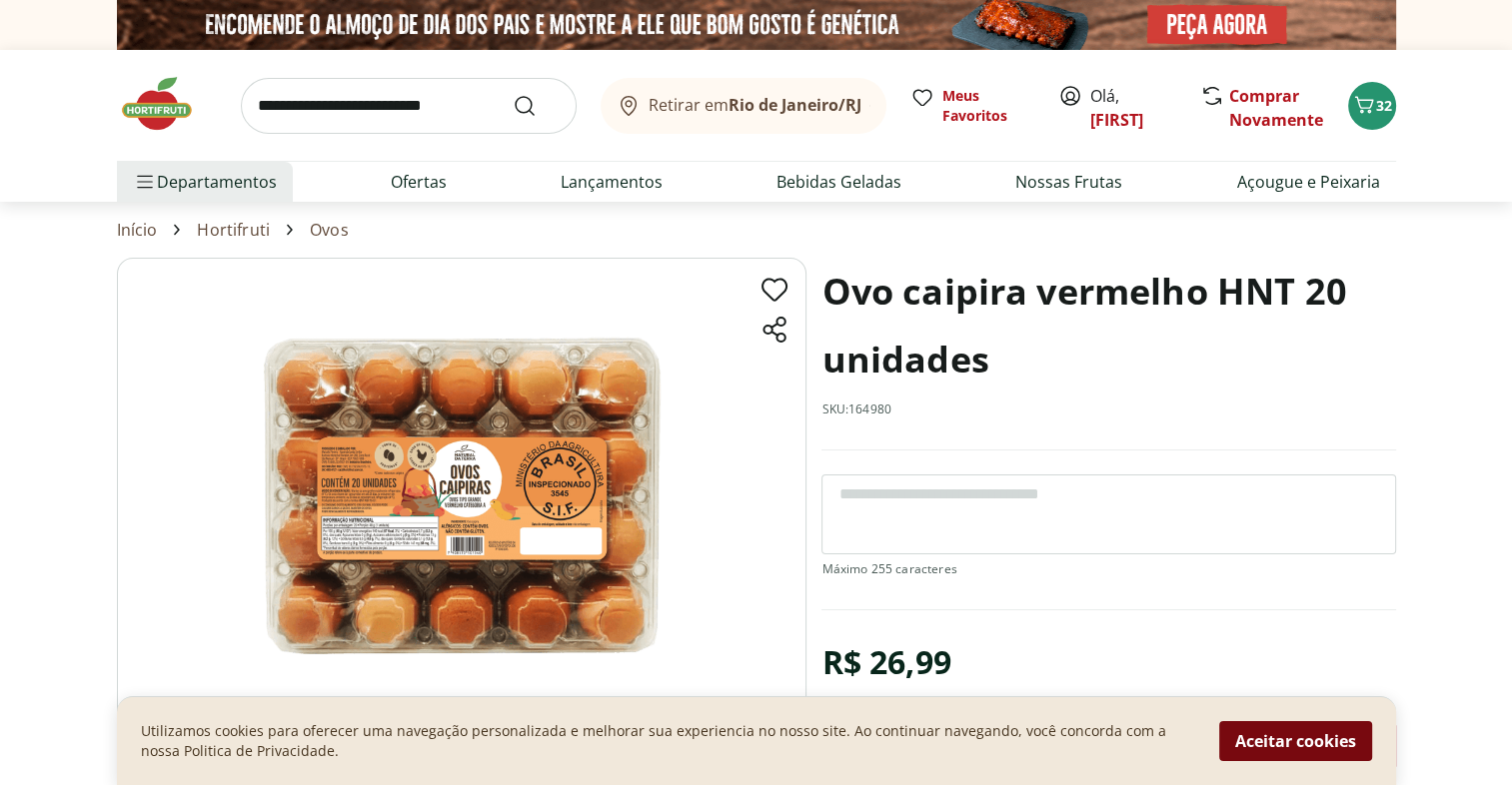 click on "Aceitar cookies" at bounding box center [1295, 741] 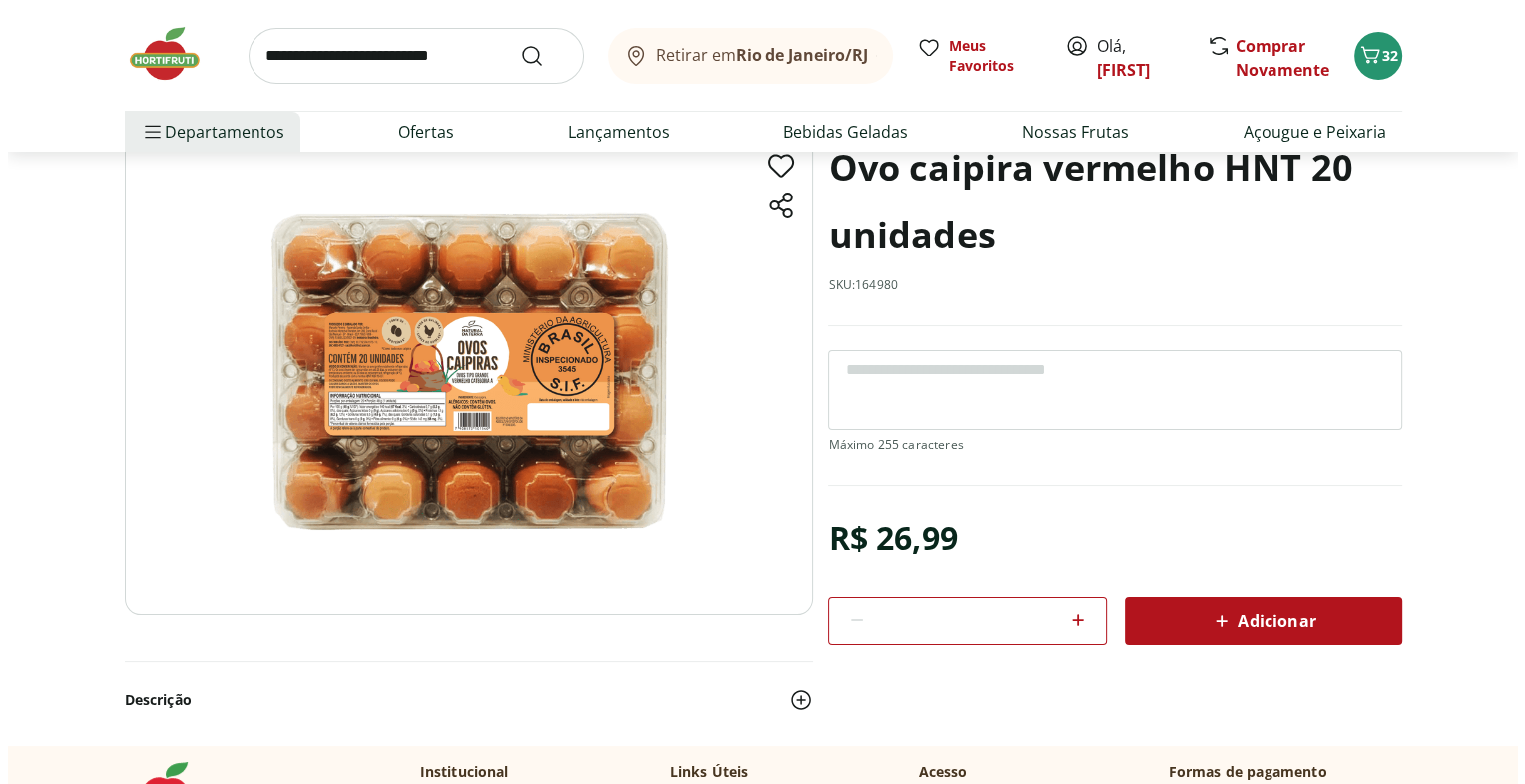 scroll, scrollTop: 124, scrollLeft: 0, axis: vertical 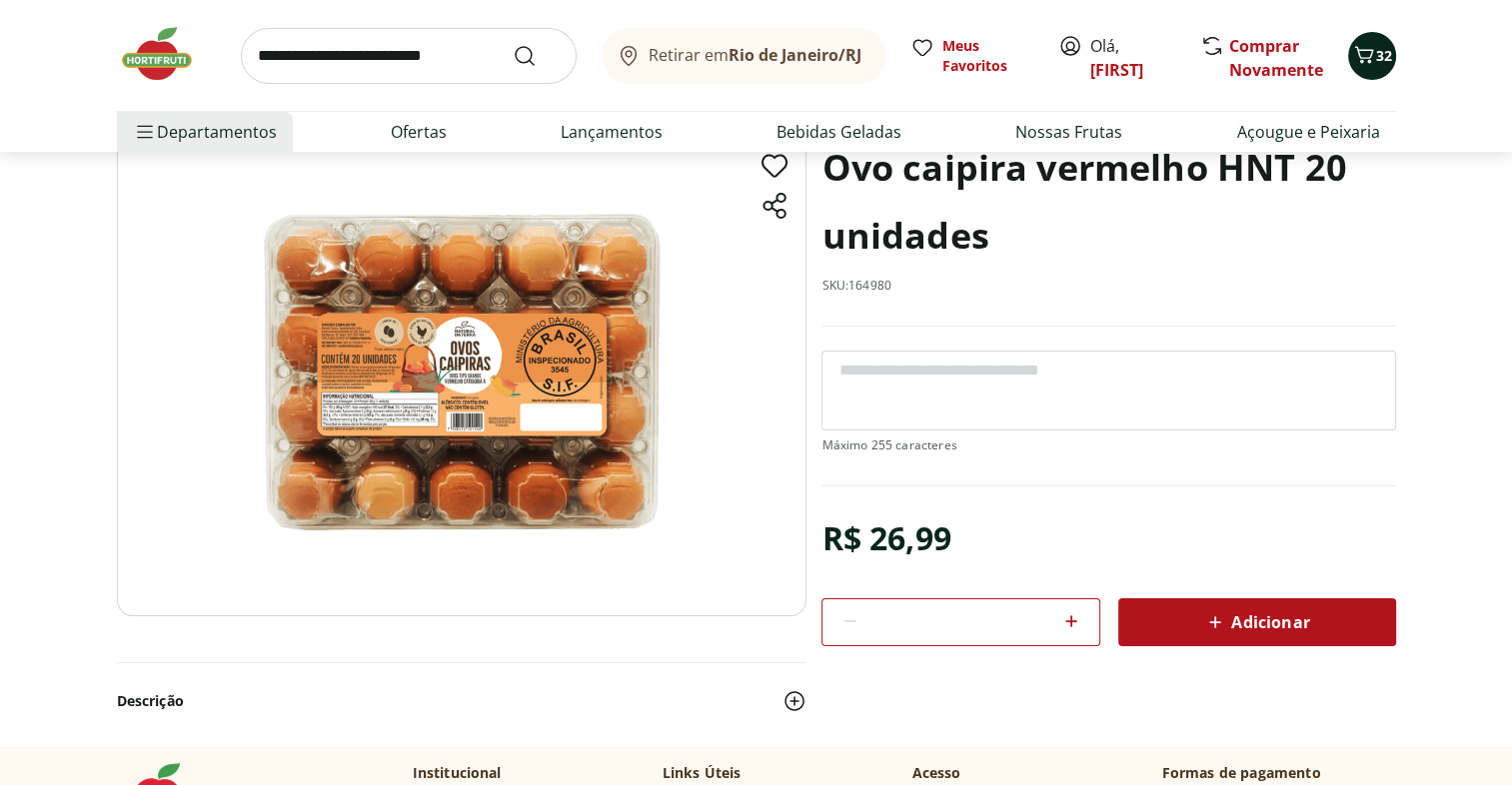 click 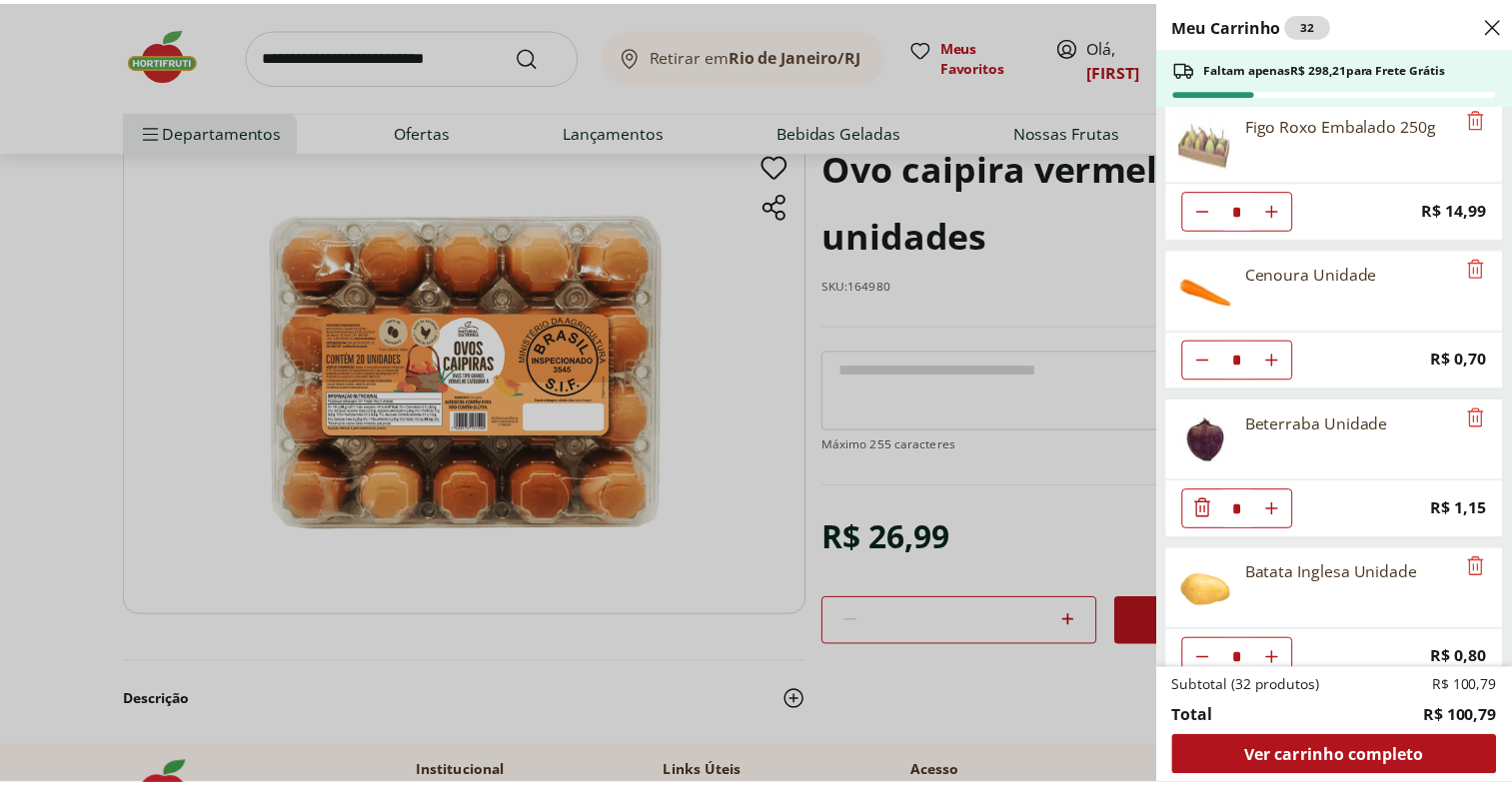 scroll, scrollTop: 631, scrollLeft: 0, axis: vertical 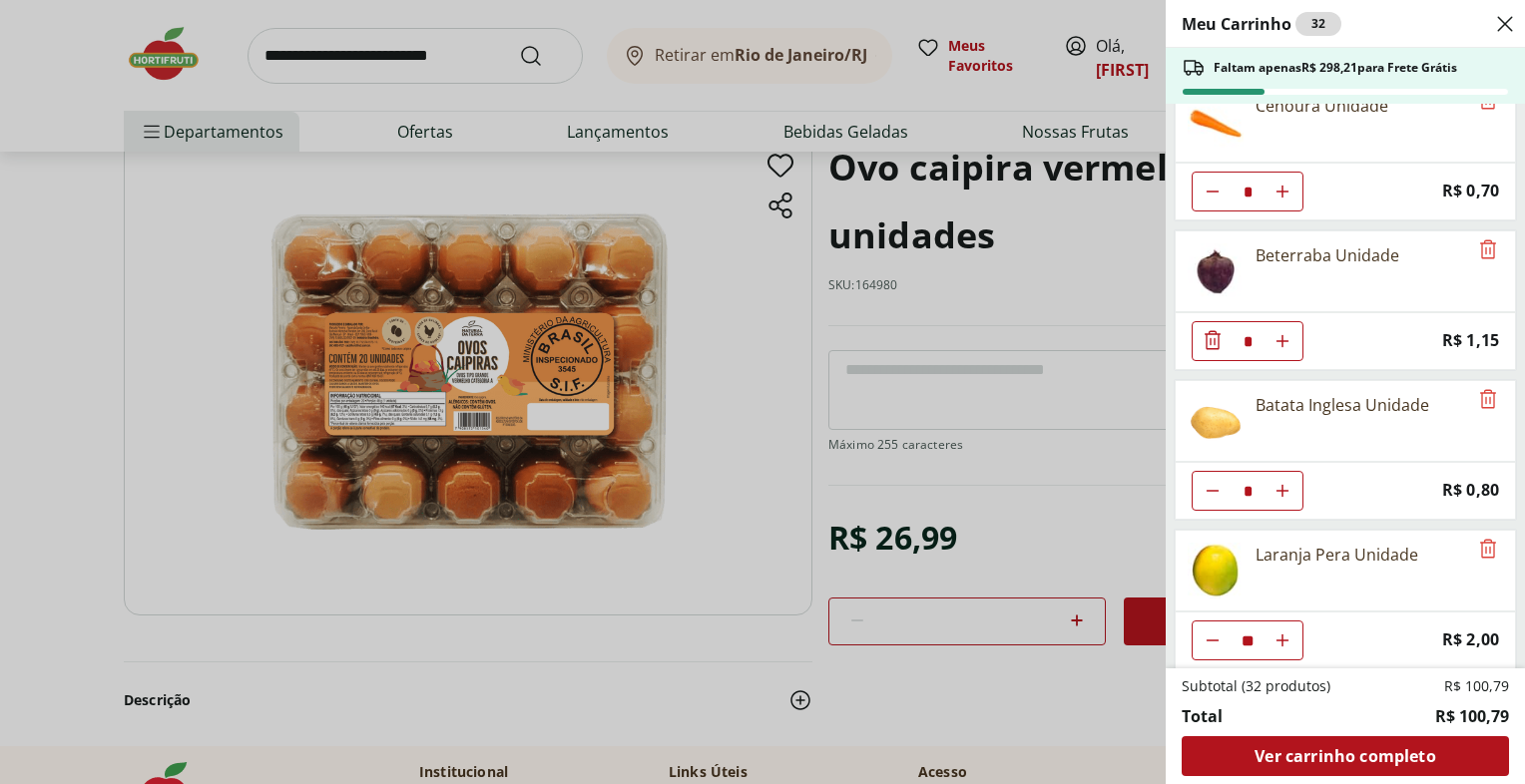 click on "Meu Carrinho 32 Faltam apenas  R$ 298,21  para Frete Grátis Alface Americana Orgânica Bandeja * Price: R$ 7,99 Pepino Japonês Unidade * Price: R$ 1,89 Ovos de Codorna com 30 unidades * Price: R$ 10,99 Figo Roxo Embalado 250g * Price: R$ 14,99 Cenoura Unidade * Price: R$ 0,70 Beterraba Unidade * Price: R$ 1,15 Batata Inglesa Unidade * Price: R$ 0,80 Laranja Pera Unidade ** Price: R$ 2,00 Subtotal (32 produtos) R$ 100,79 Total R$ 100,79 Ver carrinho completo" at bounding box center [762, 392] 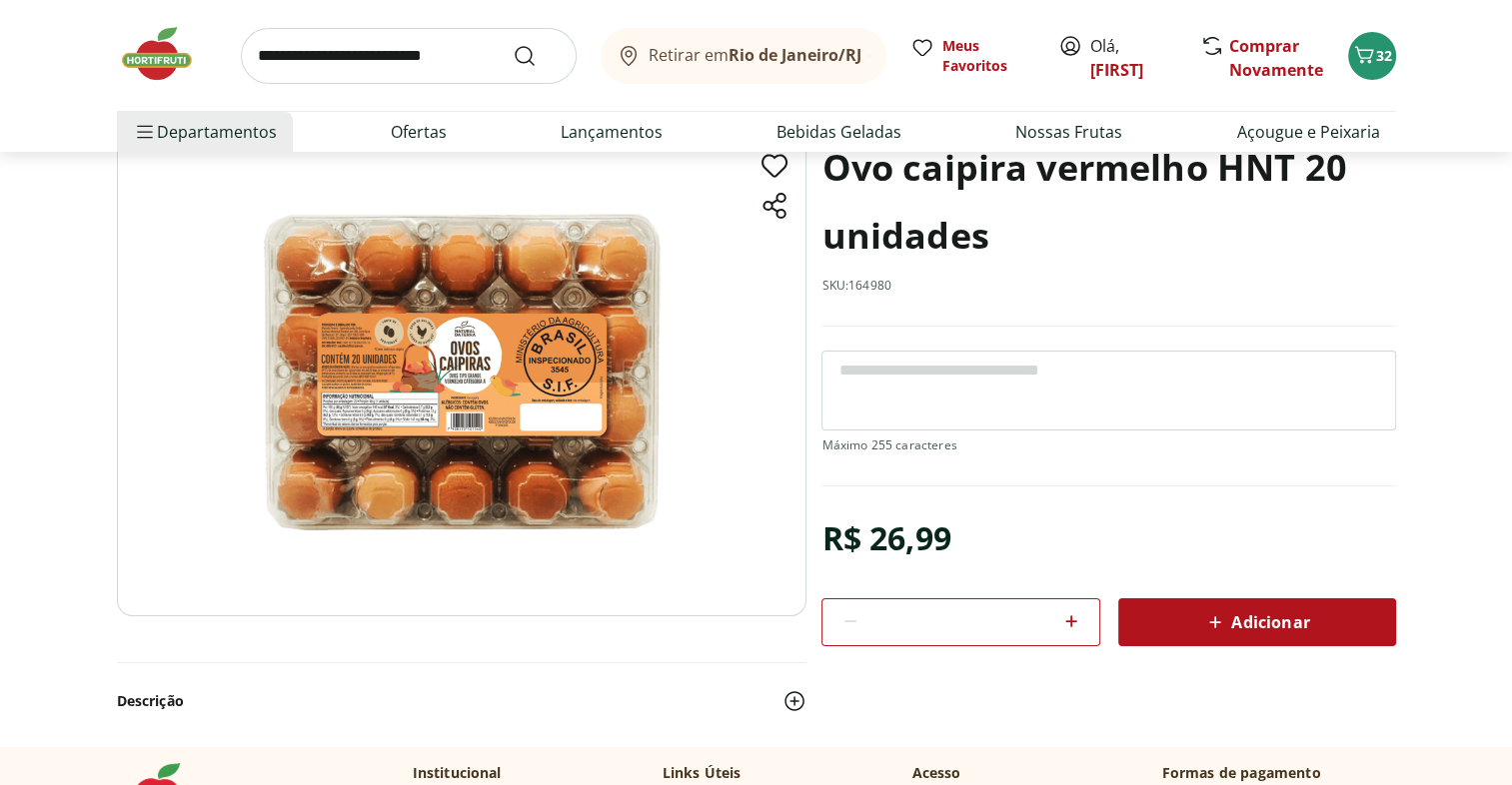 click on "Adicionar" at bounding box center (1256, 622) 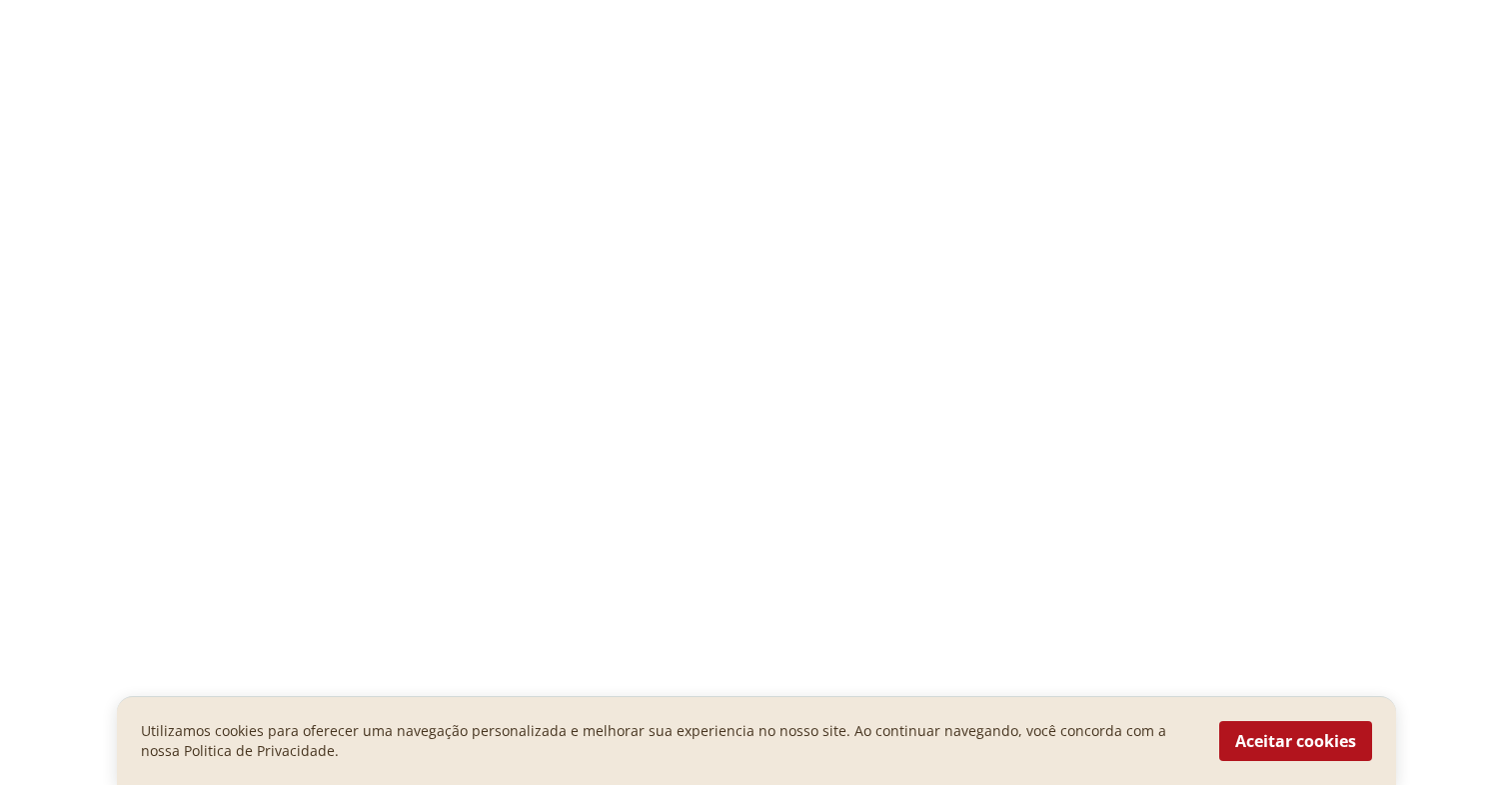 scroll, scrollTop: 0, scrollLeft: 0, axis: both 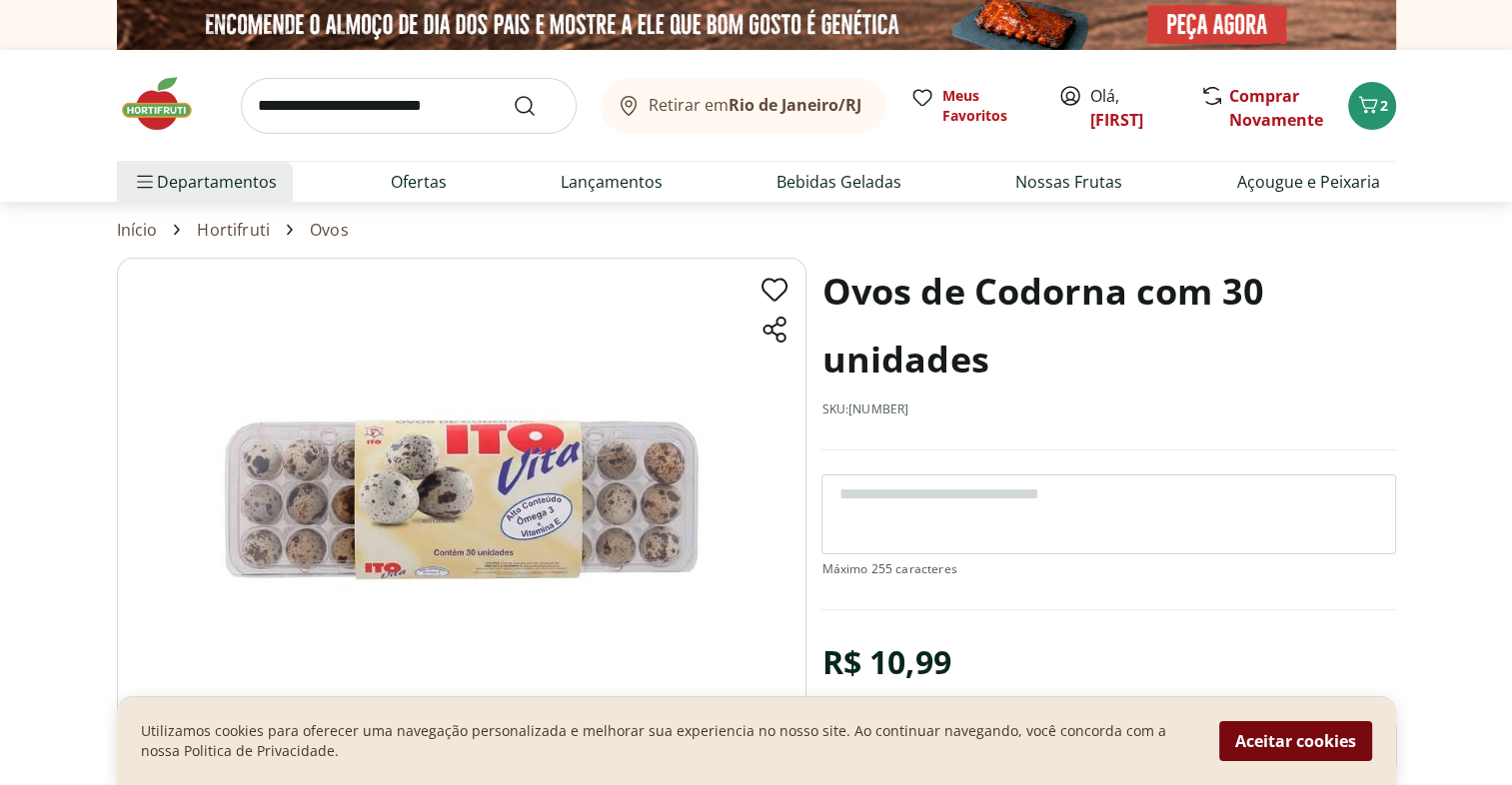 click on "Aceitar cookies" at bounding box center (1295, 741) 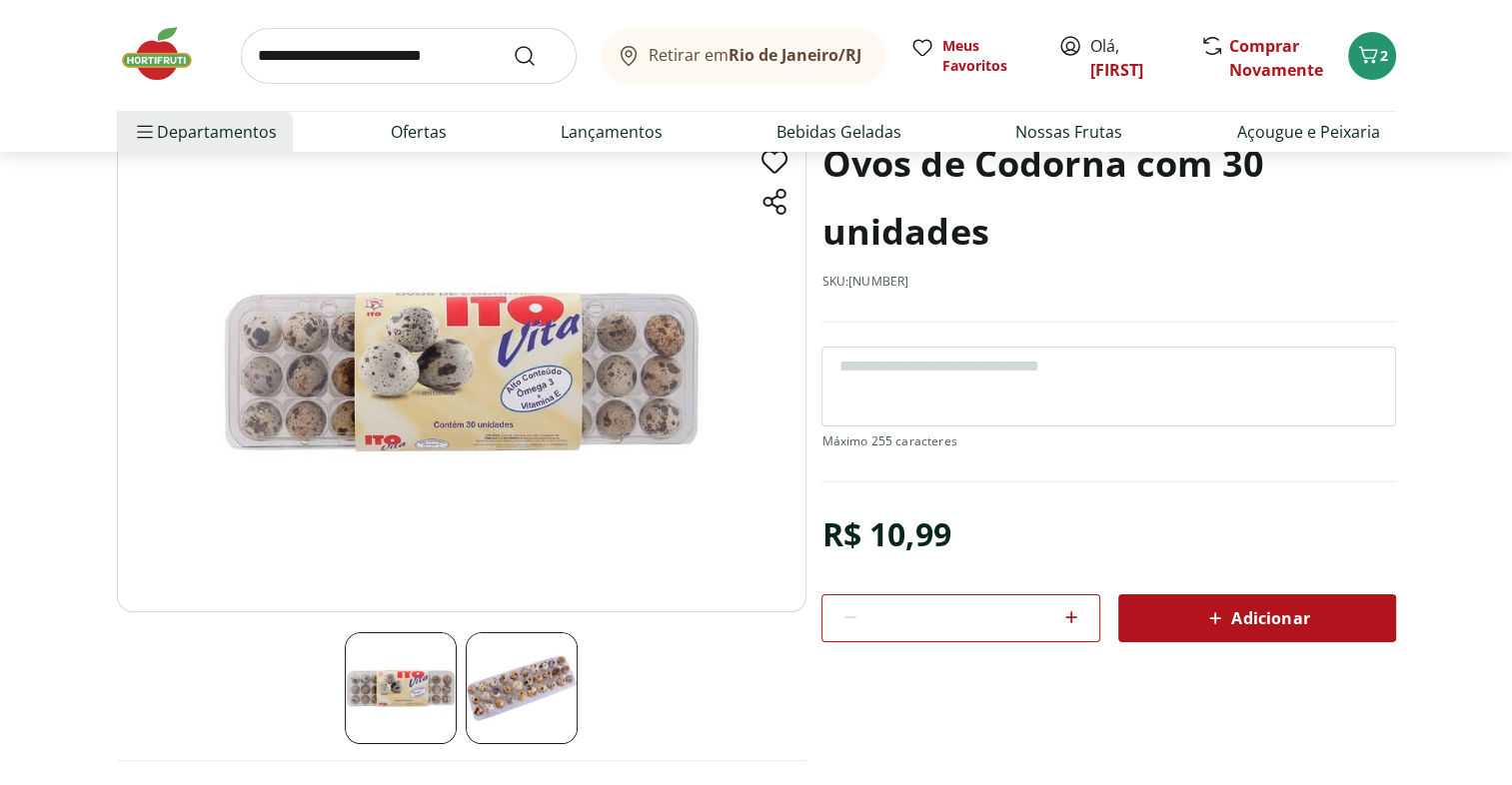scroll, scrollTop: 142, scrollLeft: 0, axis: vertical 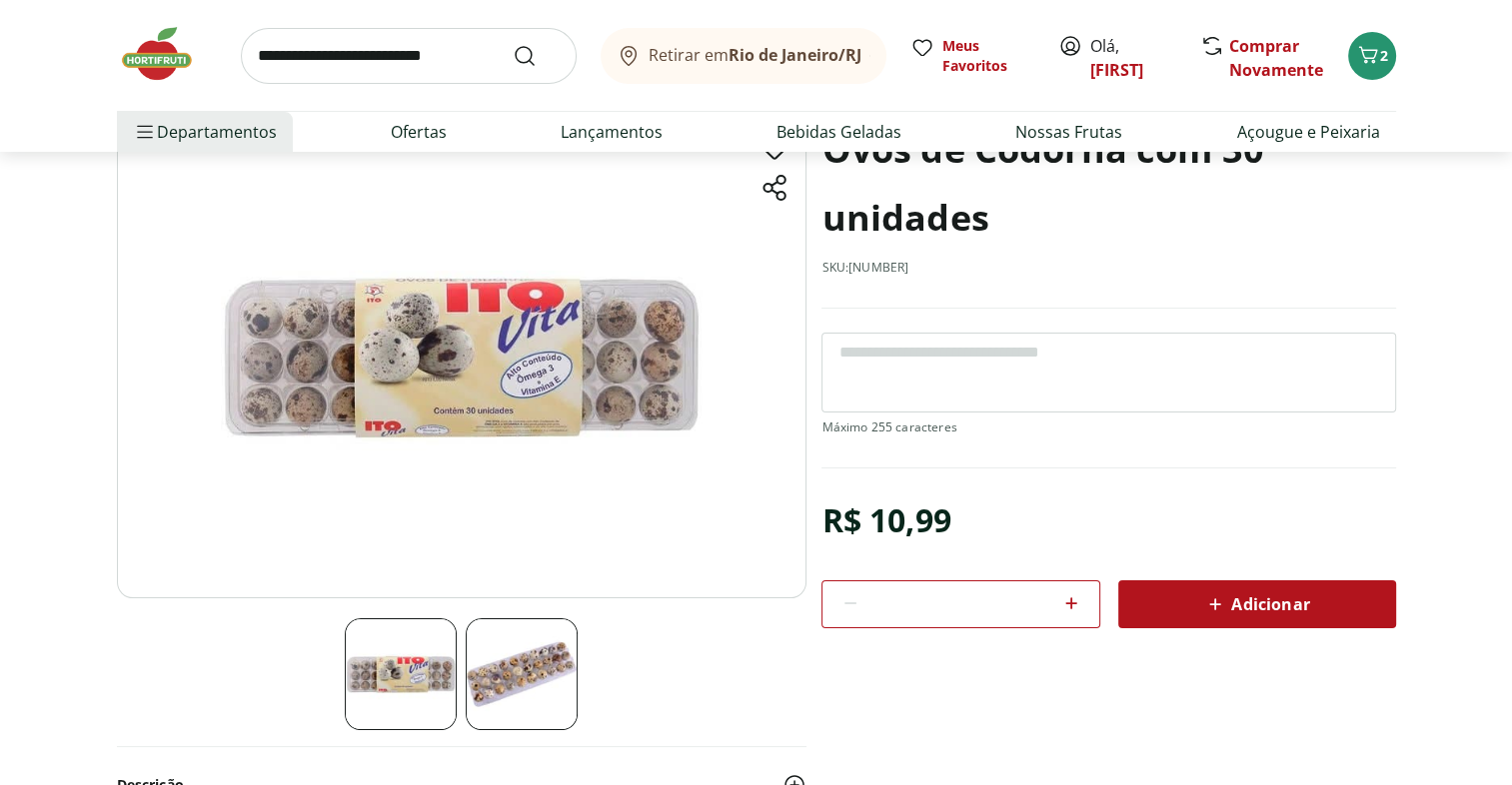 click 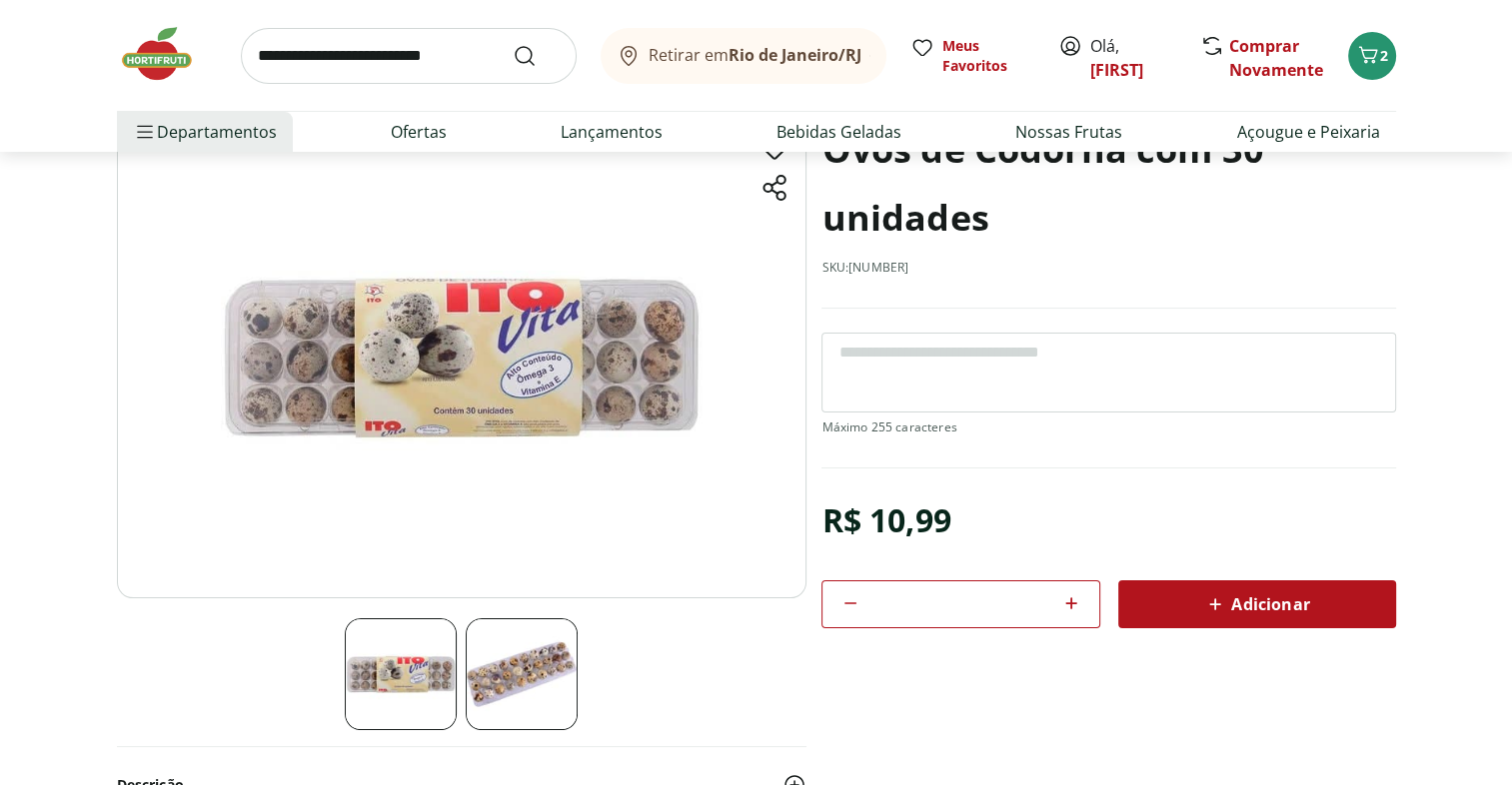 click on "Adicionar" at bounding box center [1256, 604] 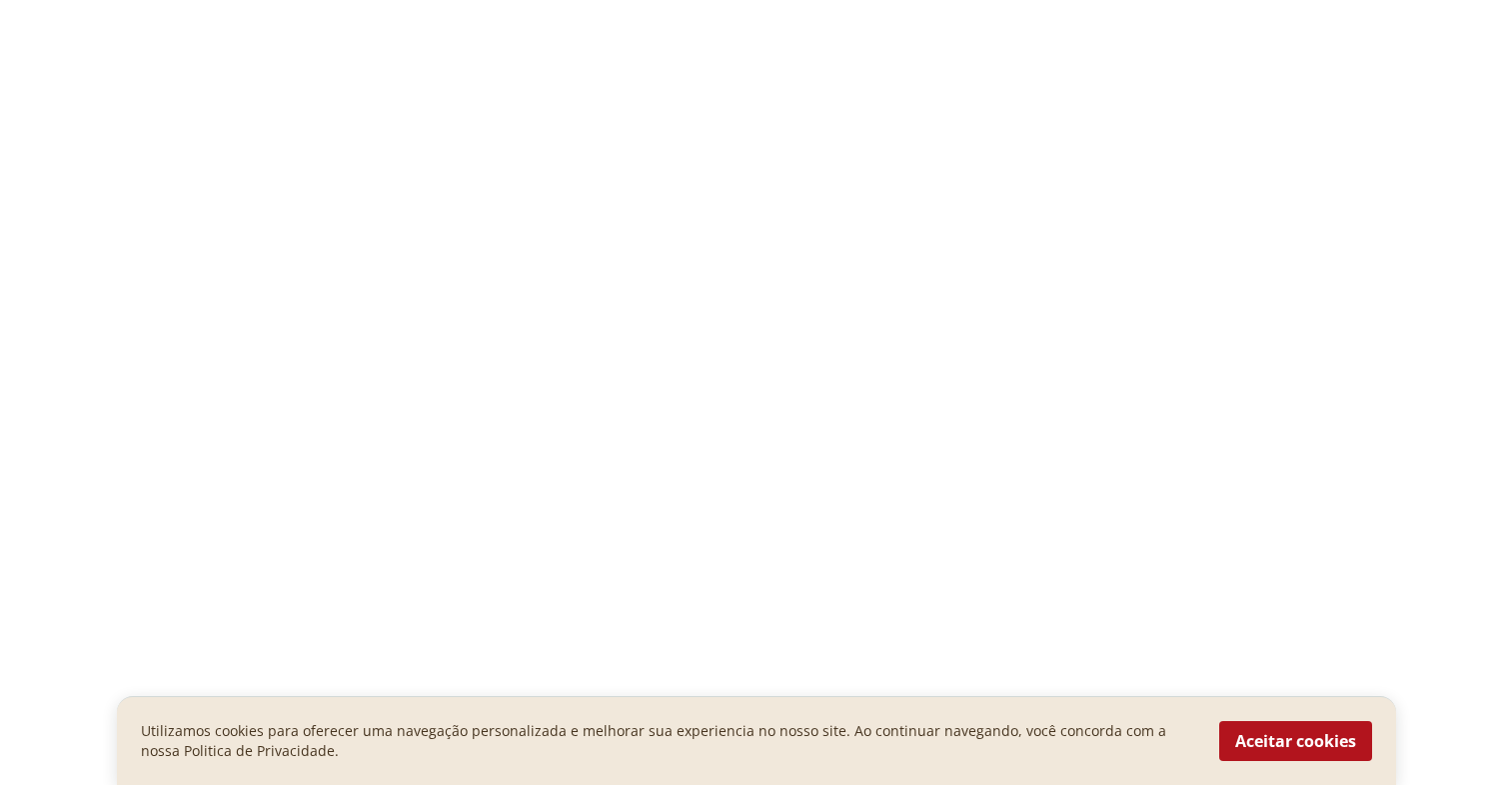 scroll, scrollTop: 0, scrollLeft: 0, axis: both 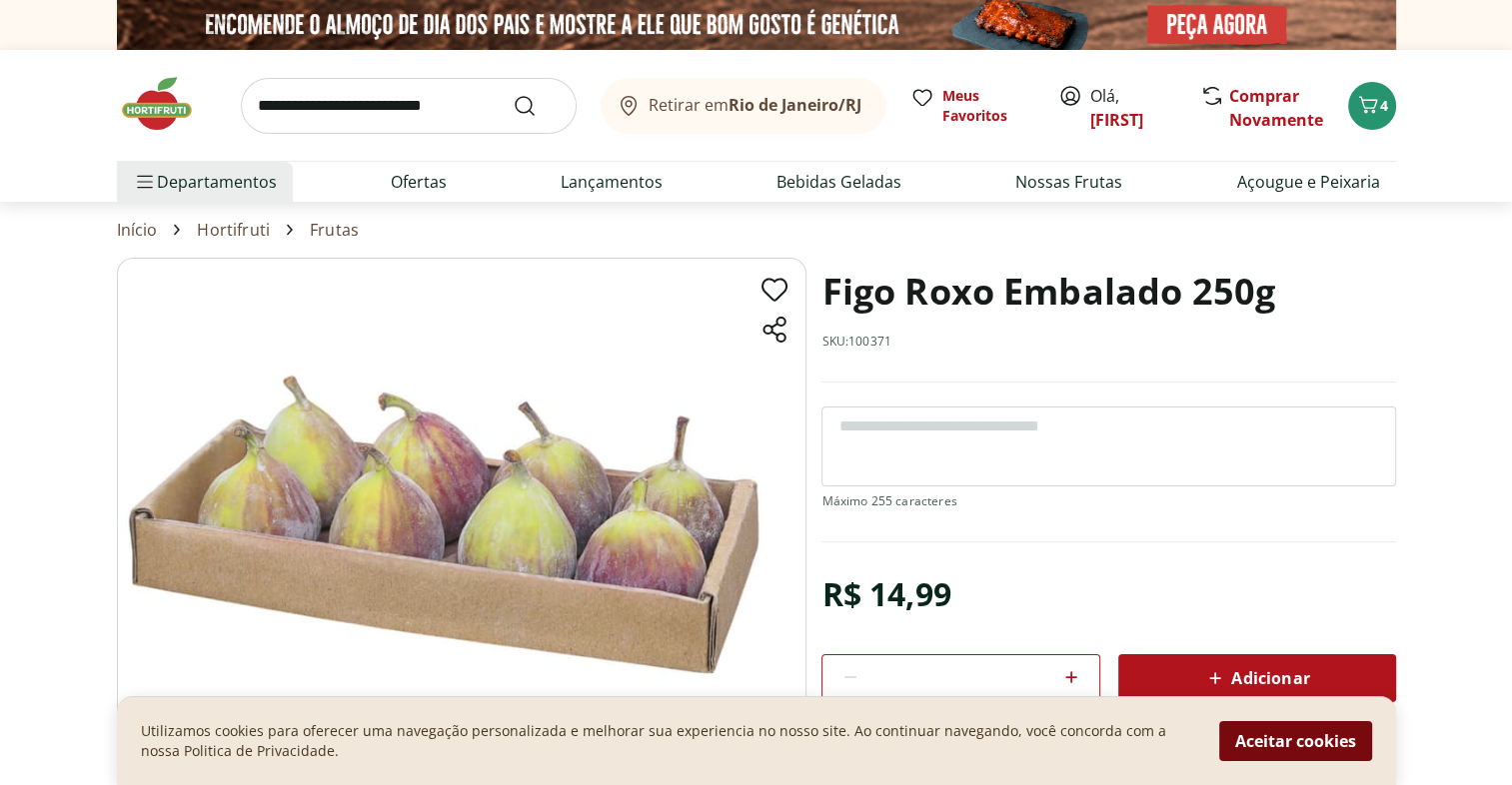 click on "Aceitar cookies" at bounding box center [1295, 741] 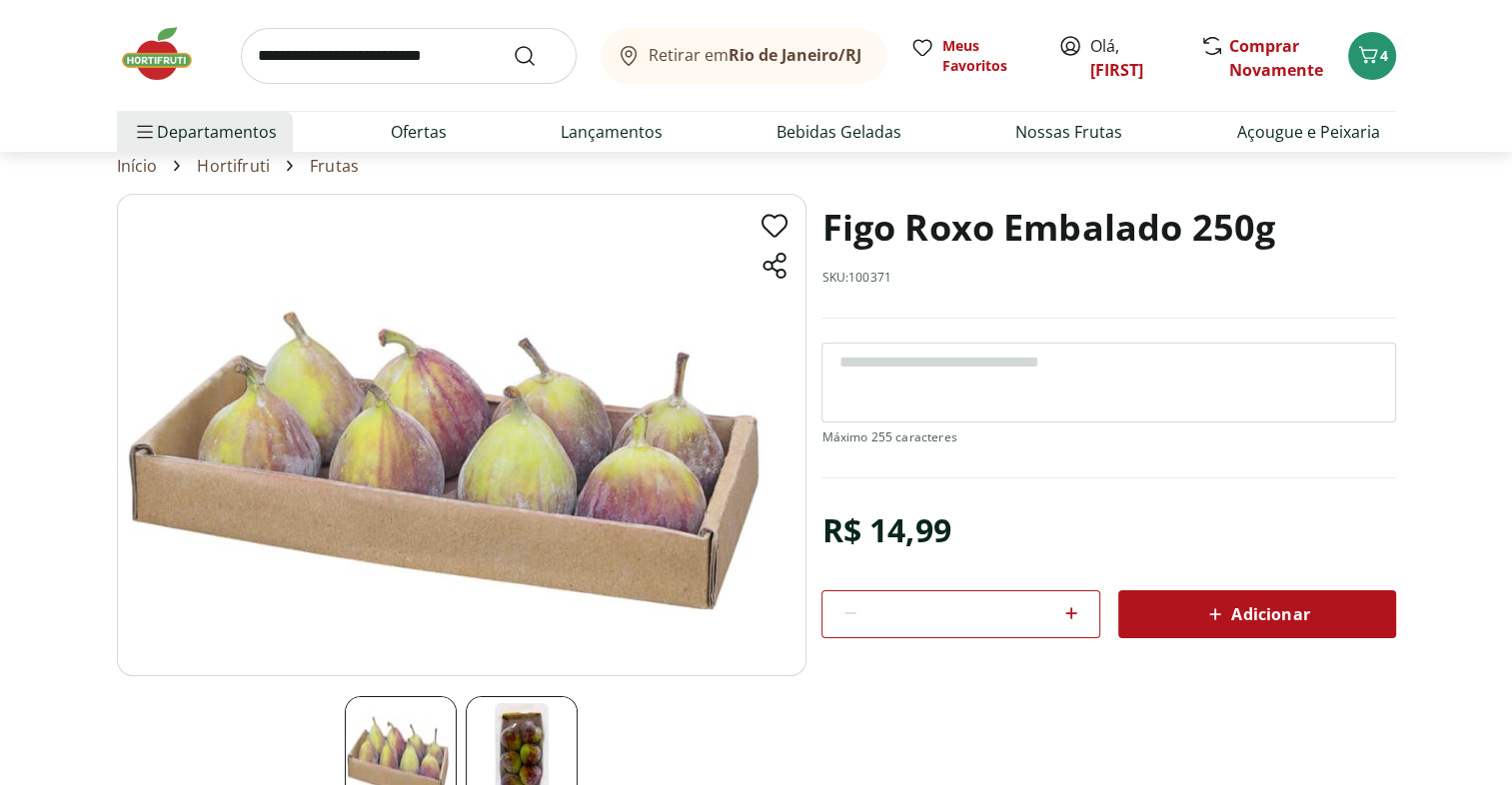 scroll, scrollTop: 72, scrollLeft: 0, axis: vertical 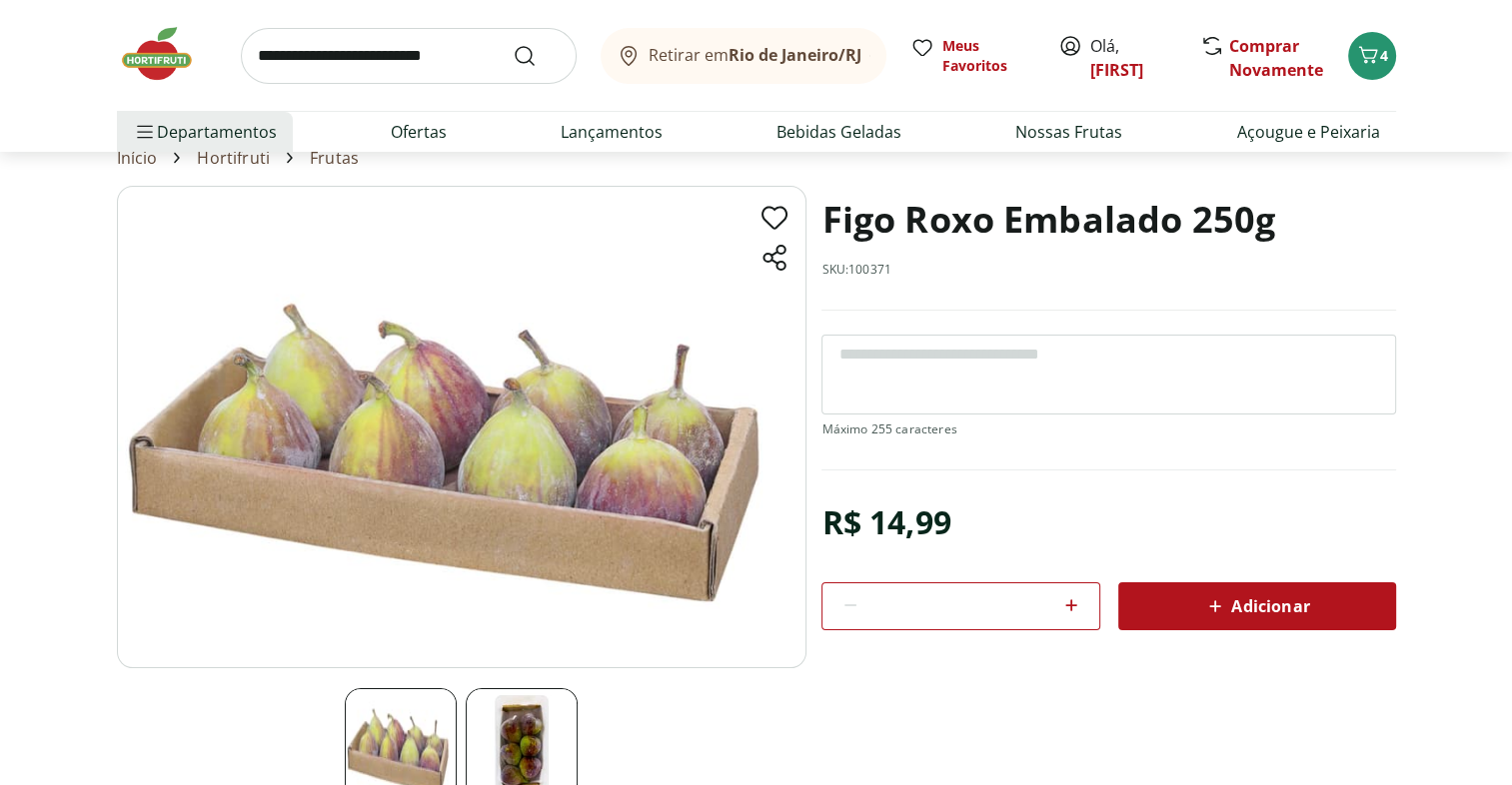 click 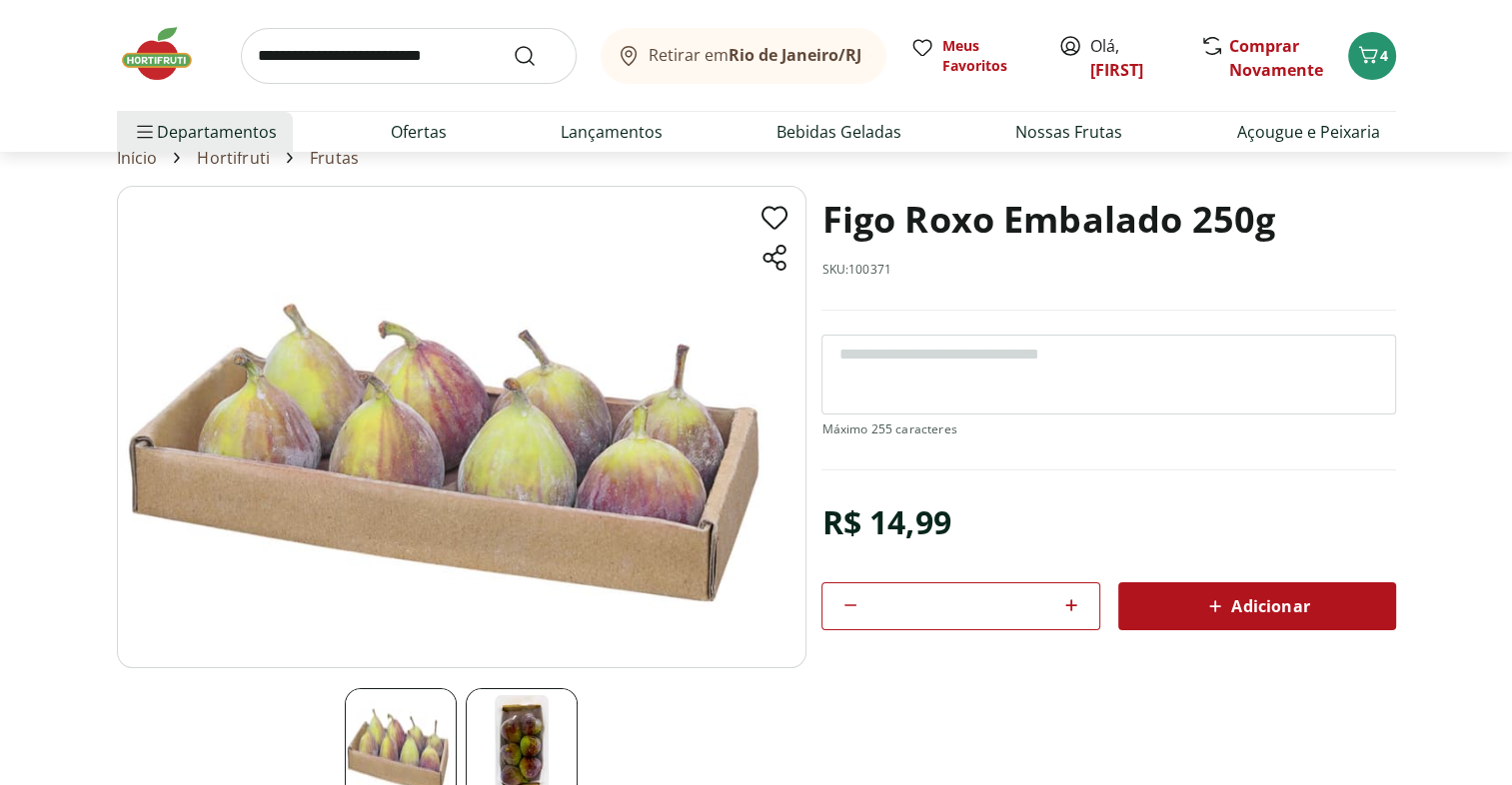 click on "Adicionar" at bounding box center [1257, 606] 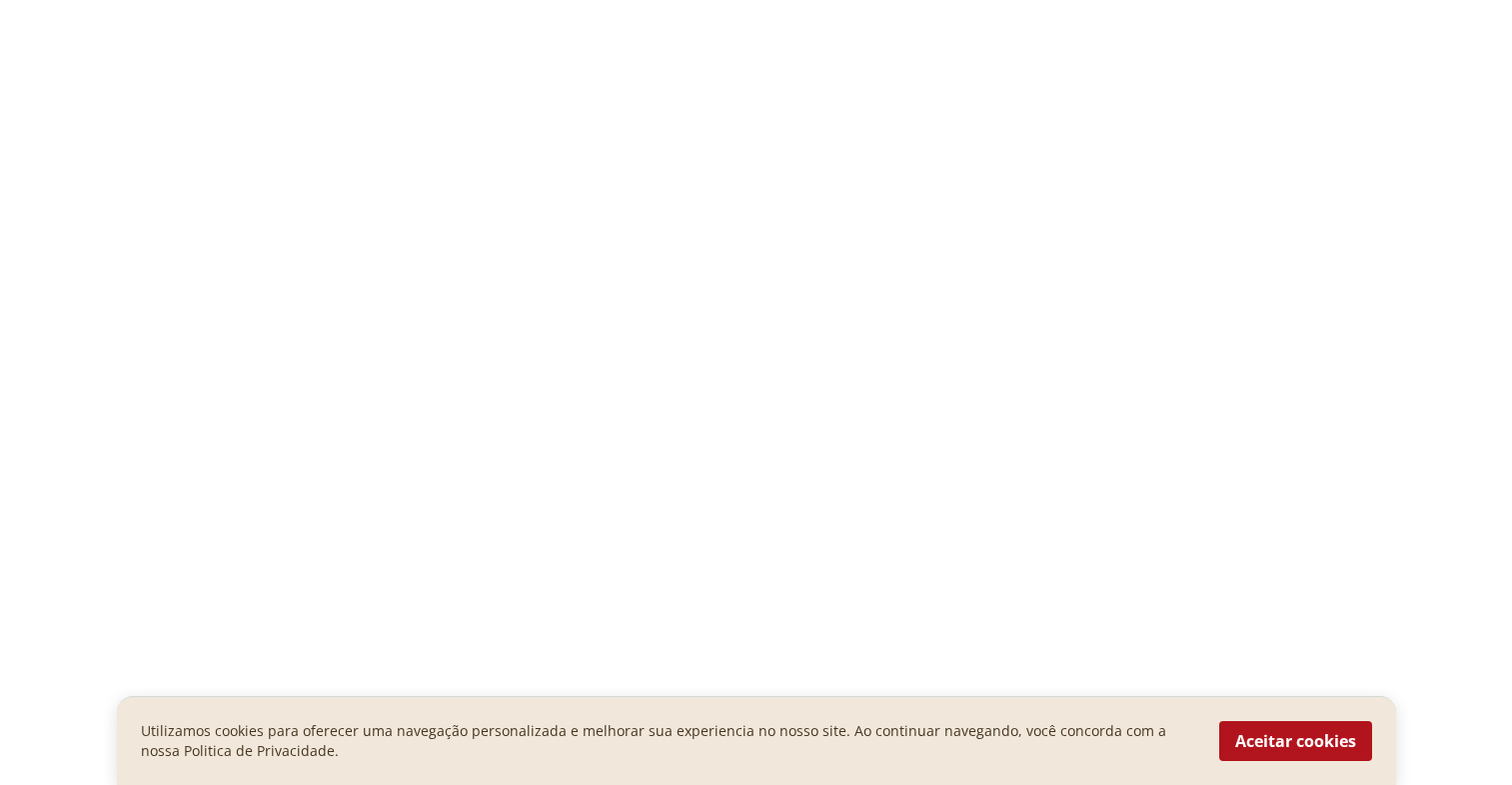 scroll, scrollTop: 0, scrollLeft: 0, axis: both 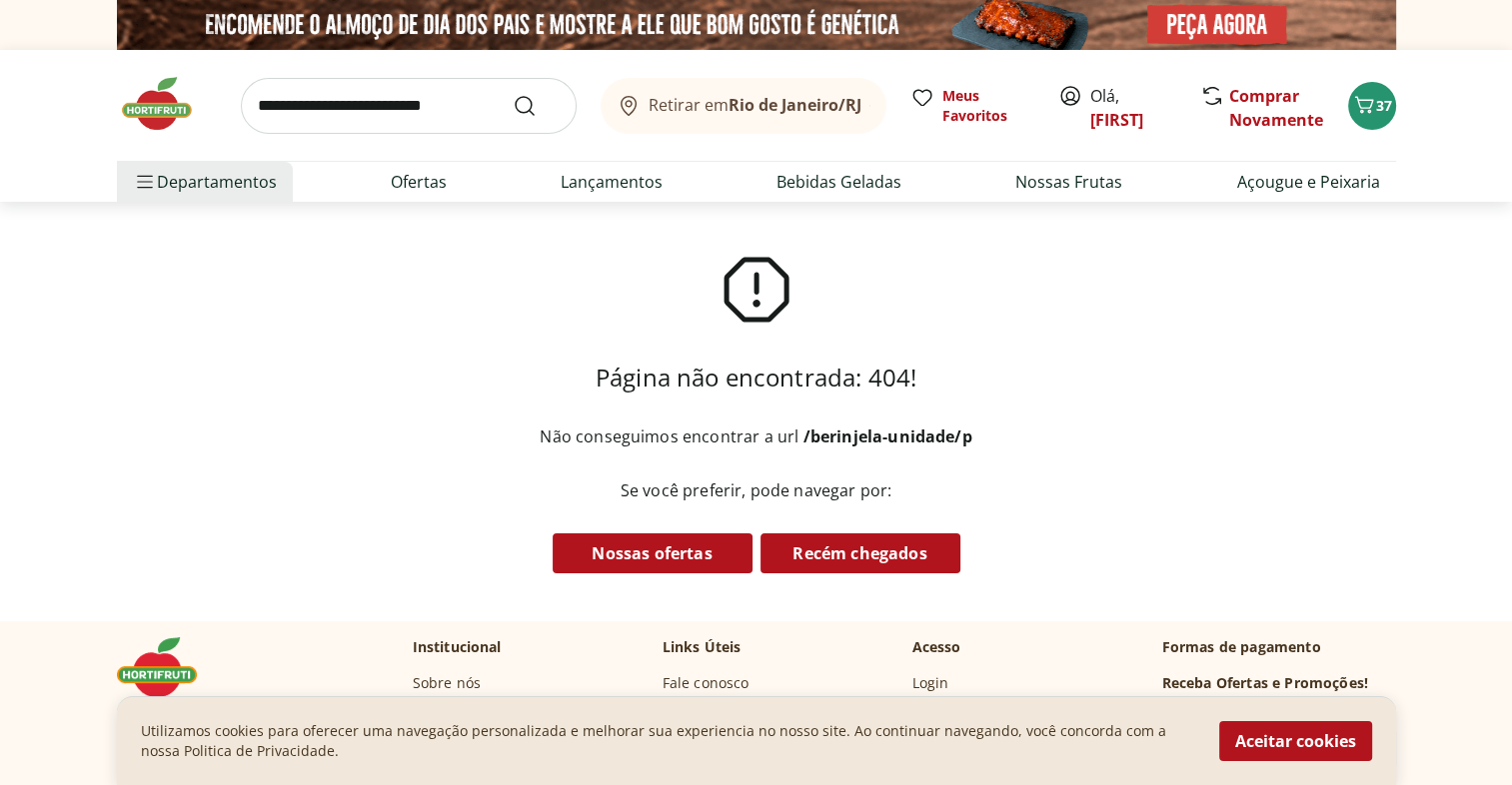 click at bounding box center (409, 106) 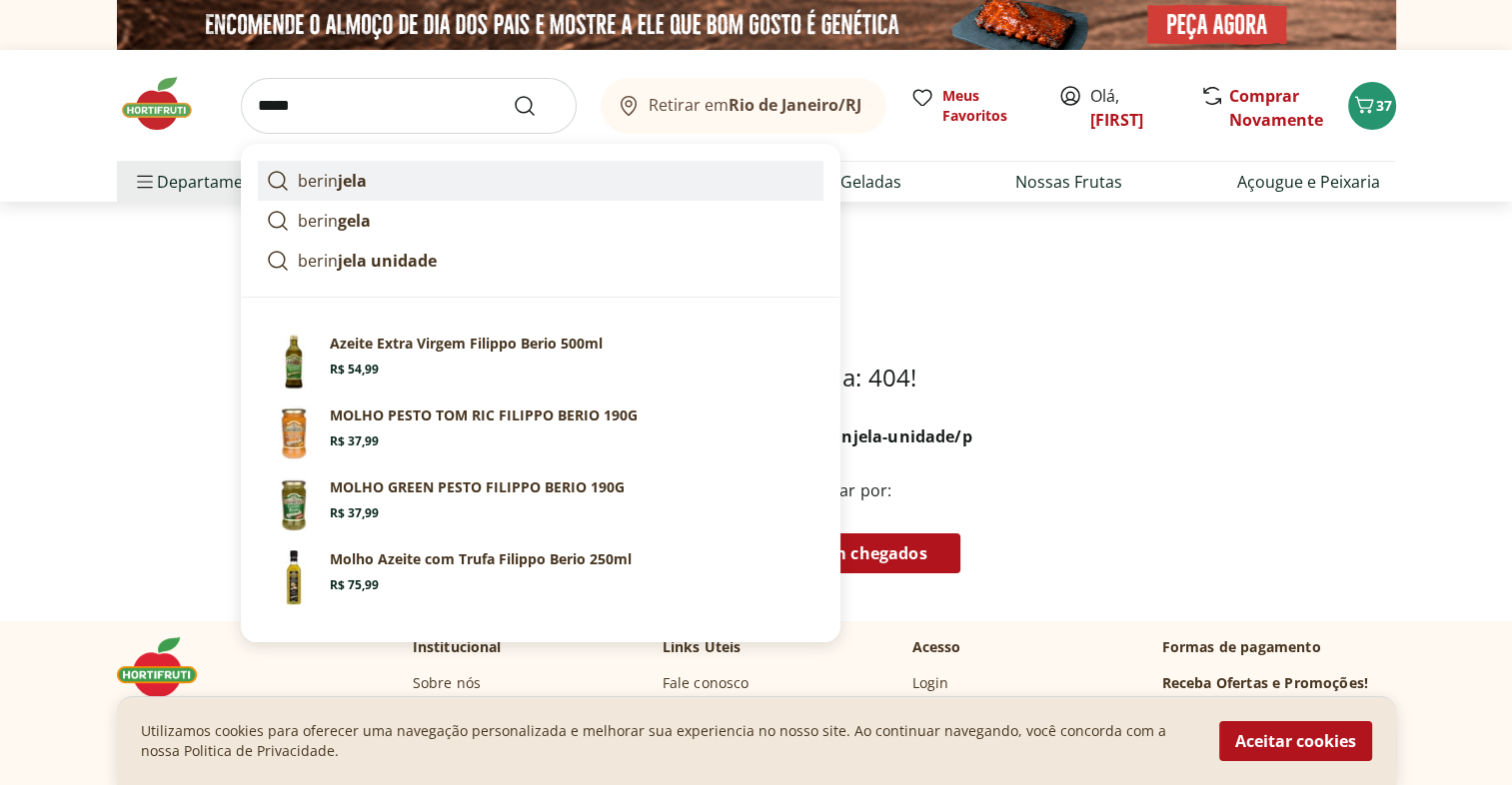 click on "jela" at bounding box center [352, 181] 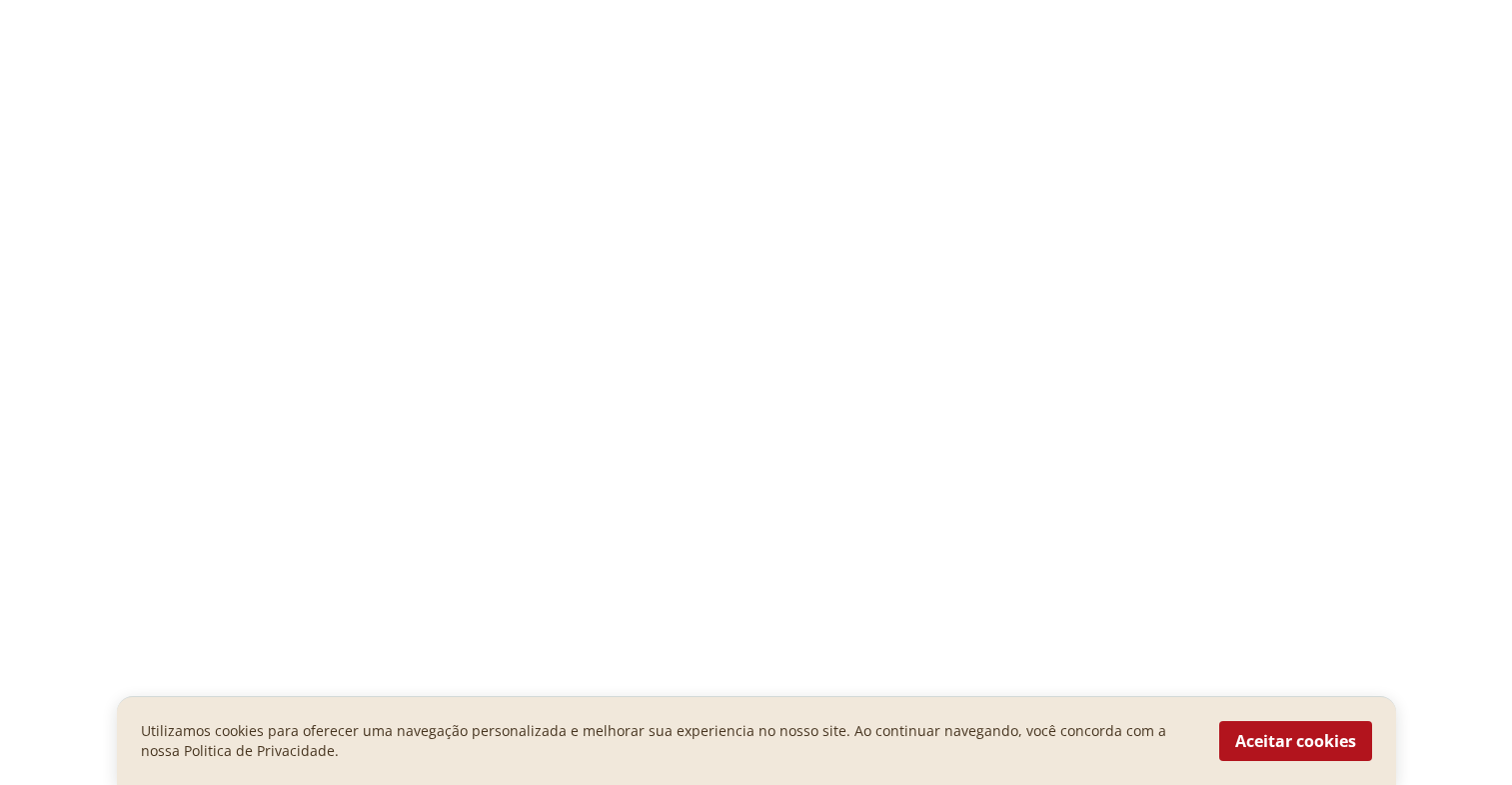 scroll, scrollTop: 0, scrollLeft: 0, axis: both 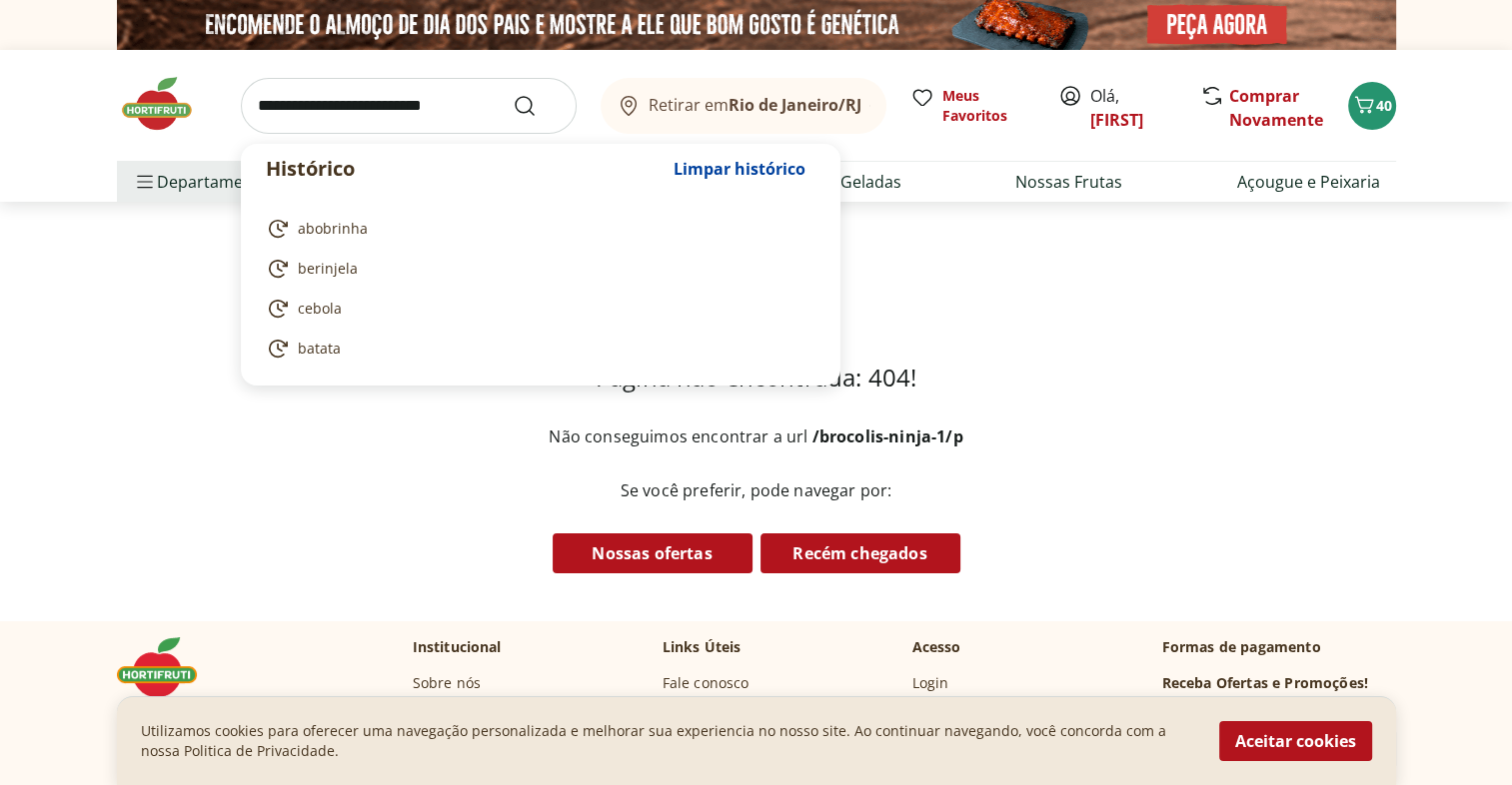 click at bounding box center [409, 106] 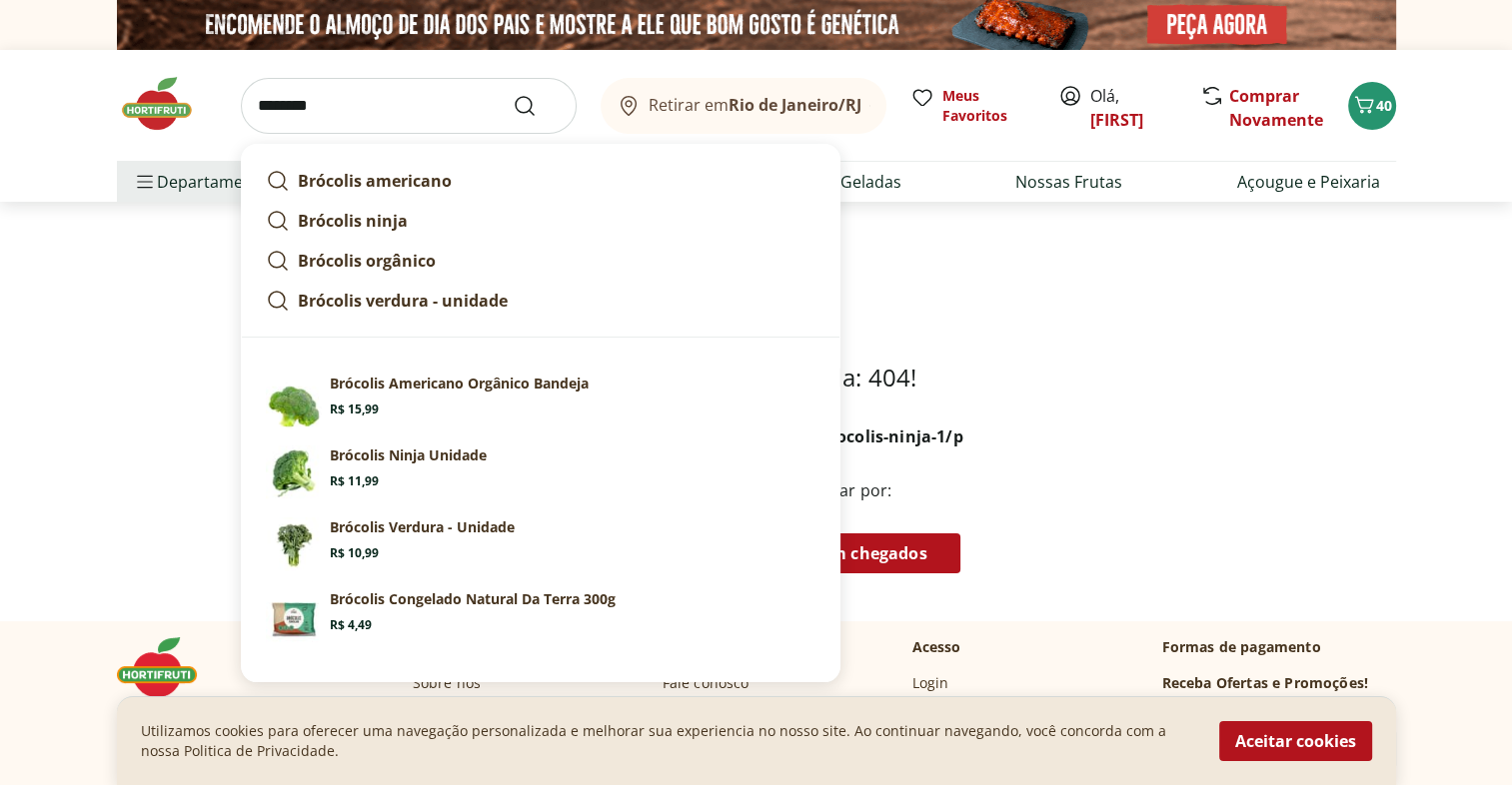 type on "********" 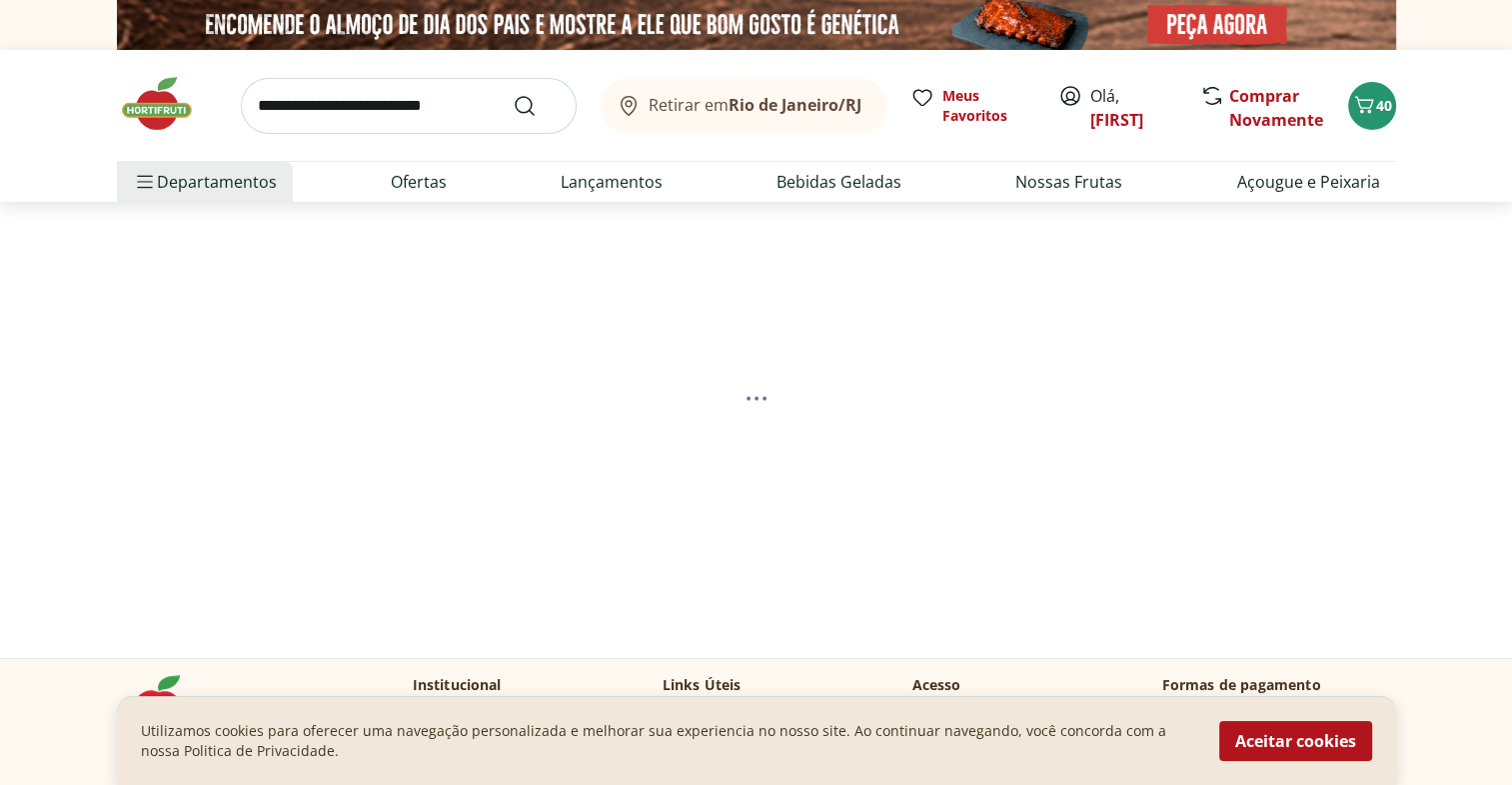 select on "**********" 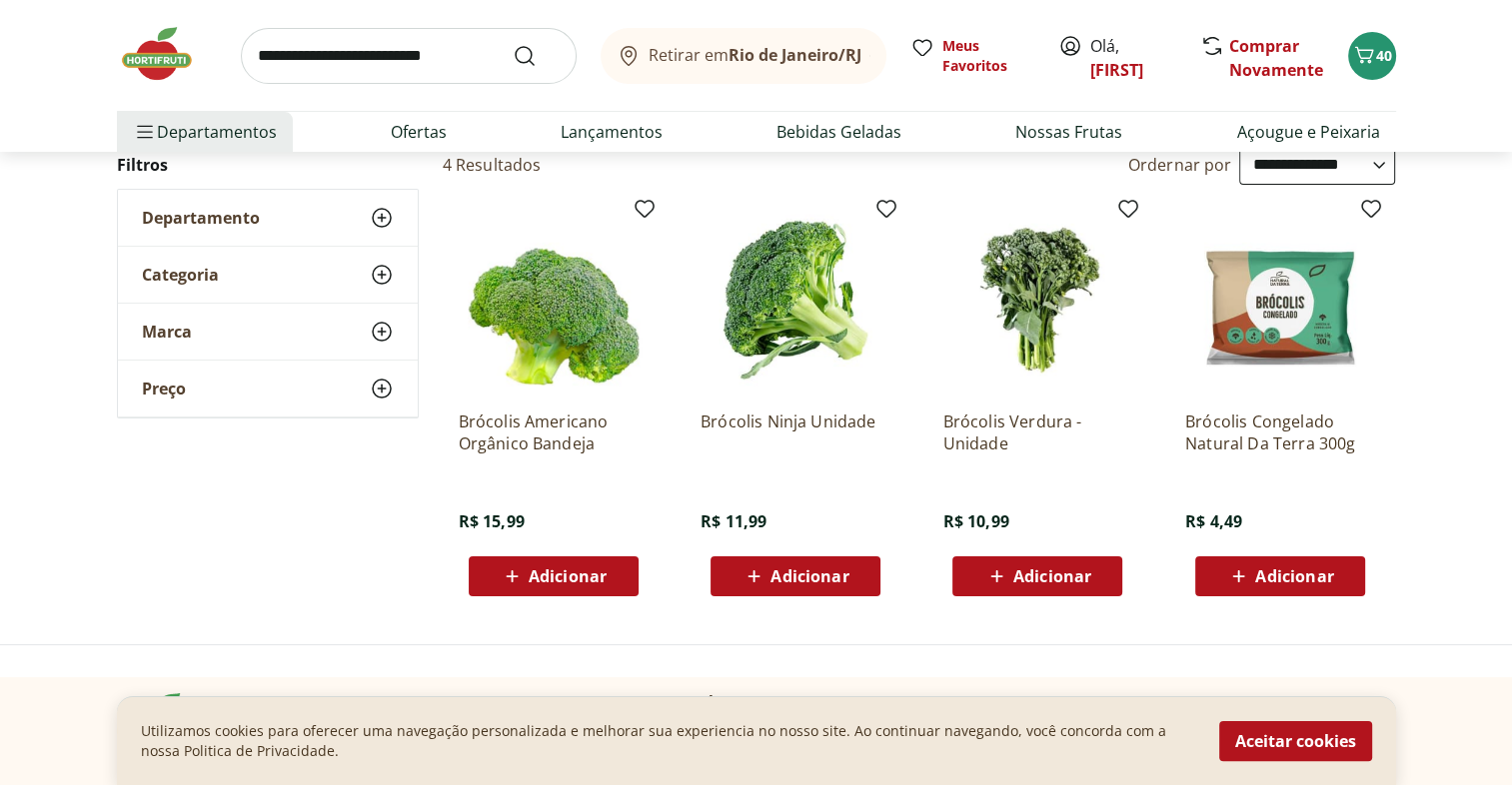 scroll, scrollTop: 220, scrollLeft: 0, axis: vertical 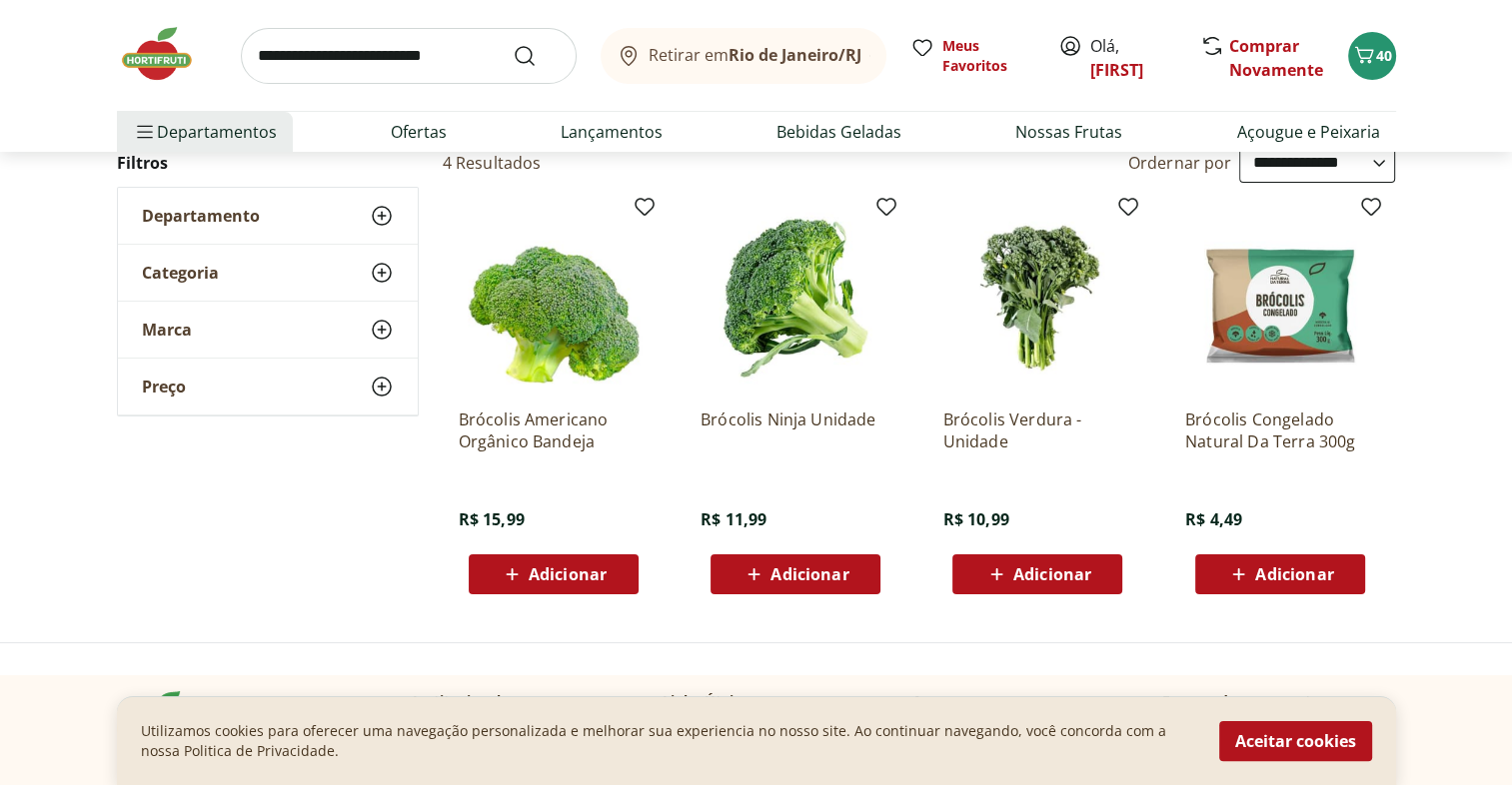 click on "Adicionar" at bounding box center [795, 574] 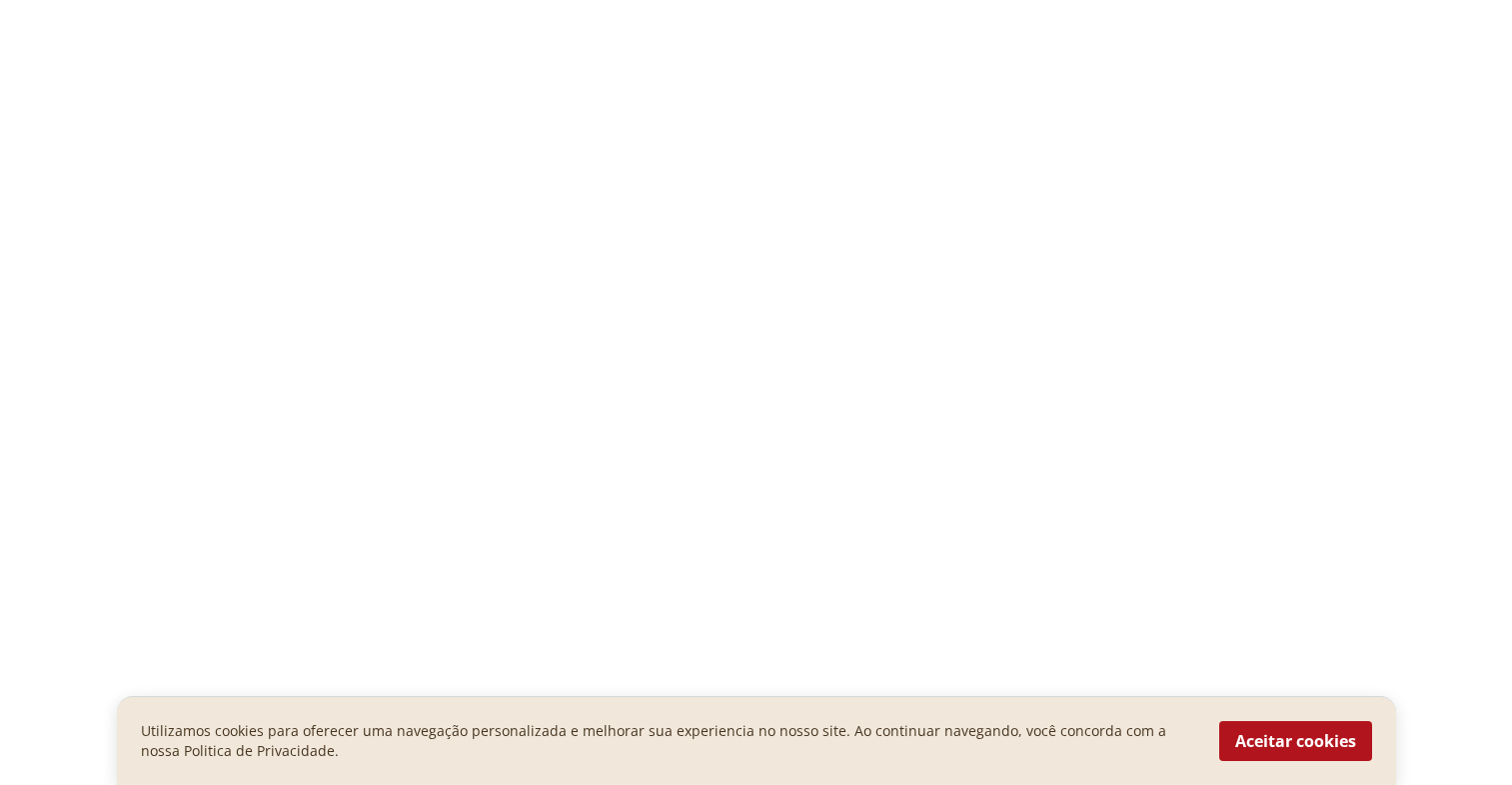 scroll, scrollTop: 0, scrollLeft: 0, axis: both 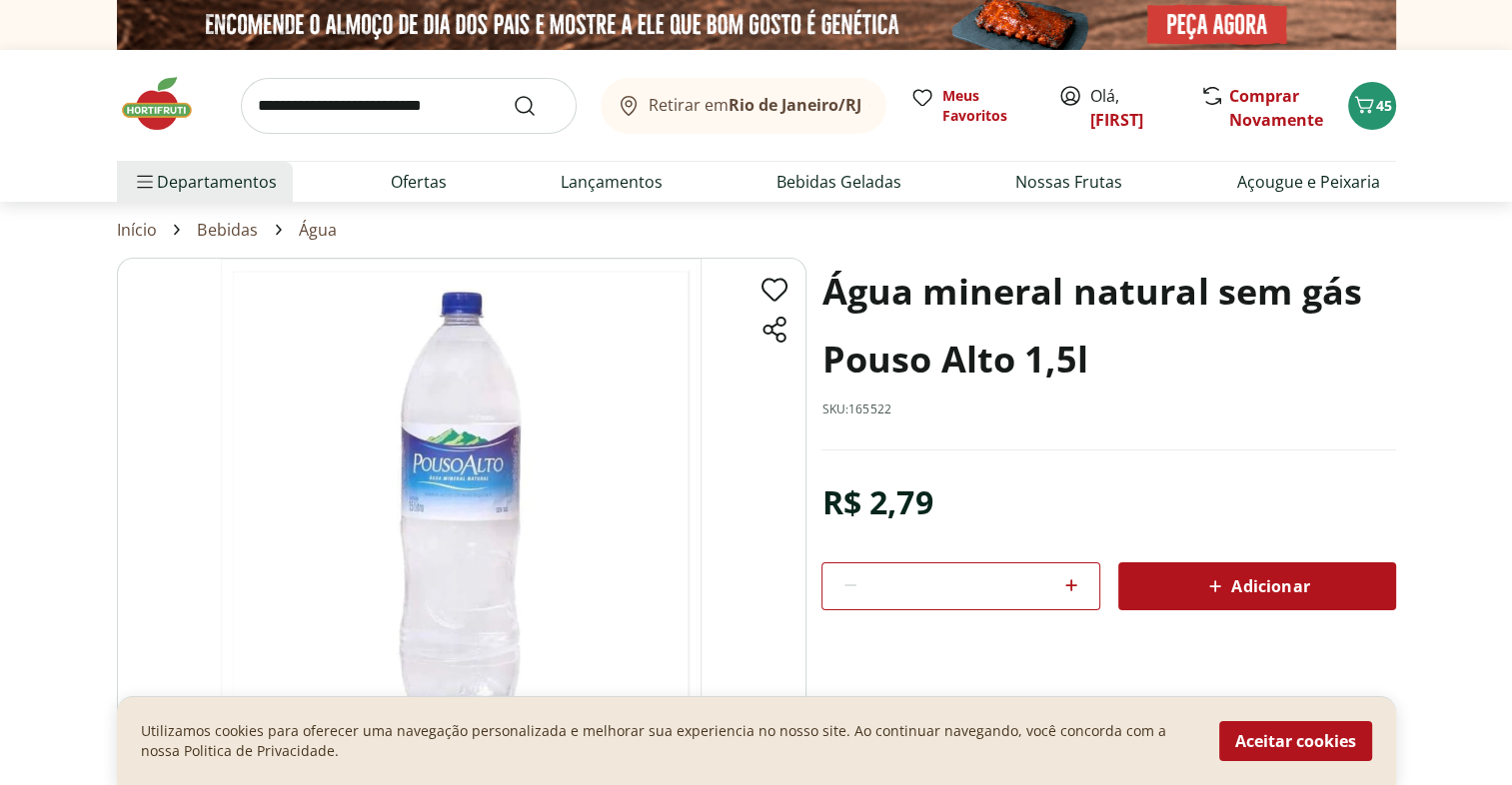 click 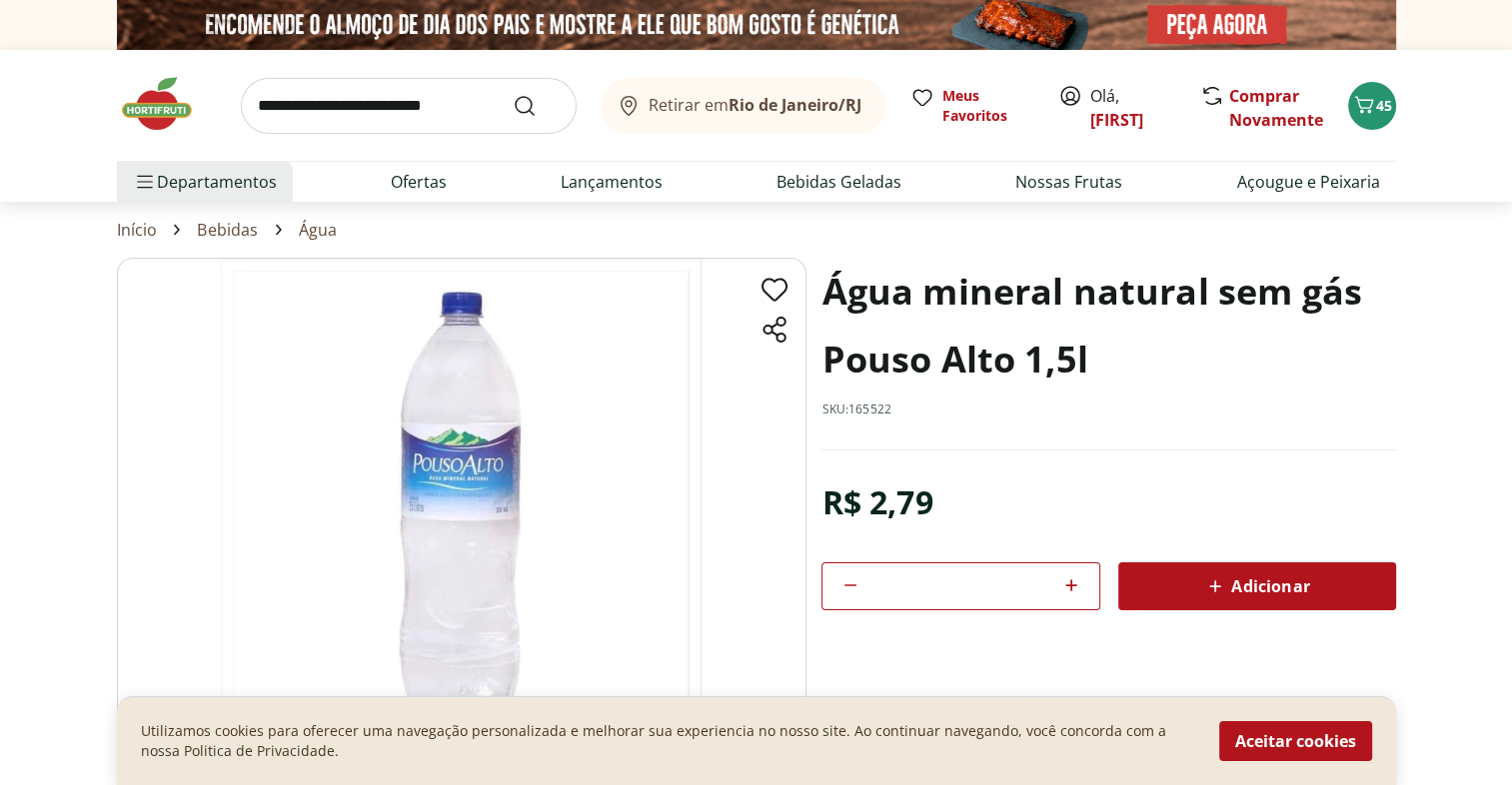 click 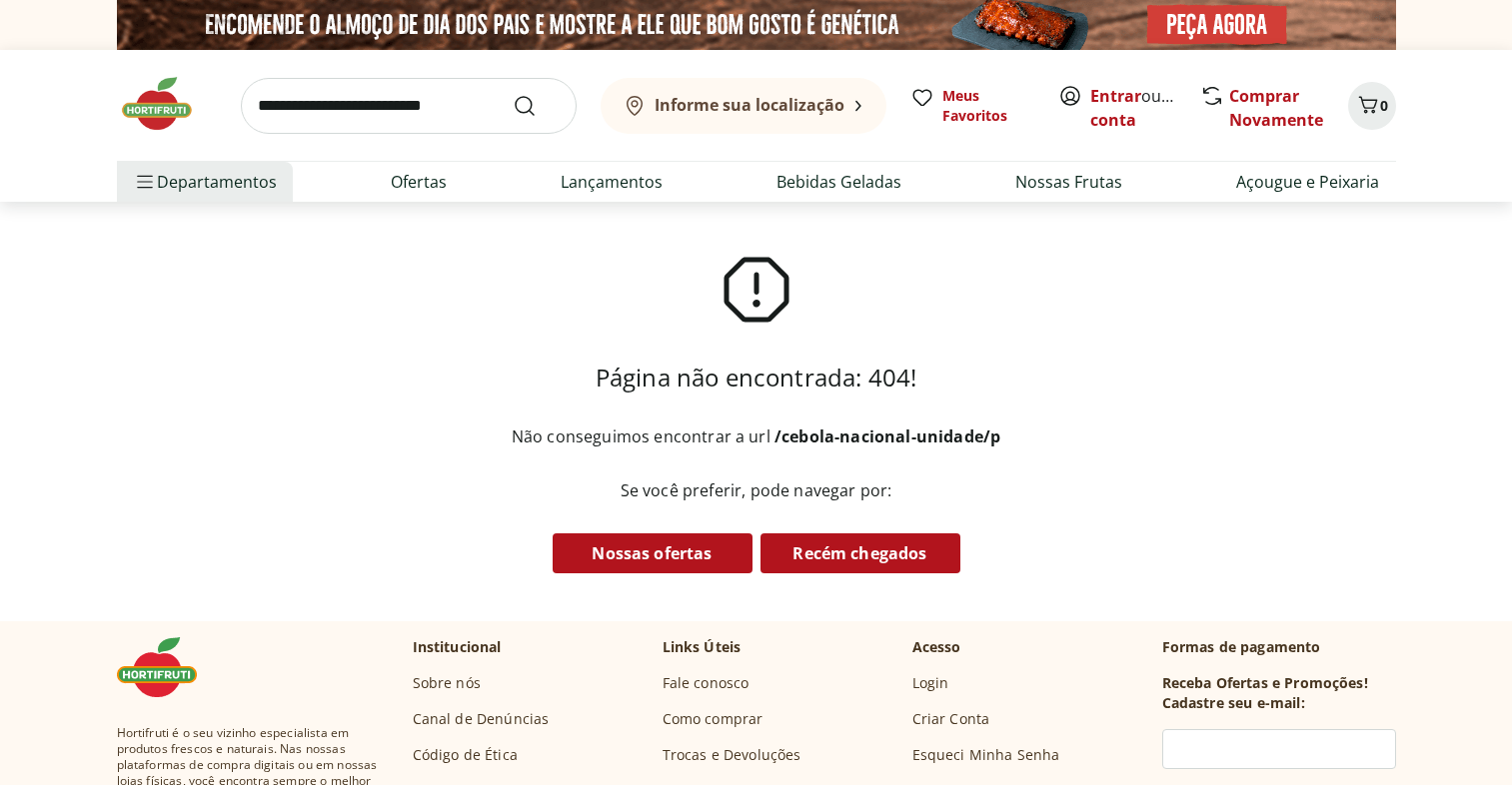 scroll, scrollTop: 0, scrollLeft: 0, axis: both 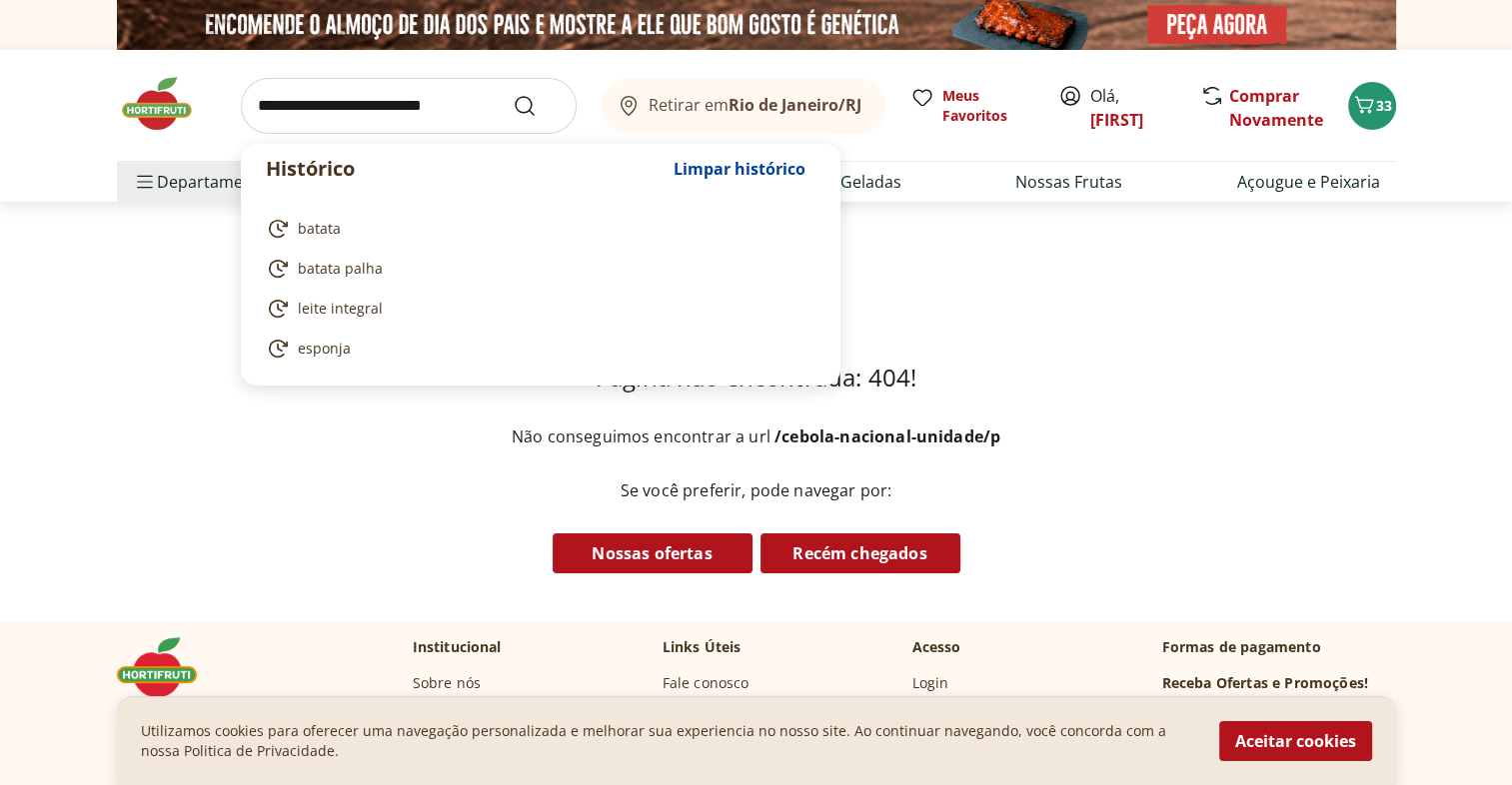 click at bounding box center (409, 106) 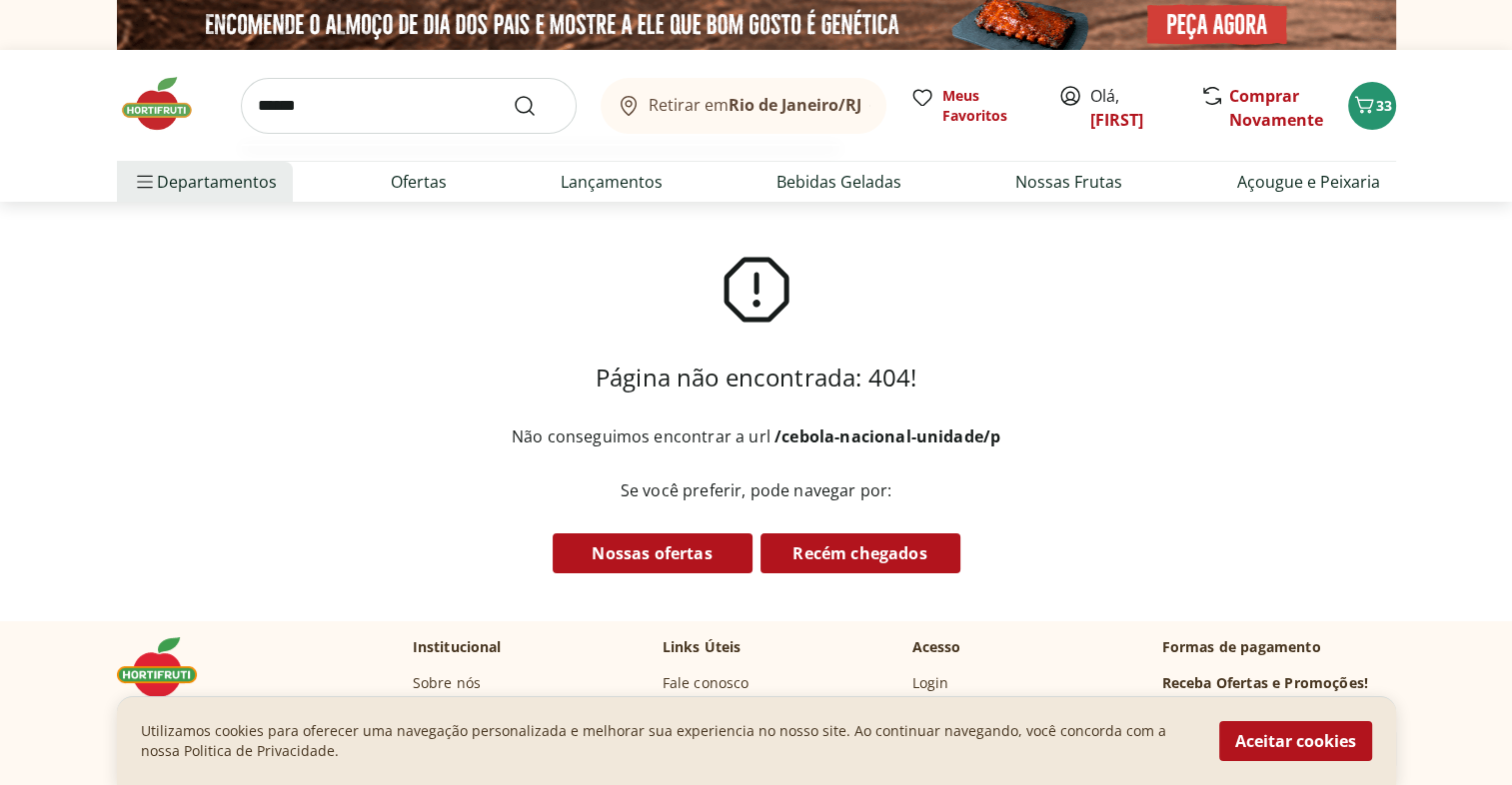 type on "******" 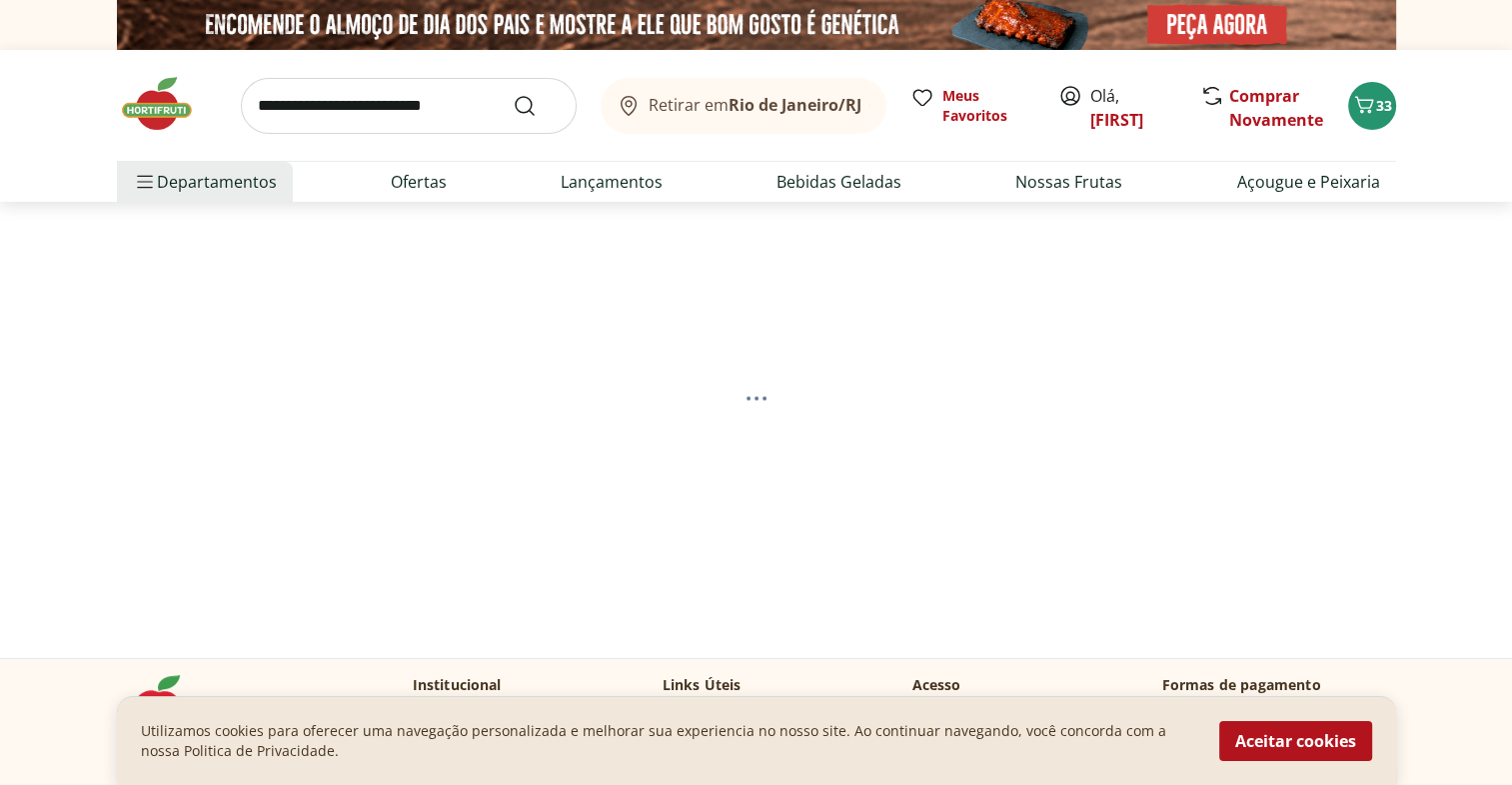 select on "**********" 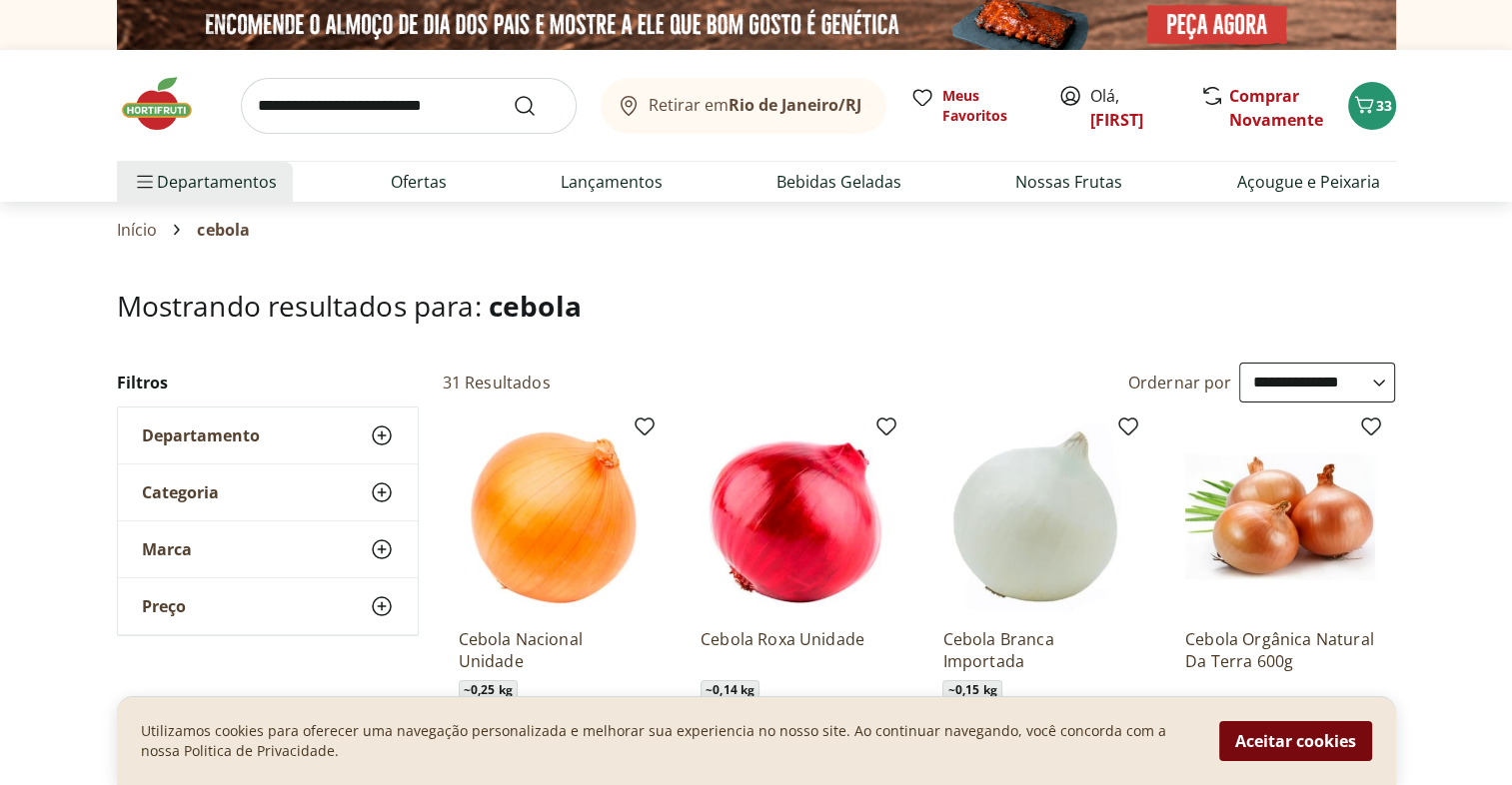 click on "Aceitar cookies" at bounding box center [1295, 741] 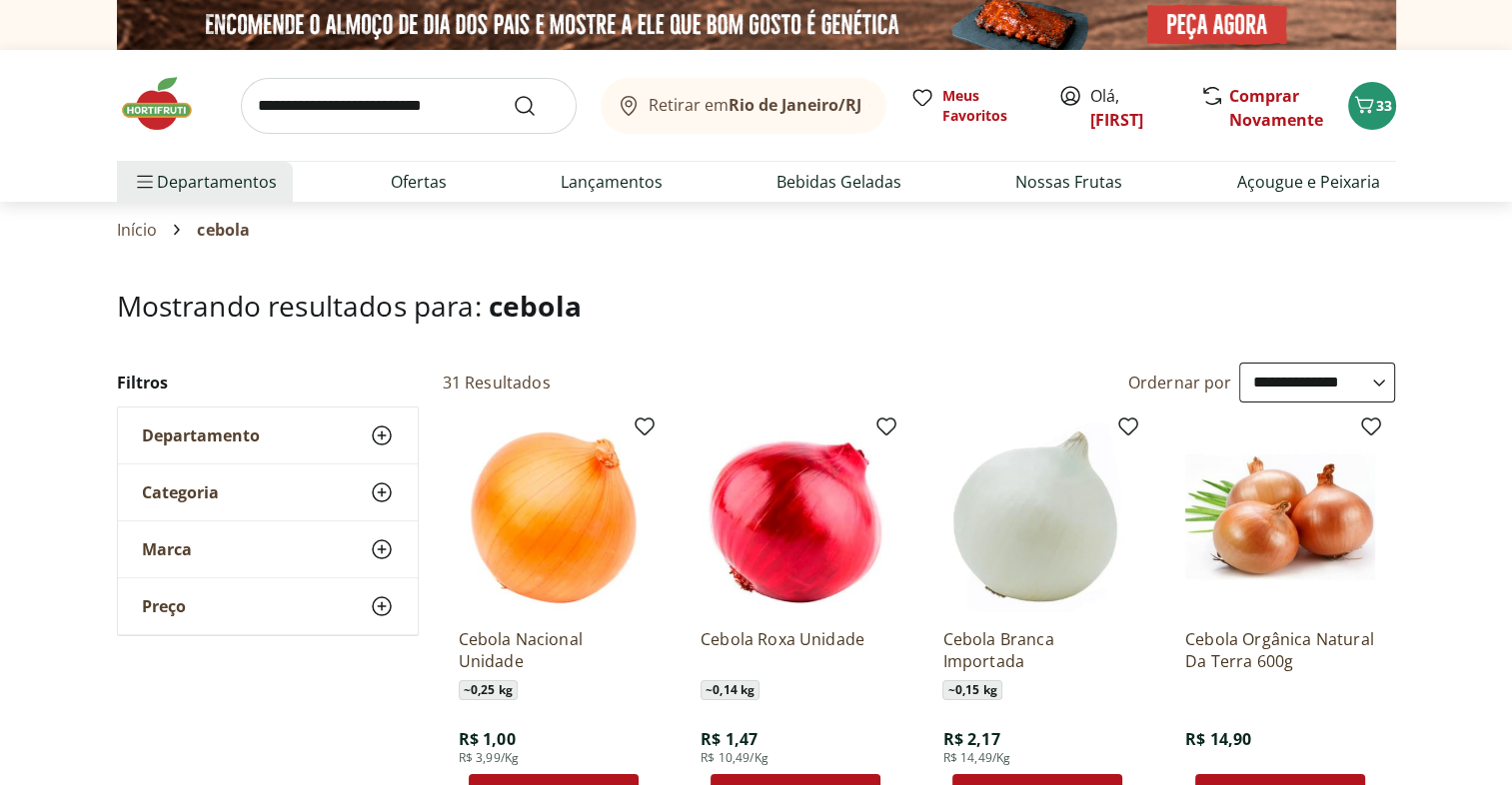 scroll, scrollTop: 204, scrollLeft: 0, axis: vertical 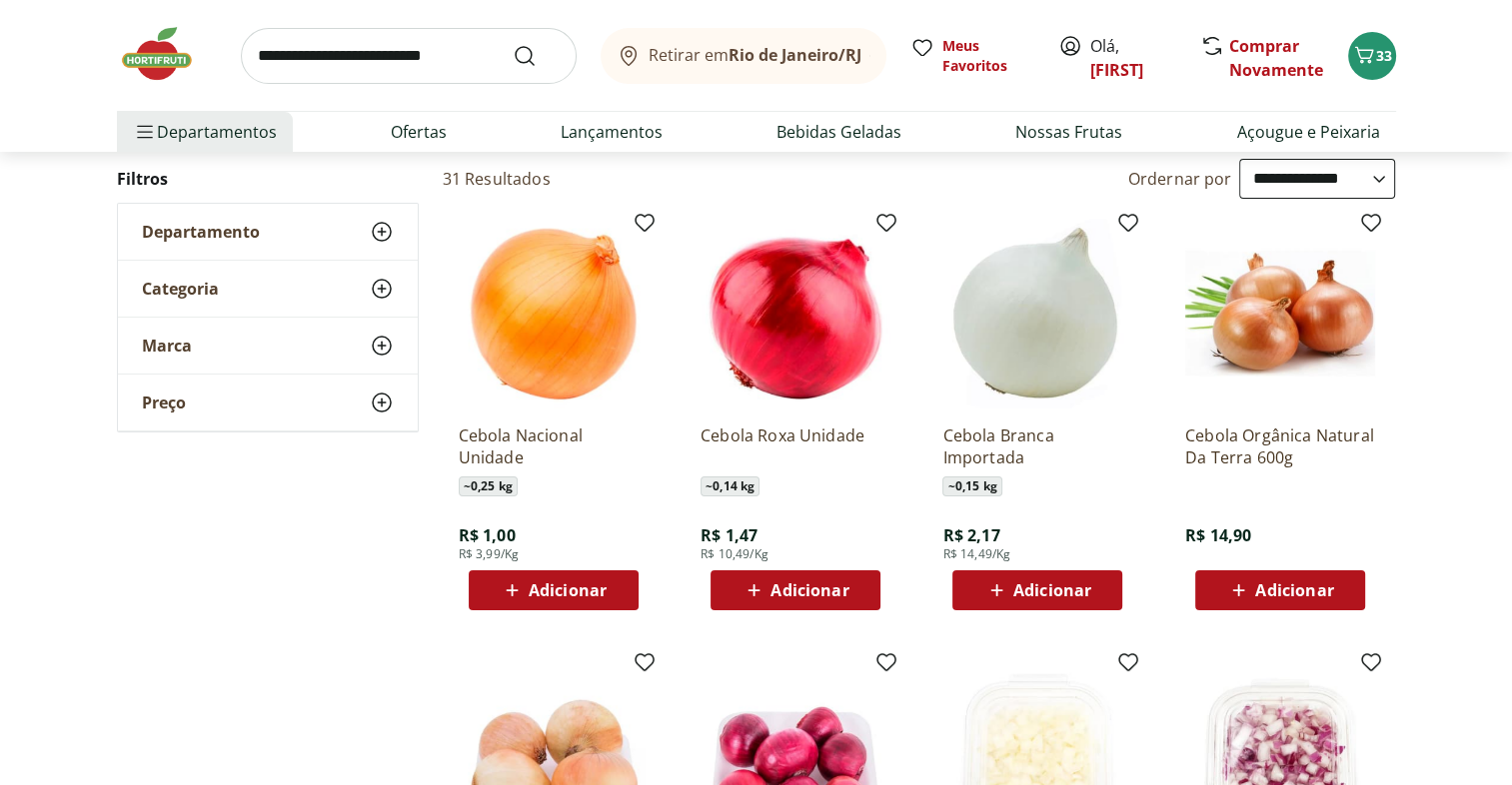 click on "Adicionar" at bounding box center [554, 590] 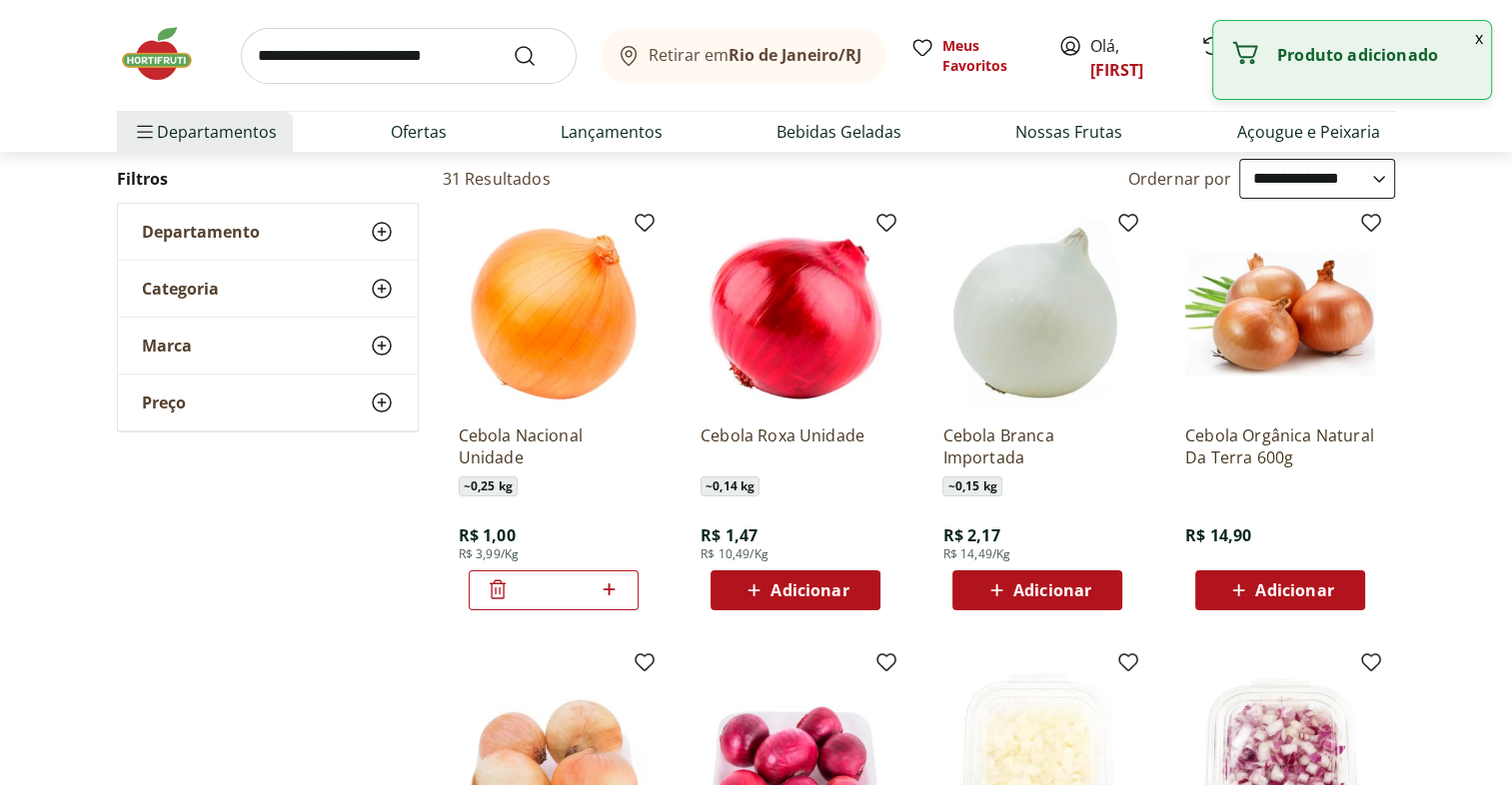 click 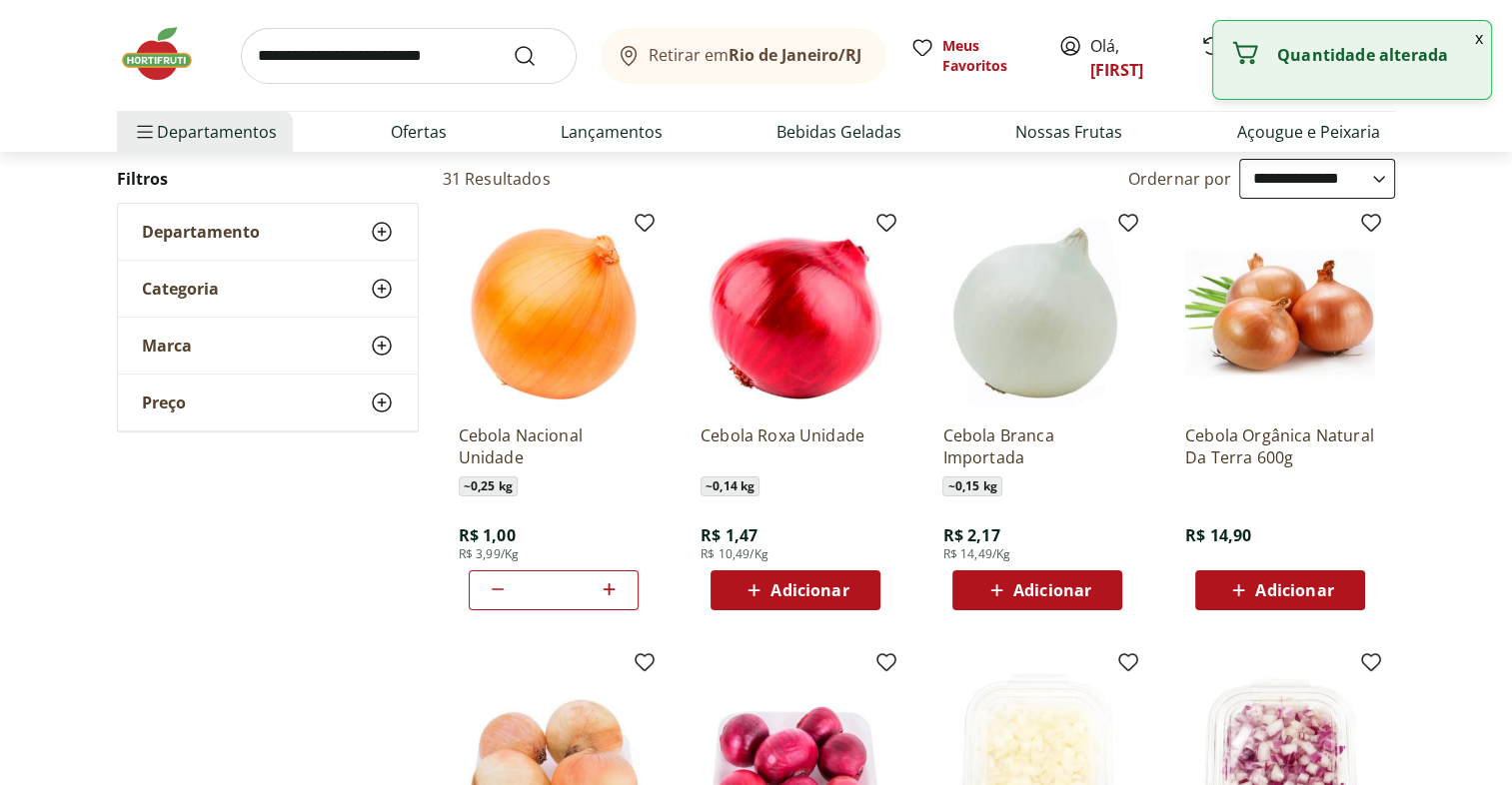 click 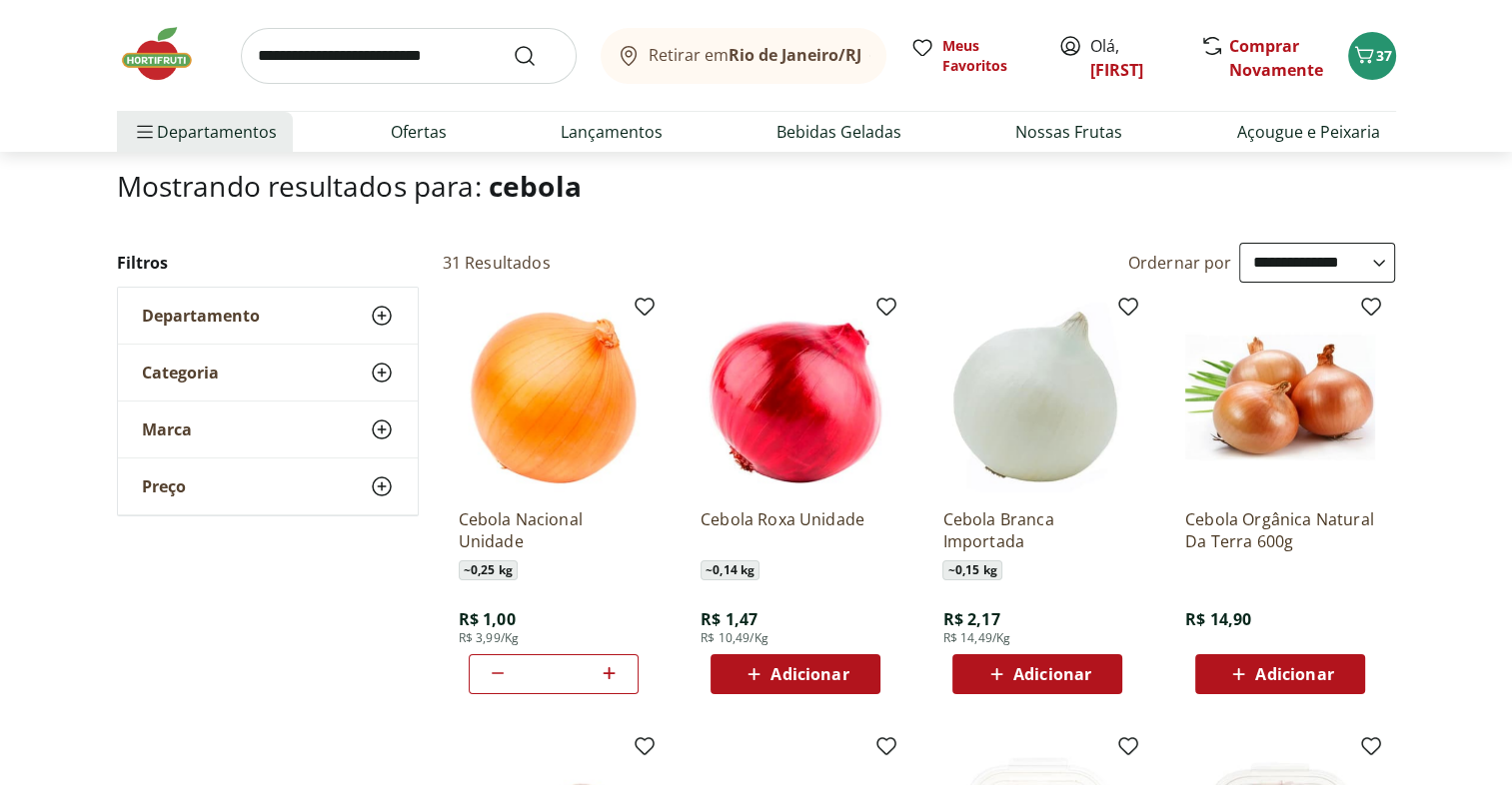scroll, scrollTop: 0, scrollLeft: 0, axis: both 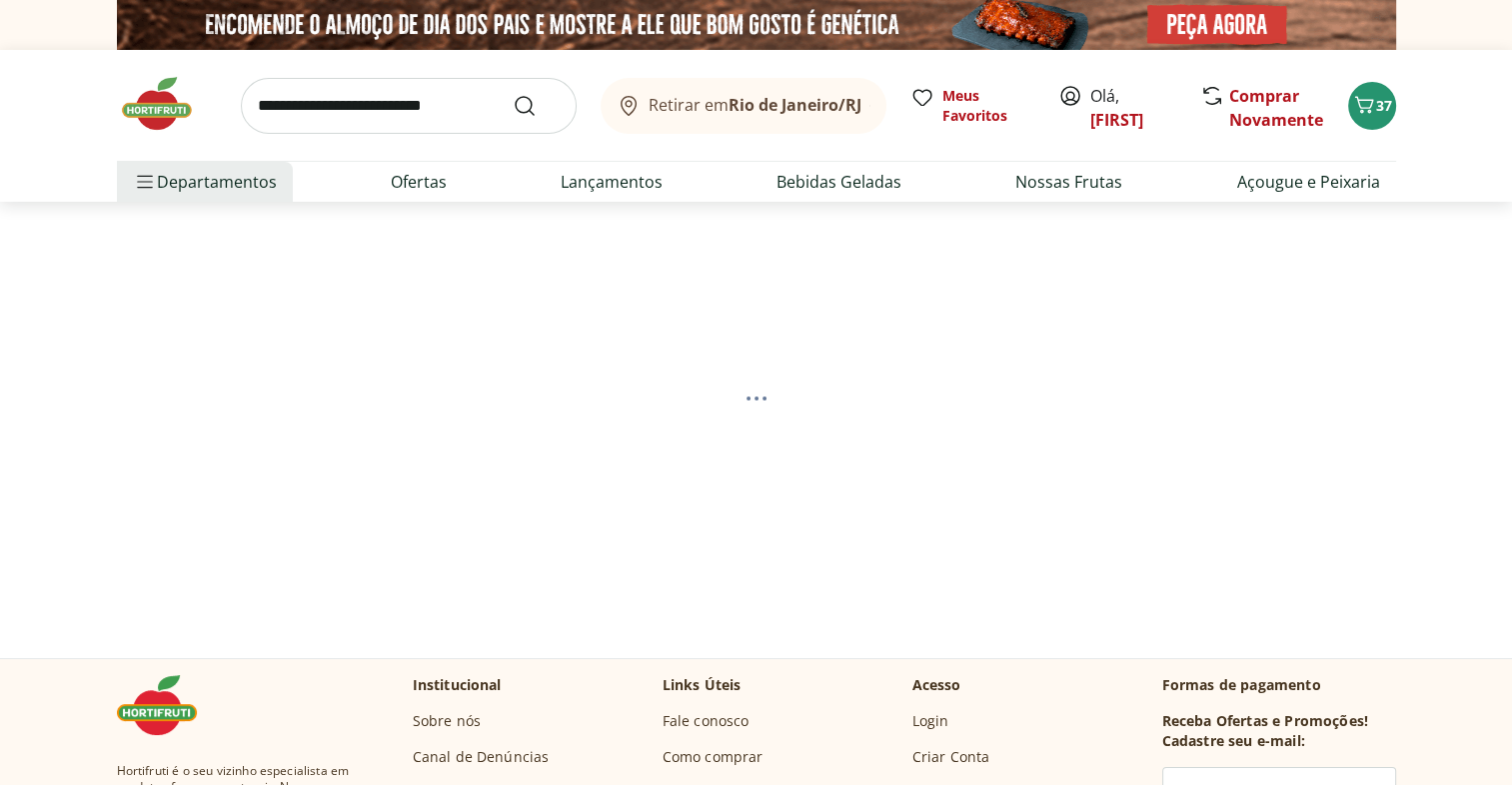 select on "**********" 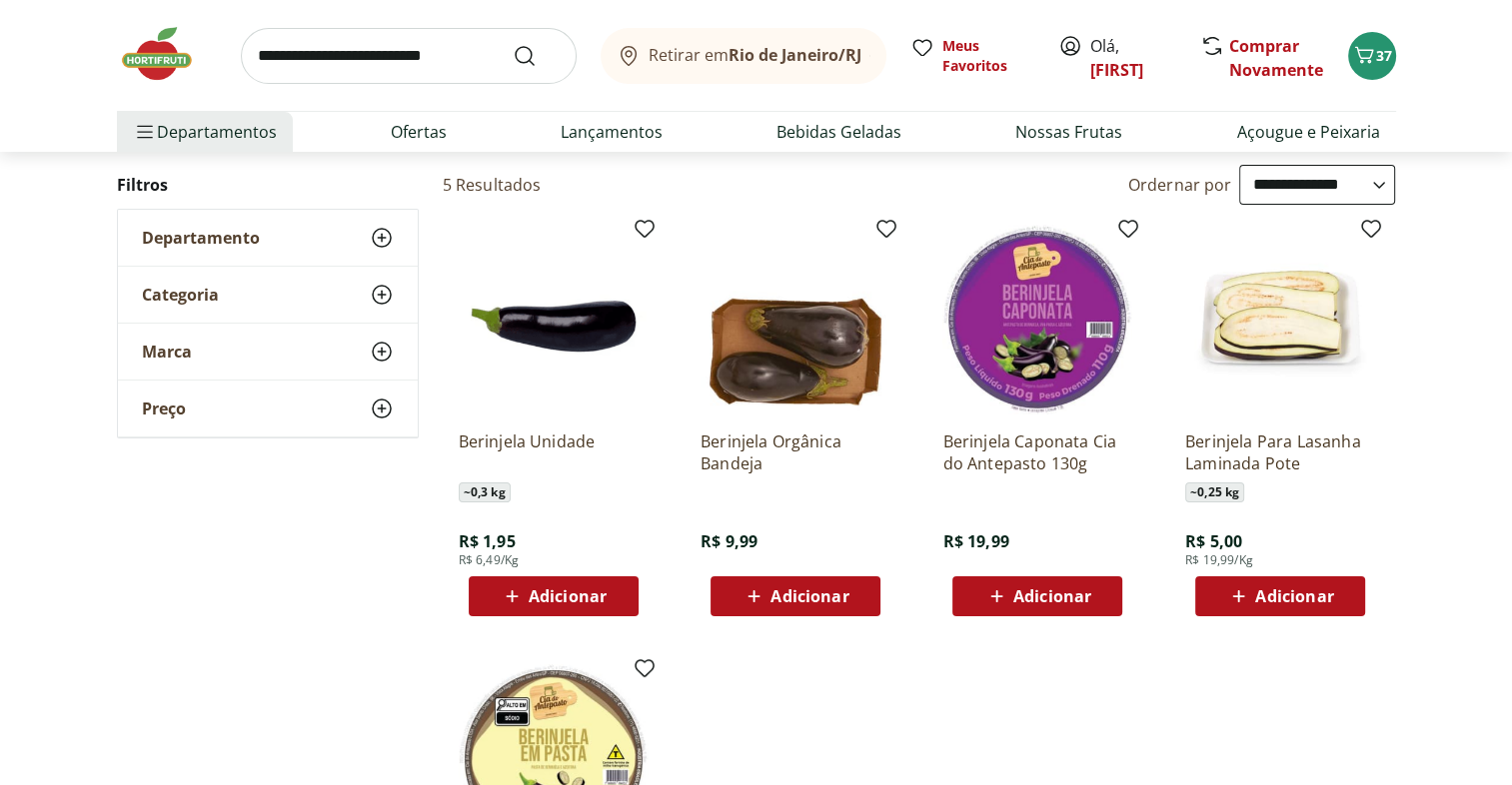scroll, scrollTop: 199, scrollLeft: 0, axis: vertical 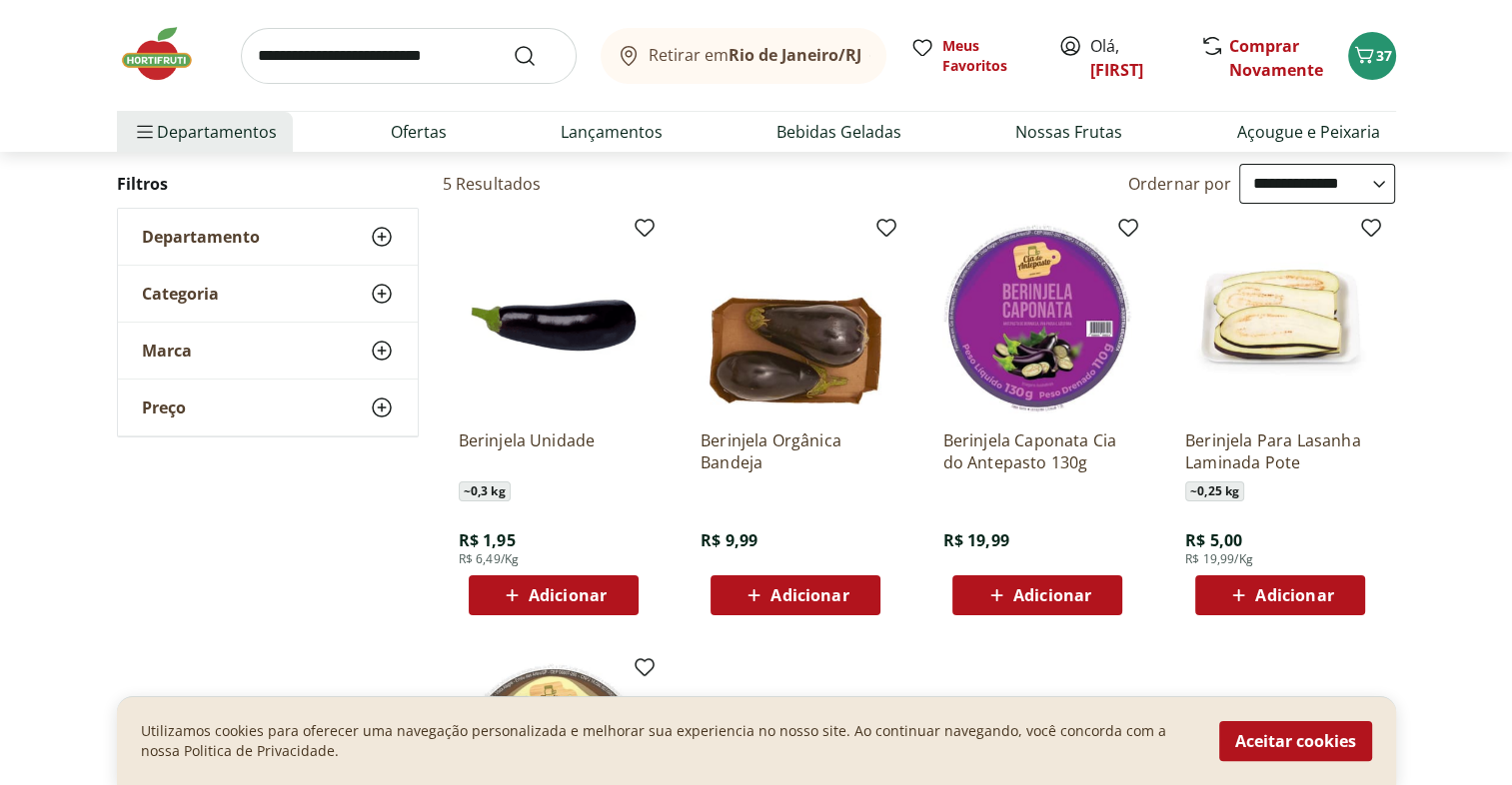 click on "Adicionar" at bounding box center [554, 595] 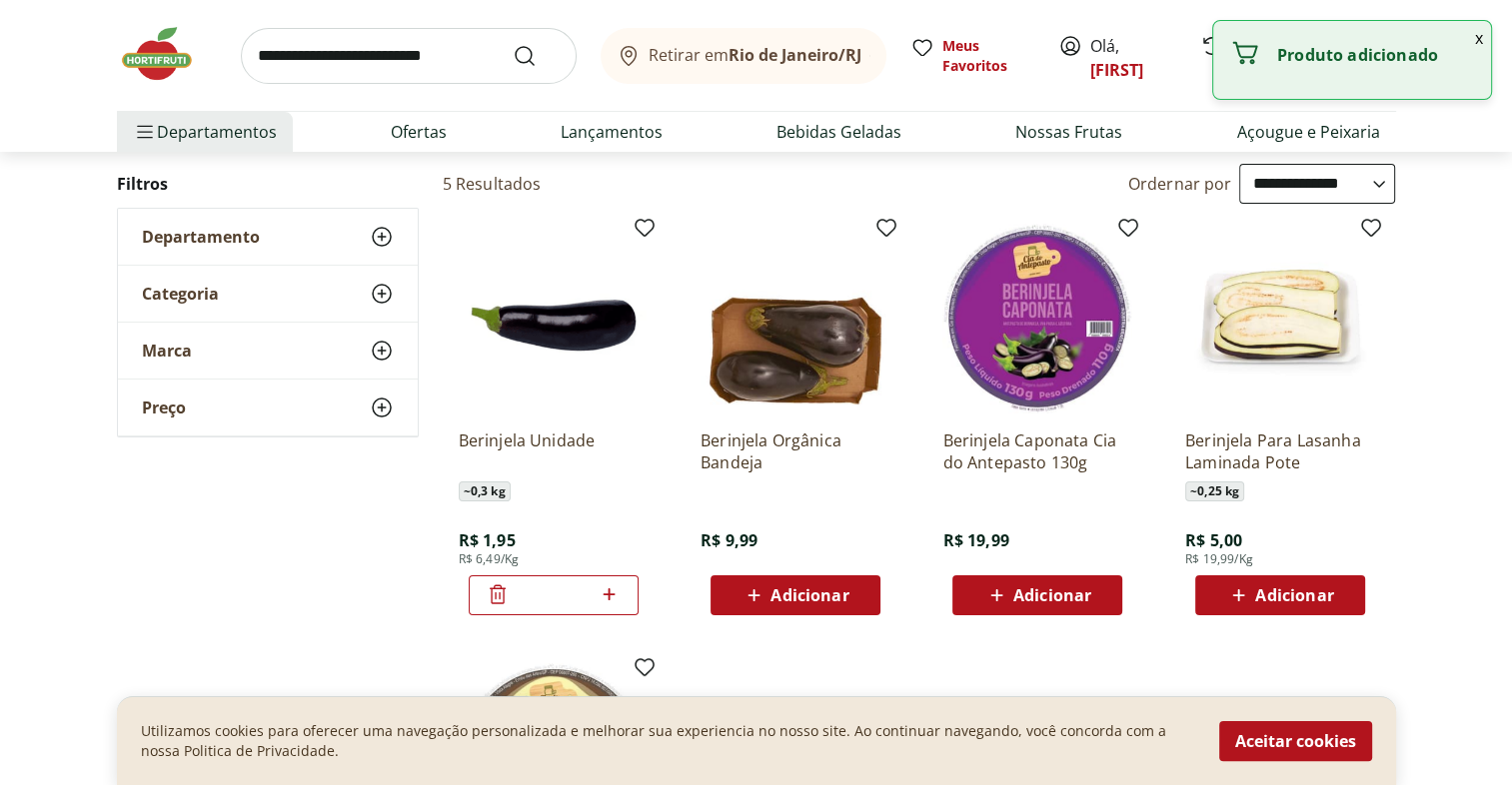 click 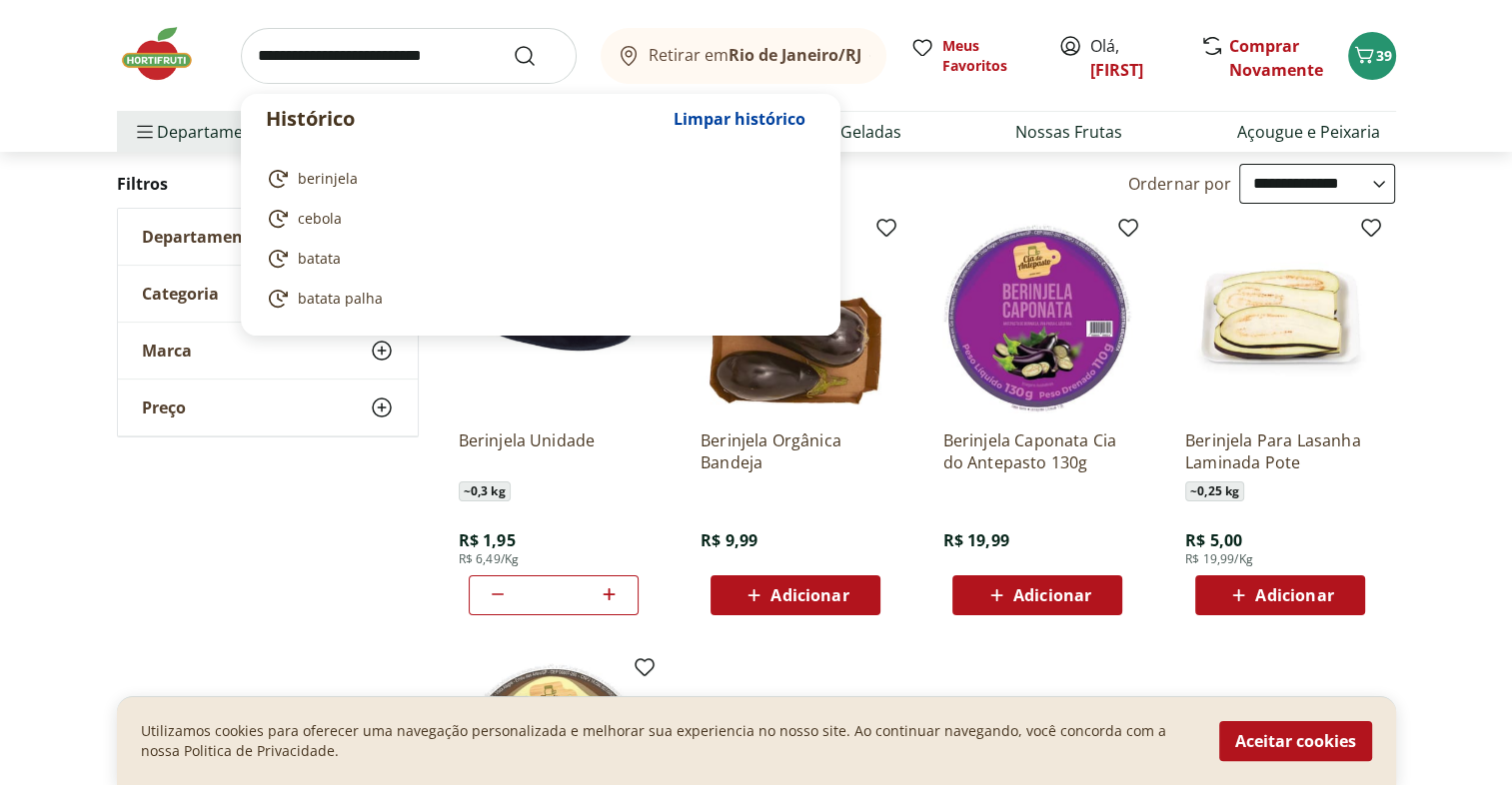 click at bounding box center [409, 56] 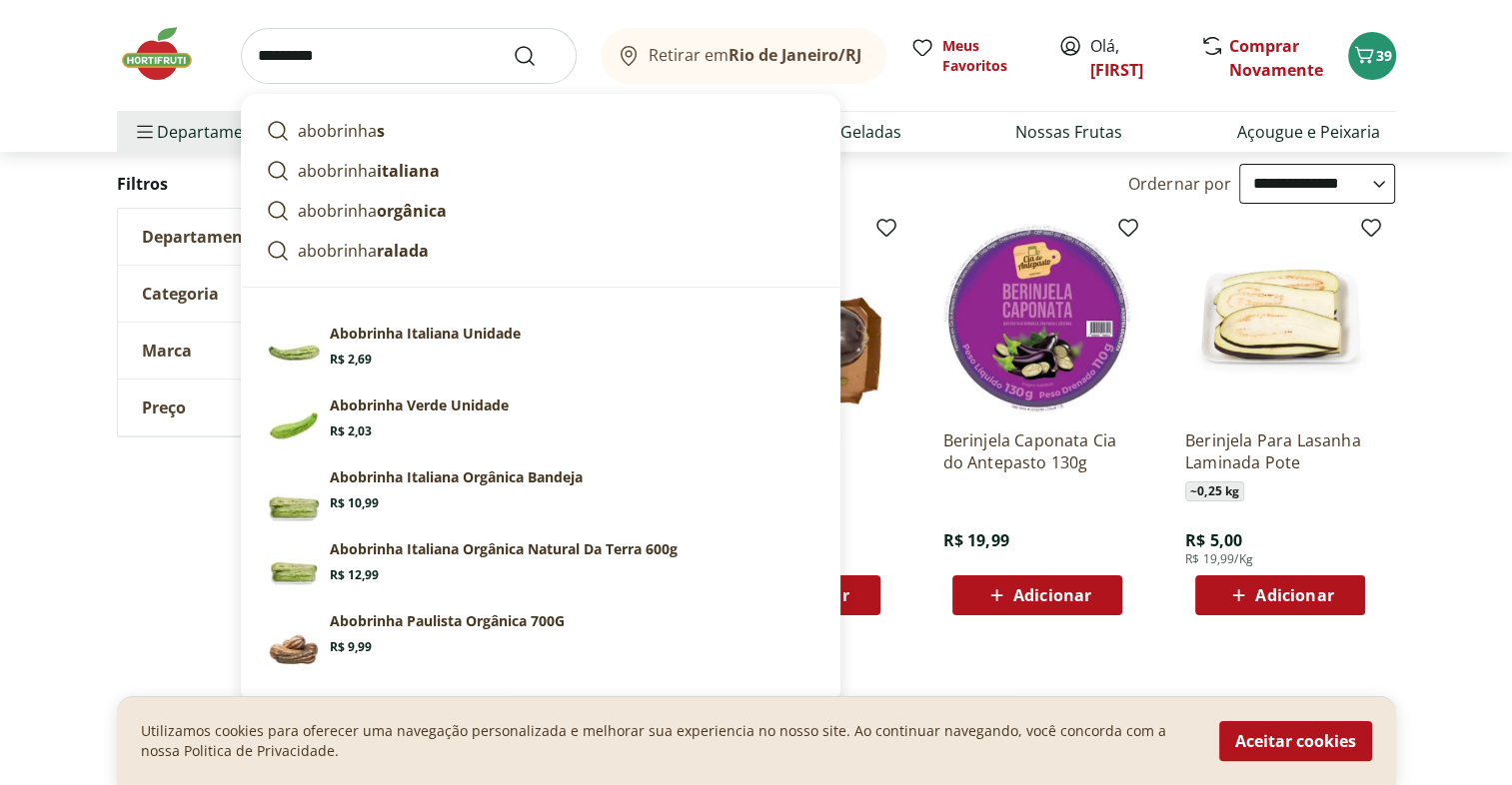type on "*********" 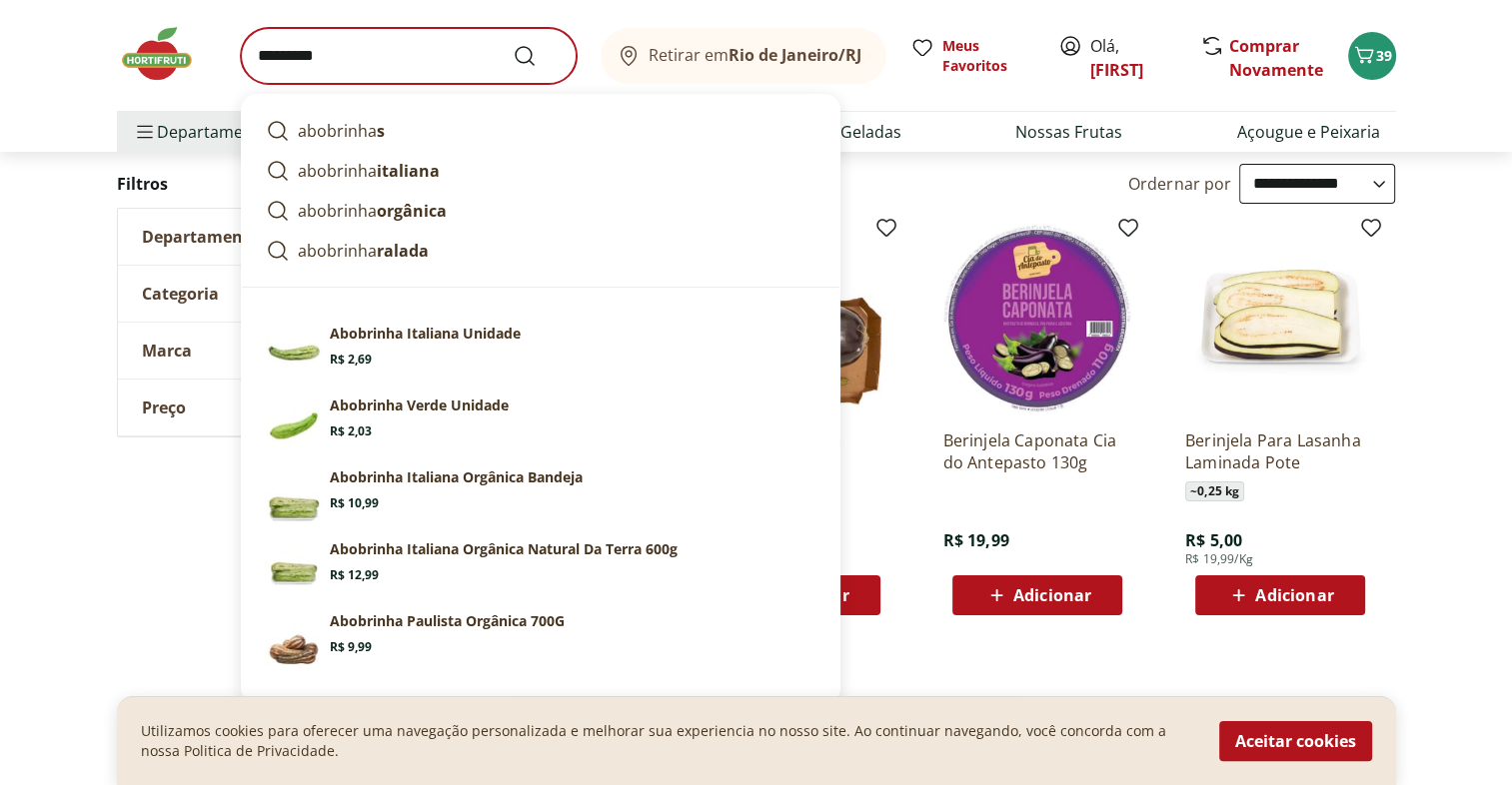 scroll, scrollTop: 0, scrollLeft: 0, axis: both 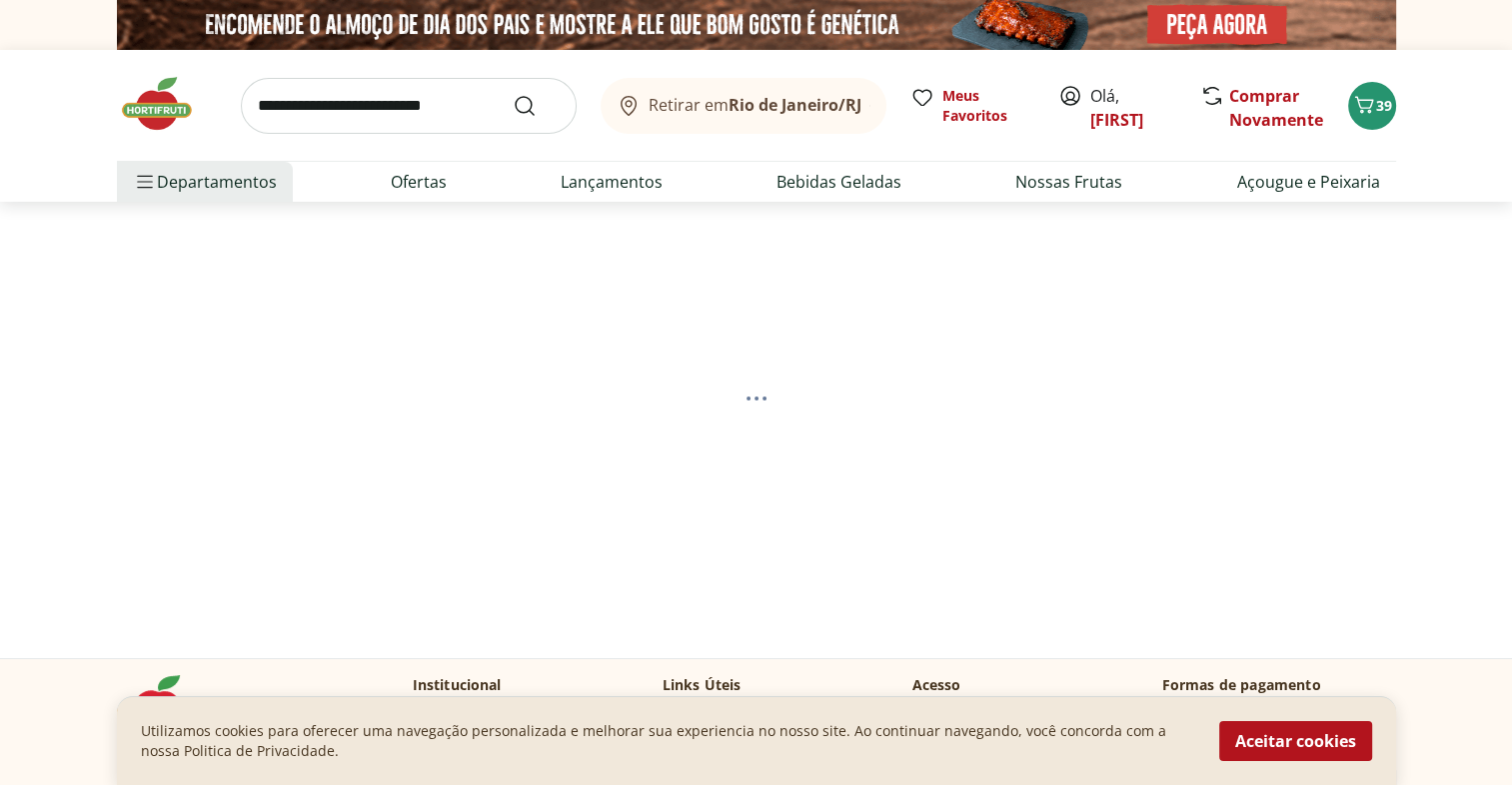 select on "**********" 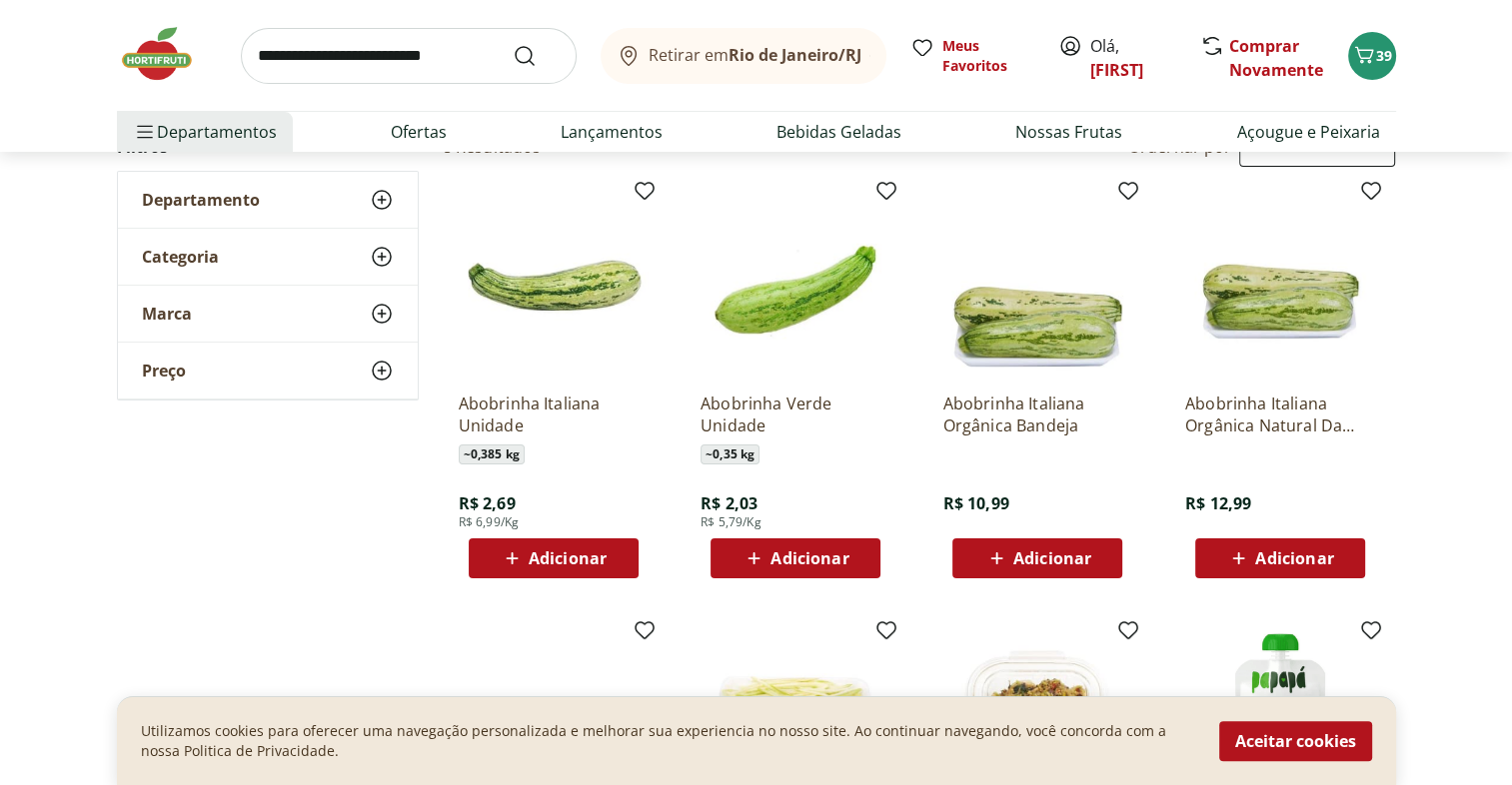 scroll, scrollTop: 236, scrollLeft: 0, axis: vertical 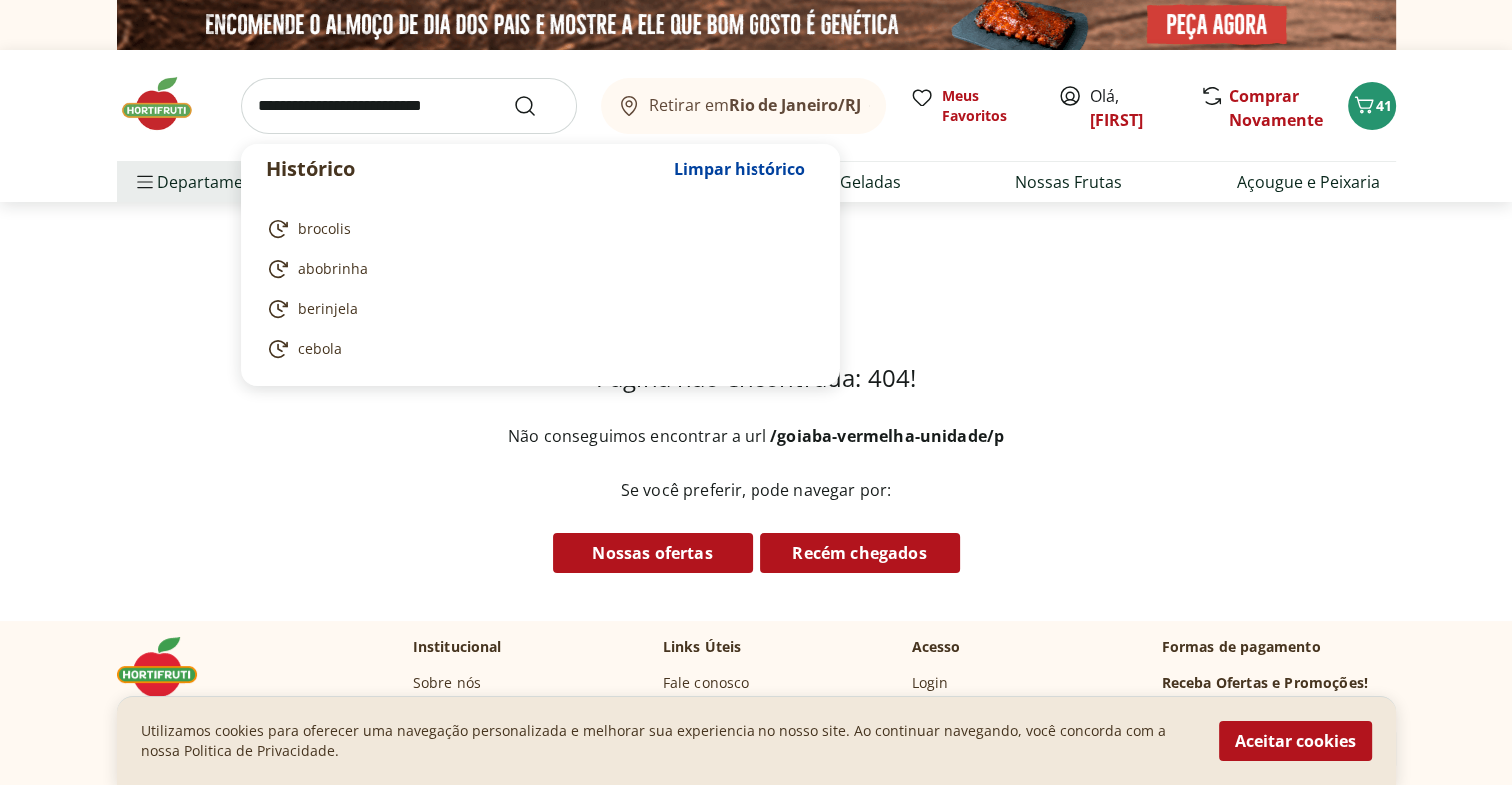 click at bounding box center [409, 106] 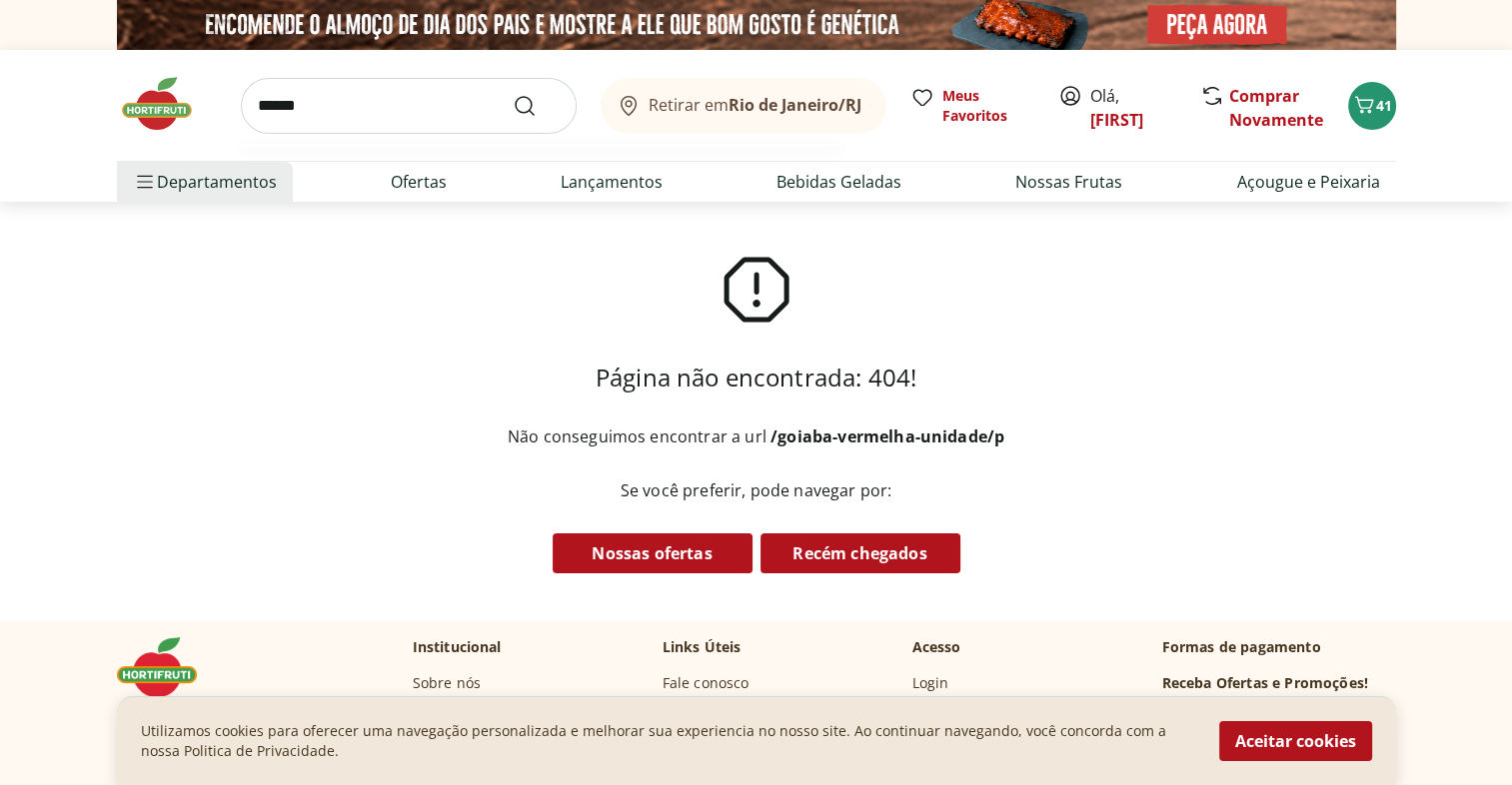 type on "******" 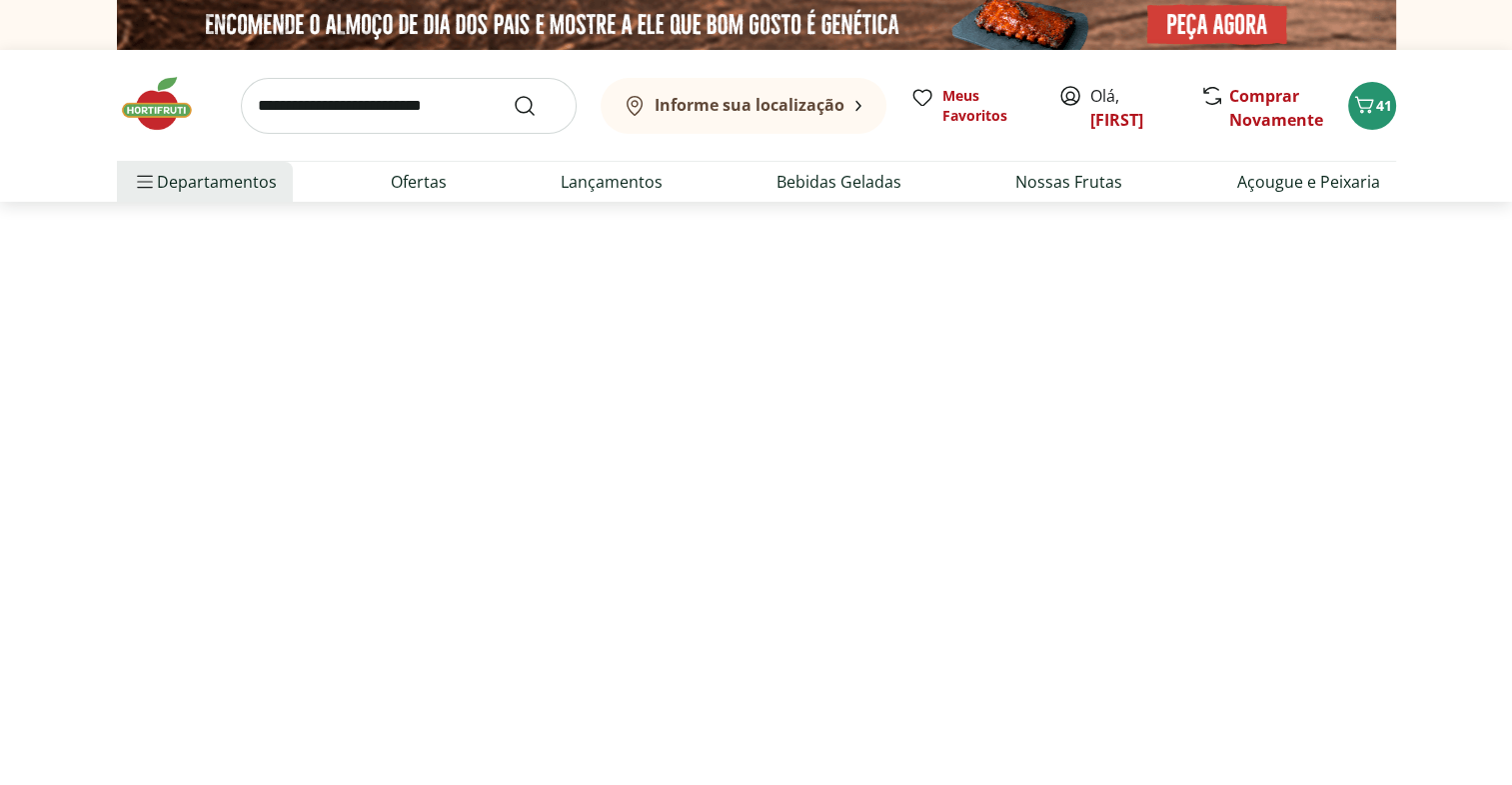 select on "**********" 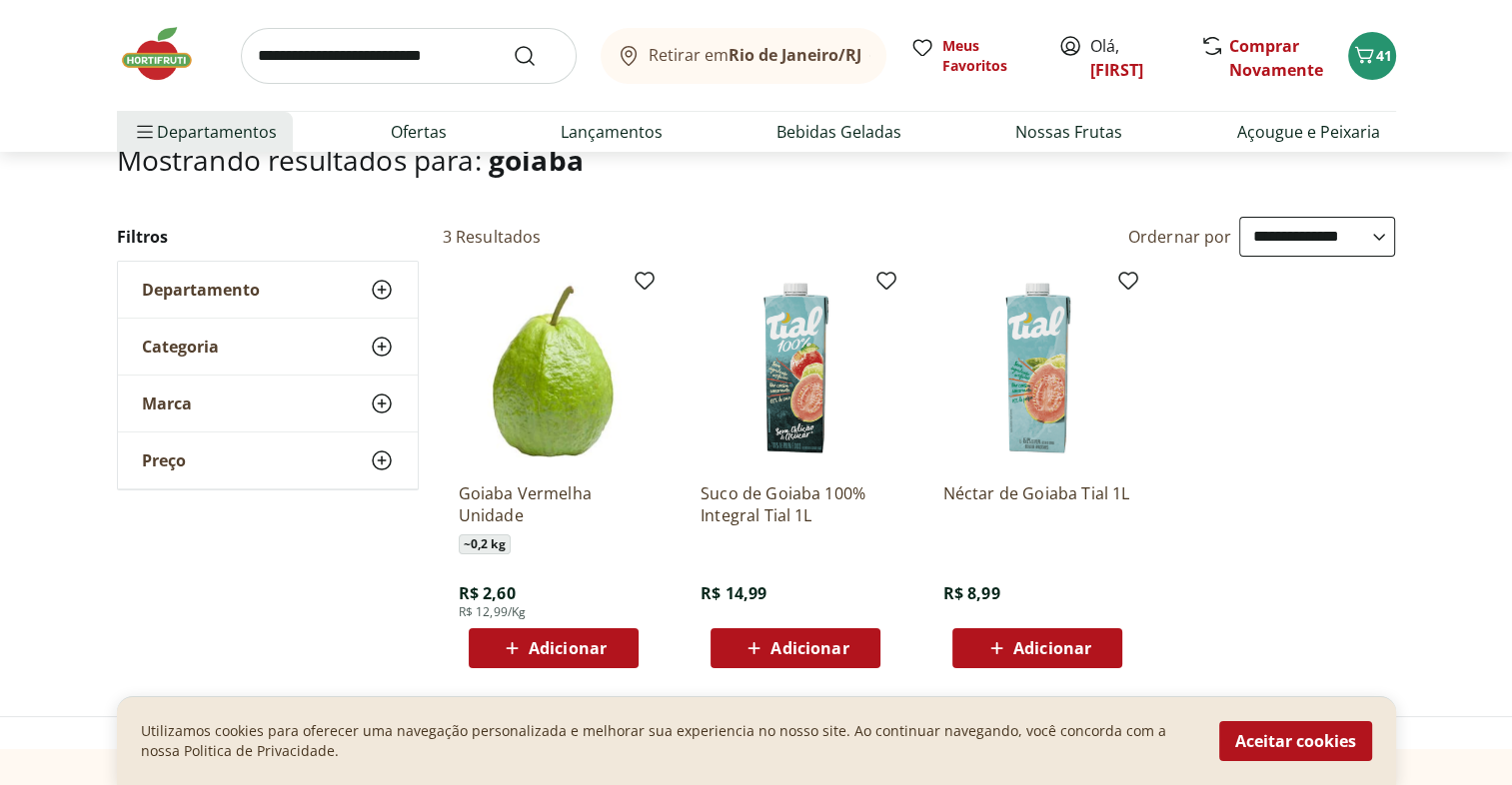 scroll, scrollTop: 147, scrollLeft: 0, axis: vertical 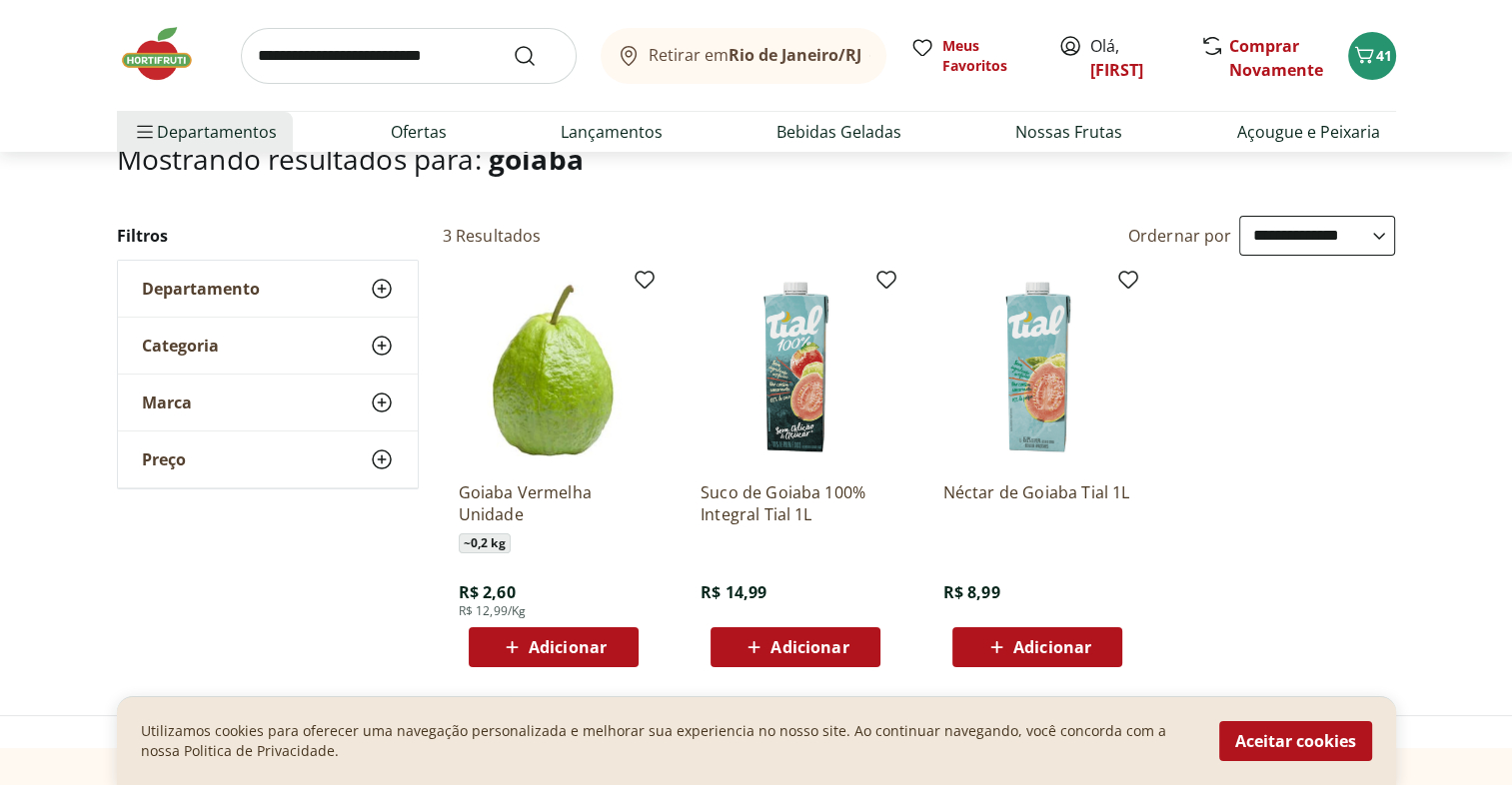 click at bounding box center (554, 371) 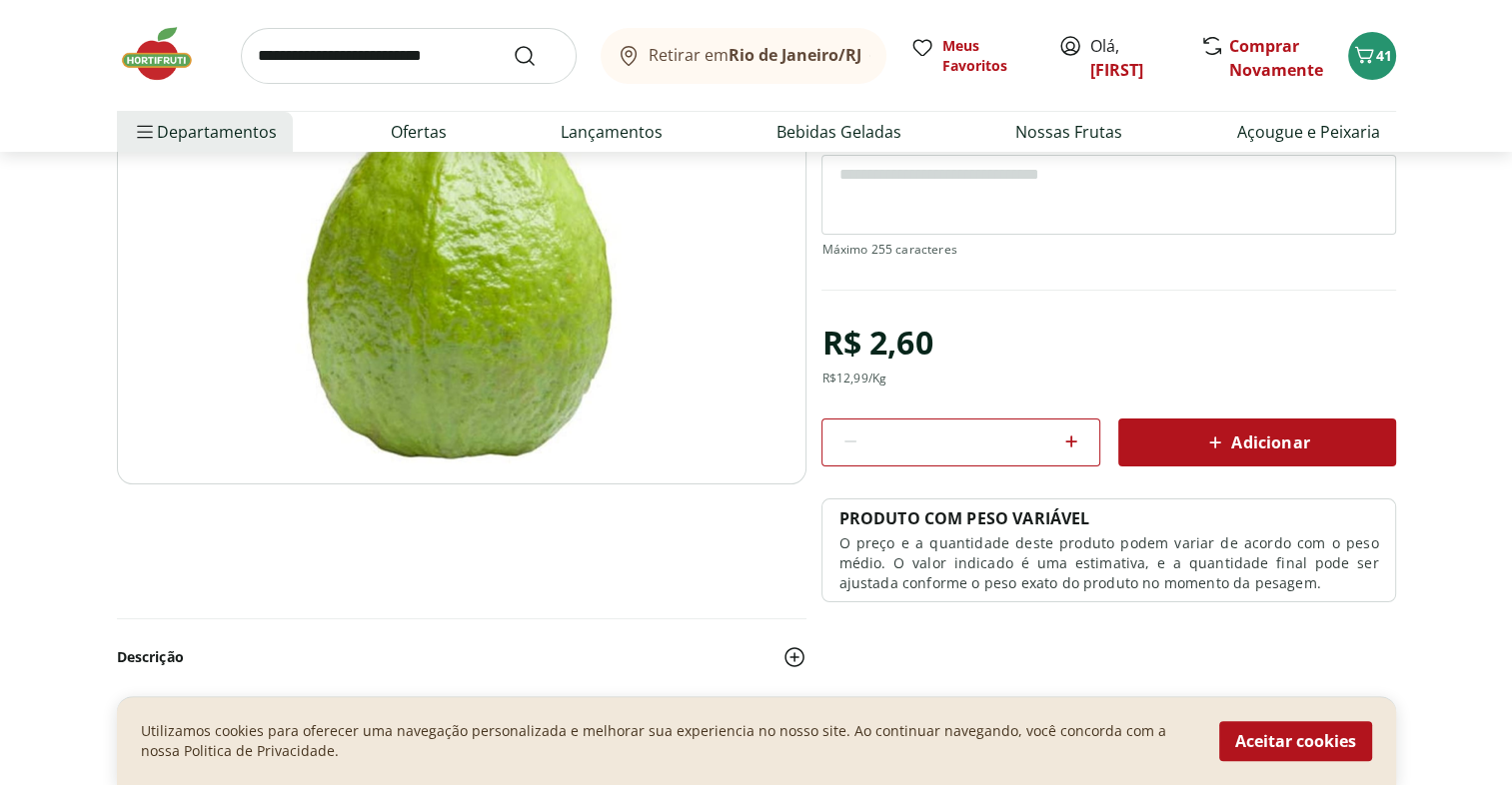 scroll, scrollTop: 258, scrollLeft: 0, axis: vertical 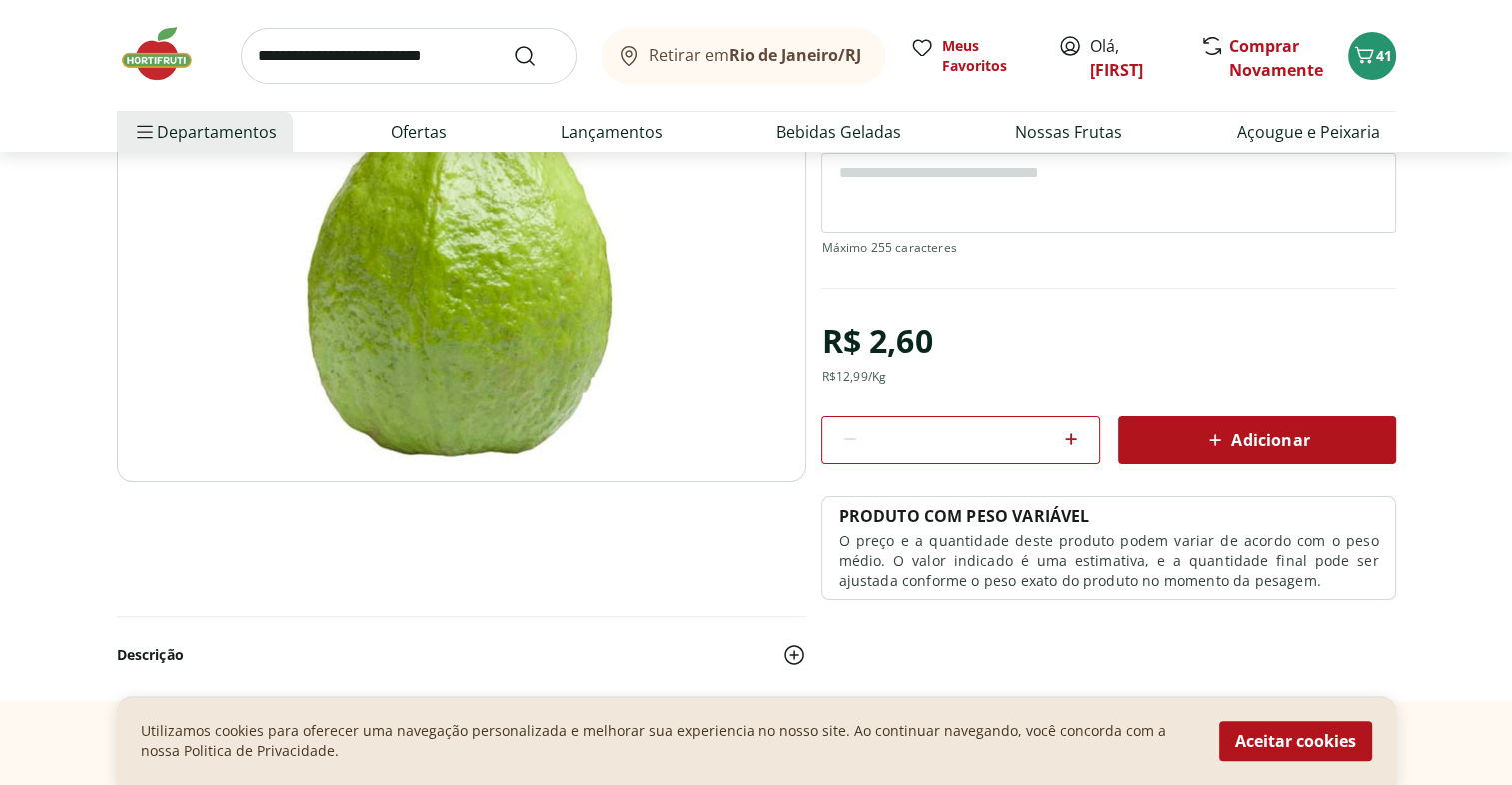 click 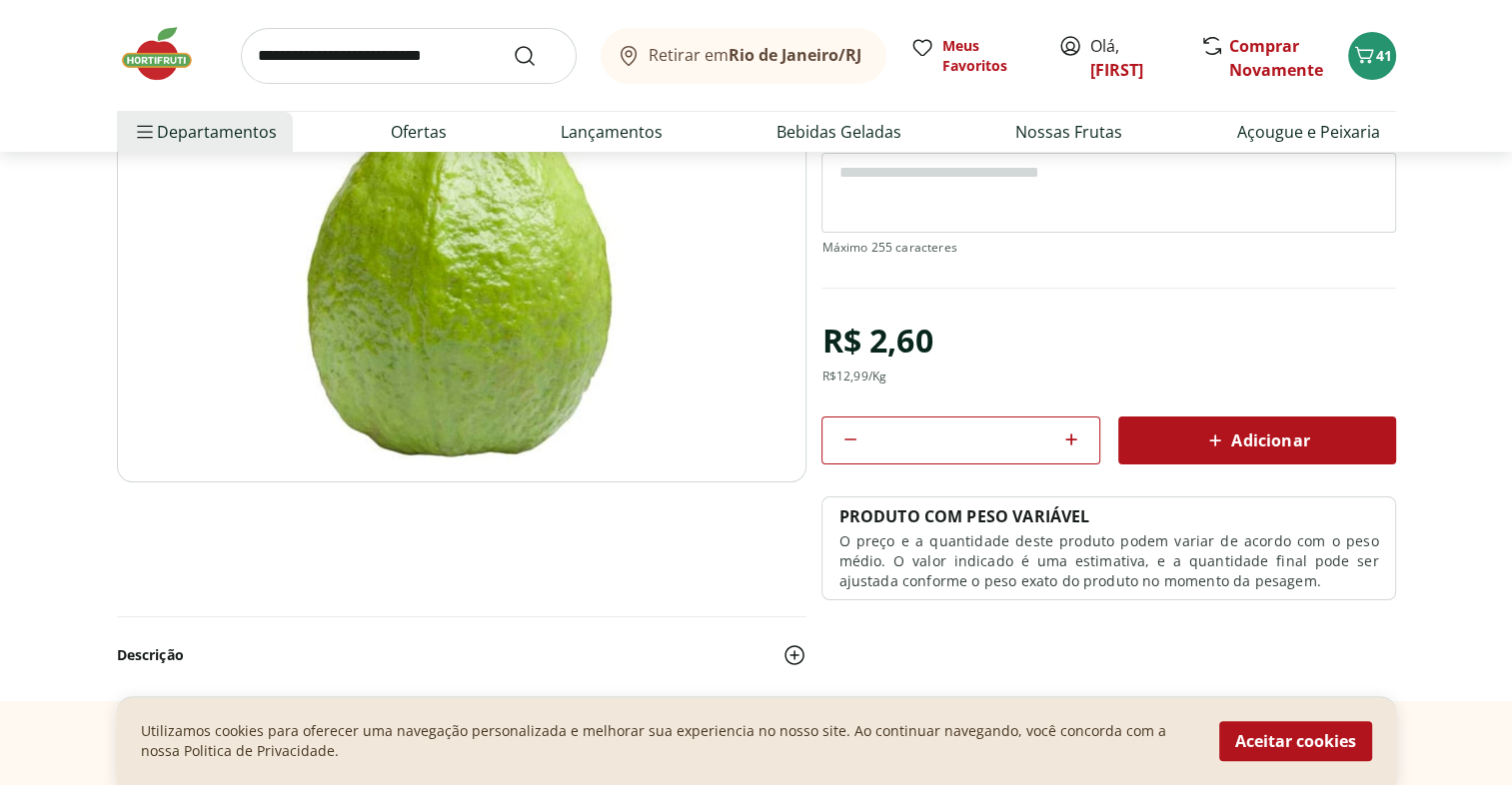 click 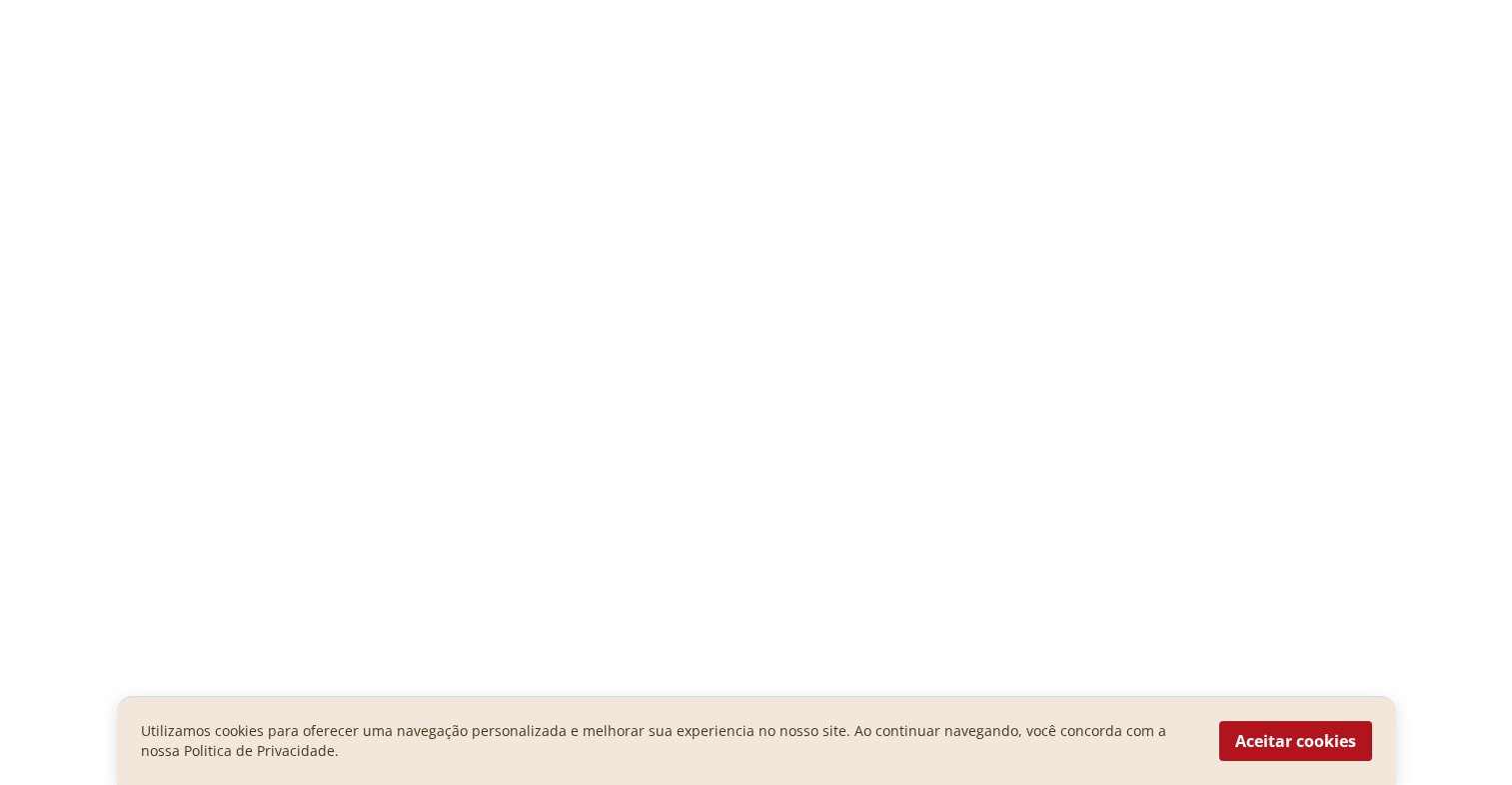 scroll, scrollTop: 0, scrollLeft: 0, axis: both 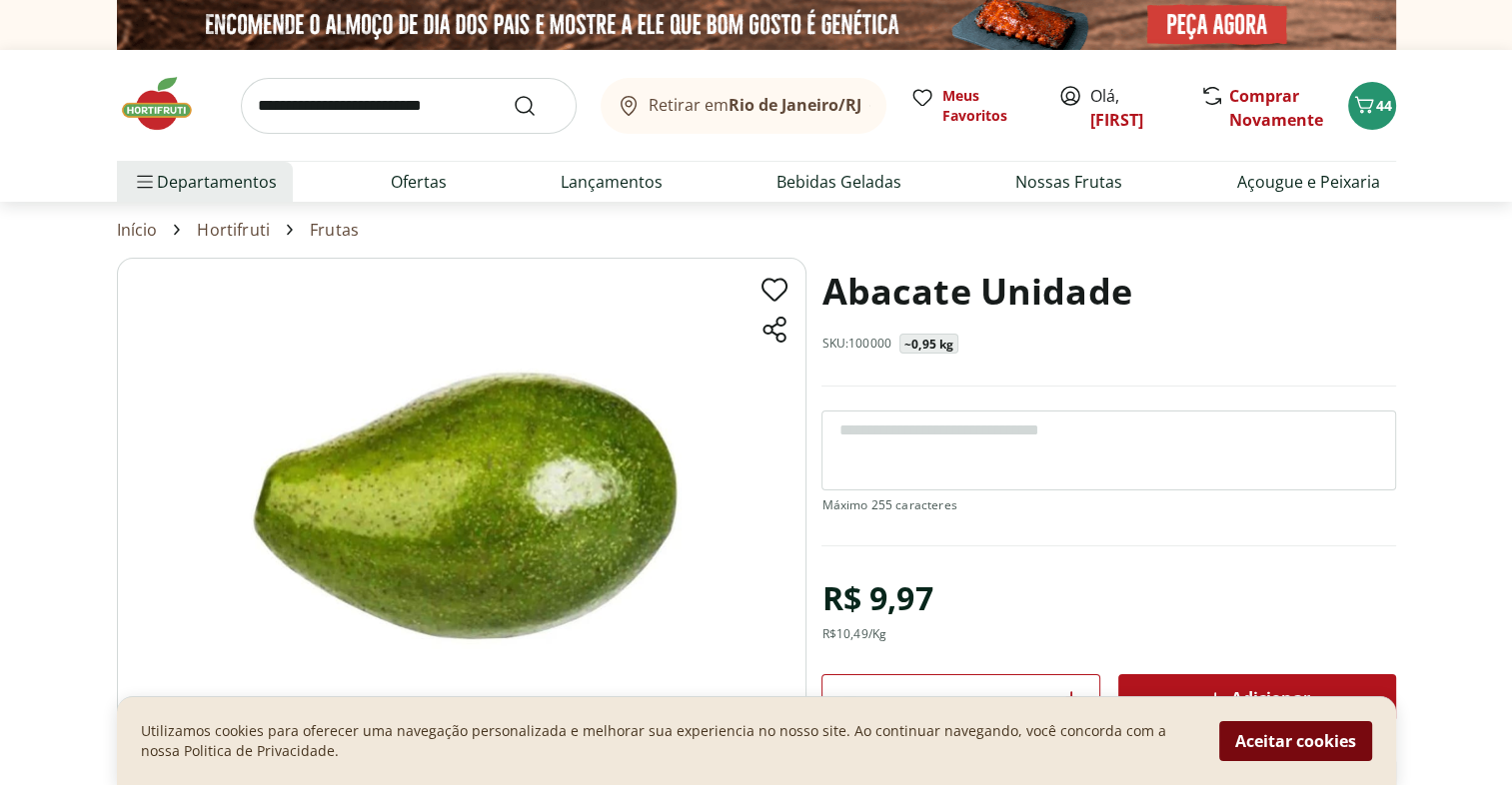 click on "Aceitar cookies" at bounding box center [1295, 741] 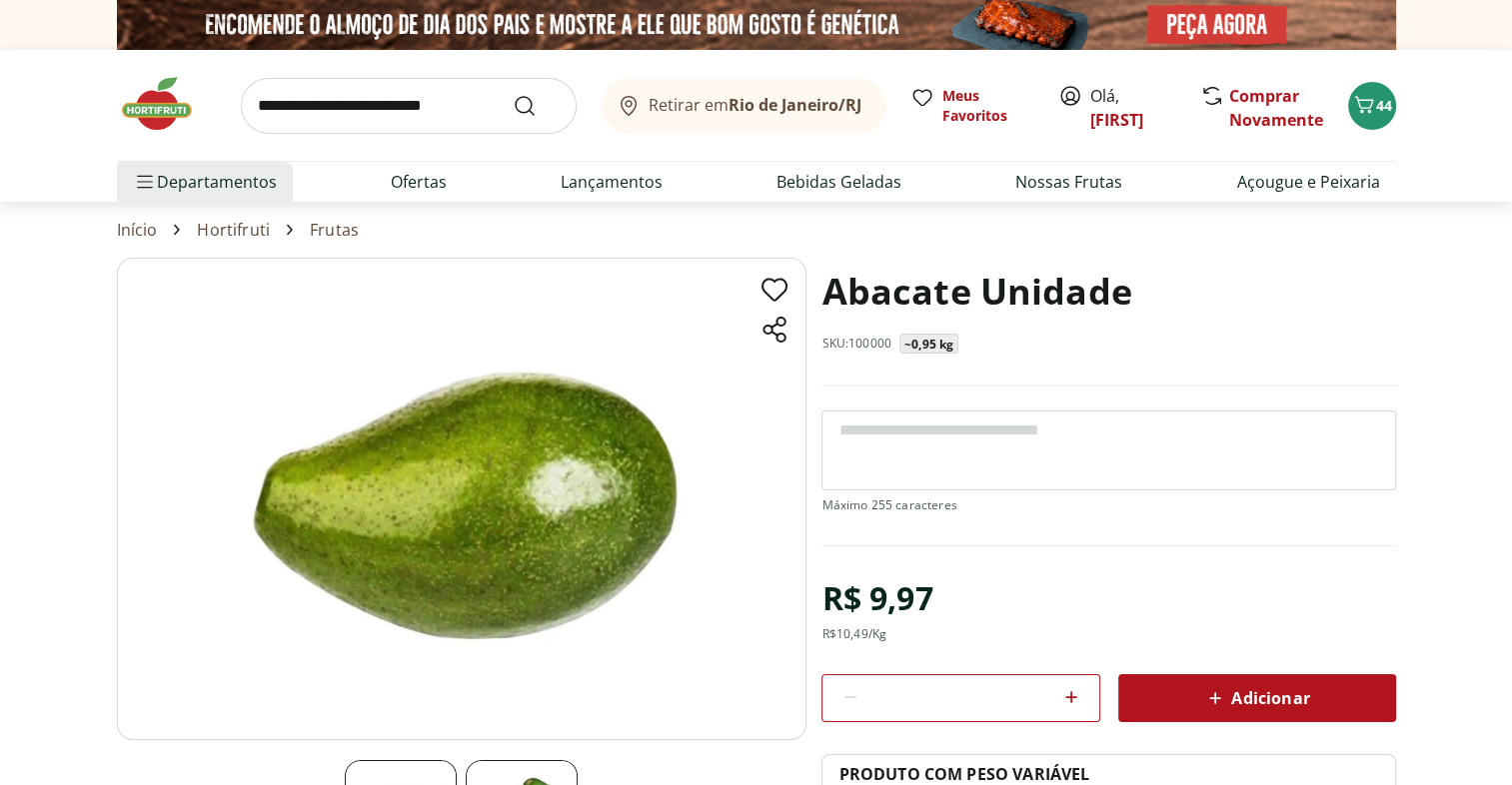 click on "Adicionar" at bounding box center (1256, 698) 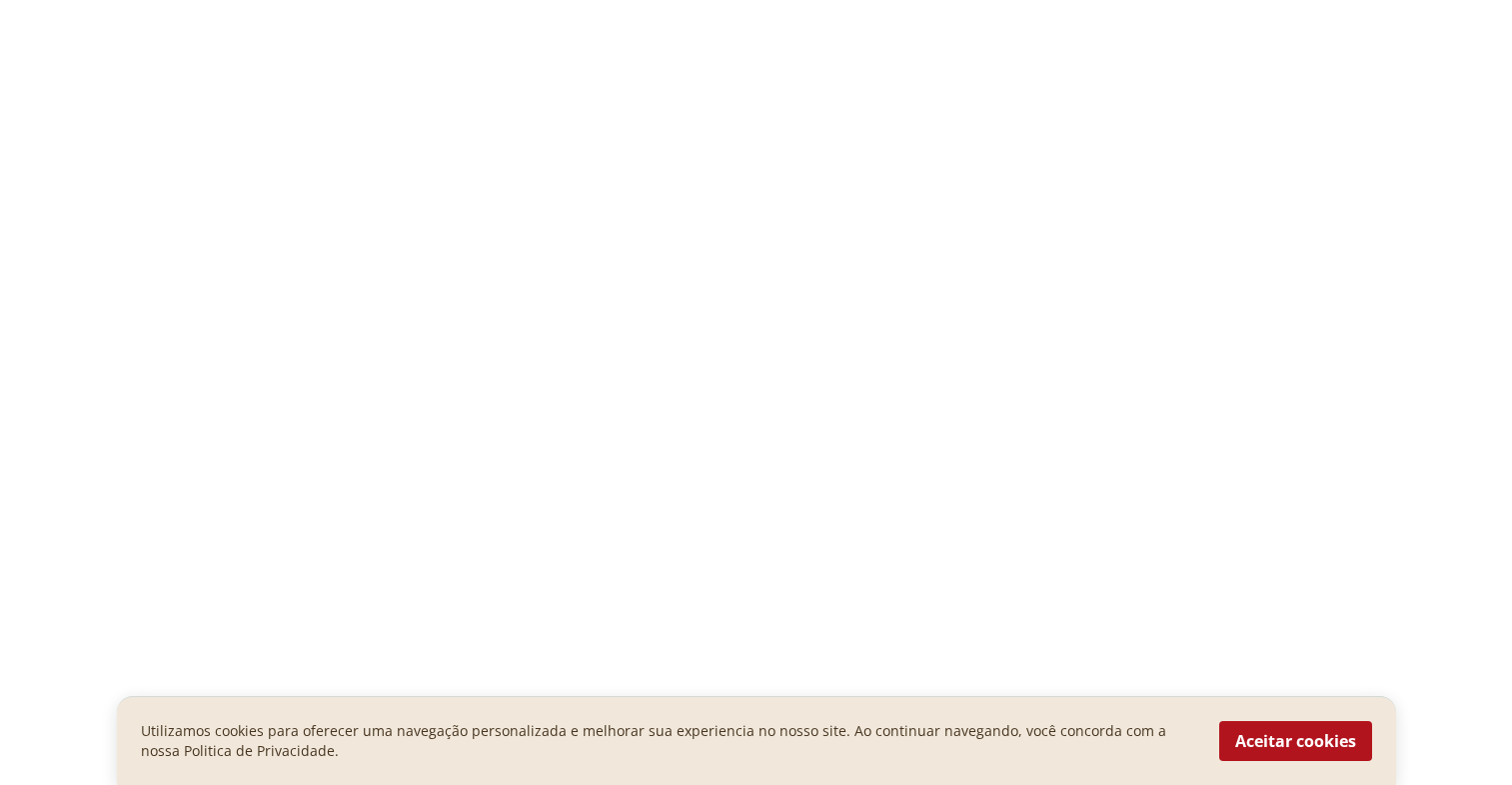 scroll, scrollTop: 0, scrollLeft: 0, axis: both 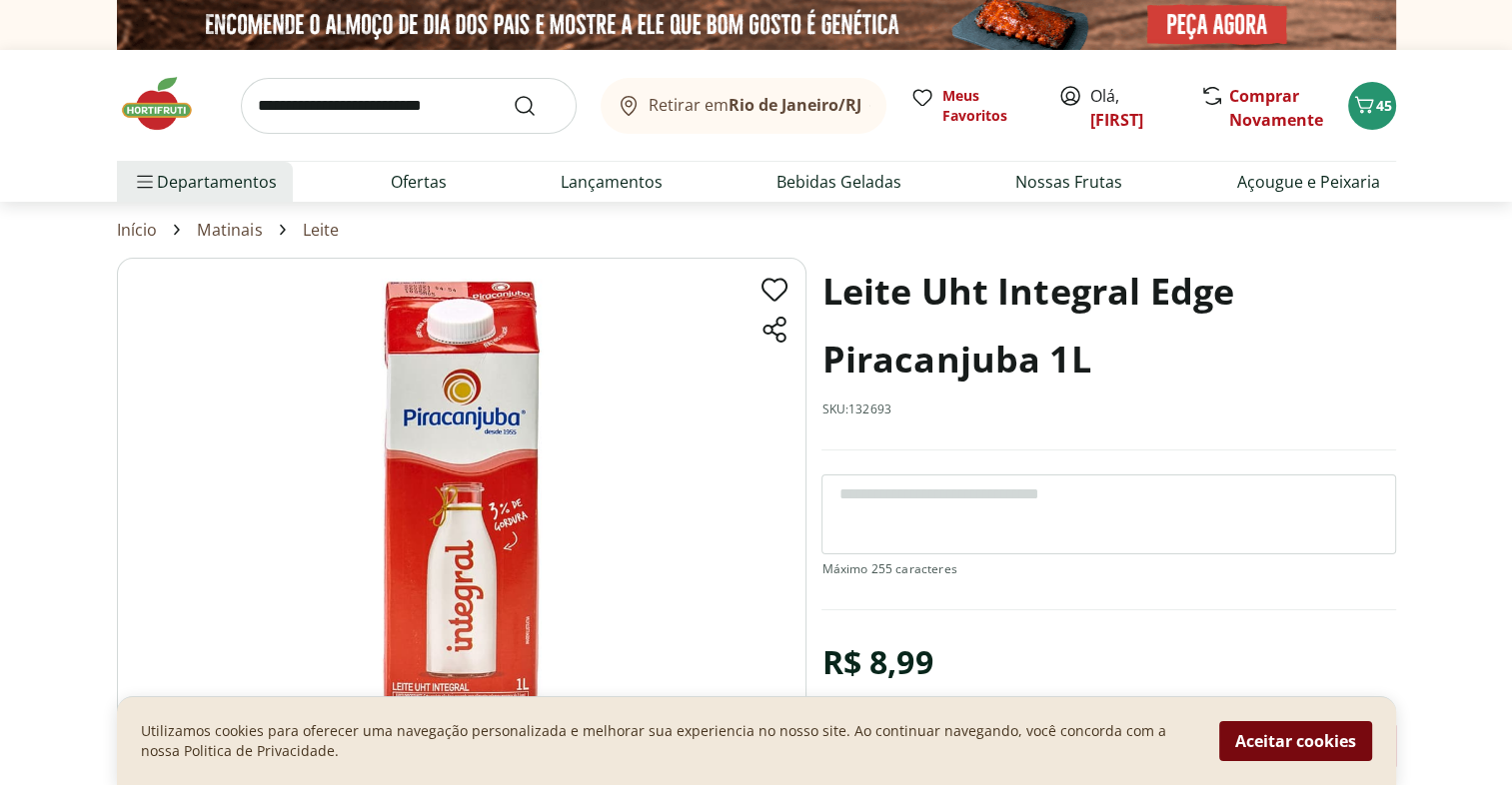click on "Aceitar cookies" at bounding box center [1295, 741] 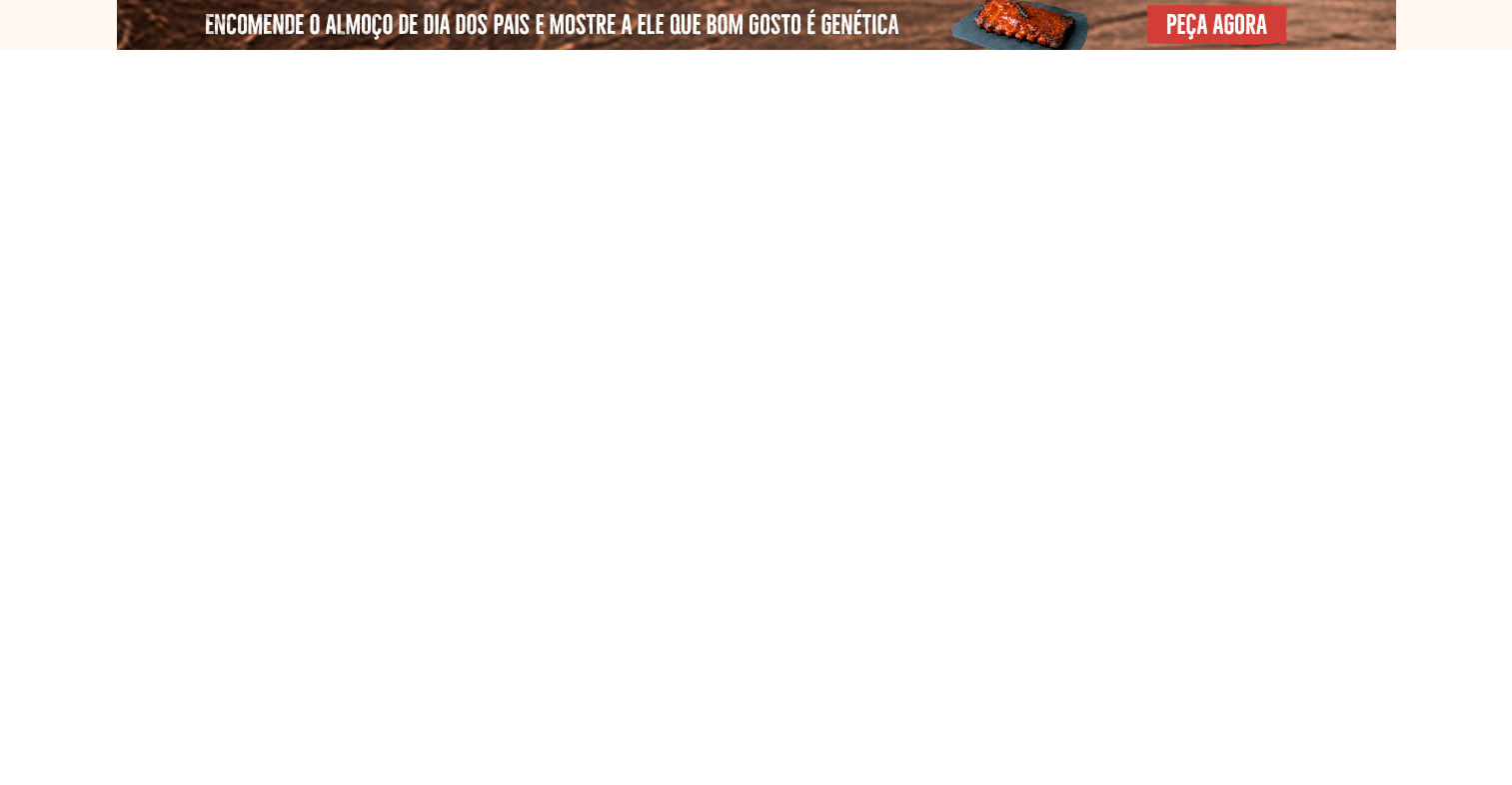 scroll, scrollTop: 0, scrollLeft: 0, axis: both 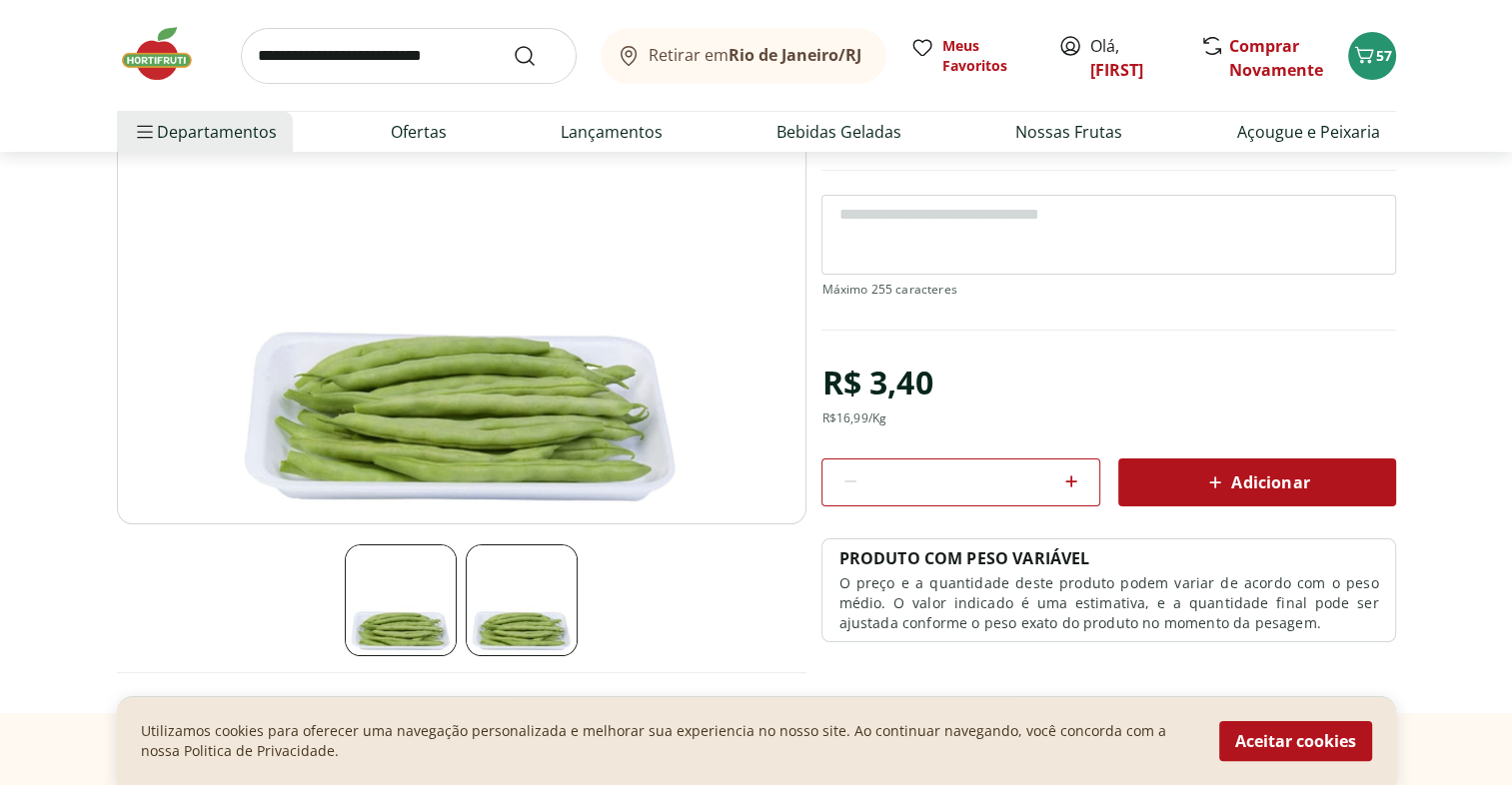click 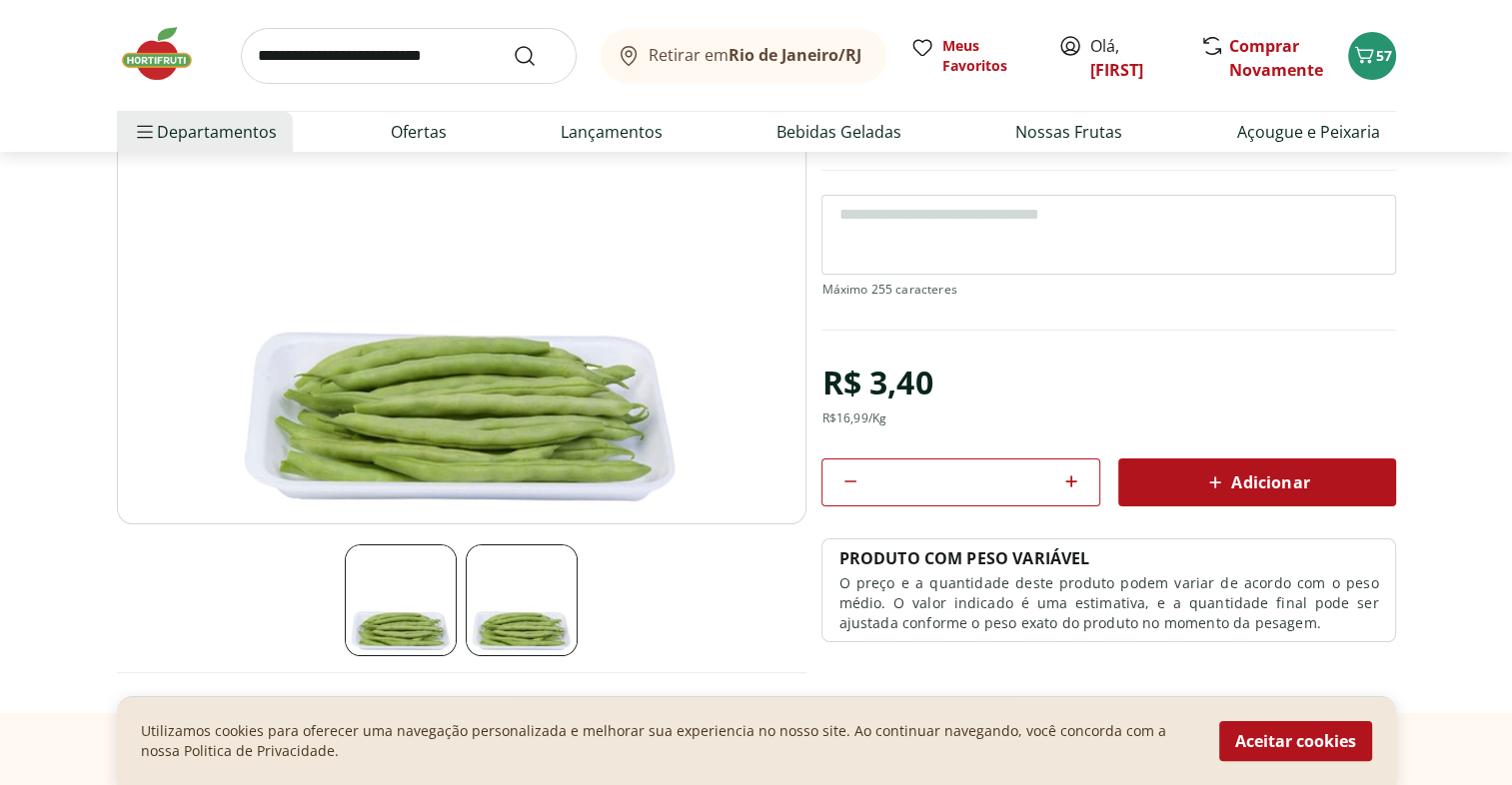 click on "Adicionar" at bounding box center [1256, 482] 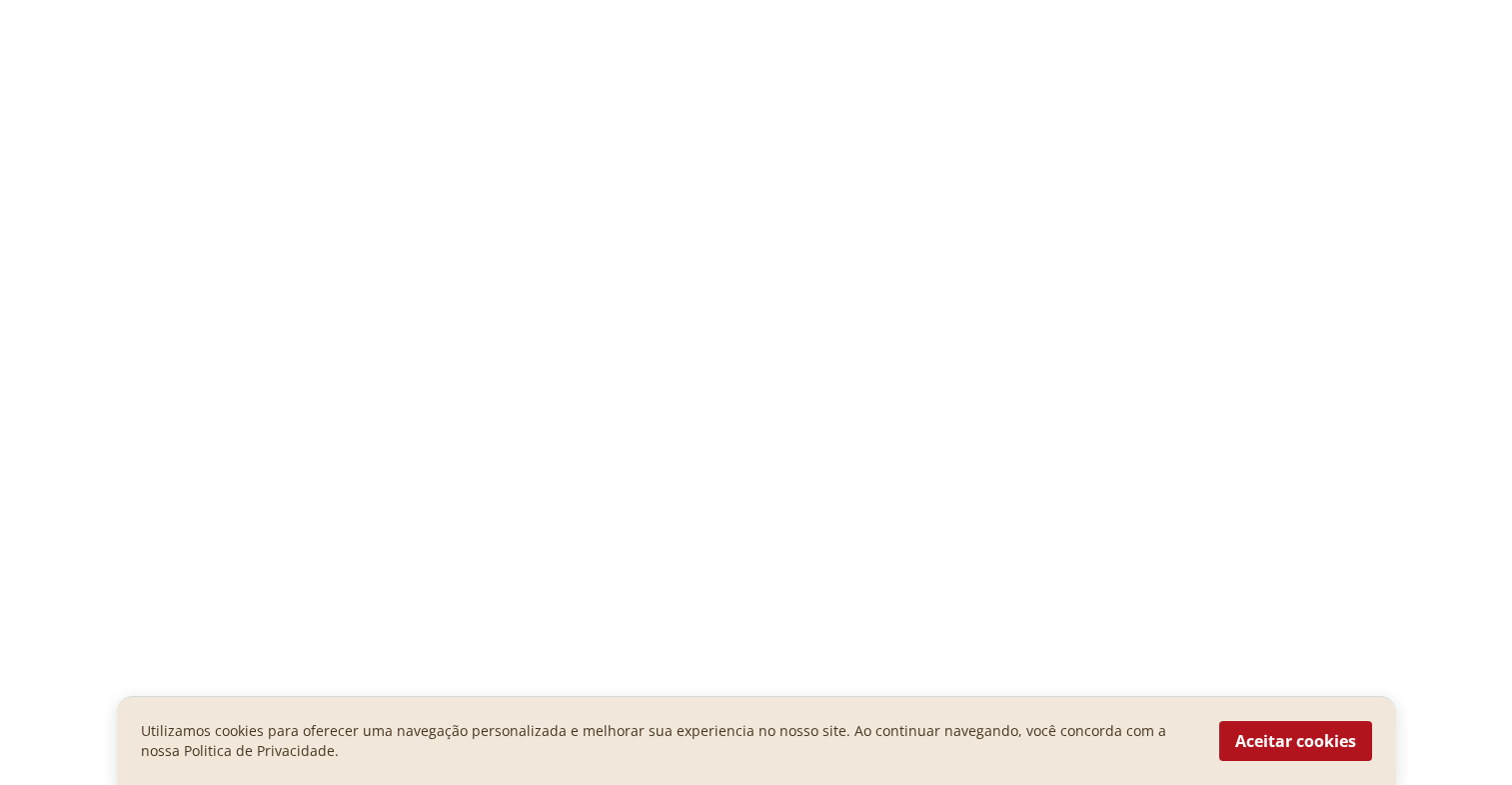 scroll, scrollTop: 0, scrollLeft: 0, axis: both 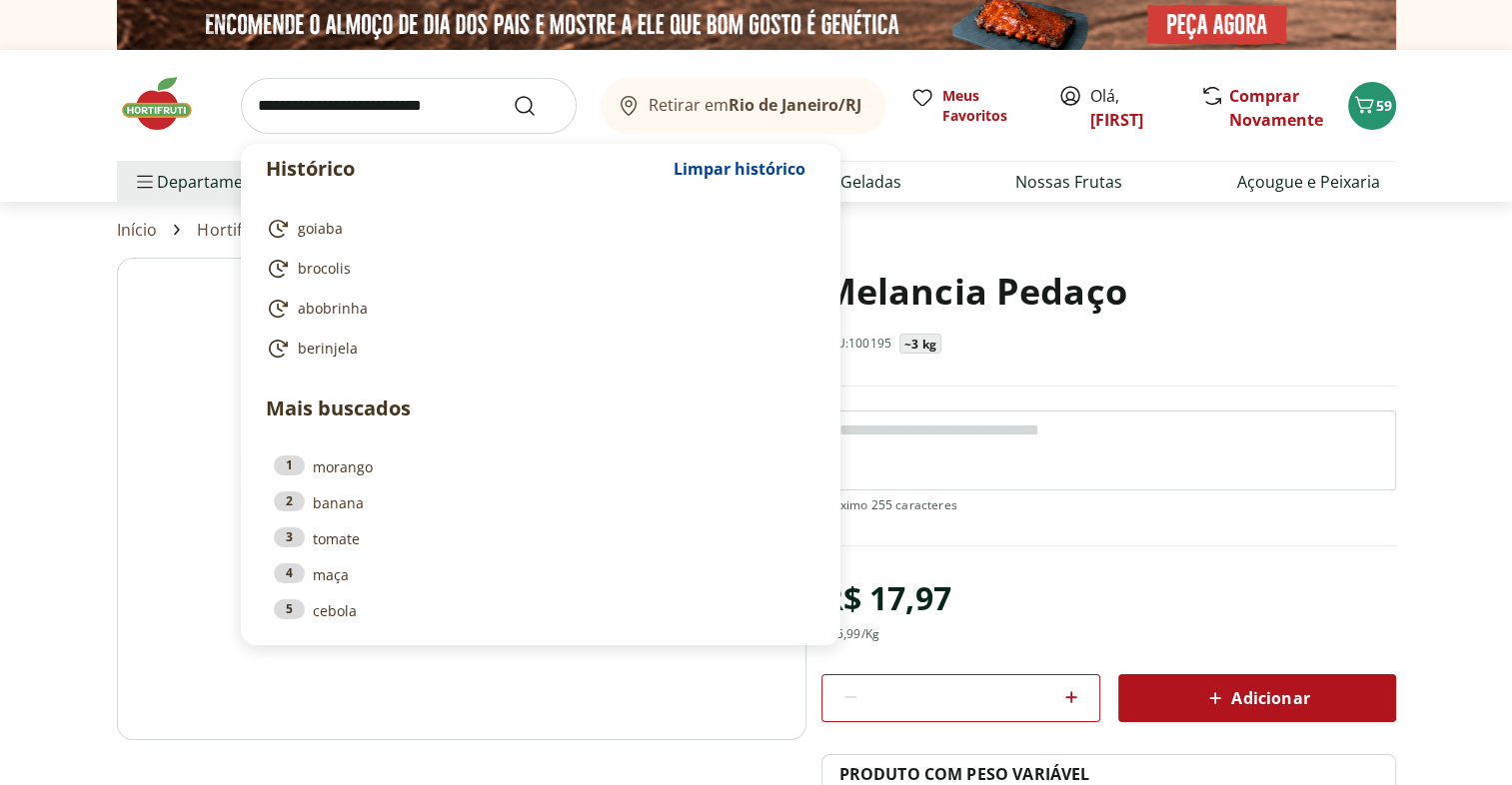 click at bounding box center [409, 106] 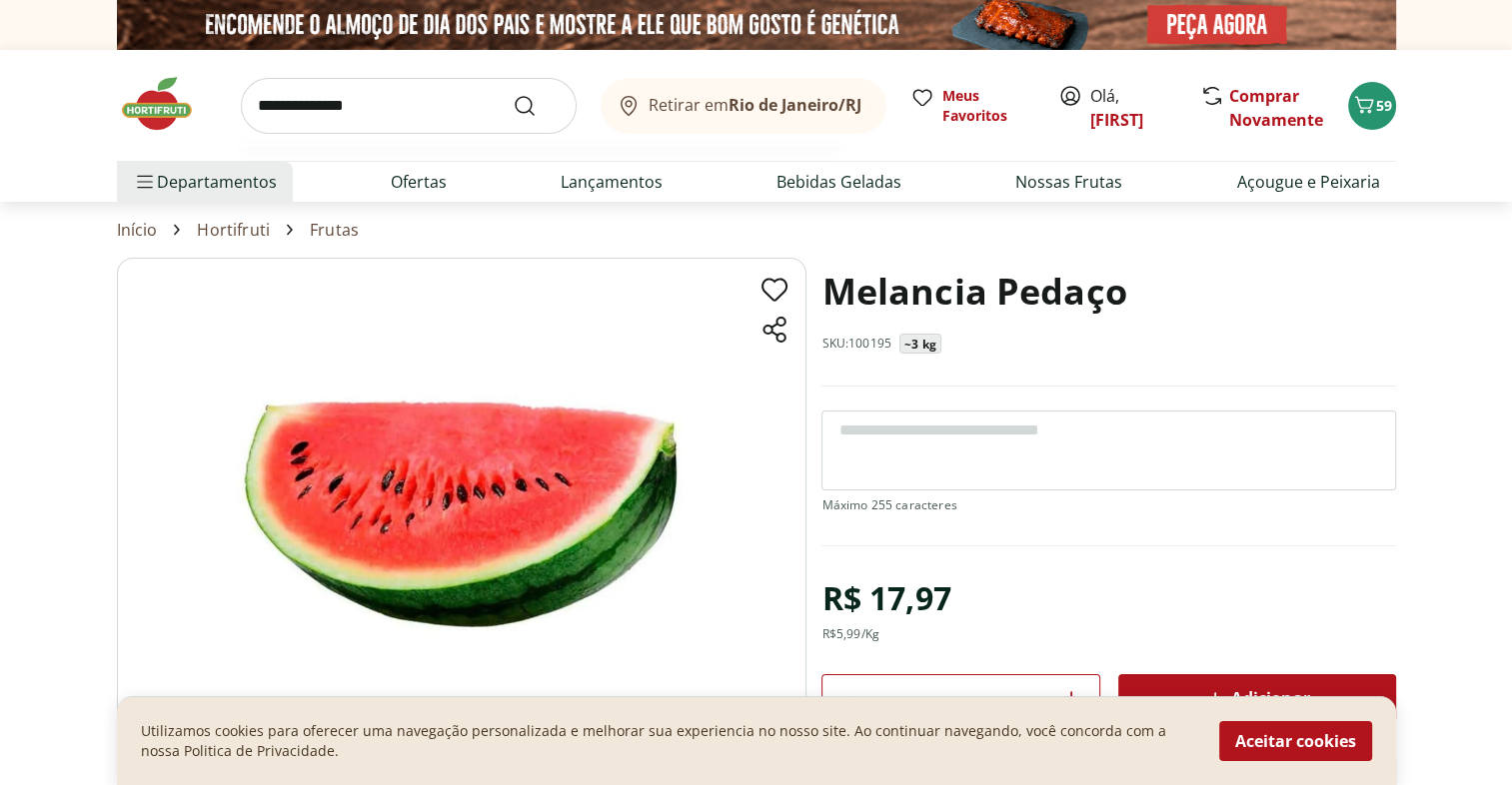type on "**********" 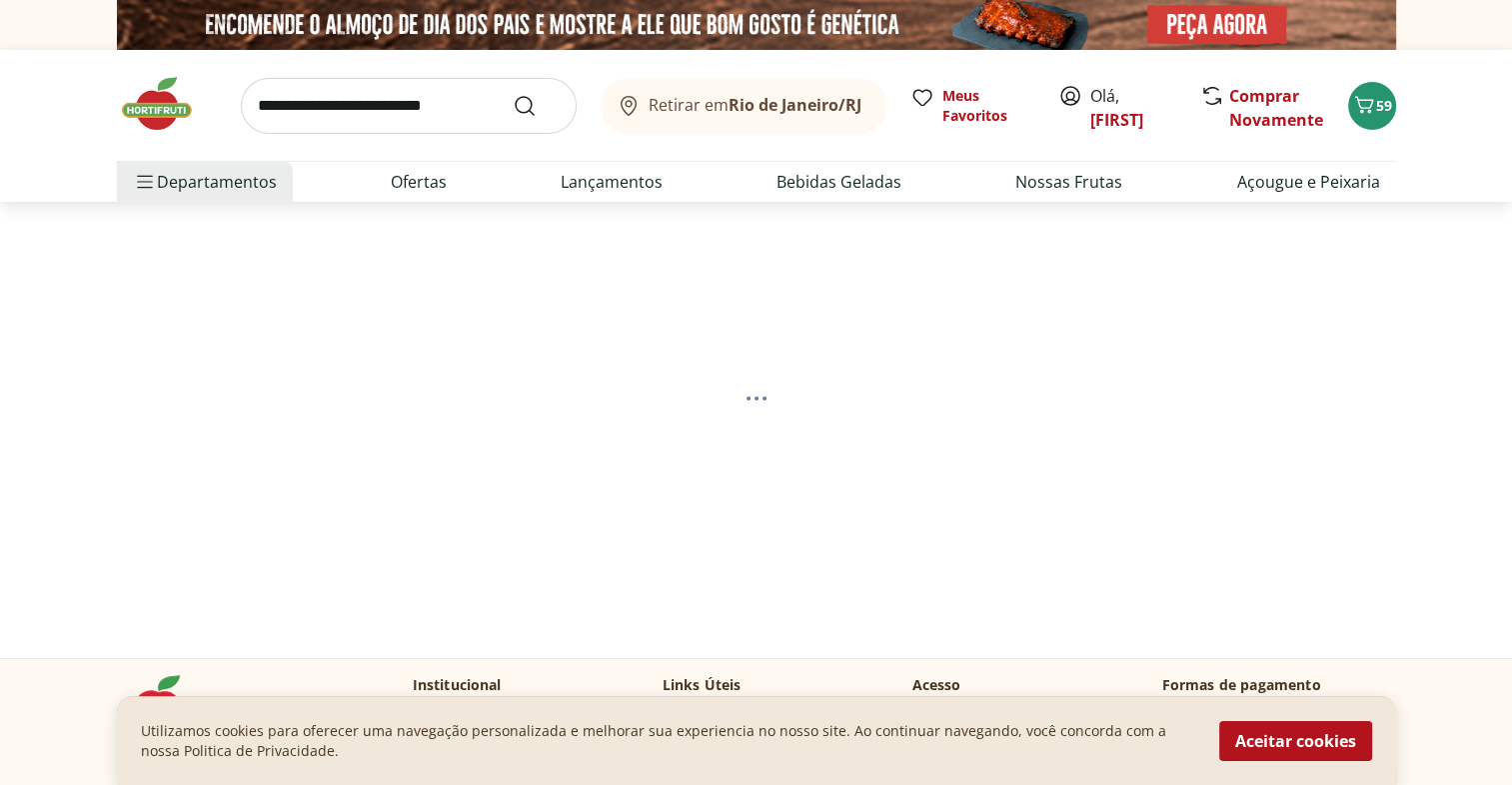select on "**********" 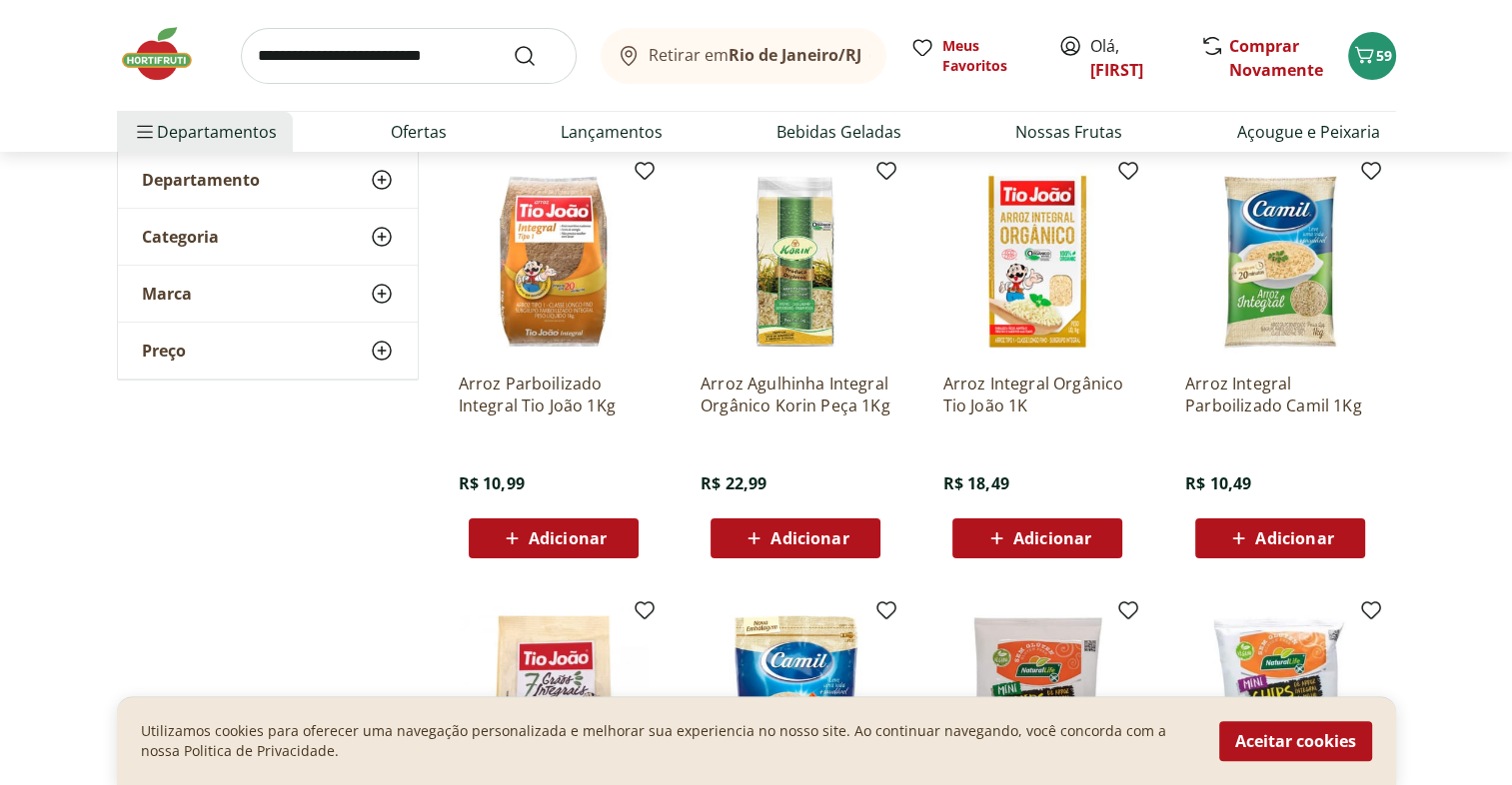 scroll, scrollTop: 258, scrollLeft: 0, axis: vertical 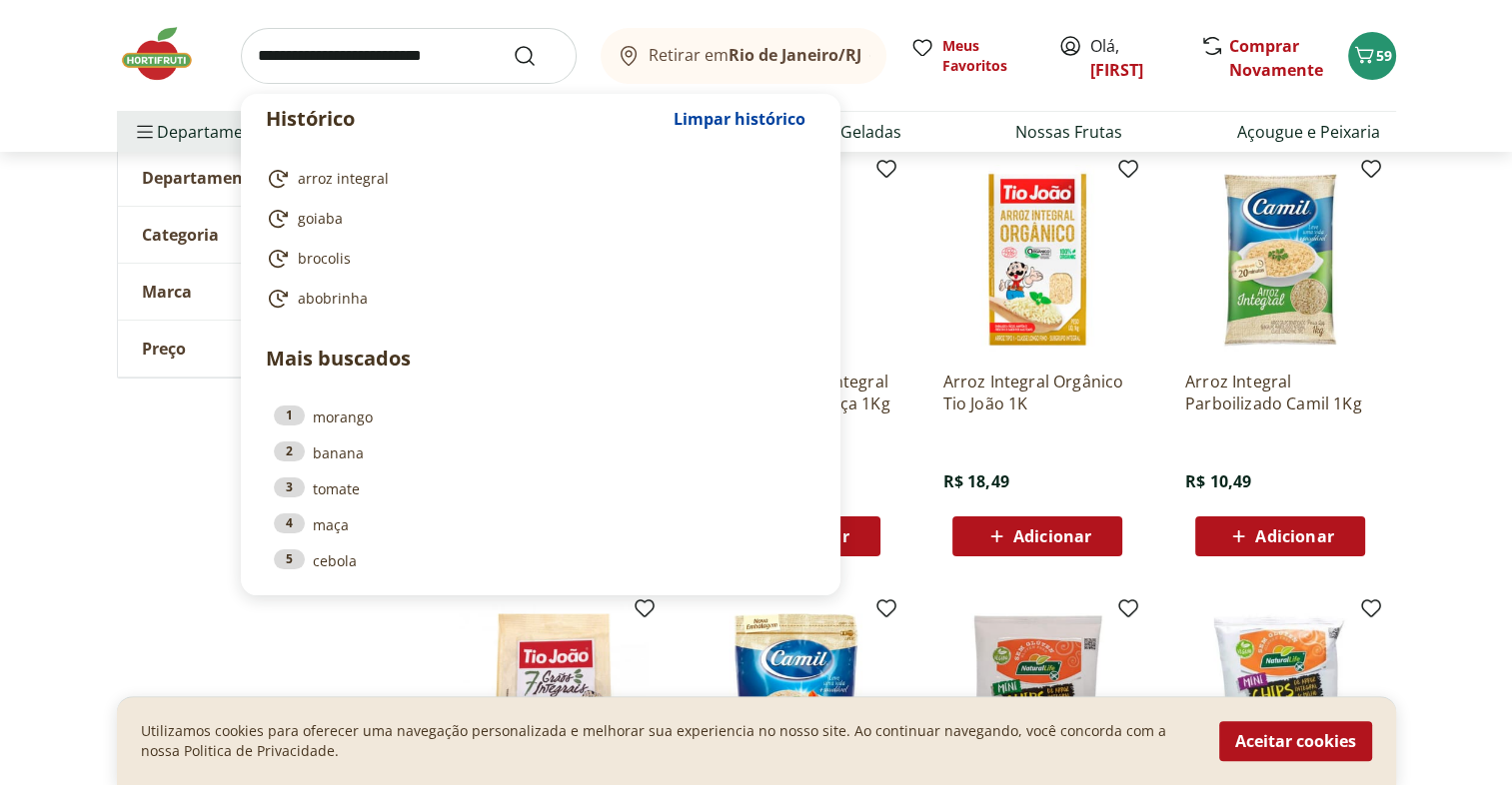 click at bounding box center (409, 56) 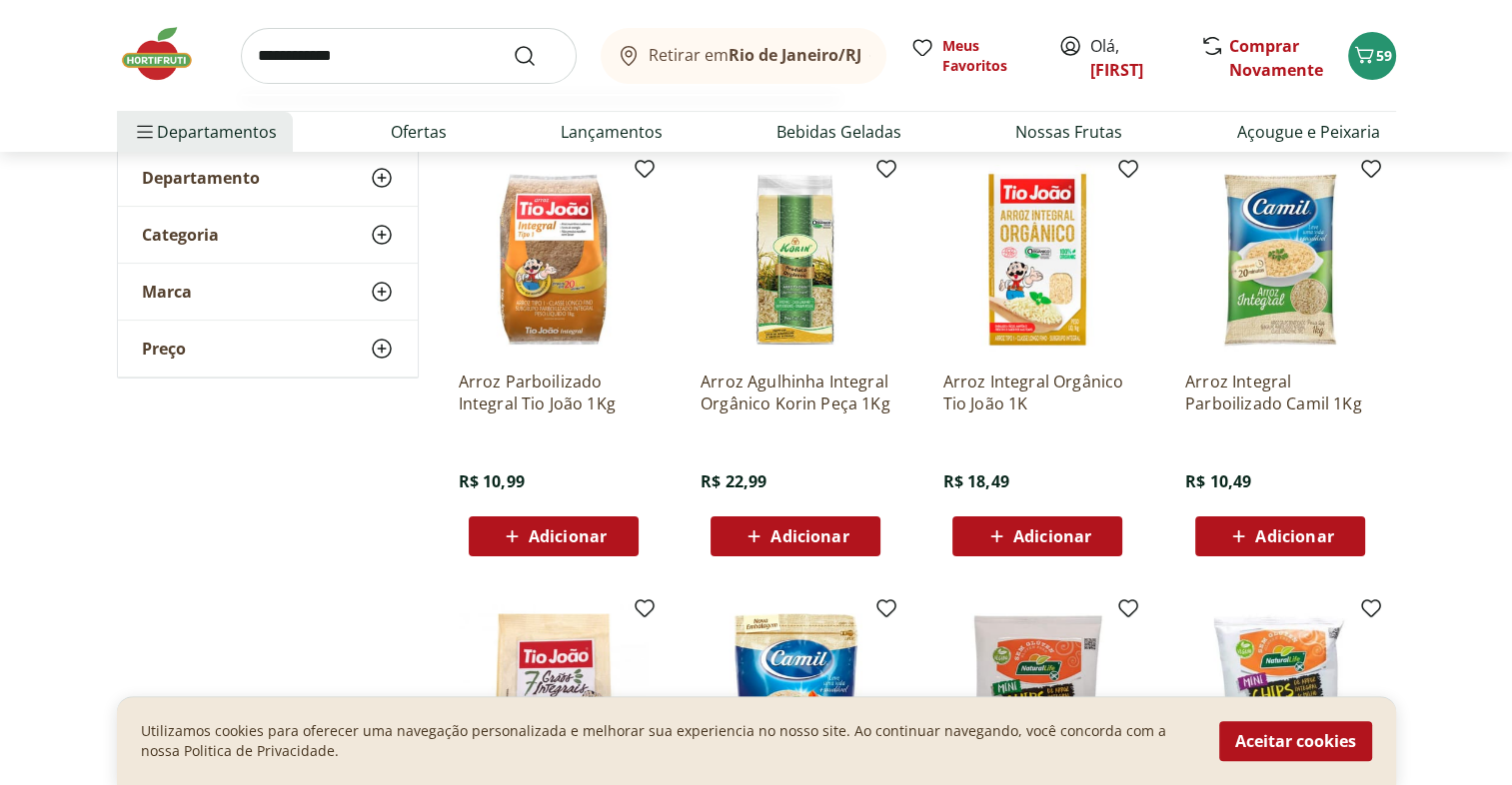 type on "**********" 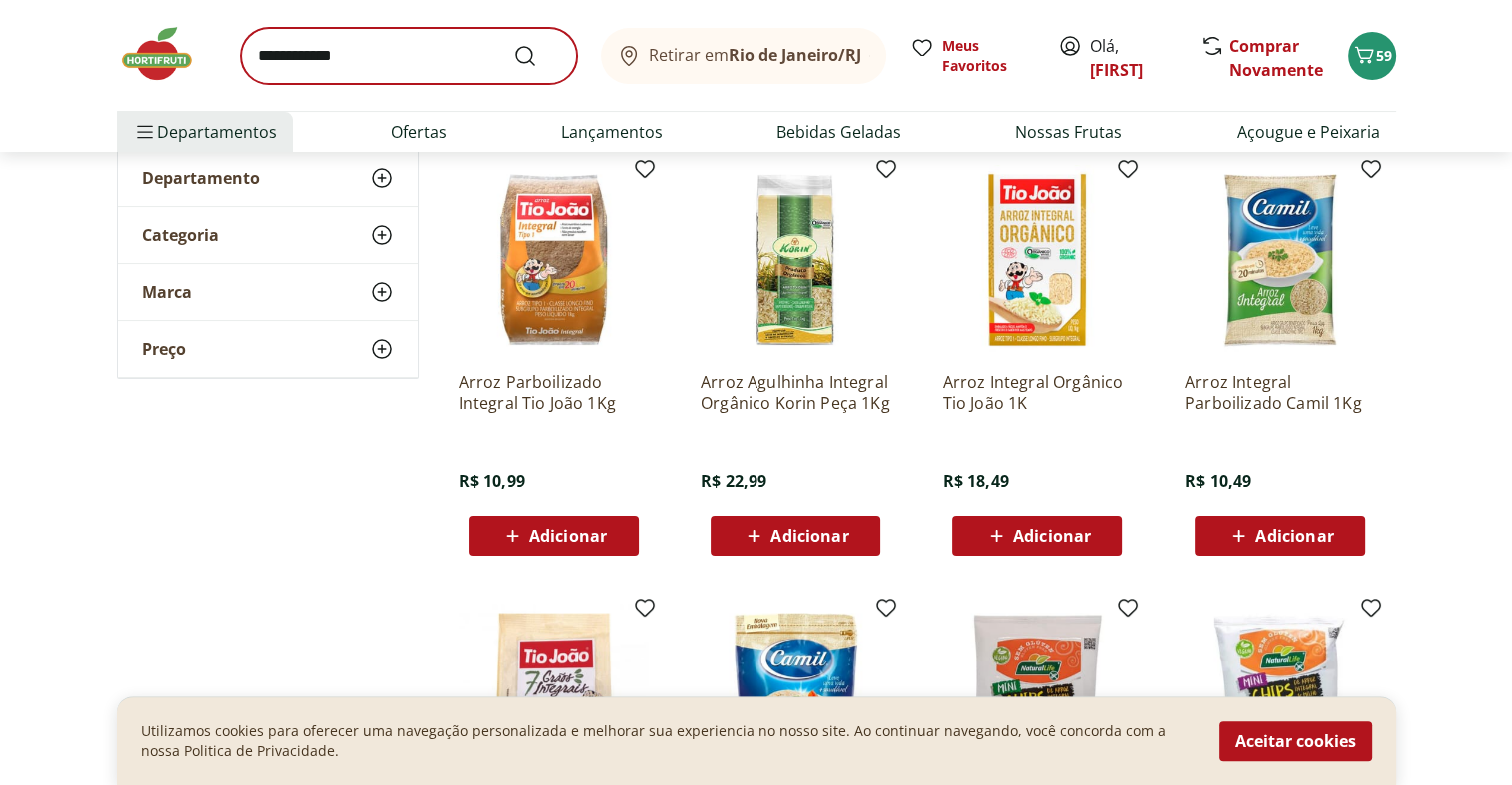 scroll, scrollTop: 0, scrollLeft: 0, axis: both 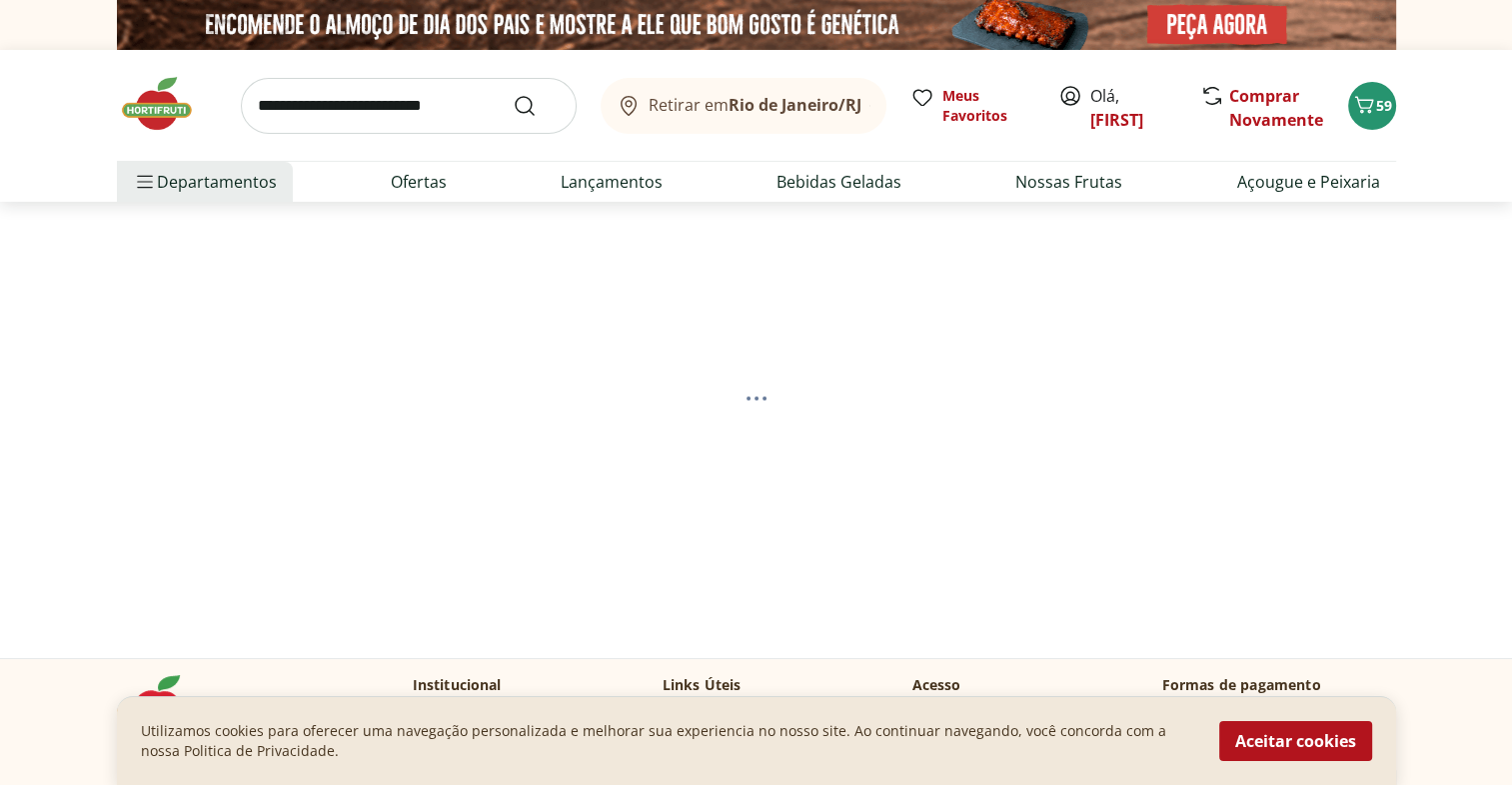 select on "**********" 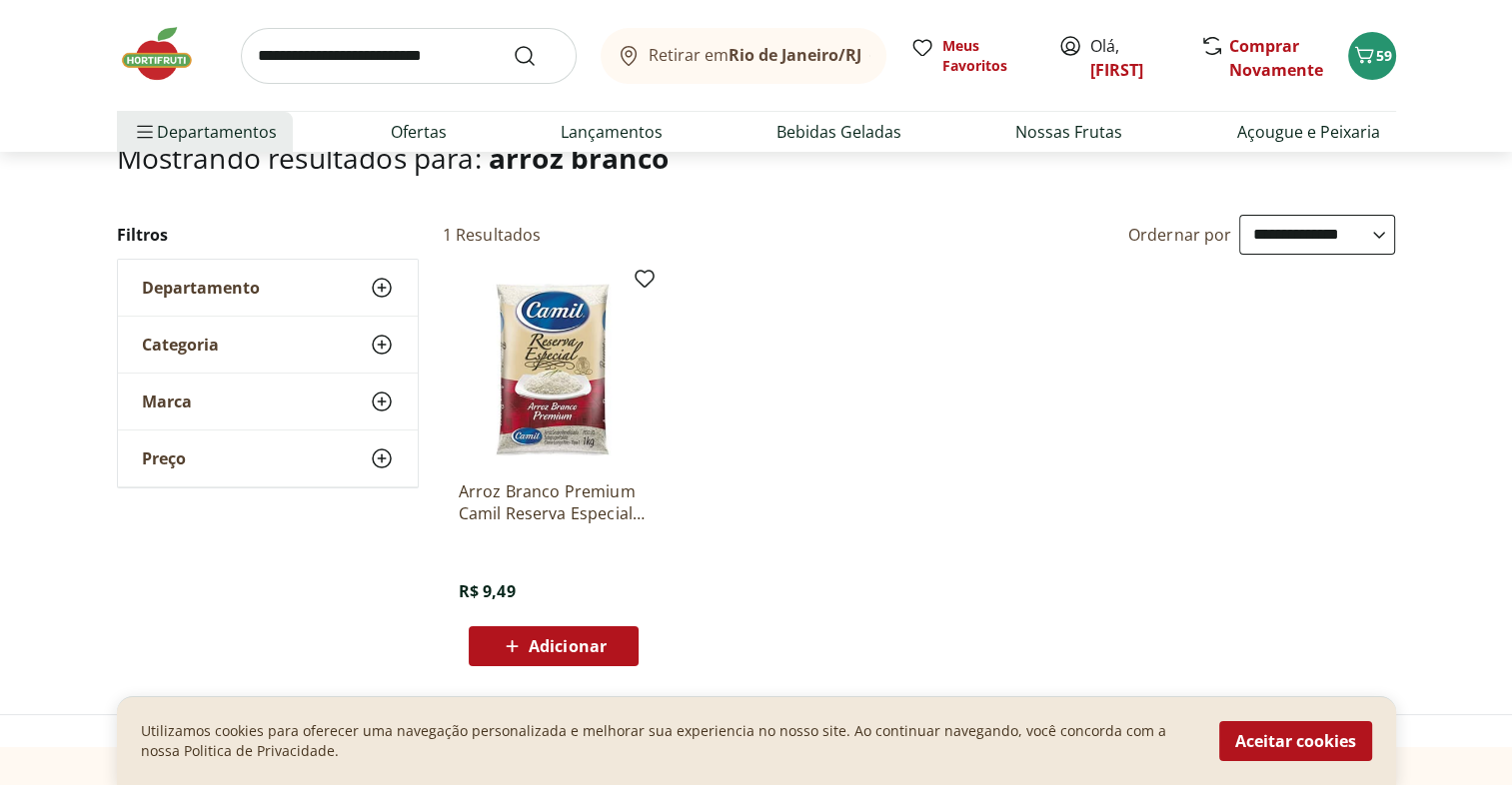 scroll, scrollTop: 150, scrollLeft: 0, axis: vertical 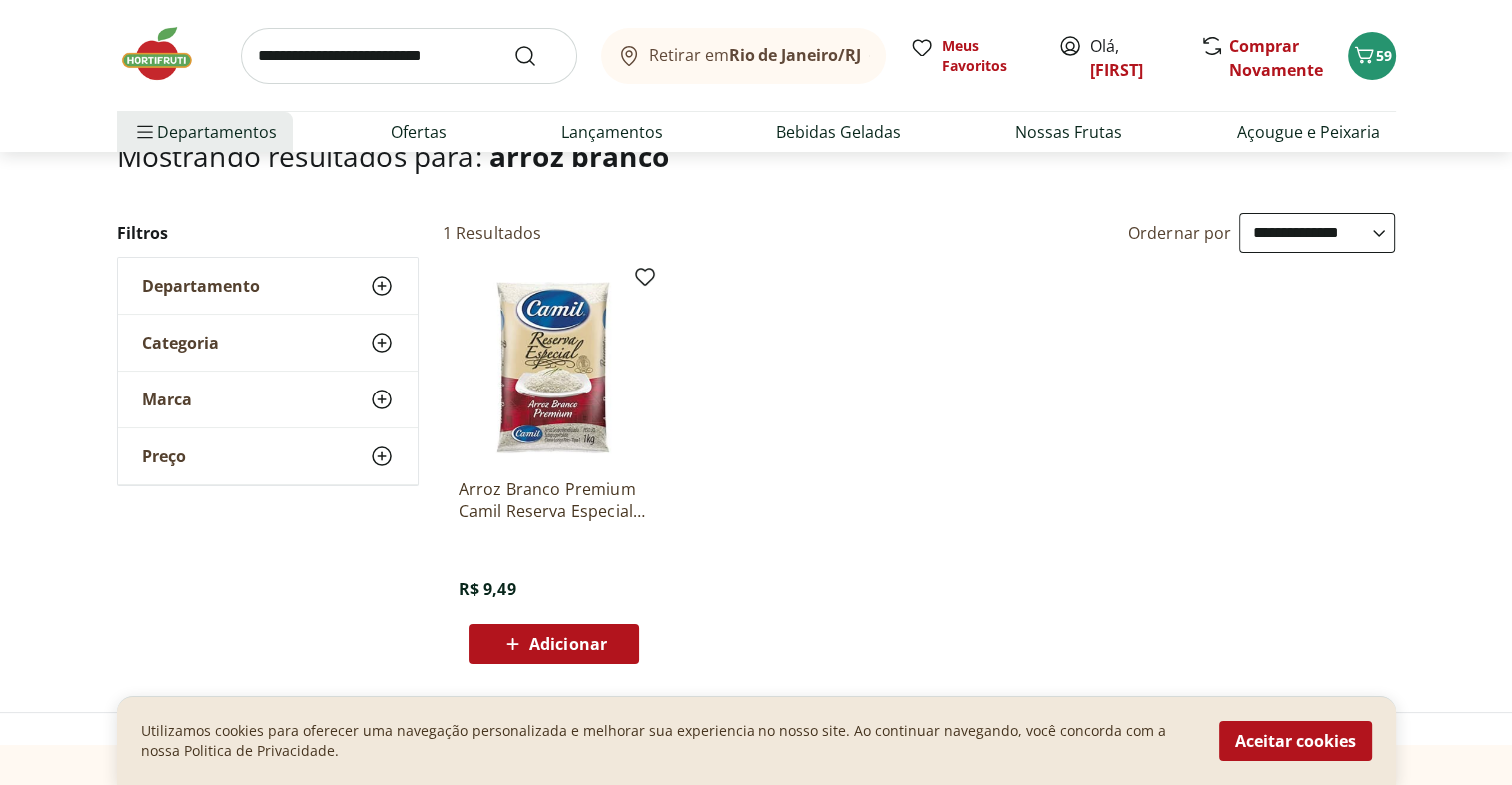 click at bounding box center [554, 368] 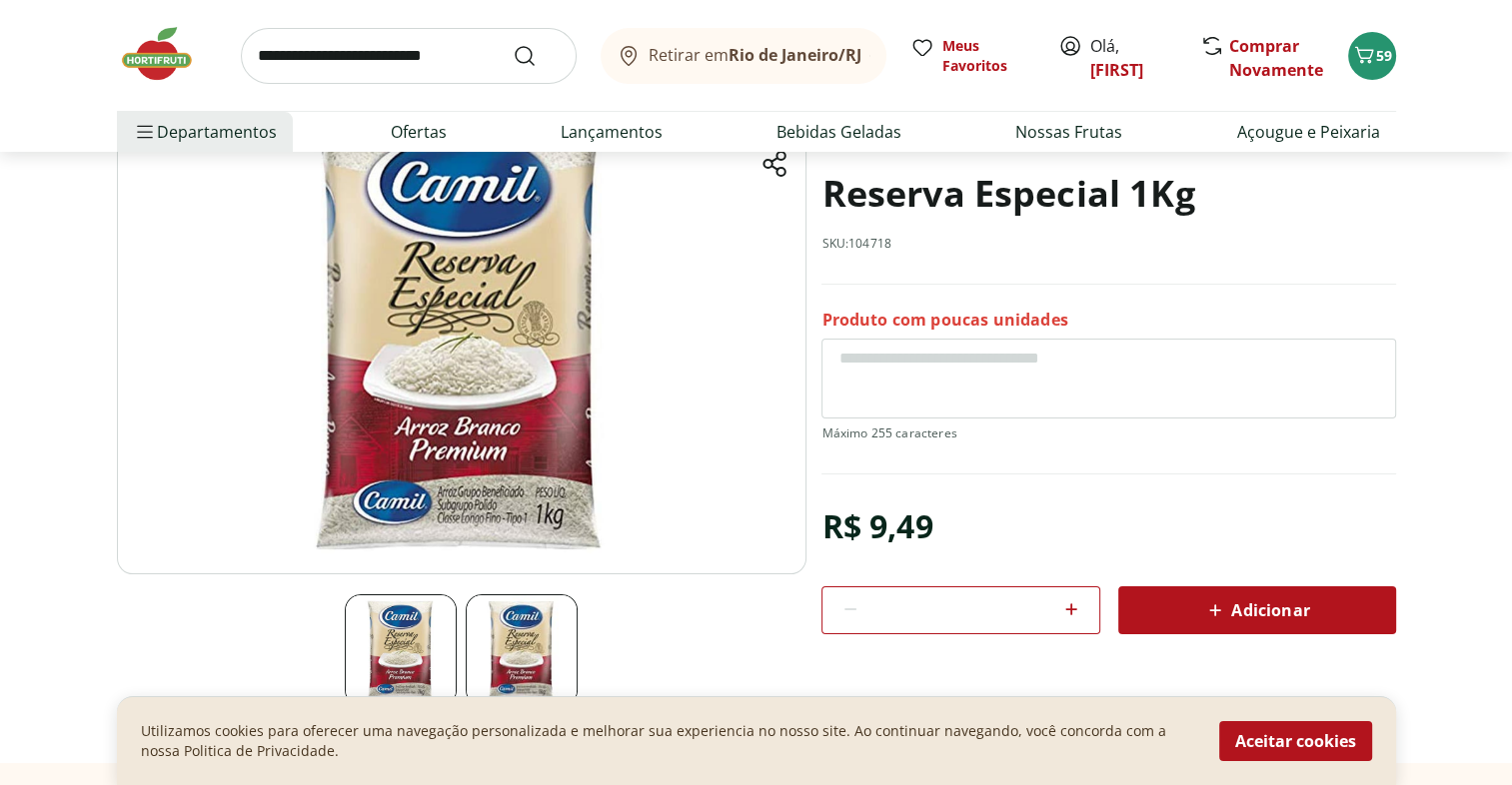 scroll, scrollTop: 0, scrollLeft: 0, axis: both 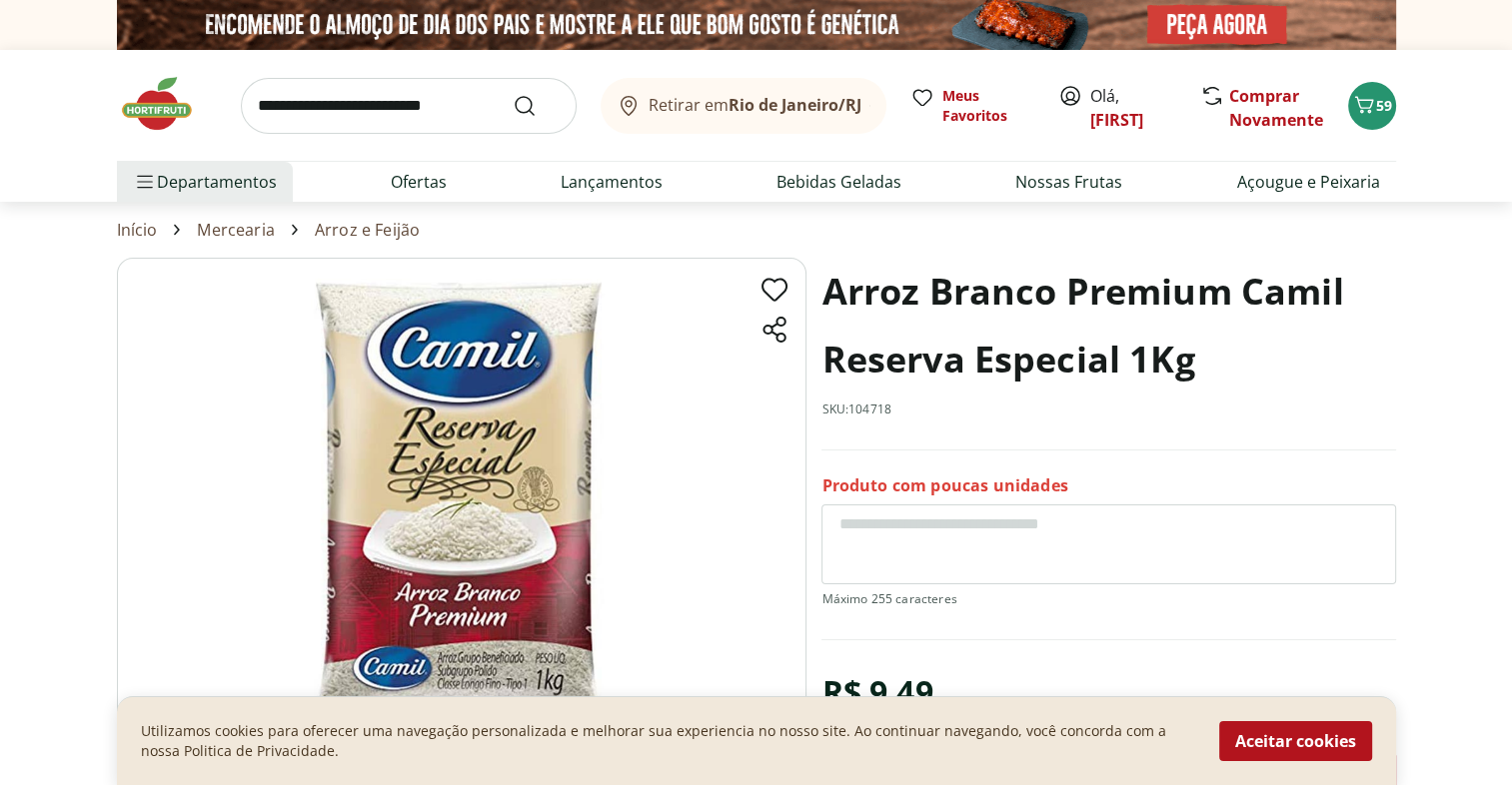 click on "Arroz e Feijão" at bounding box center (367, 230) 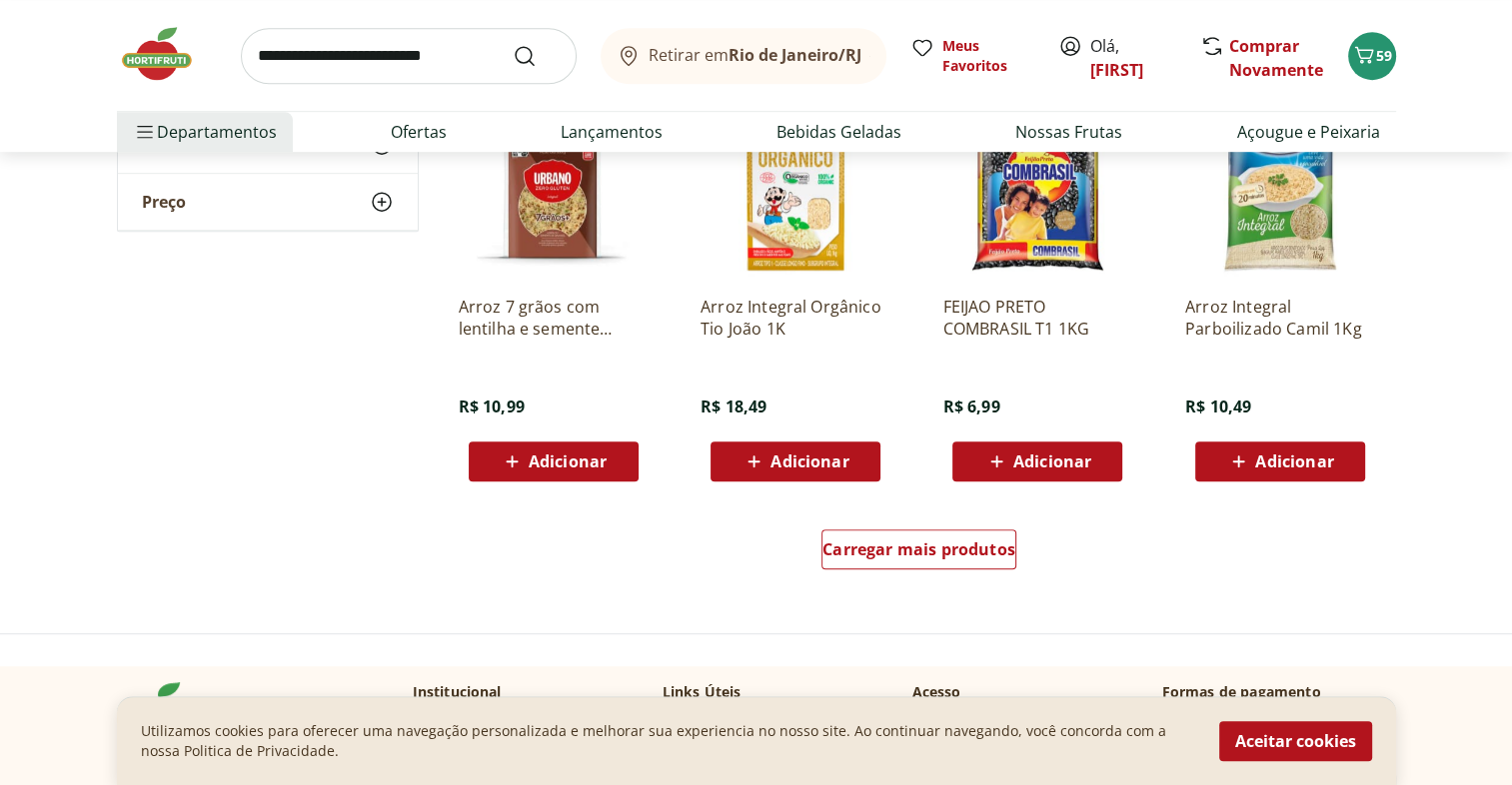 scroll, scrollTop: 1154, scrollLeft: 0, axis: vertical 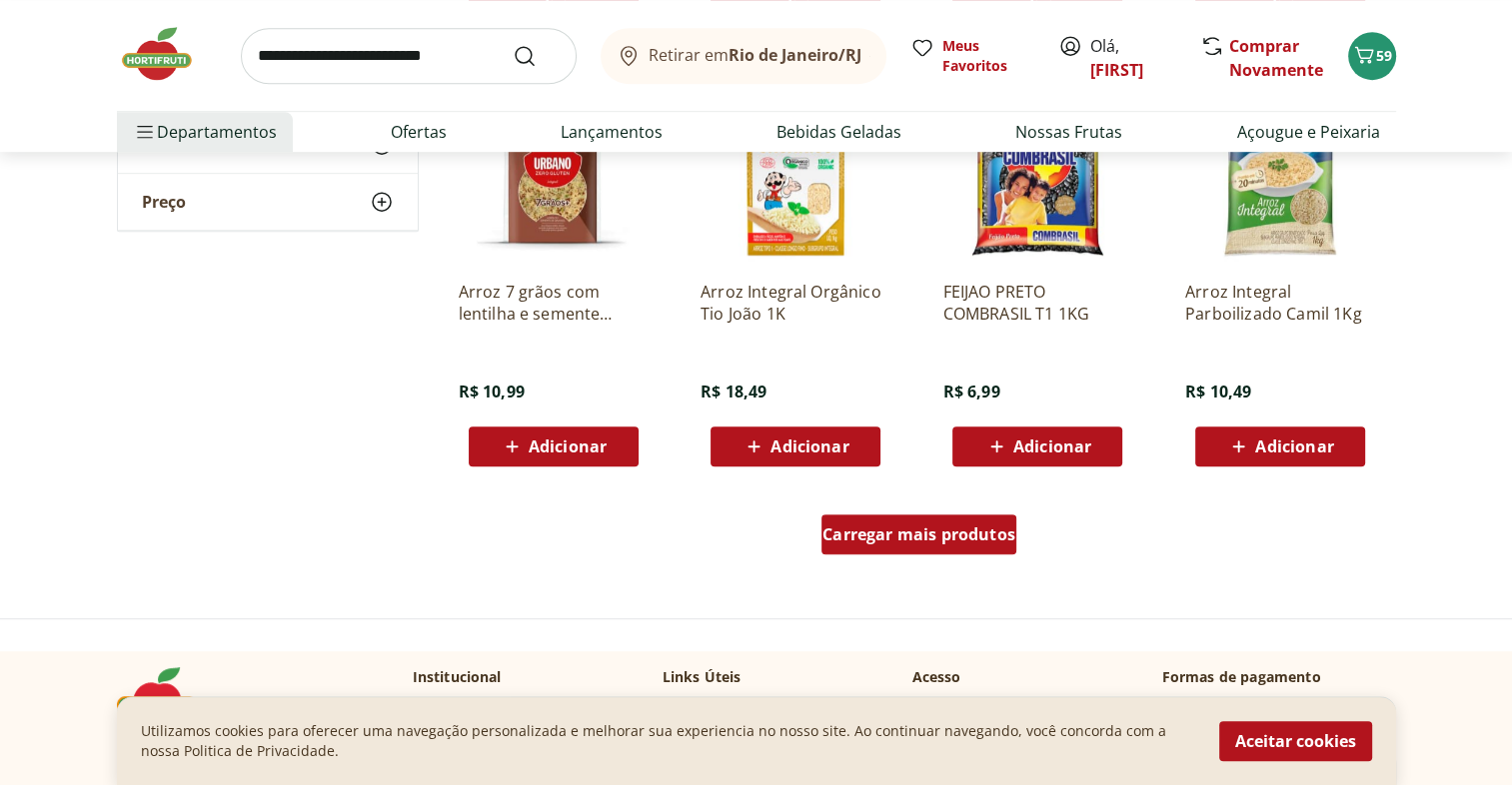 click on "Carregar mais produtos" at bounding box center [918, 534] 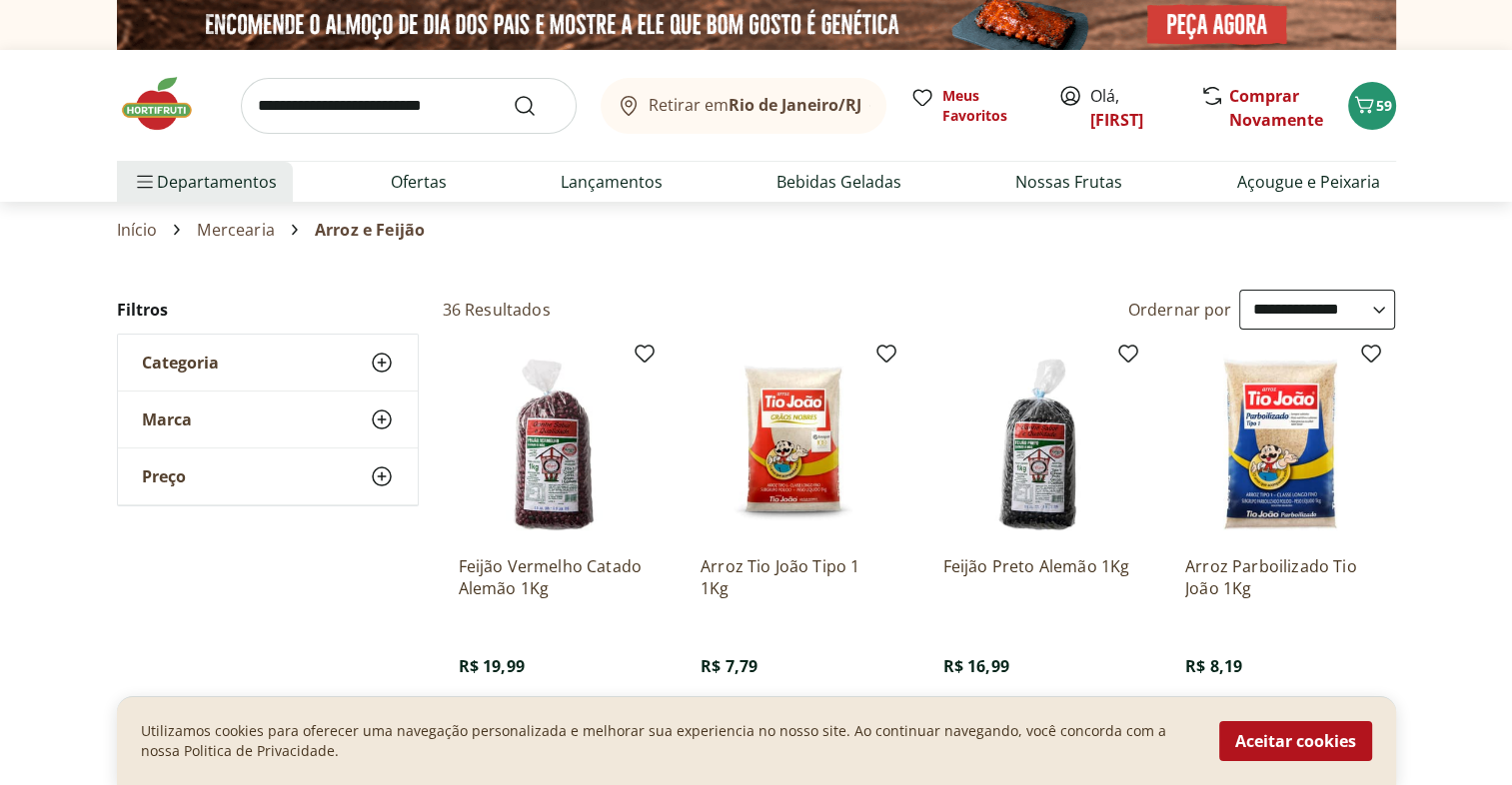 scroll, scrollTop: 159, scrollLeft: 0, axis: vertical 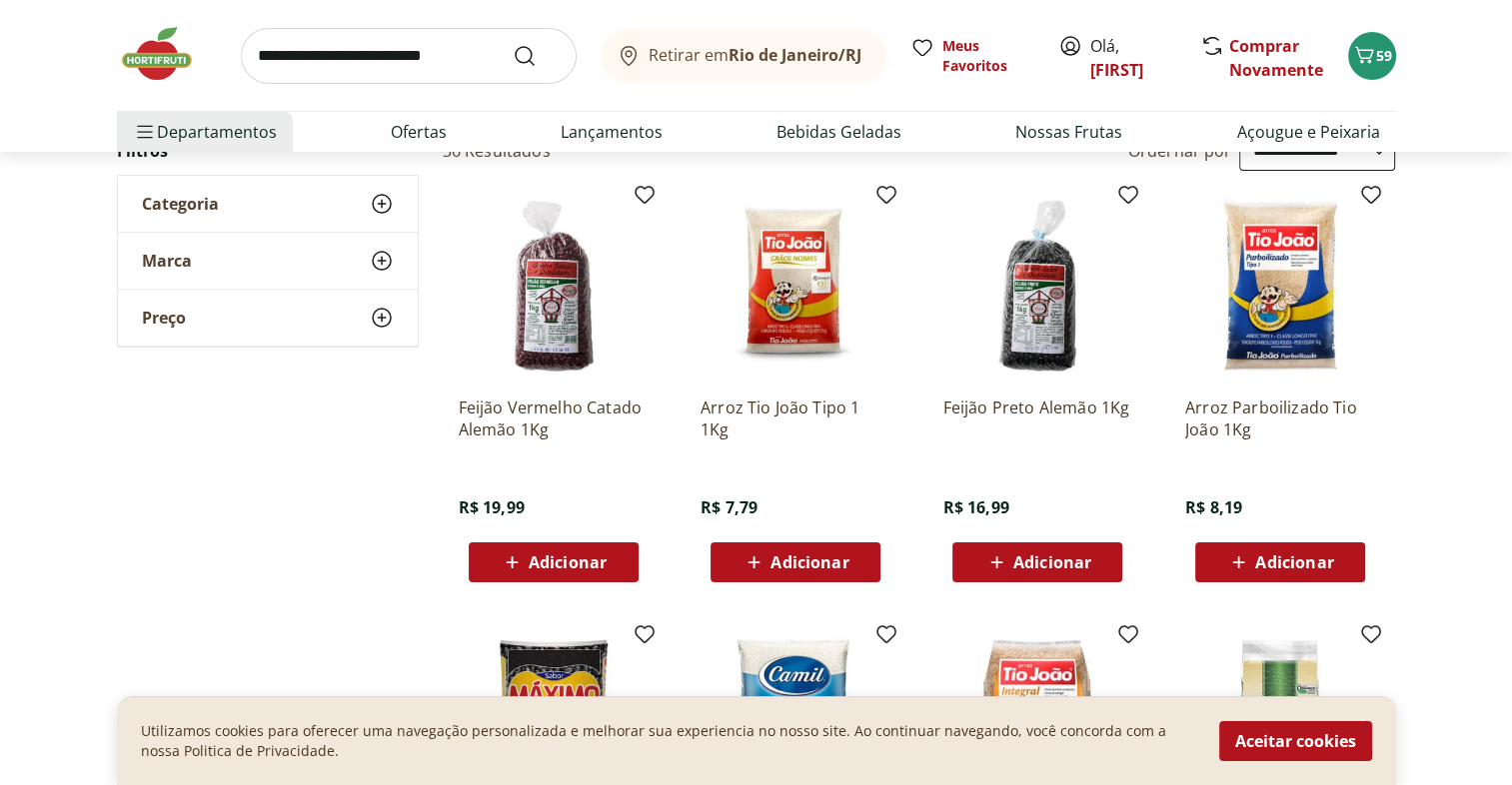 click at bounding box center [795, 286] 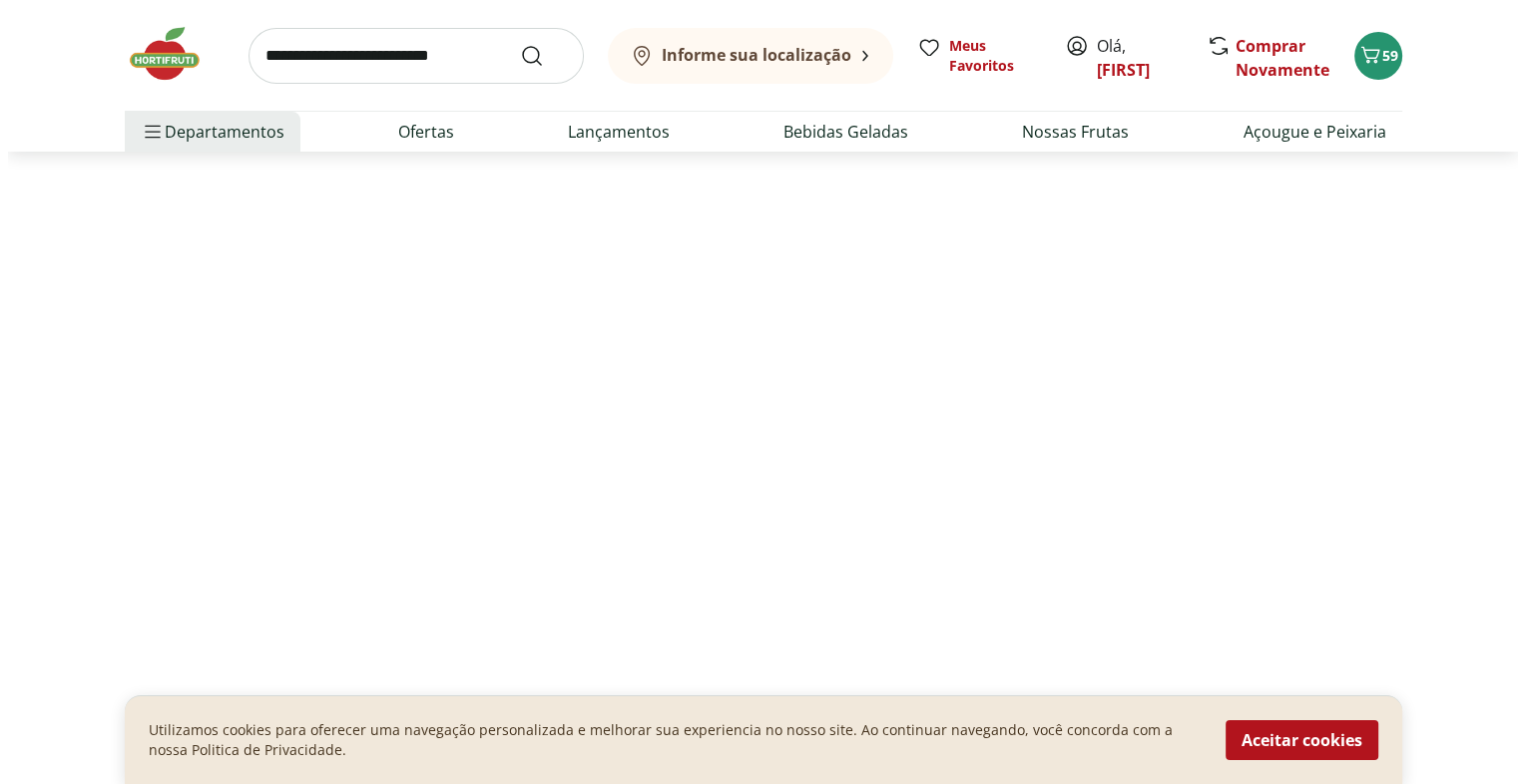 scroll, scrollTop: 0, scrollLeft: 0, axis: both 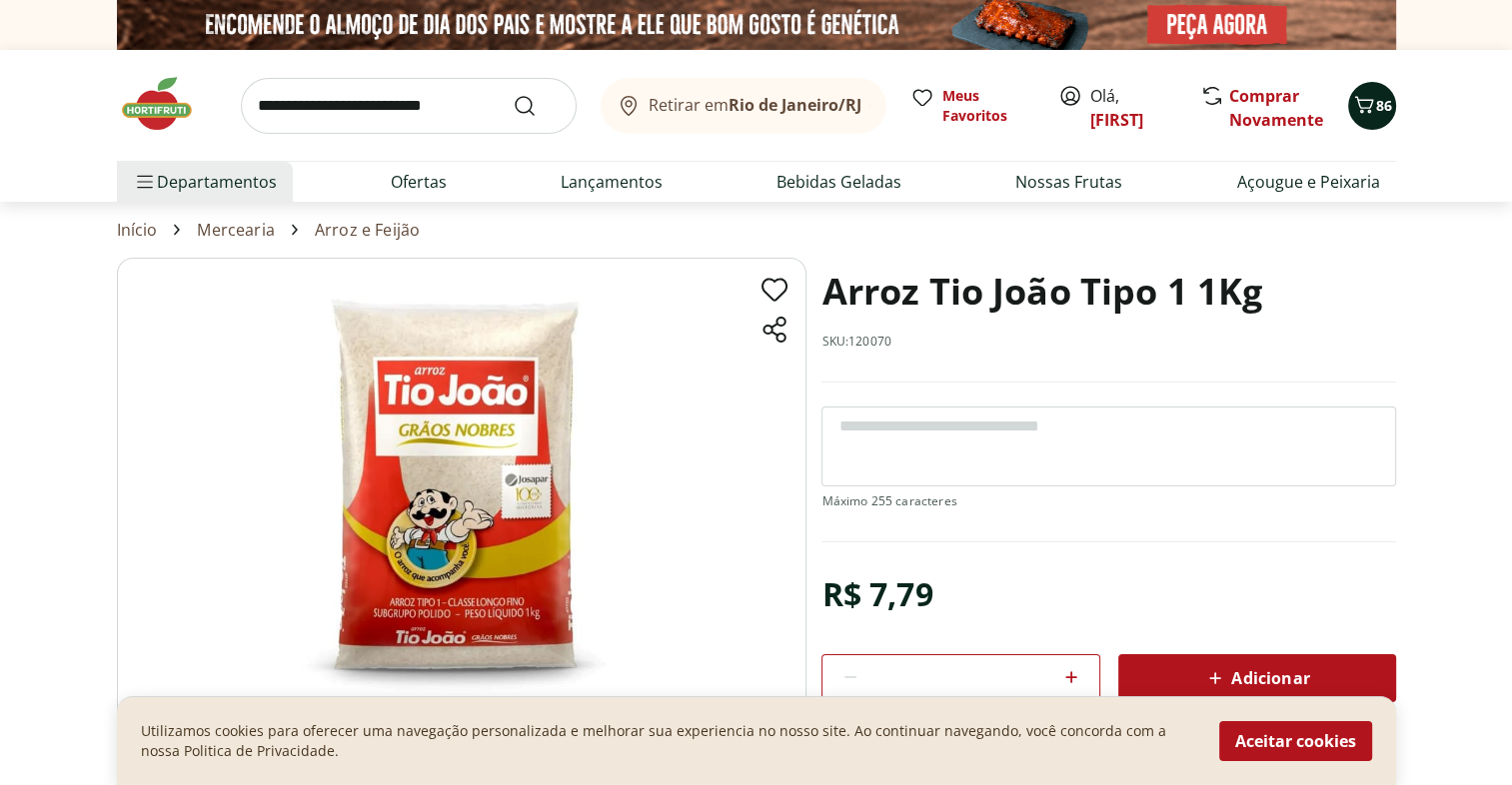 click on "86" at bounding box center (1384, 105) 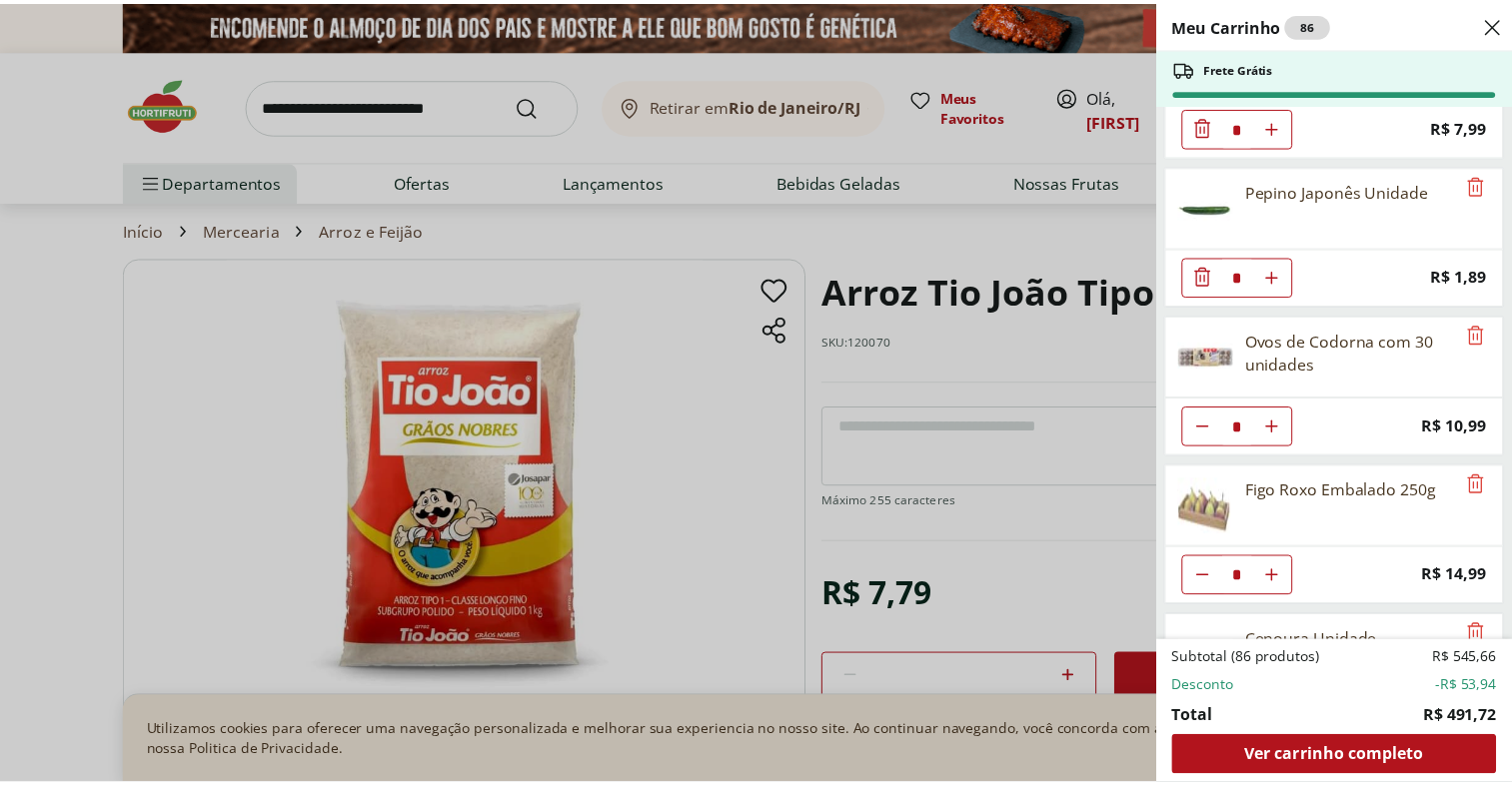 scroll, scrollTop: 0, scrollLeft: 0, axis: both 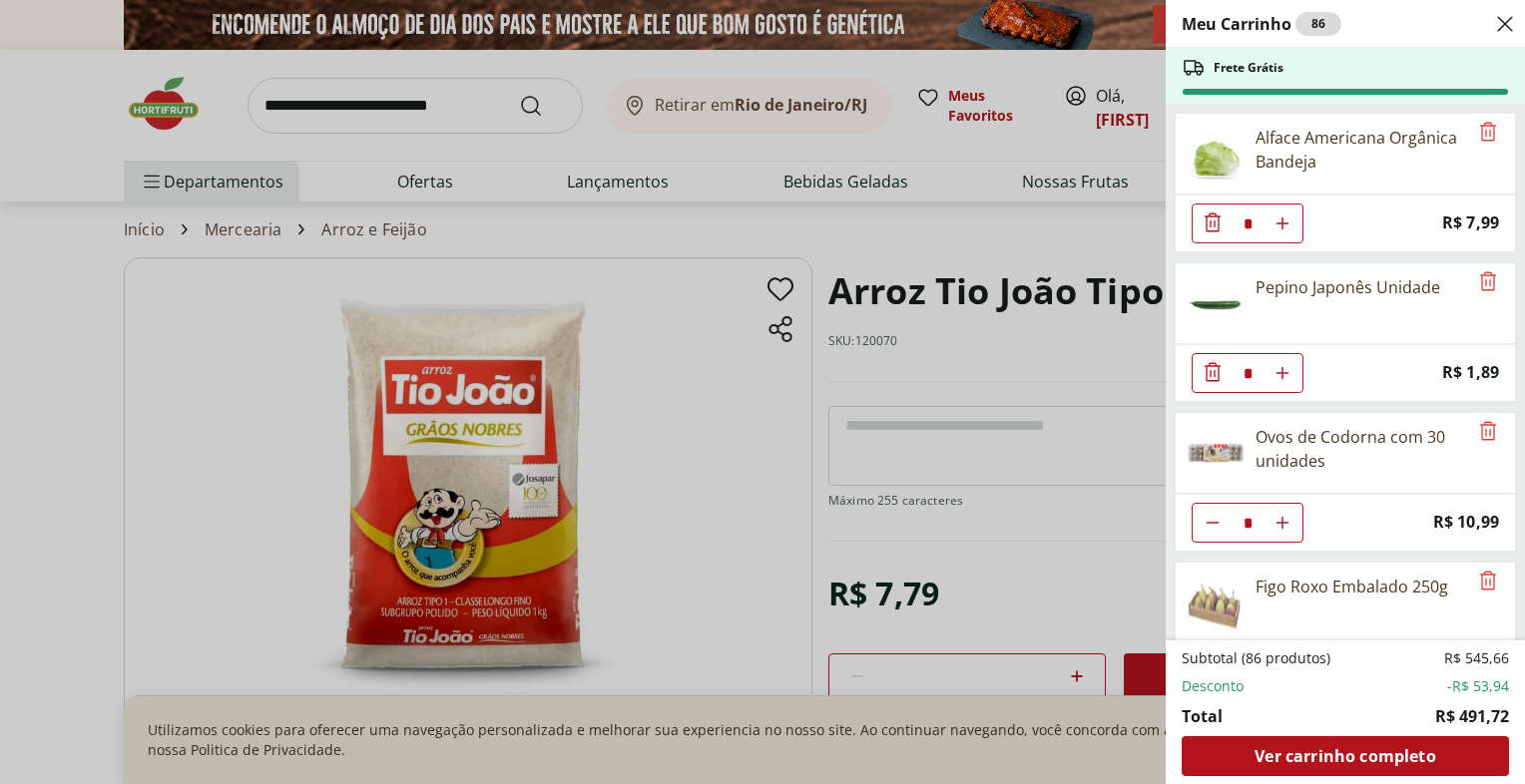 click on "Meu Carrinho 86 Frete Grátis Alface Americana Orgânica Bandeja * Price: R$ 7,99 Pepino Japonês Unidade * Price: R$ 1,89 Ovos de Codorna com 30 unidades * Price: R$ 10,99 Figo Roxo Embalado 250g * Price: R$ 14,99 Cenoura Unidade * Price: R$ 0,70 Beterraba Unidade * Price: R$ 1,15 Batata Inglesa Unidade * Price: R$ 0,80 Laranja Pera Unidade ** Price: R$ 2,00 Ovo caipira vermelho HNT 20 unidades * Price: R$ 26,99 Cebola Nacional Unidade * Price: R$ 1,00 Berinjela Unidade * Price: R$ 1,95 Abobrinha Italiana Unidade * Price: R$ 2,69 Brócolis Ninja Unidade * Price: R$ 11,99 Goiaba Vermelha Unidade * Price: R$ 2,60 Abacate Unidade * Price: R$ 9,97 Água mineral natural sem gás Pouso Alto 1,5l ** Price: R$ 2,79 Vagem Bandeja 200g * Price: R$ 3,40 Mamão Papaia Unidade * Price: R$ 5,52 Limão Tahity Unidade * Price: R$ 0,55 Morango Orgânico 250g * Price: R$ 17,99 Abacaxi Unidade * Price: R$ 11,99 Kiwi Gold Unidade * Price: R$ 6,60 Blueberry Embalada 125g * Price: R$ 14,99 * Price: R$ 2,03" at bounding box center (762, 392) 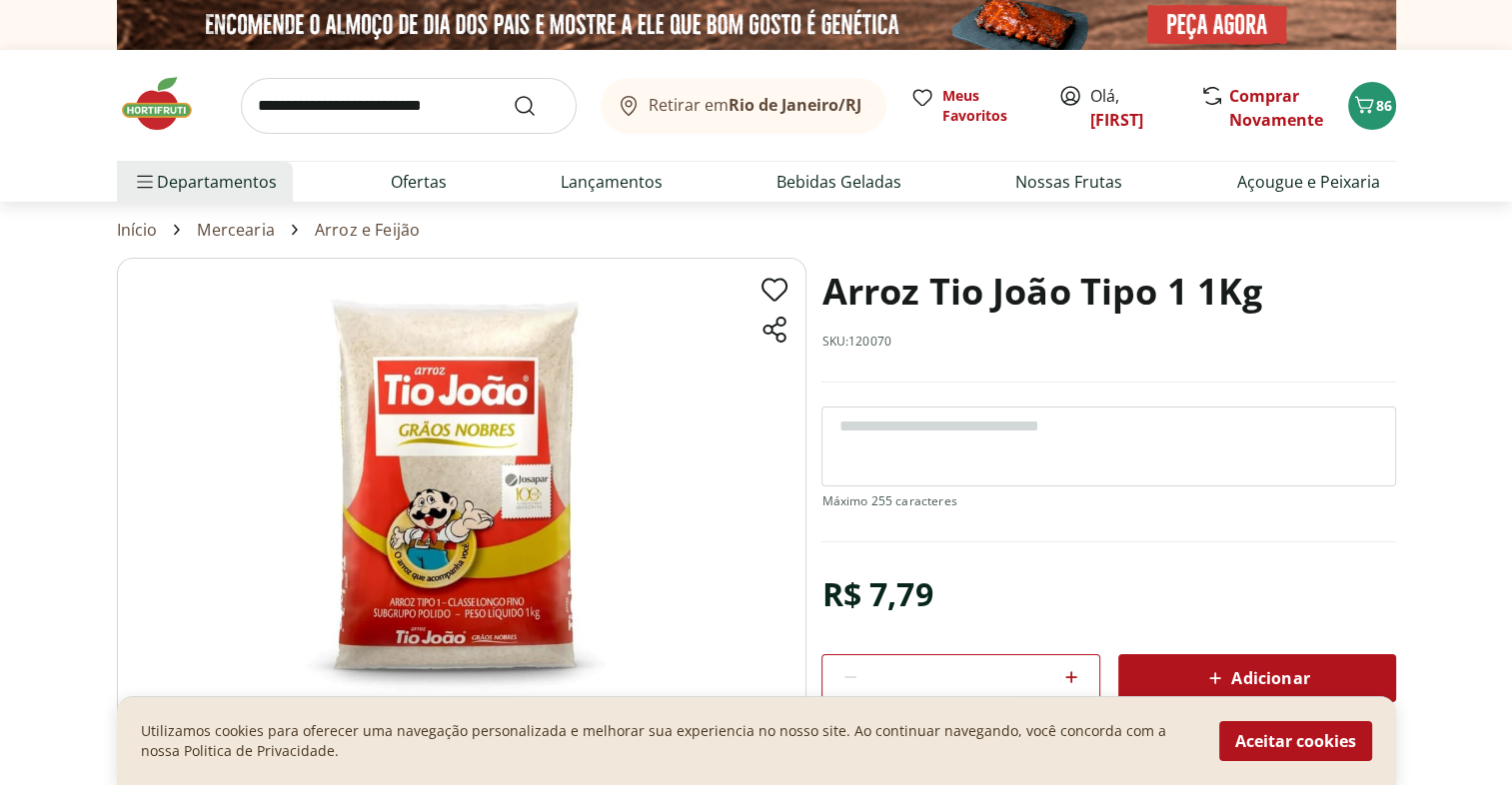 click on "Adicionar" at bounding box center [1256, 678] 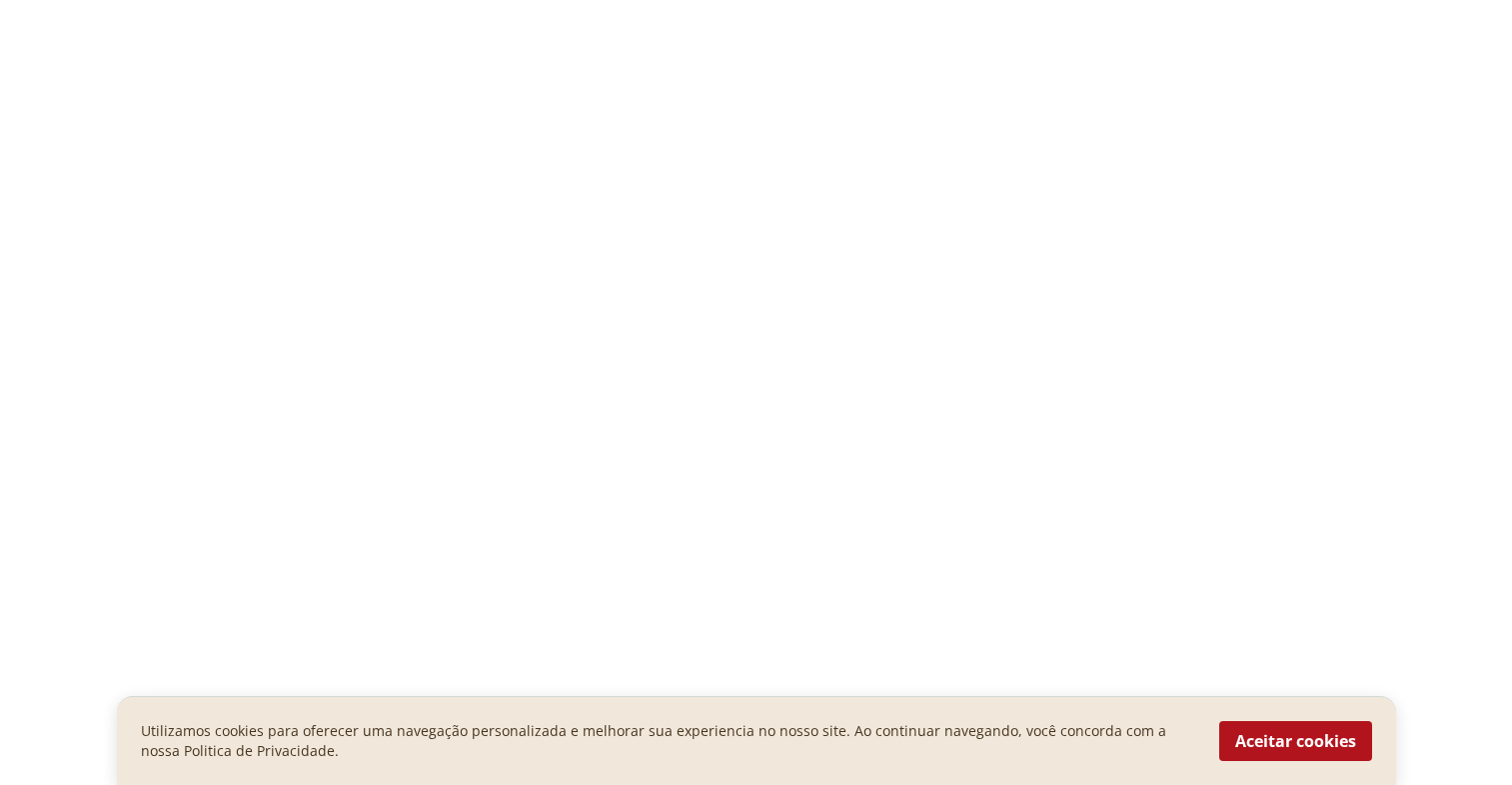 scroll, scrollTop: 0, scrollLeft: 0, axis: both 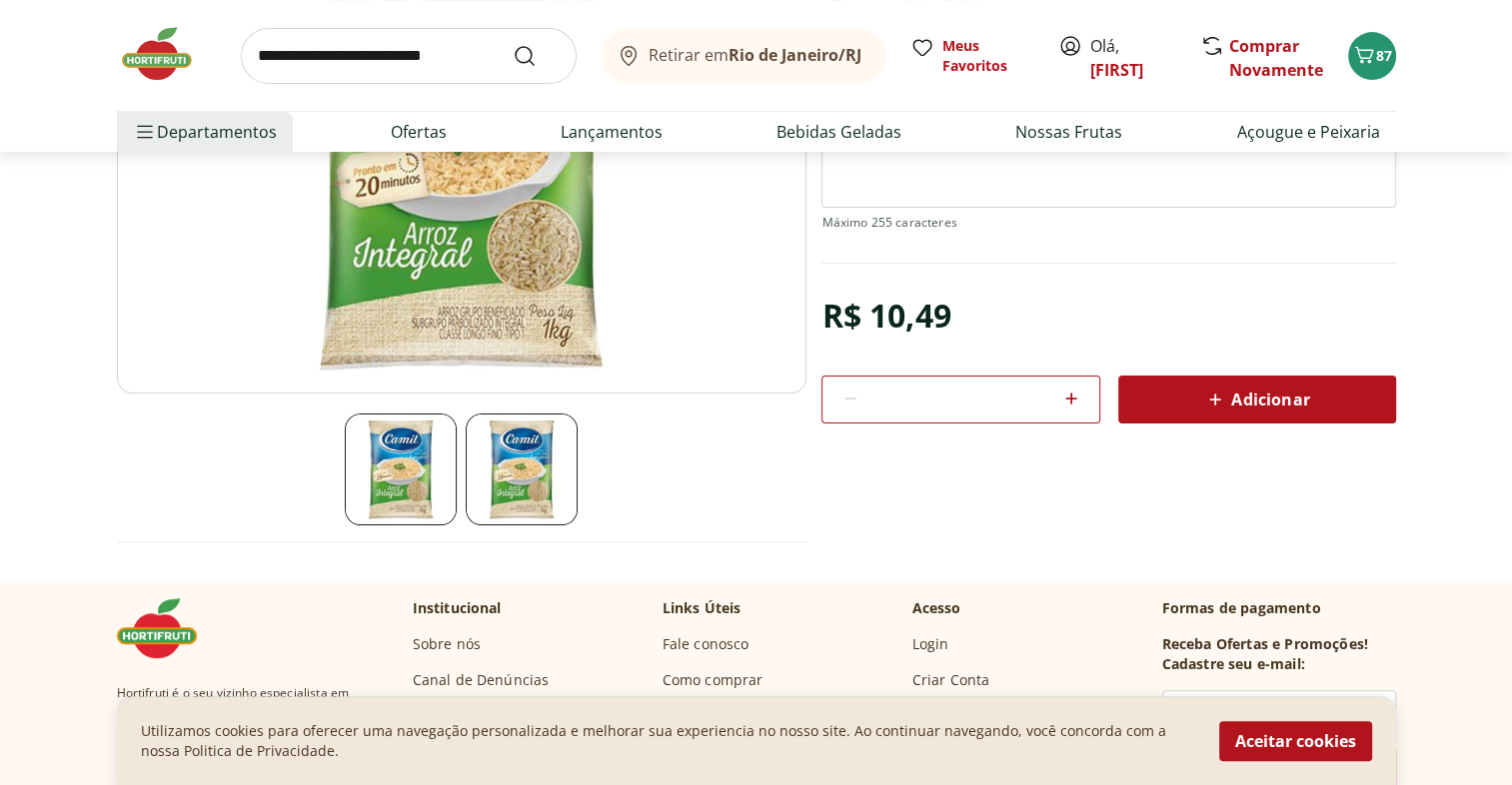 click on "Adicionar" at bounding box center [1256, 399] 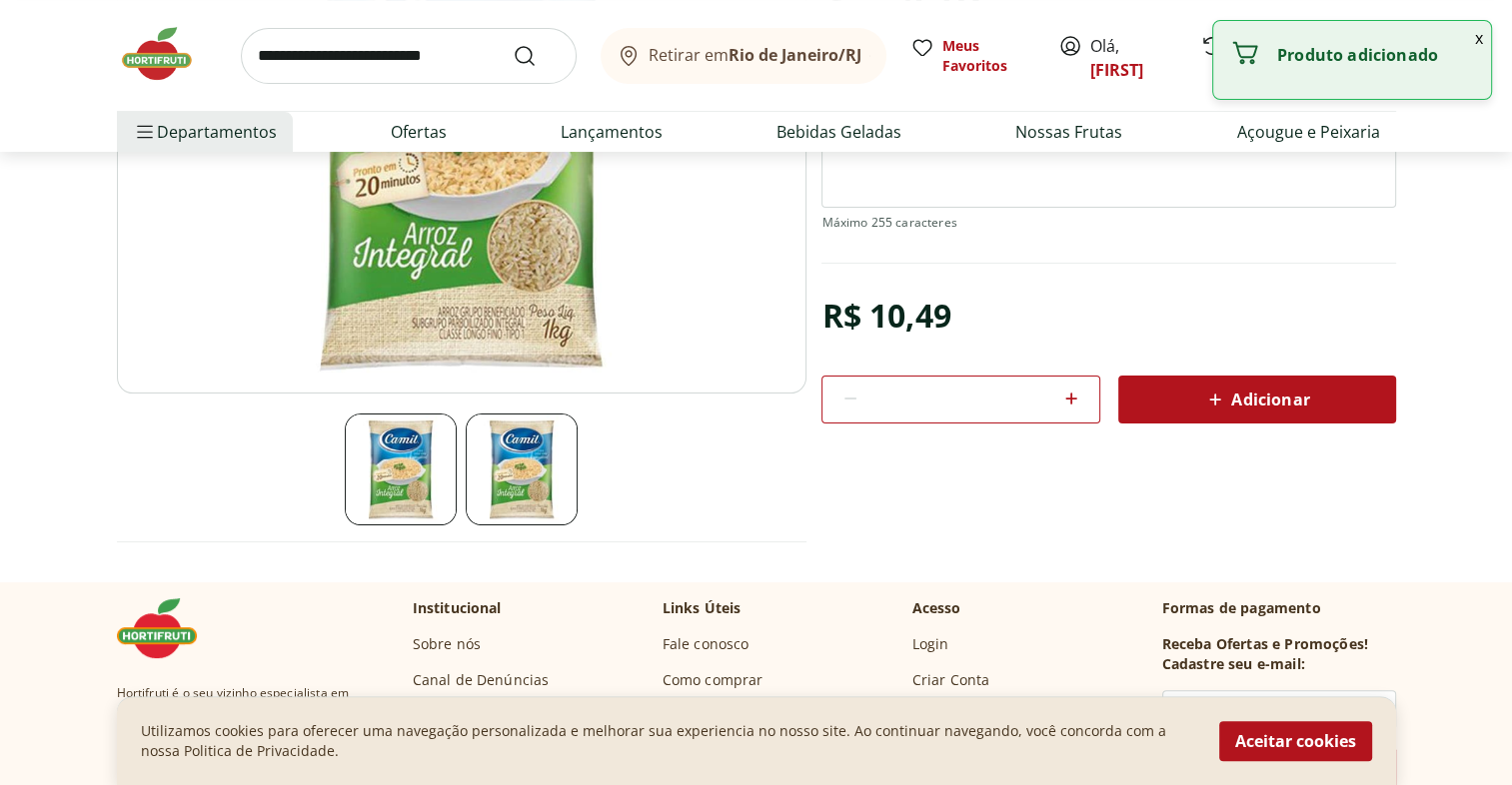 scroll, scrollTop: 0, scrollLeft: 0, axis: both 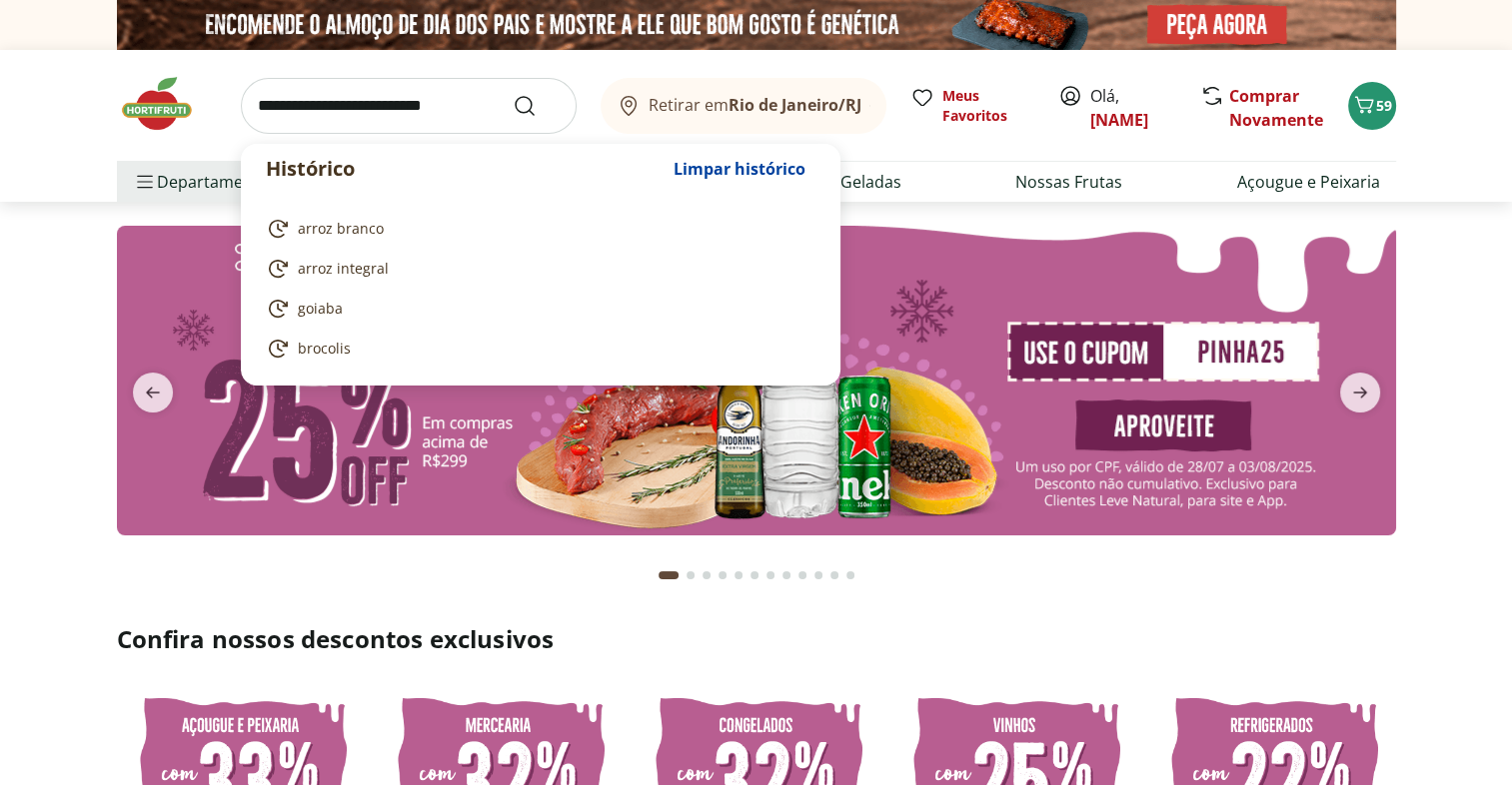 click at bounding box center (409, 106) 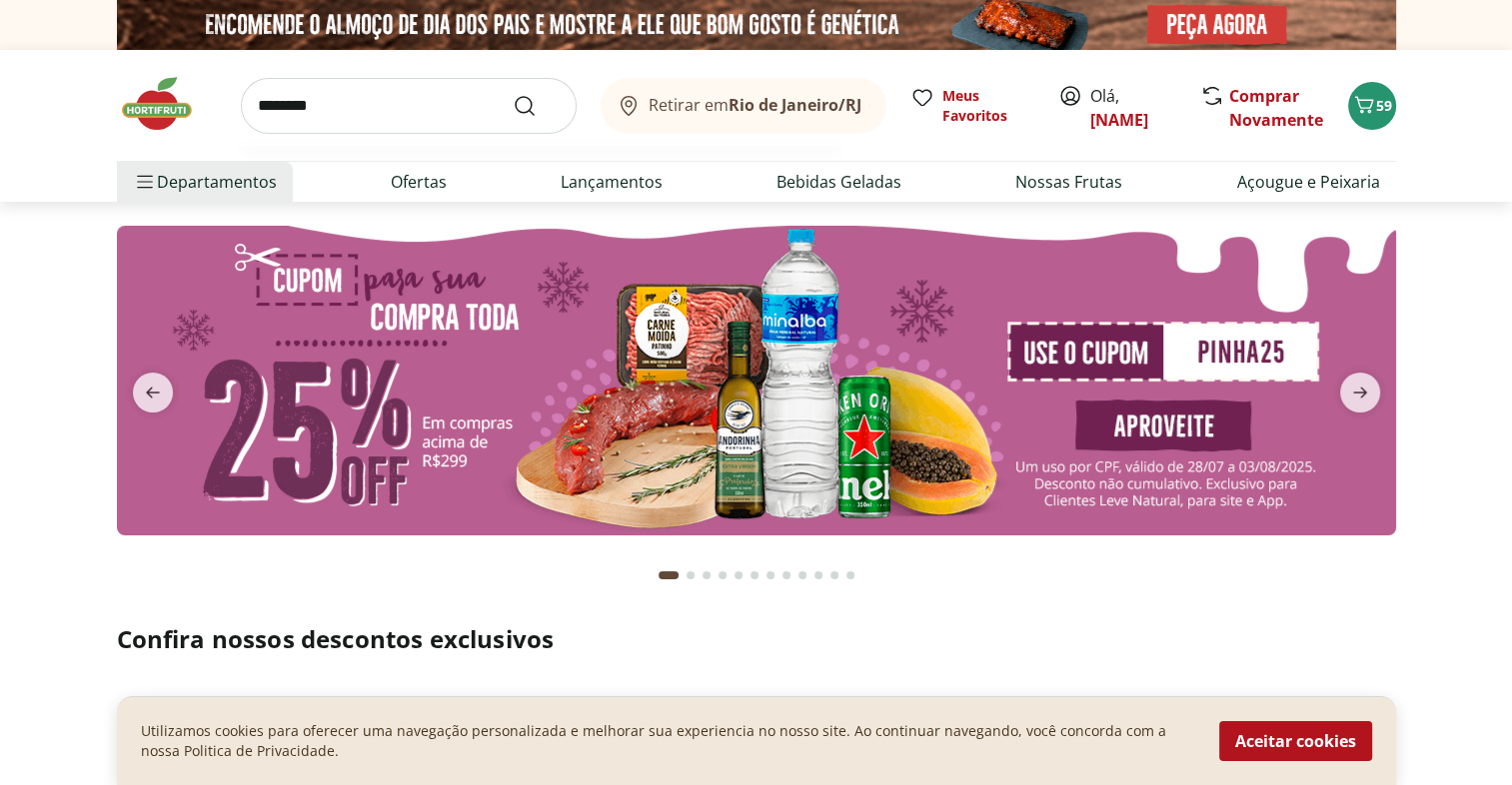 type on "********" 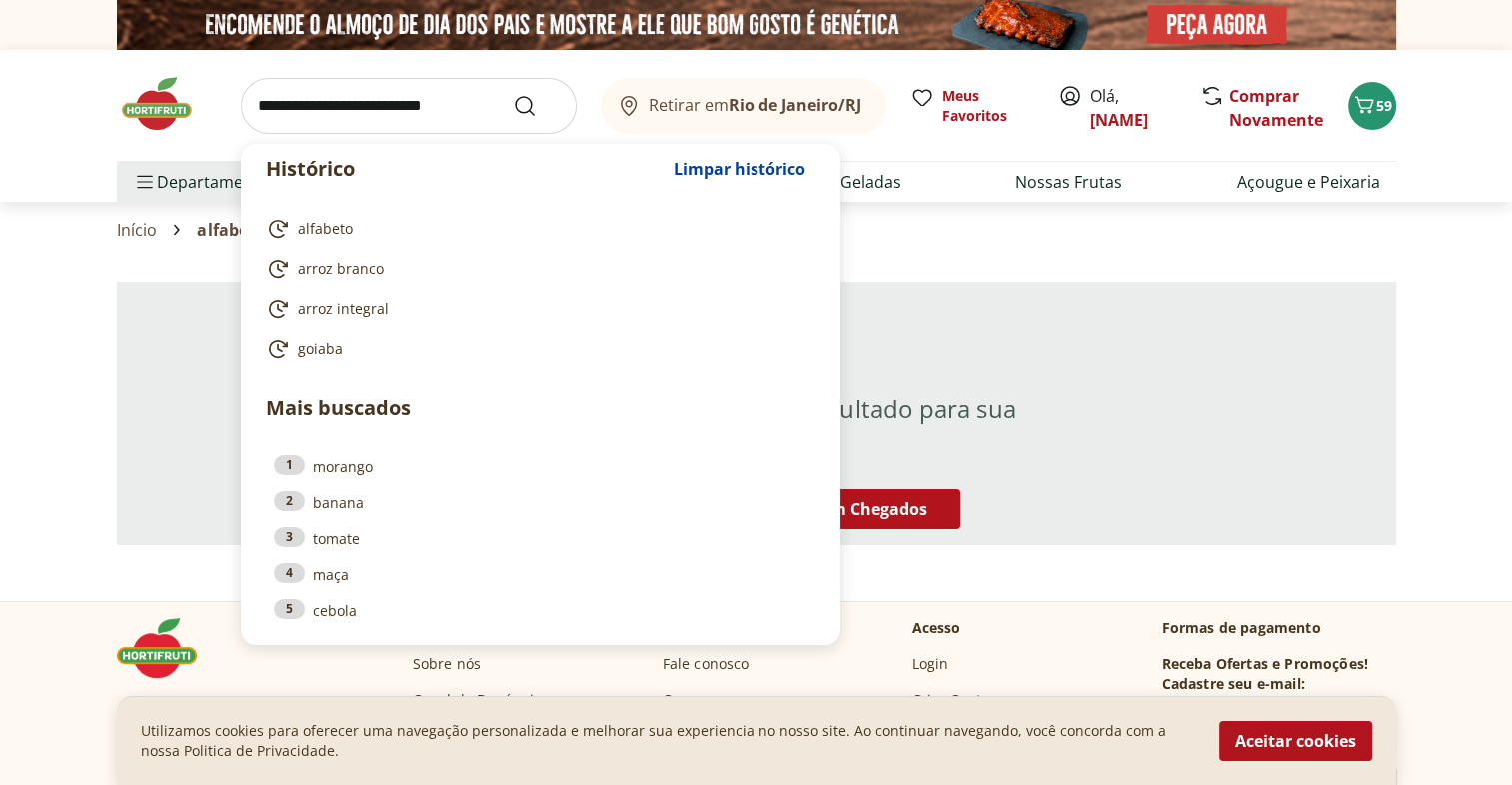 click at bounding box center (409, 106) 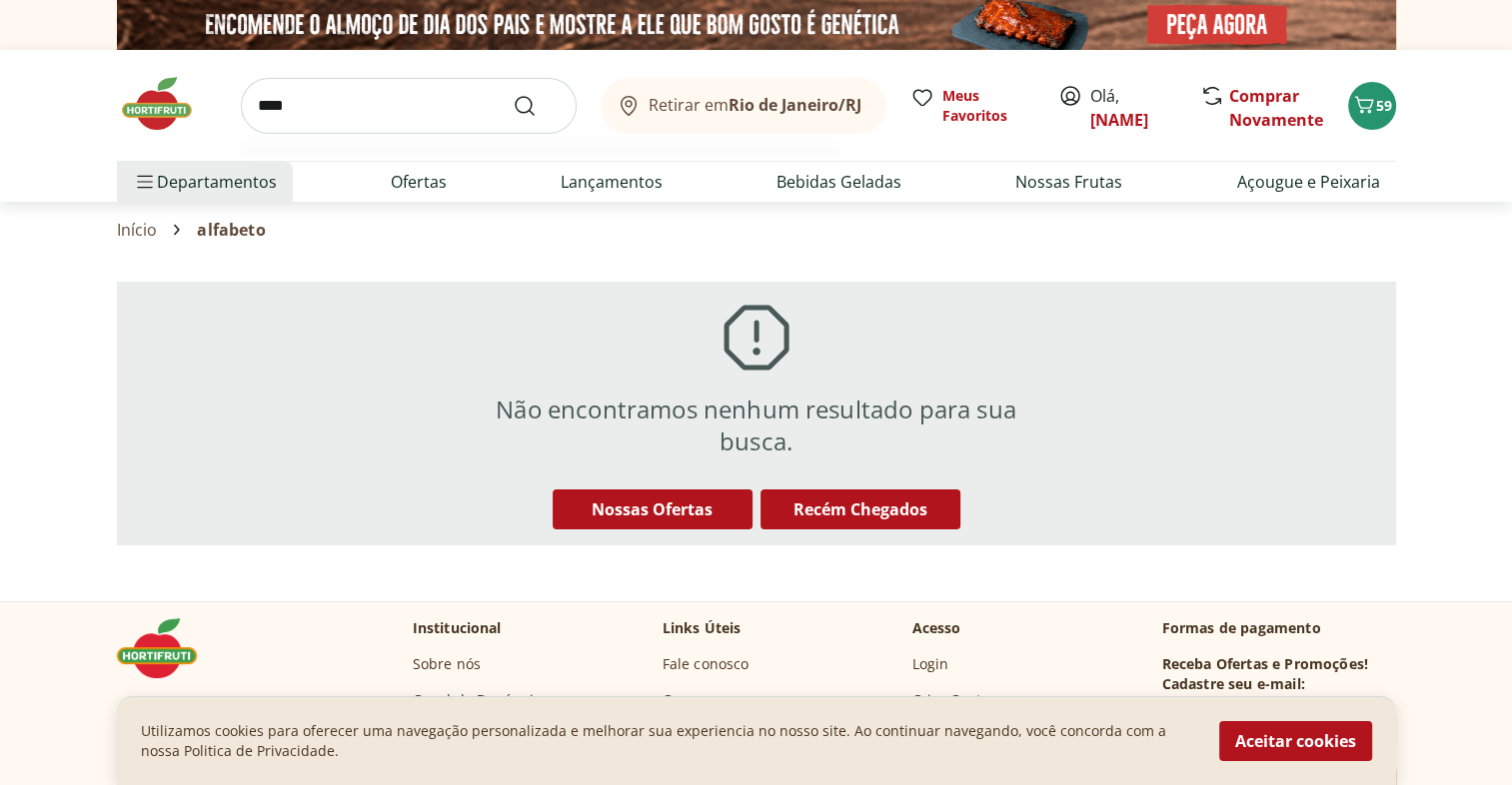 type on "*****" 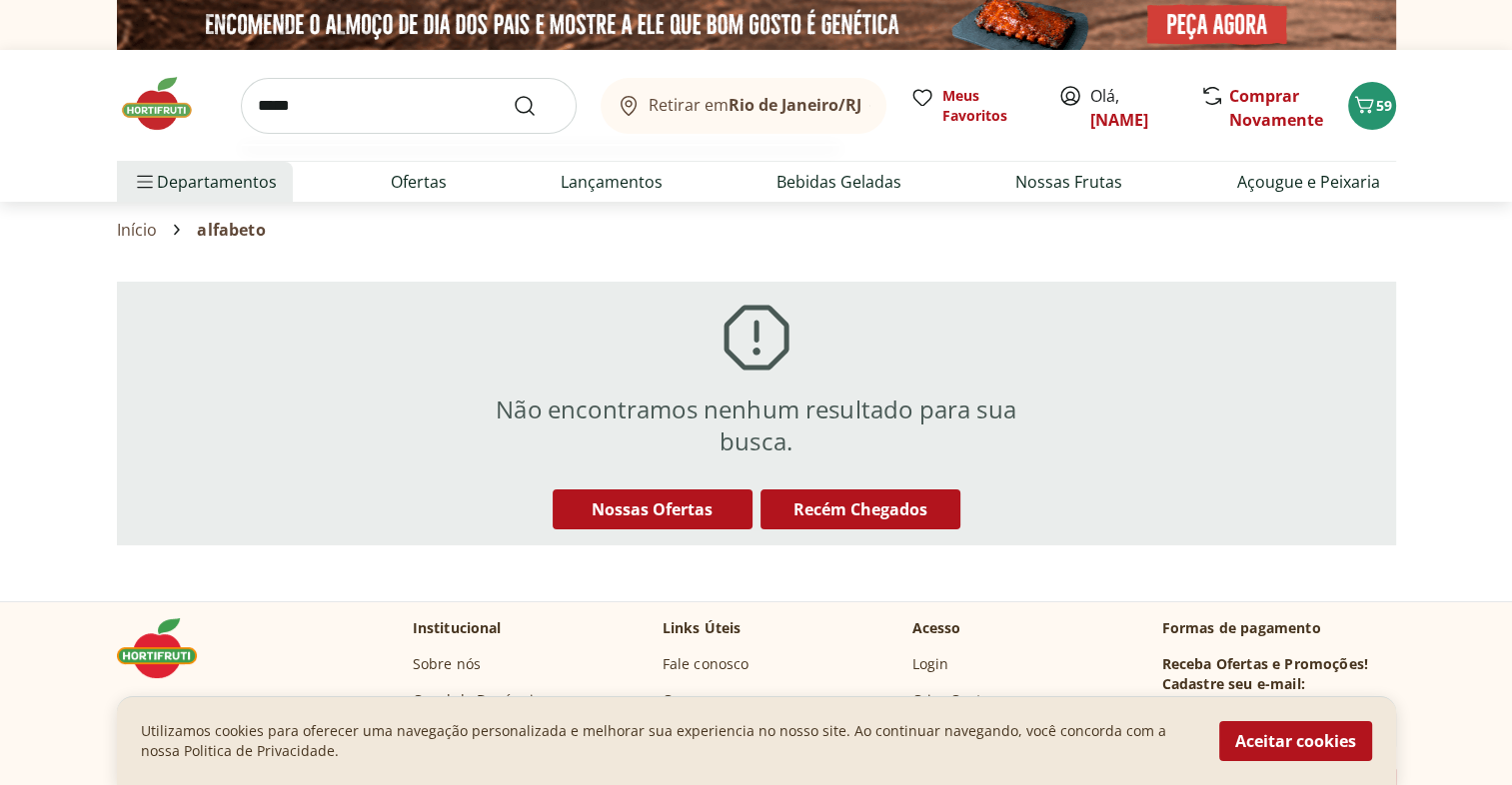 click at bounding box center (537, 106) 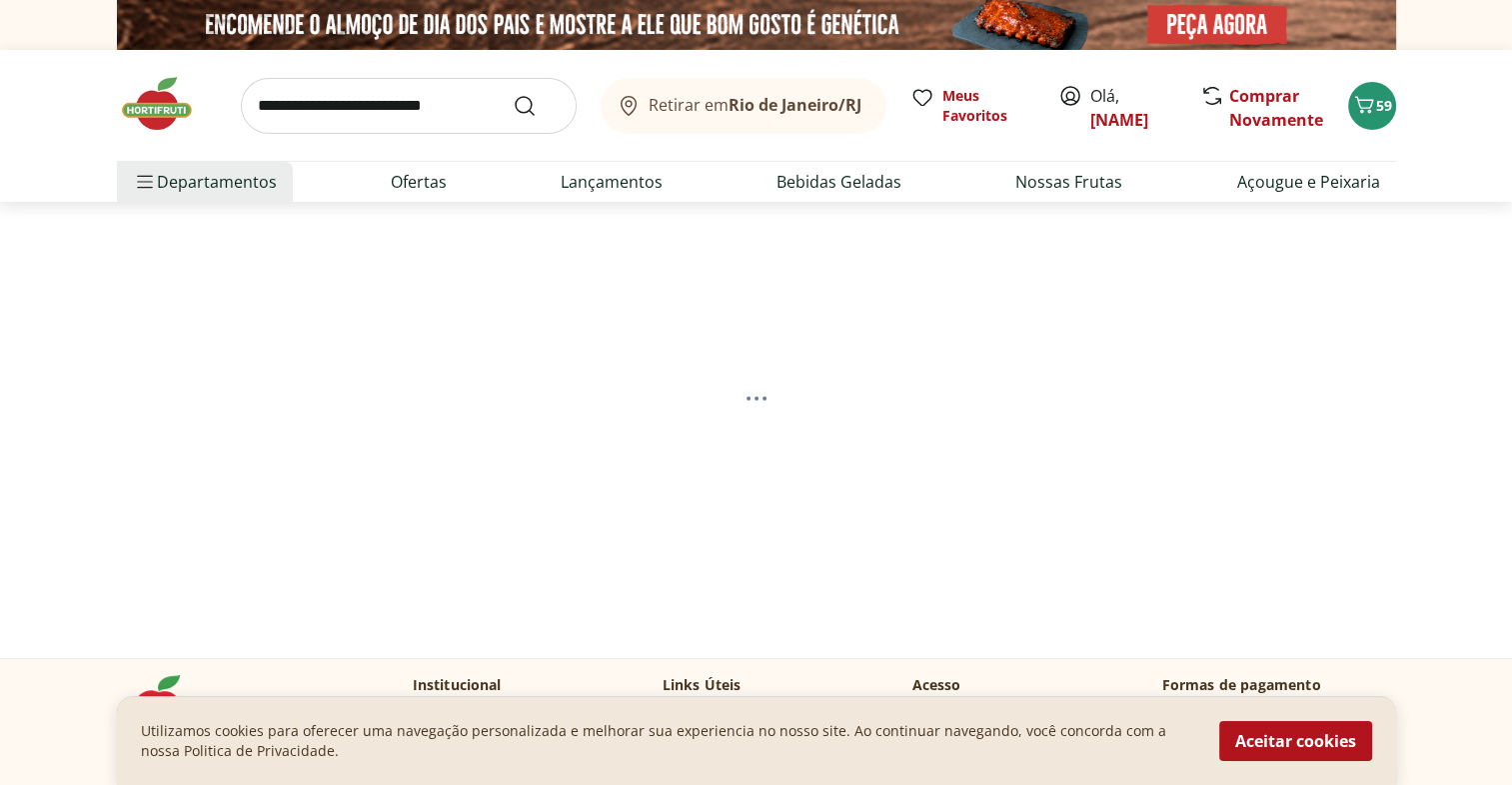 select on "**********" 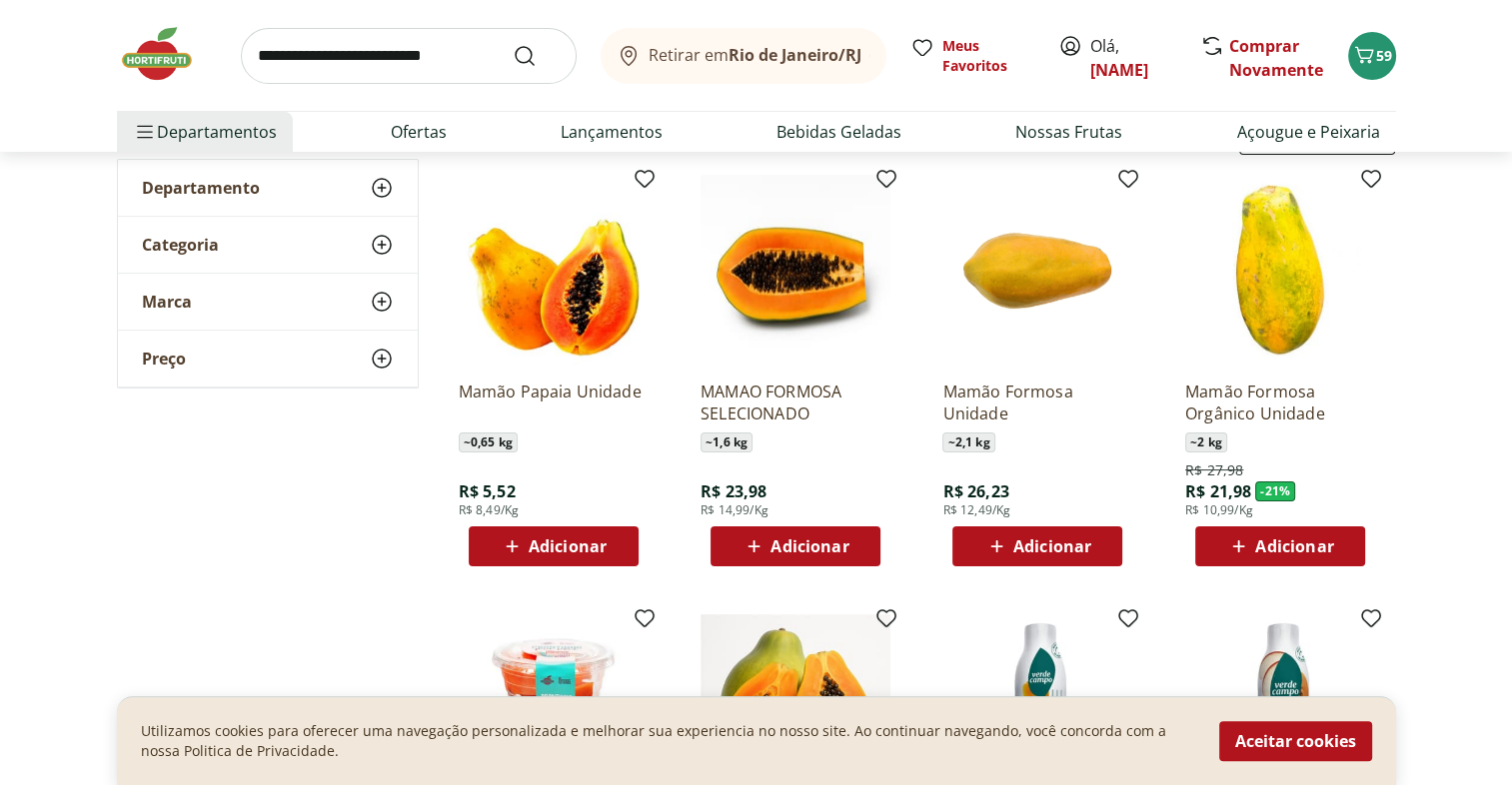scroll, scrollTop: 251, scrollLeft: 0, axis: vertical 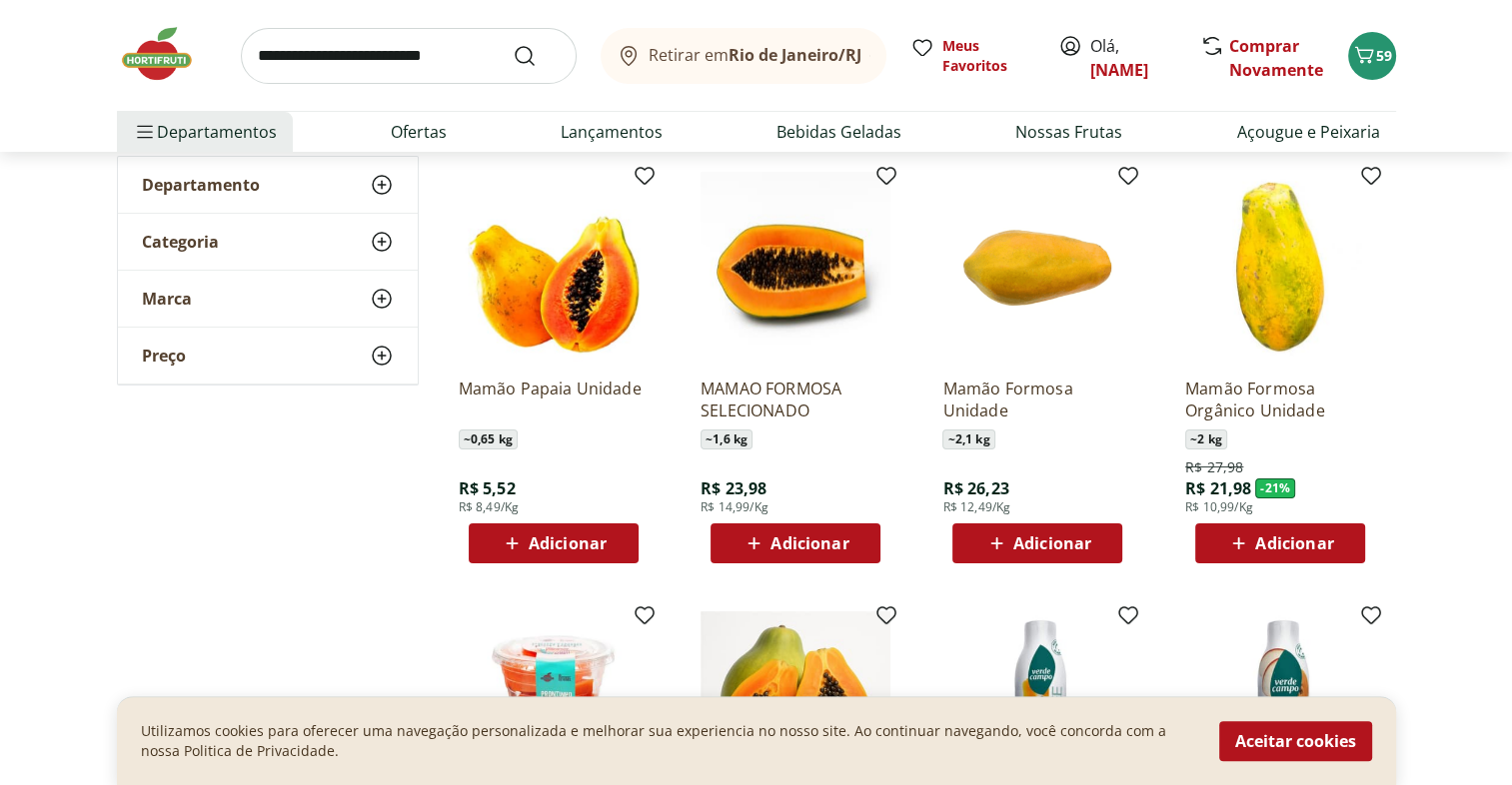 click on "Adicionar" at bounding box center [554, 543] 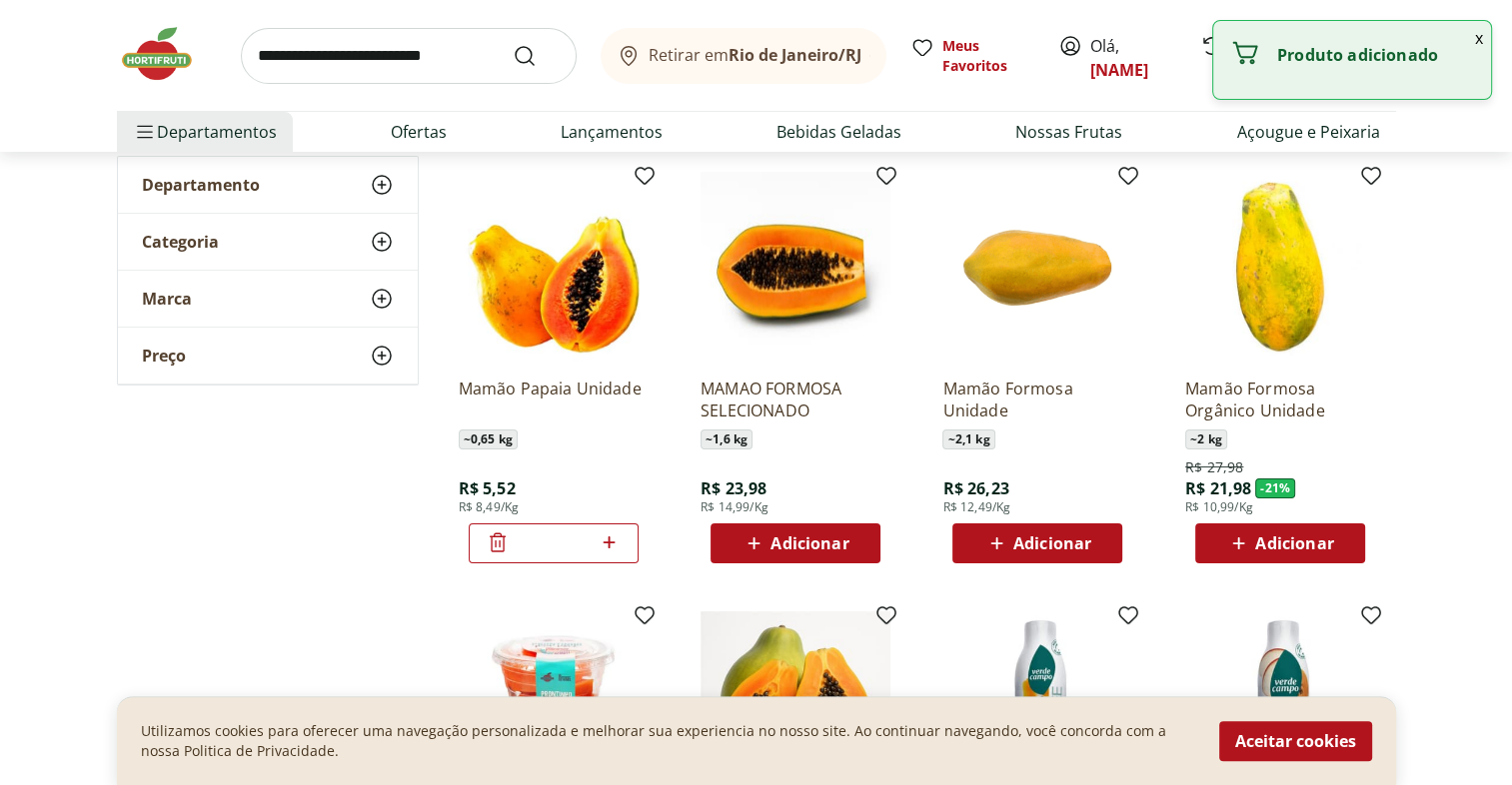 click 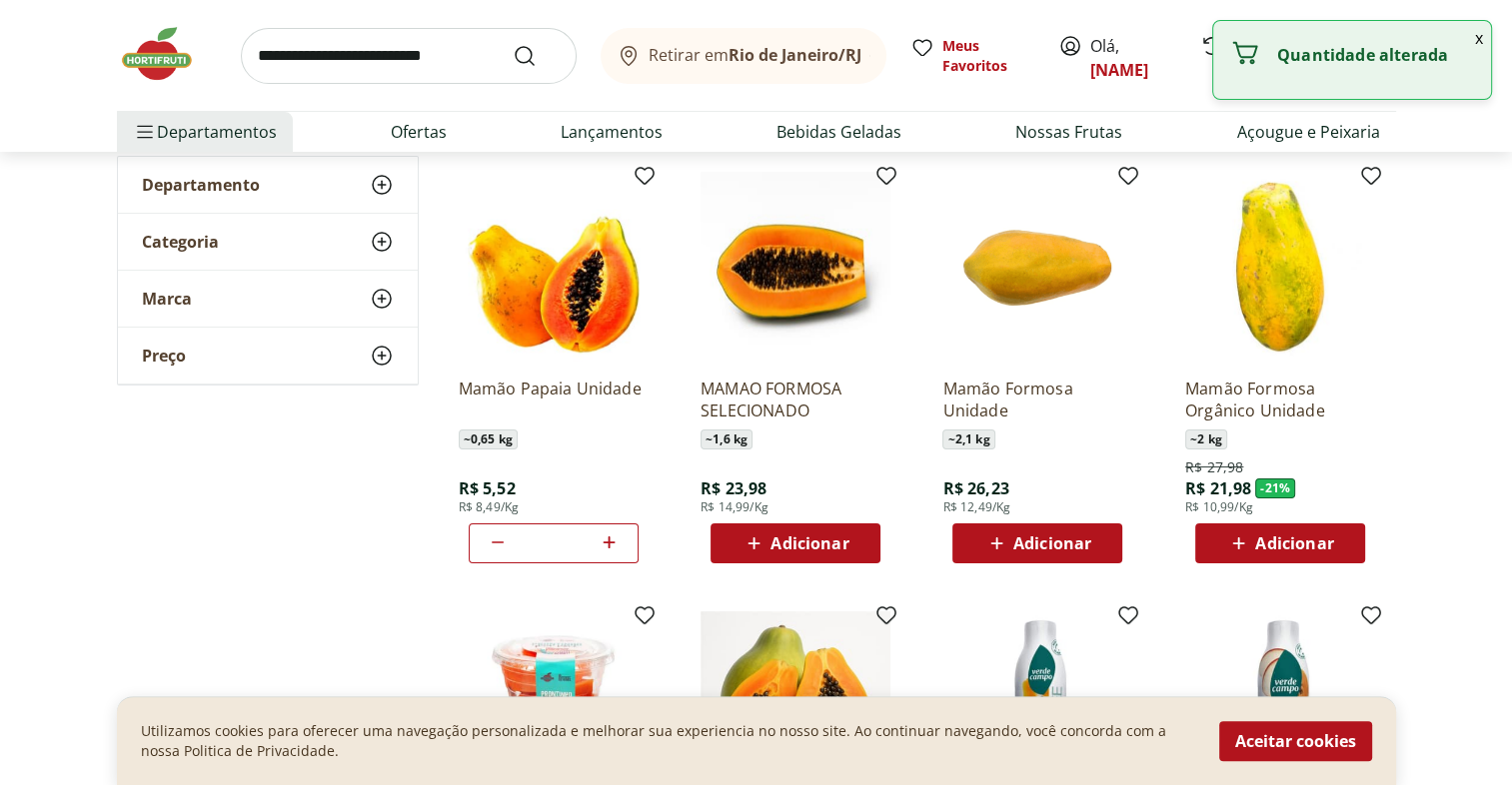 scroll, scrollTop: 0, scrollLeft: 0, axis: both 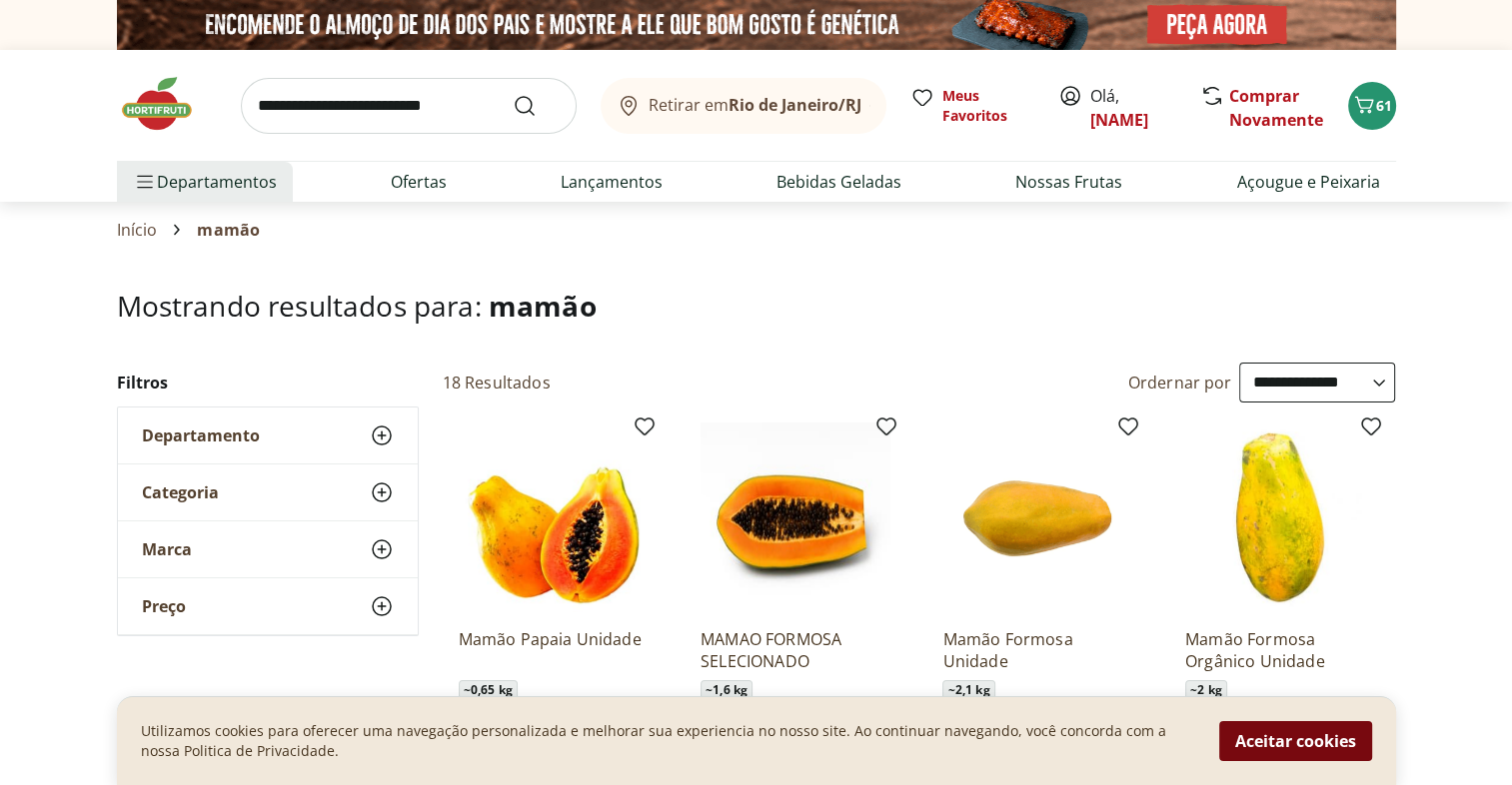 click on "Aceitar cookies" at bounding box center [1295, 741] 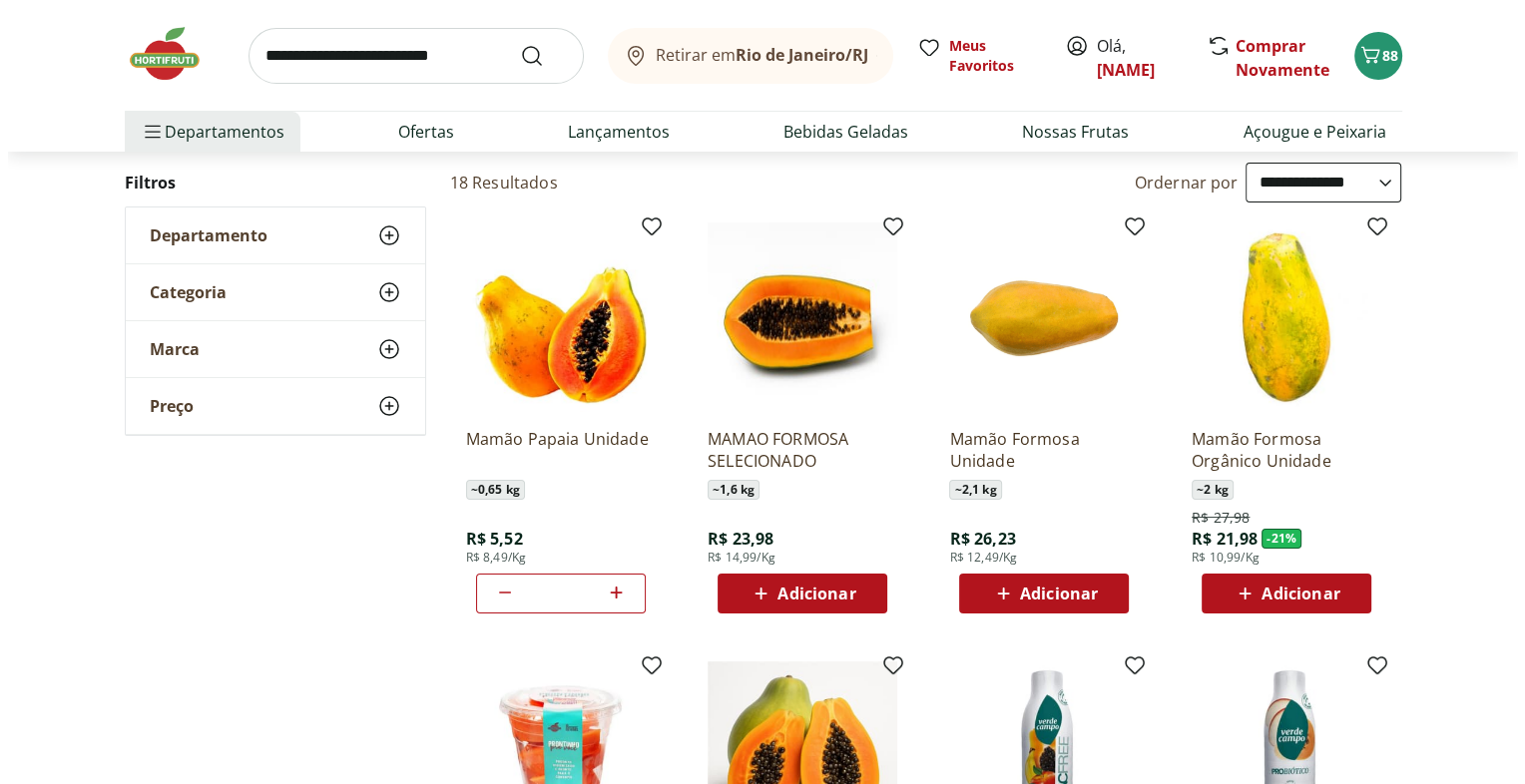 scroll, scrollTop: 0, scrollLeft: 0, axis: both 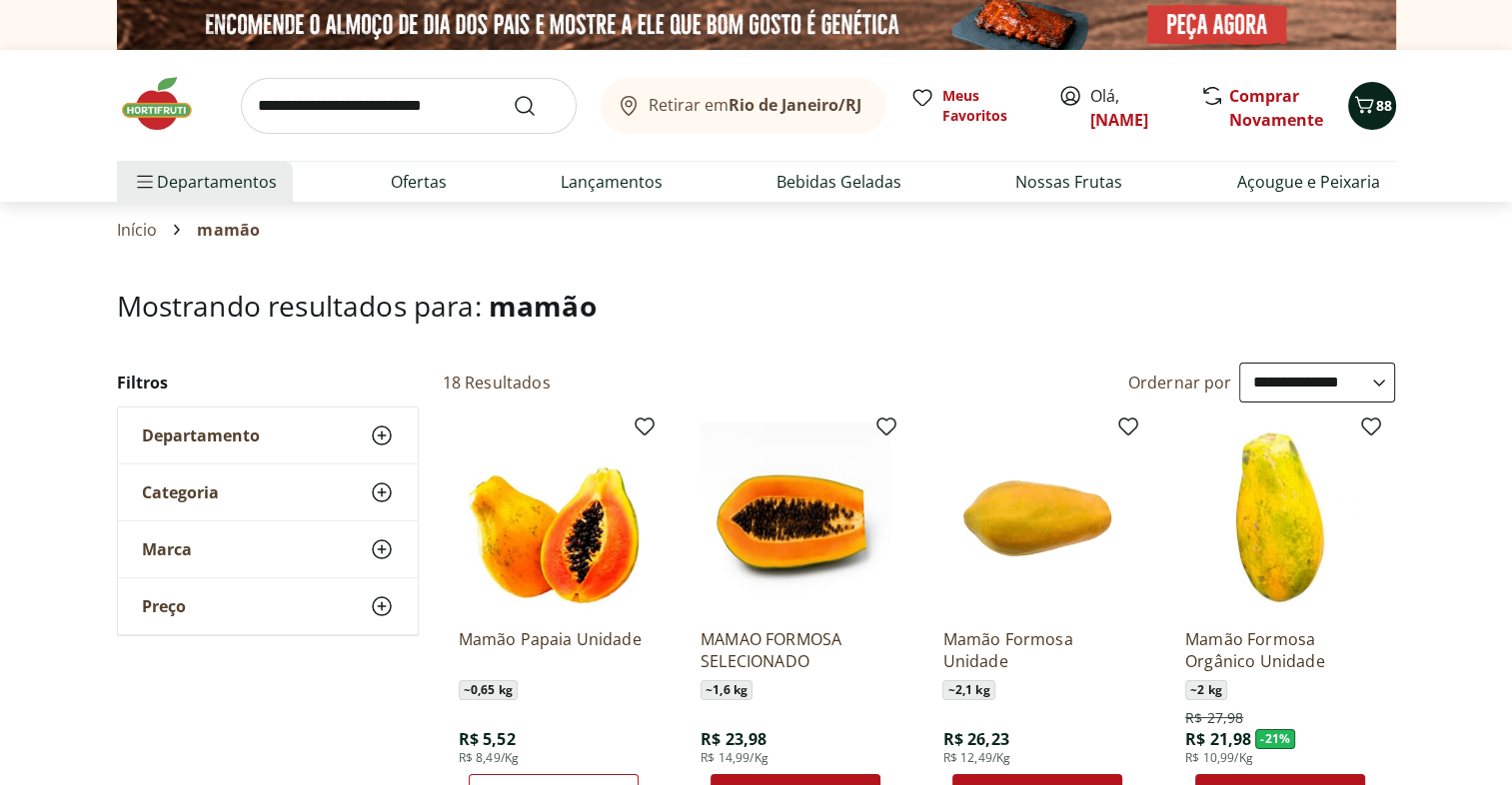 click 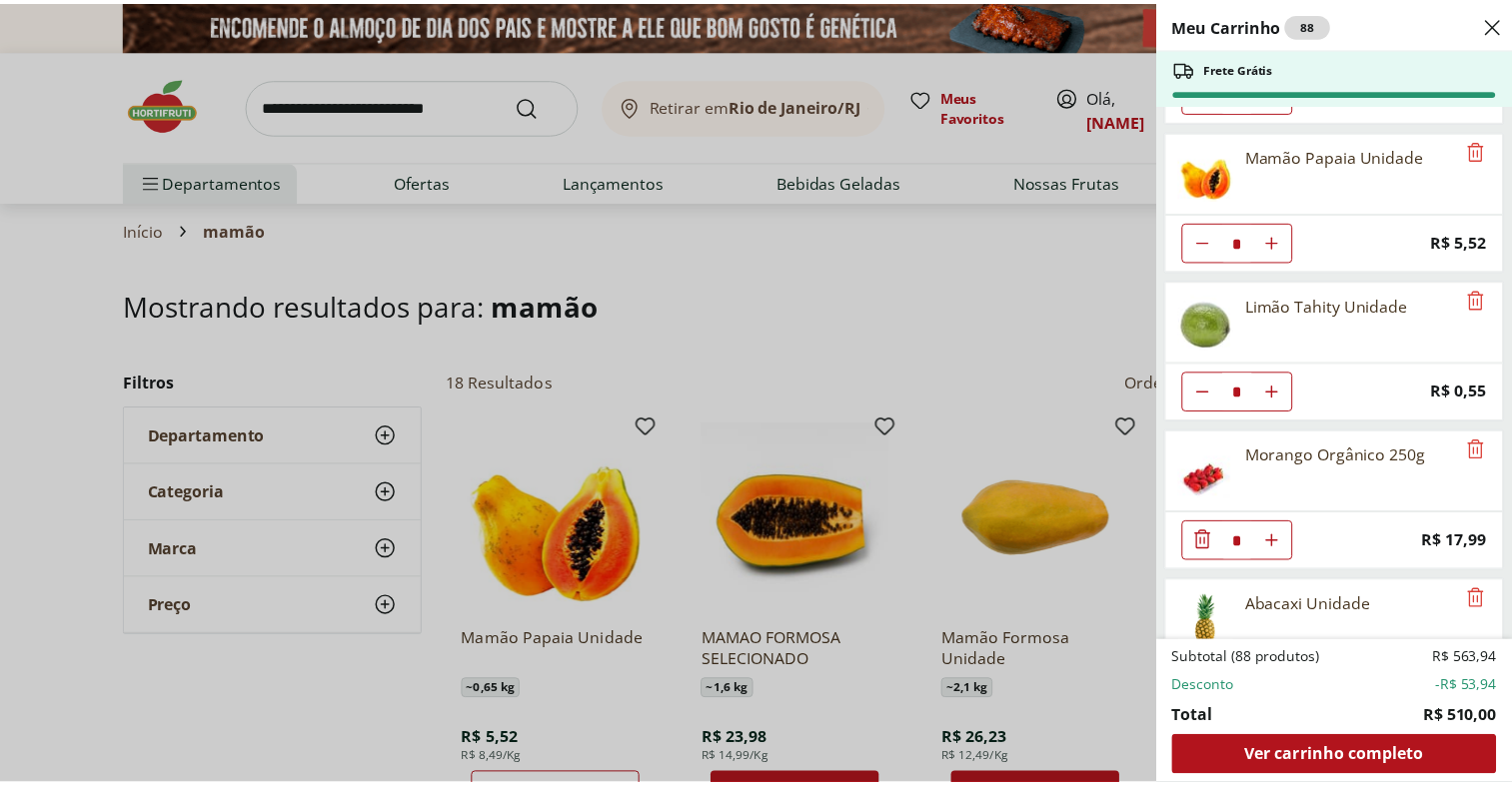 scroll, scrollTop: 2528, scrollLeft: 0, axis: vertical 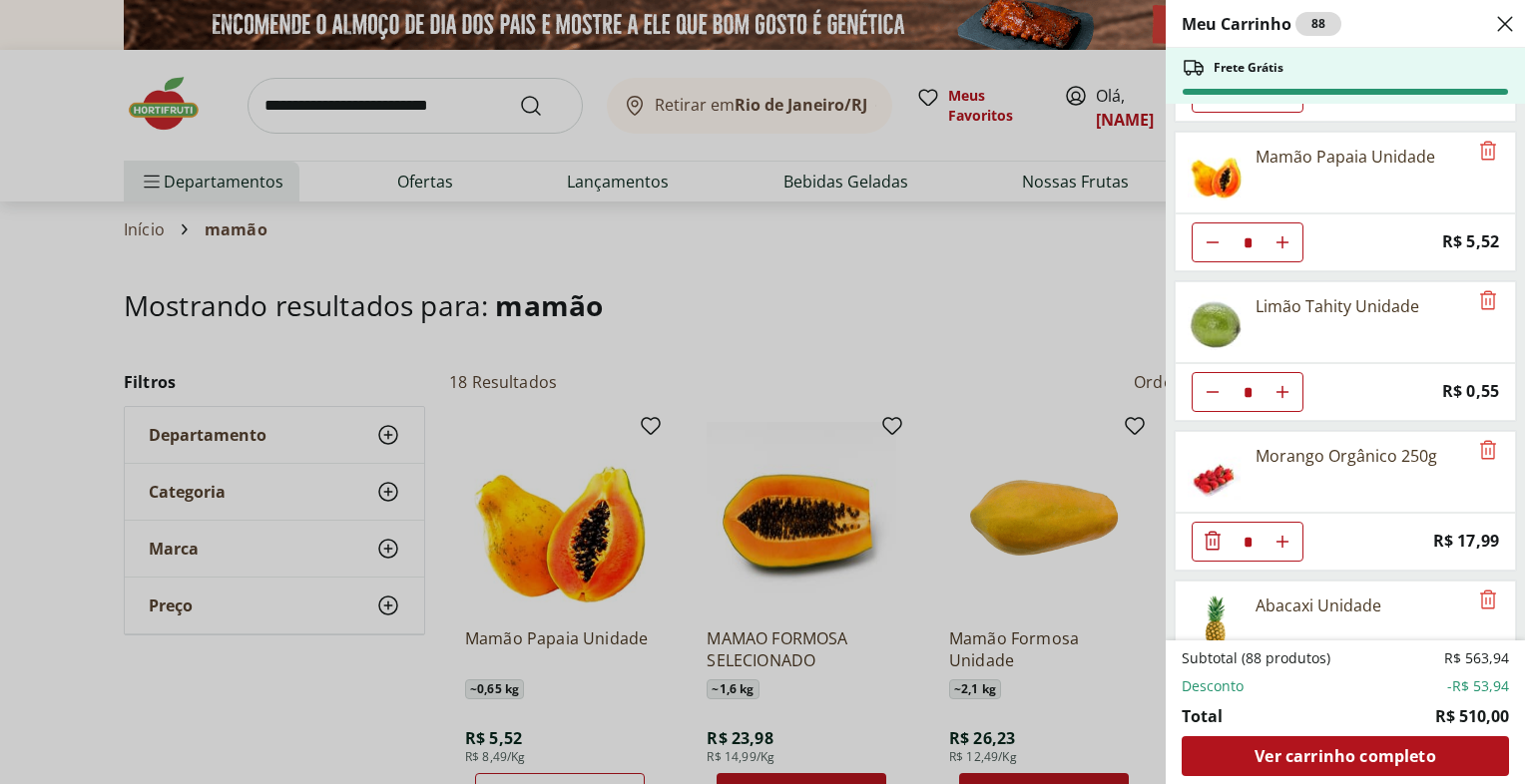 click on "Meu Carrinho 88 Frete Grátis Alface Americana Orgânica Bandeja * Price: R$ 7,99 Pepino Japonês Unidade * Price: R$ 1,89 Ovos de Codorna com 30 unidades * Price: R$ 10,99 Figo Roxo Embalado 250g * Price: R$ 14,99 Cenoura Unidade * Price: R$ 0,70 Beterraba Unidade * Price: R$ 1,15 Batata Inglesa Unidade * Price: R$ 0,80 Laranja Pera Unidade ** Price: R$ 2,00 Ovo caipira vermelho HNT 20 unidades * Price: R$ 26,99 Cebola Nacional Unidade * Price: R$ 1,00 Berinjela Unidade * Price: R$ 1,95 Abobrinha Italiana Unidade * Price: R$ 2,69 Brócolis Ninja Unidade * Price: R$ 11,99 Goiaba Vermelha Unidade * Price: R$ 2,60 Abacate Unidade * Price: R$ 9,97 Água mineral natural sem gás Pouso Alto 1,5l ** Price: R$ 2,79 Vagem Bandeja 200g * Price: R$ 3,40 Mamão Papaia Unidade * Price: R$ 5,52 Limão Tahity Unidade * Price: R$ 0,55 Morango Orgânico 250g * Price: R$ 17,99 Abacaxi Unidade * Price: R$ 11,99 Kiwi Gold Unidade * Price: R$ 6,60 Blueberry Embalada 125g * Price: R$ 14,99 * Price: R$ 2,03" at bounding box center (762, 392) 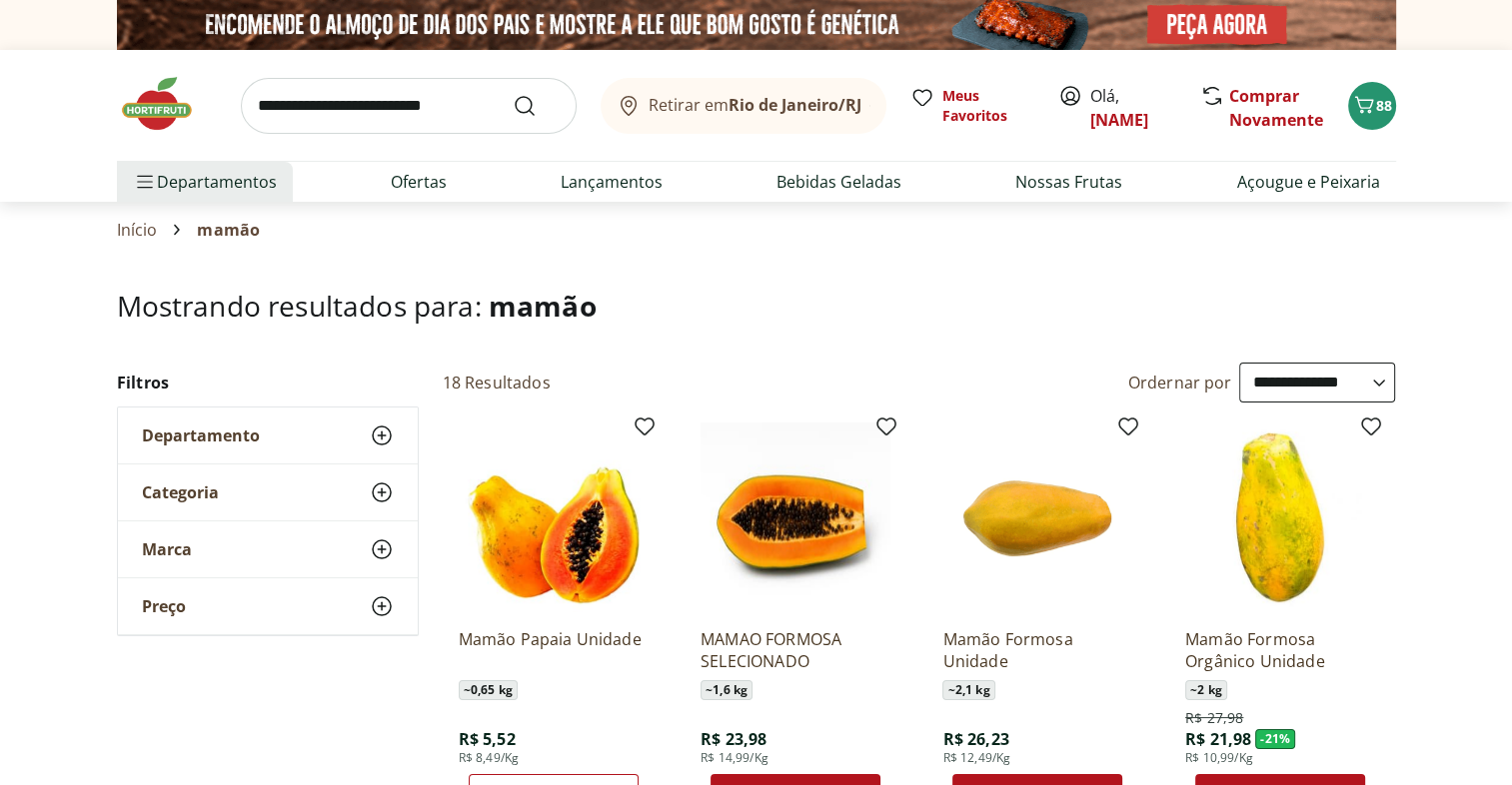 click at bounding box center (409, 106) 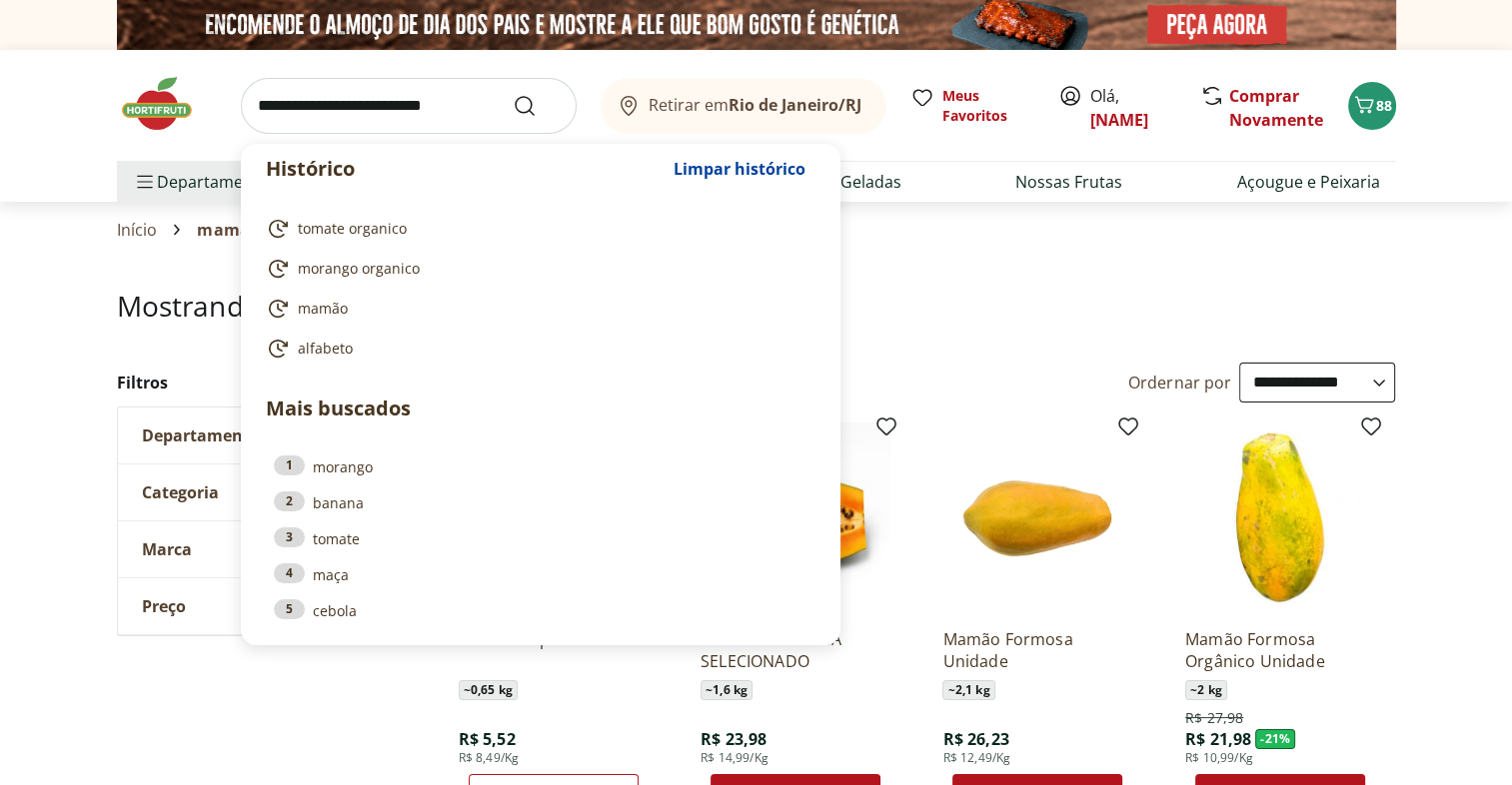 type on "*" 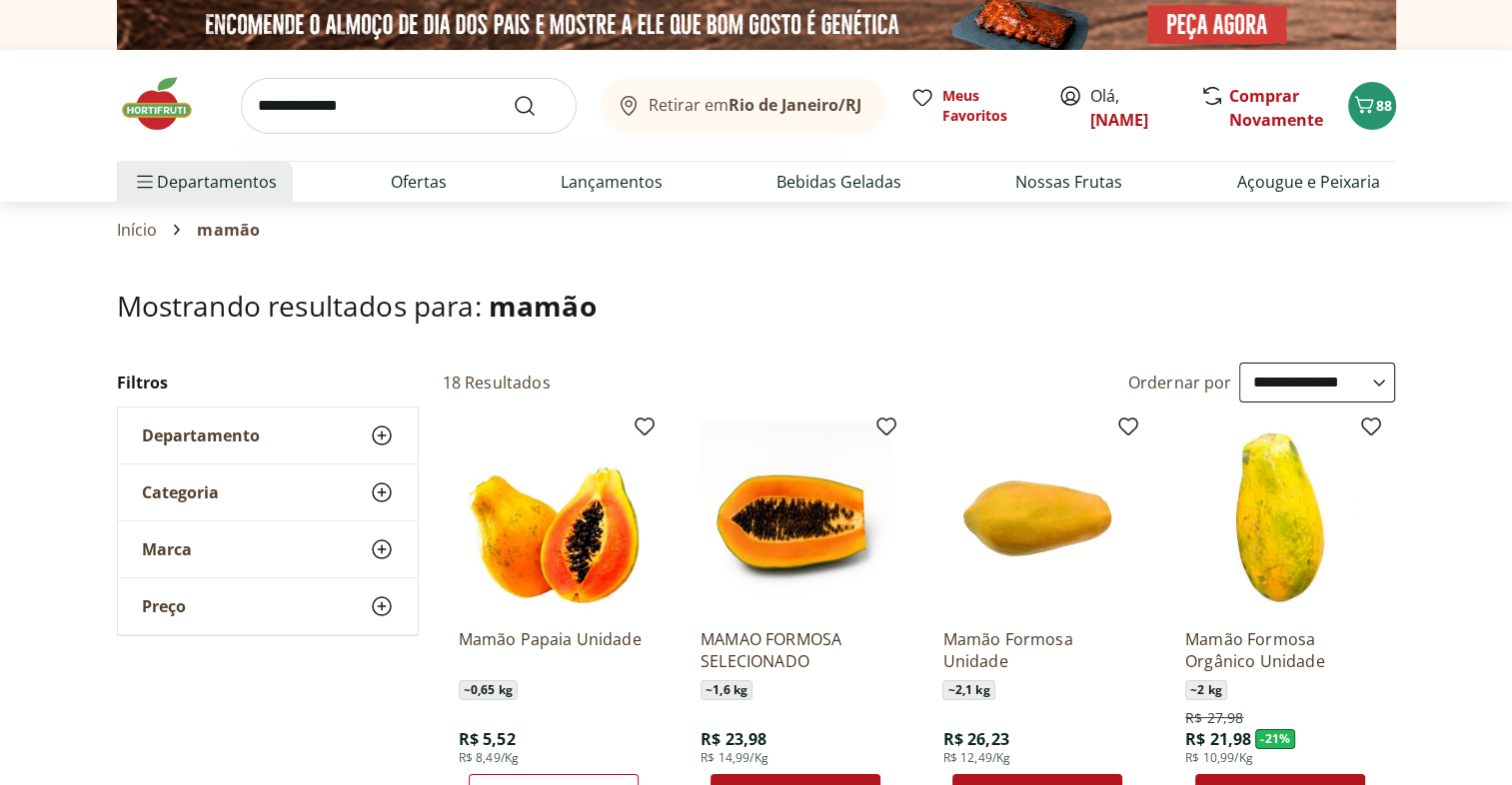 type on "**********" 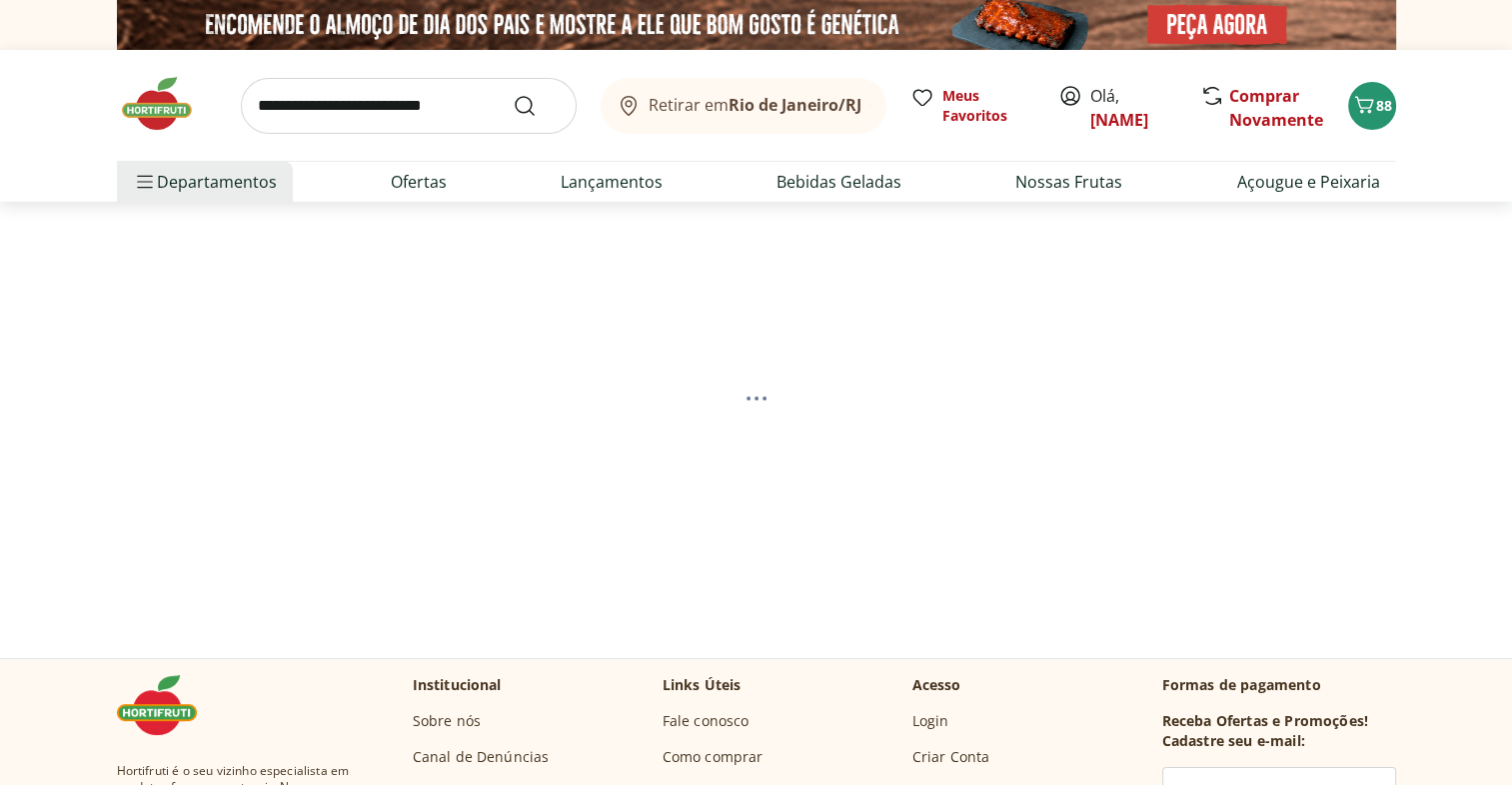select on "**********" 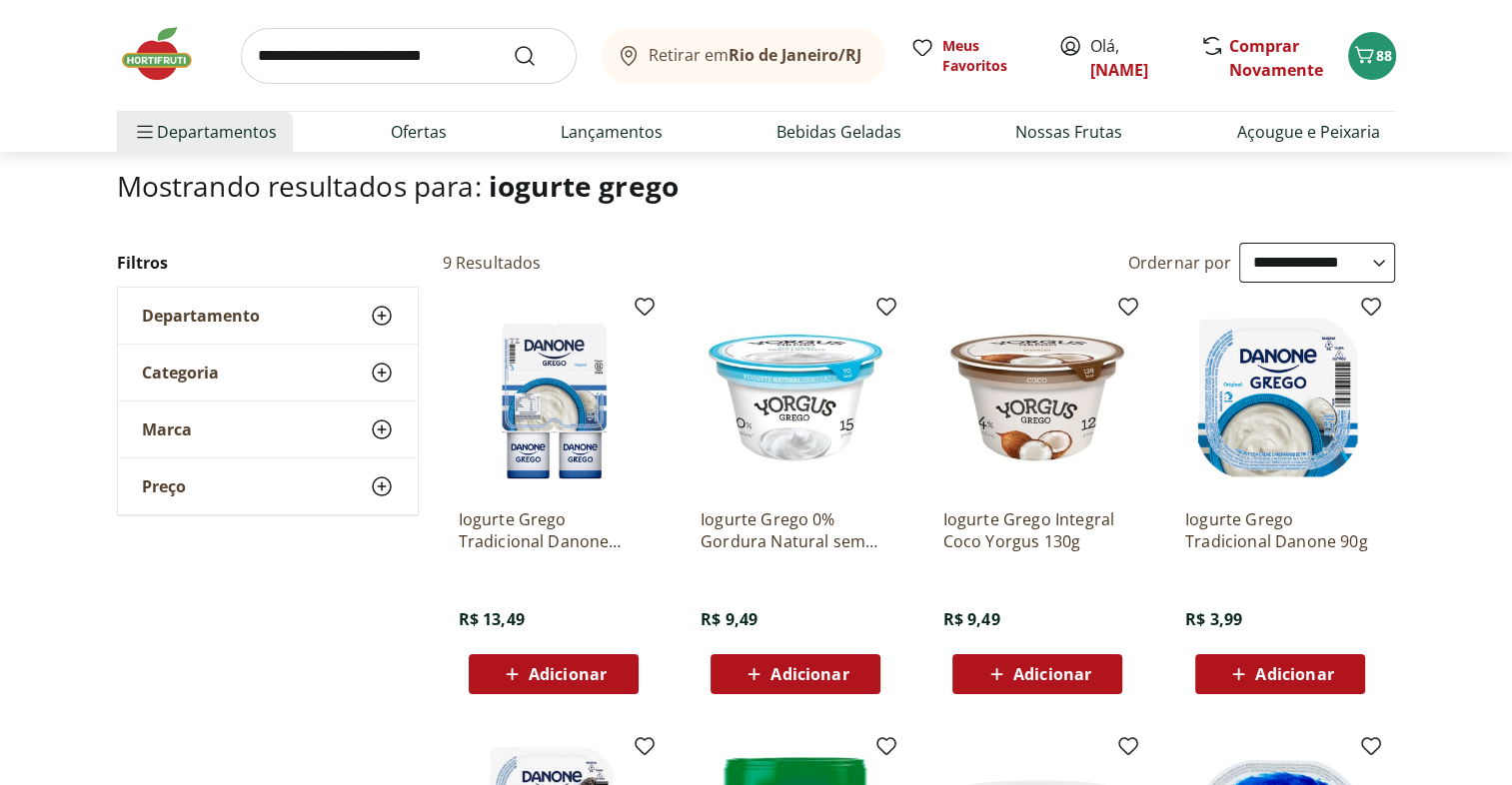 scroll, scrollTop: 156, scrollLeft: 0, axis: vertical 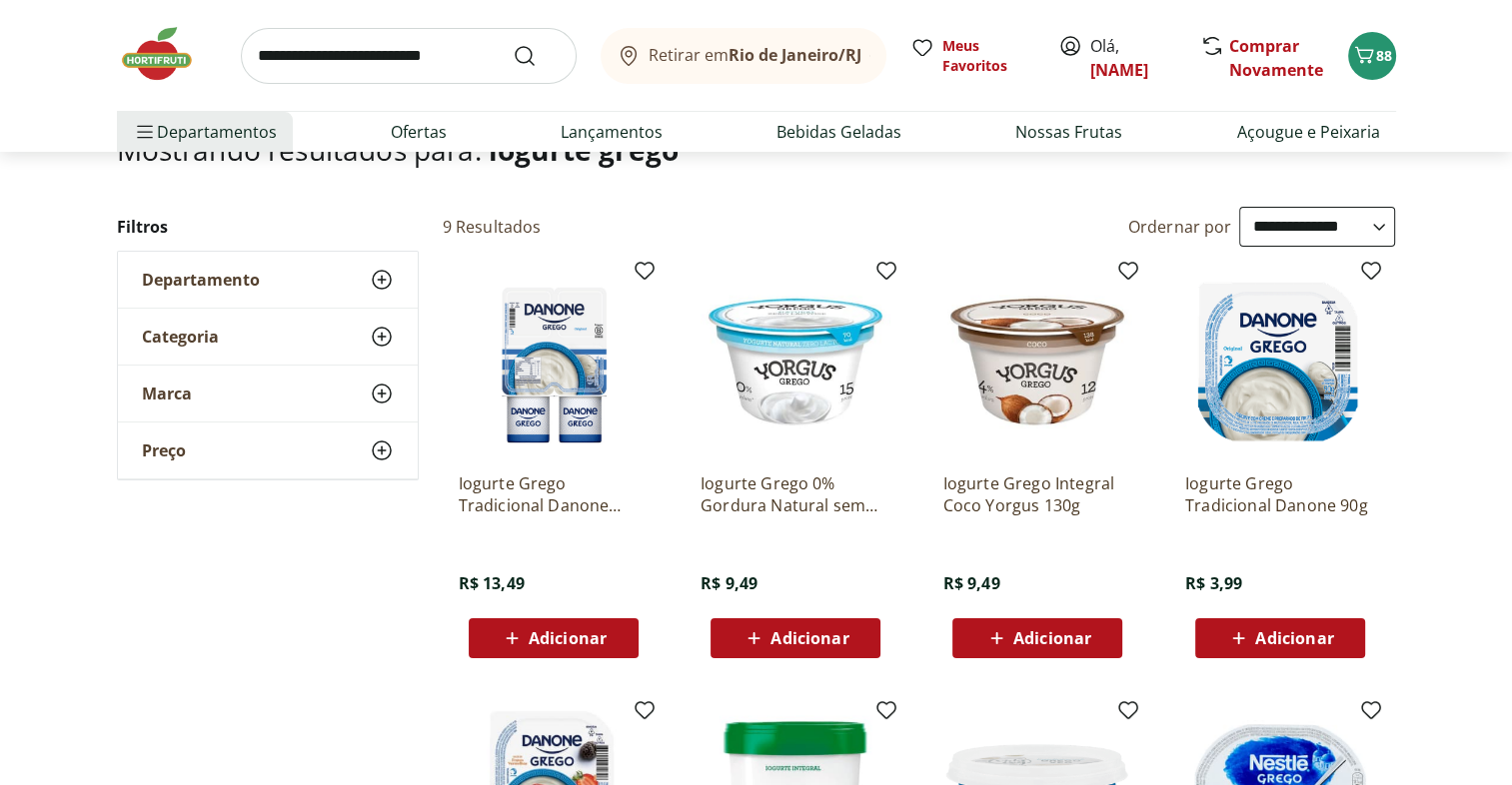 click on "Adicionar" at bounding box center (554, 638) 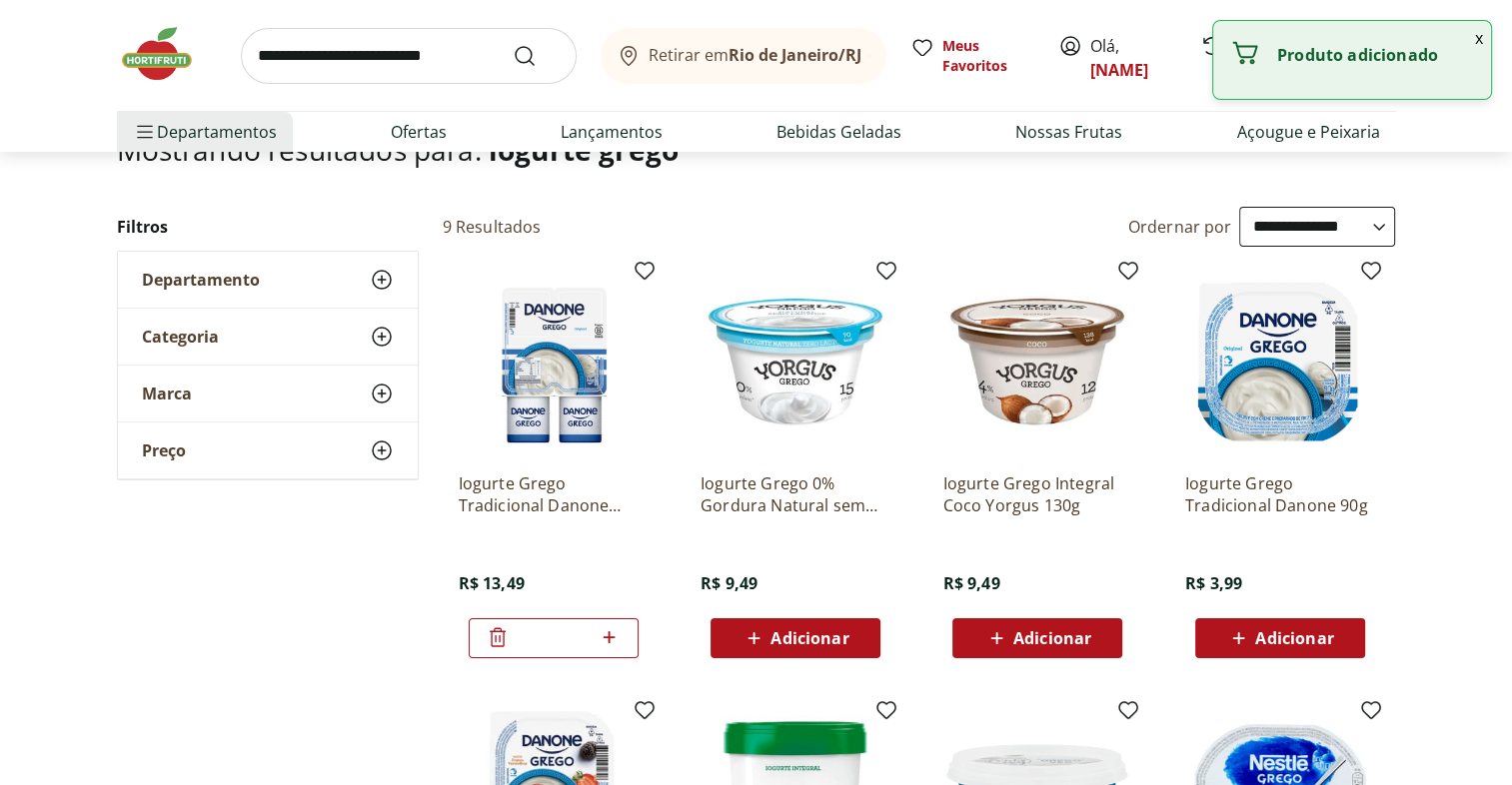 click 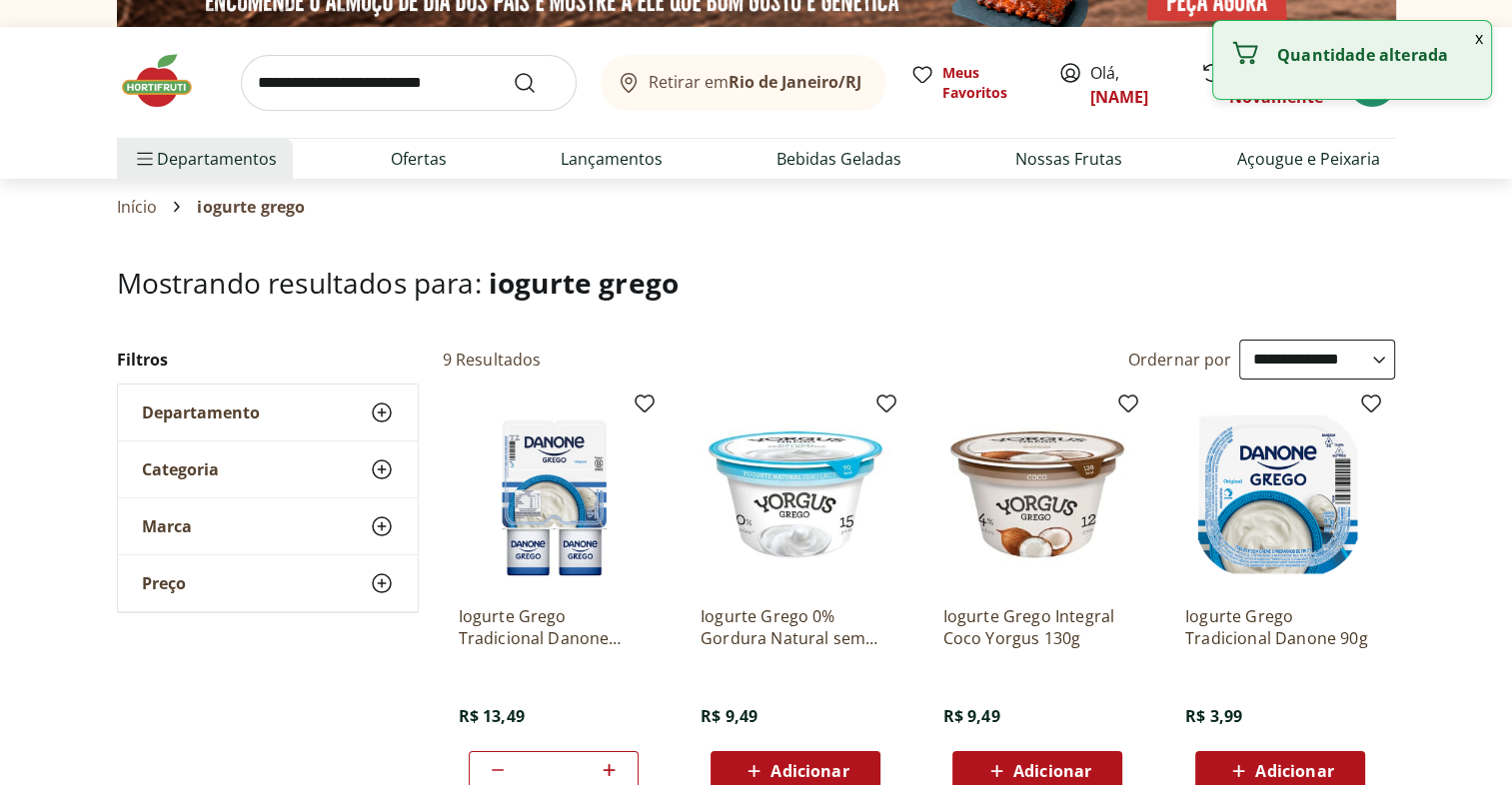 scroll, scrollTop: 0, scrollLeft: 0, axis: both 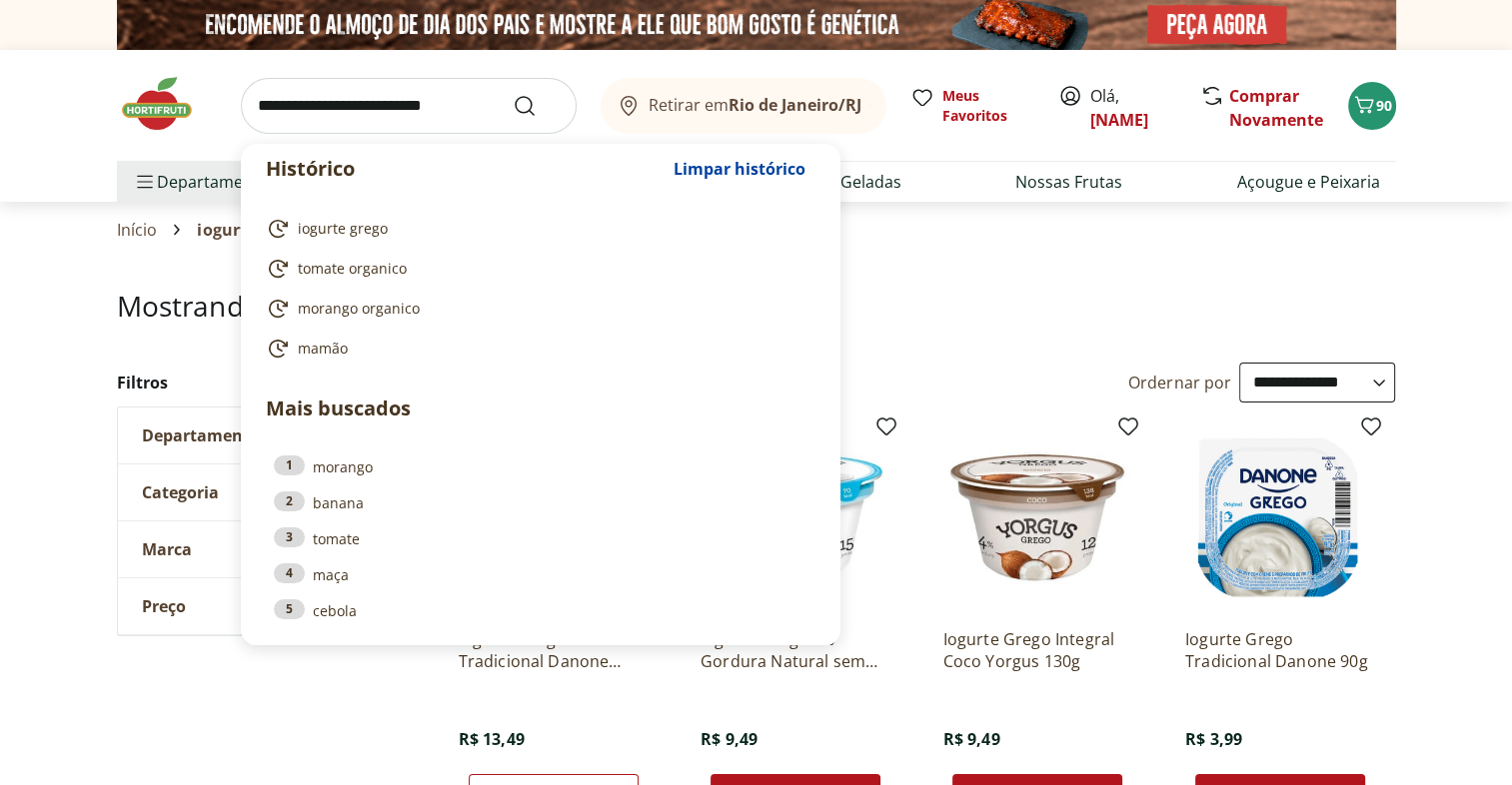 click at bounding box center [409, 106] 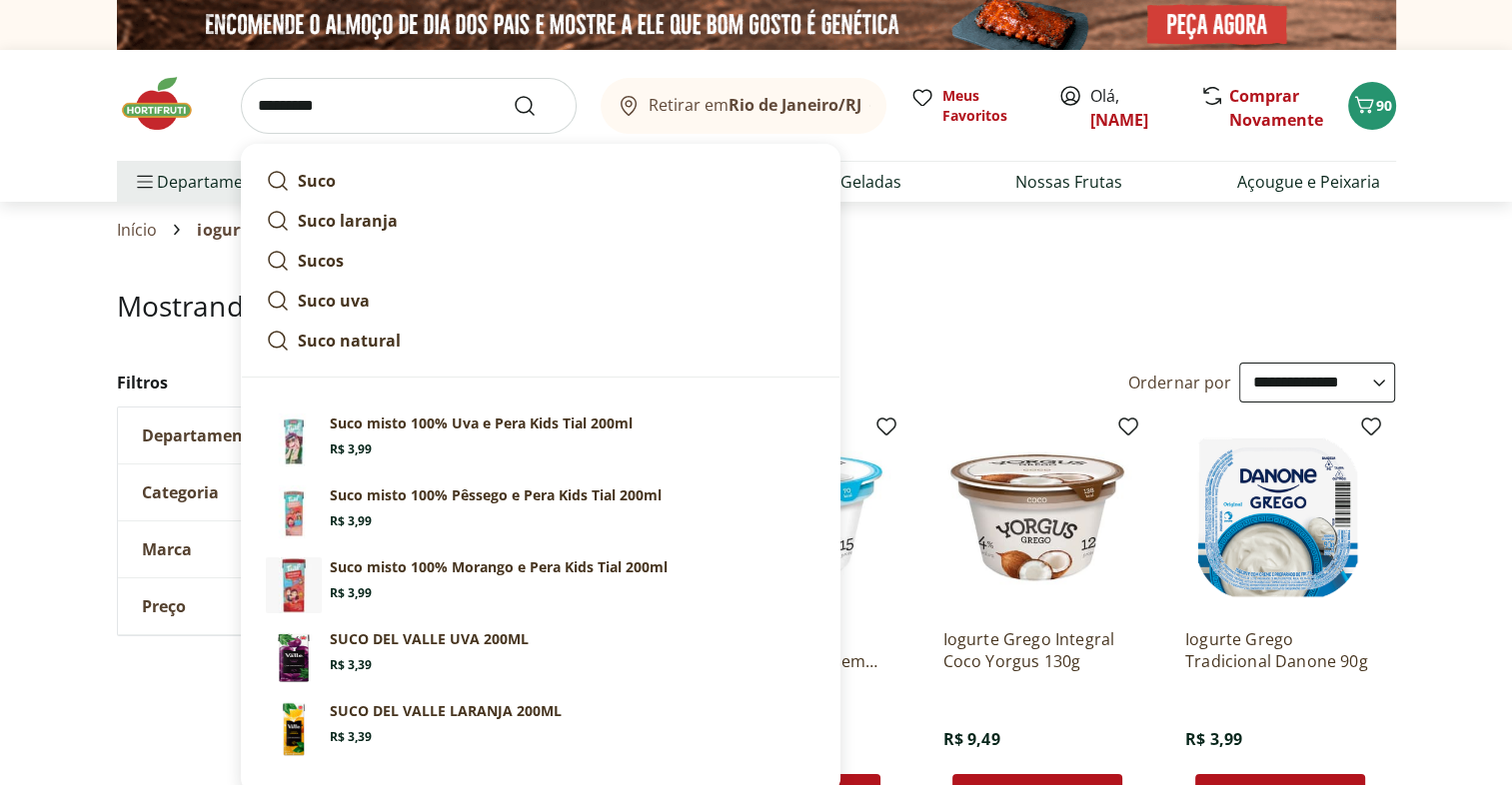 type on "*********" 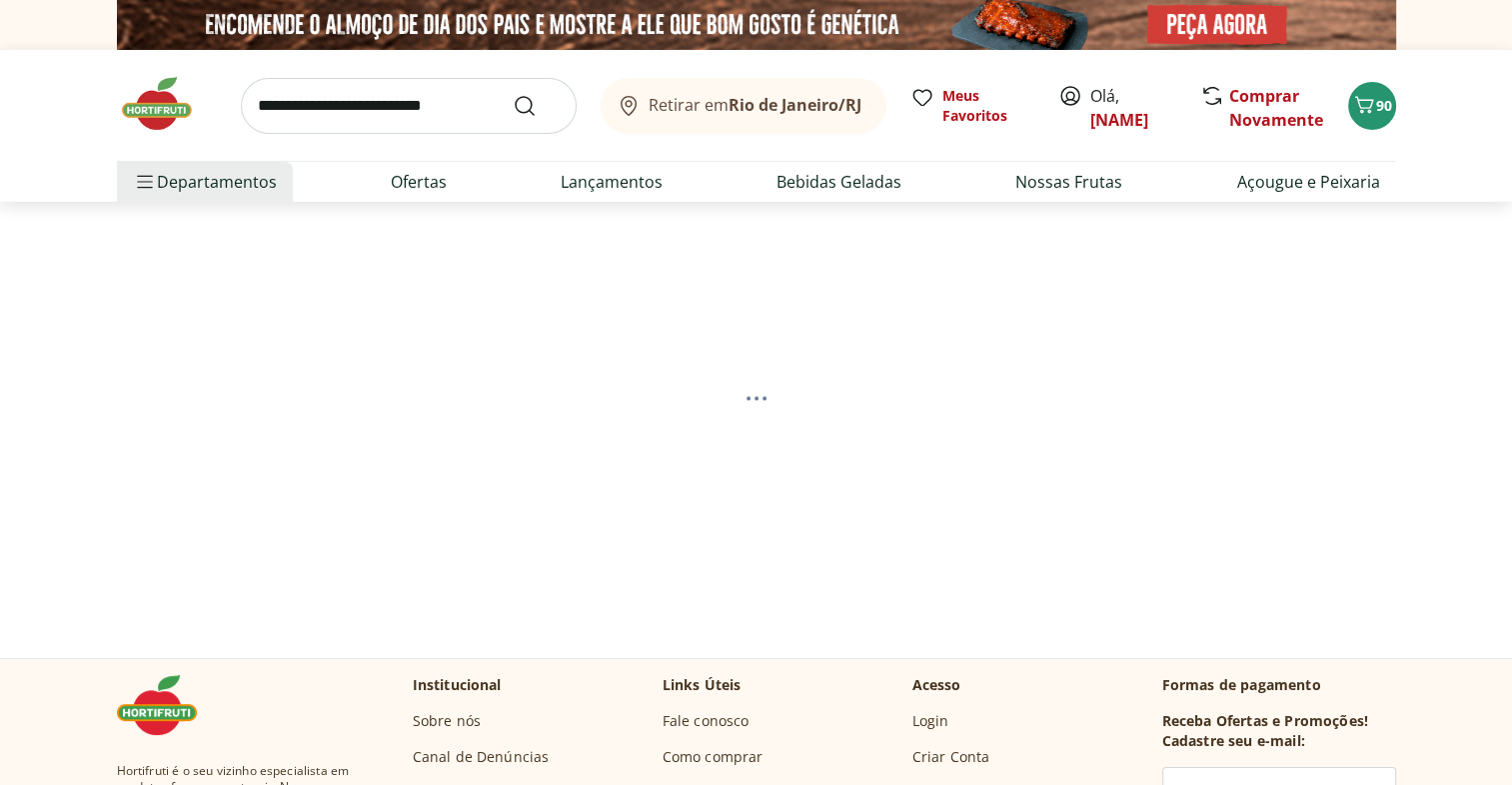 select on "**********" 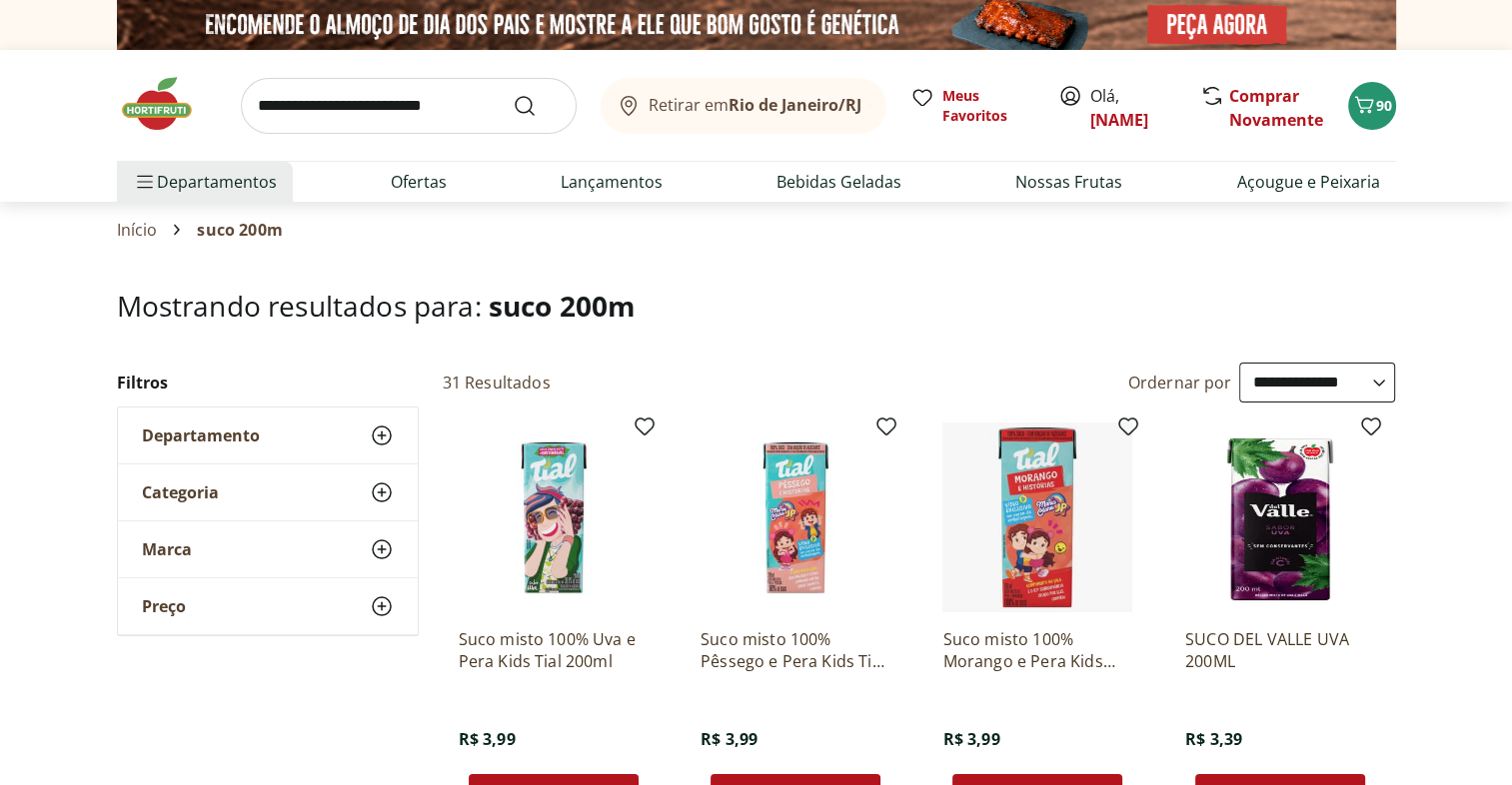 click at bounding box center (409, 106) 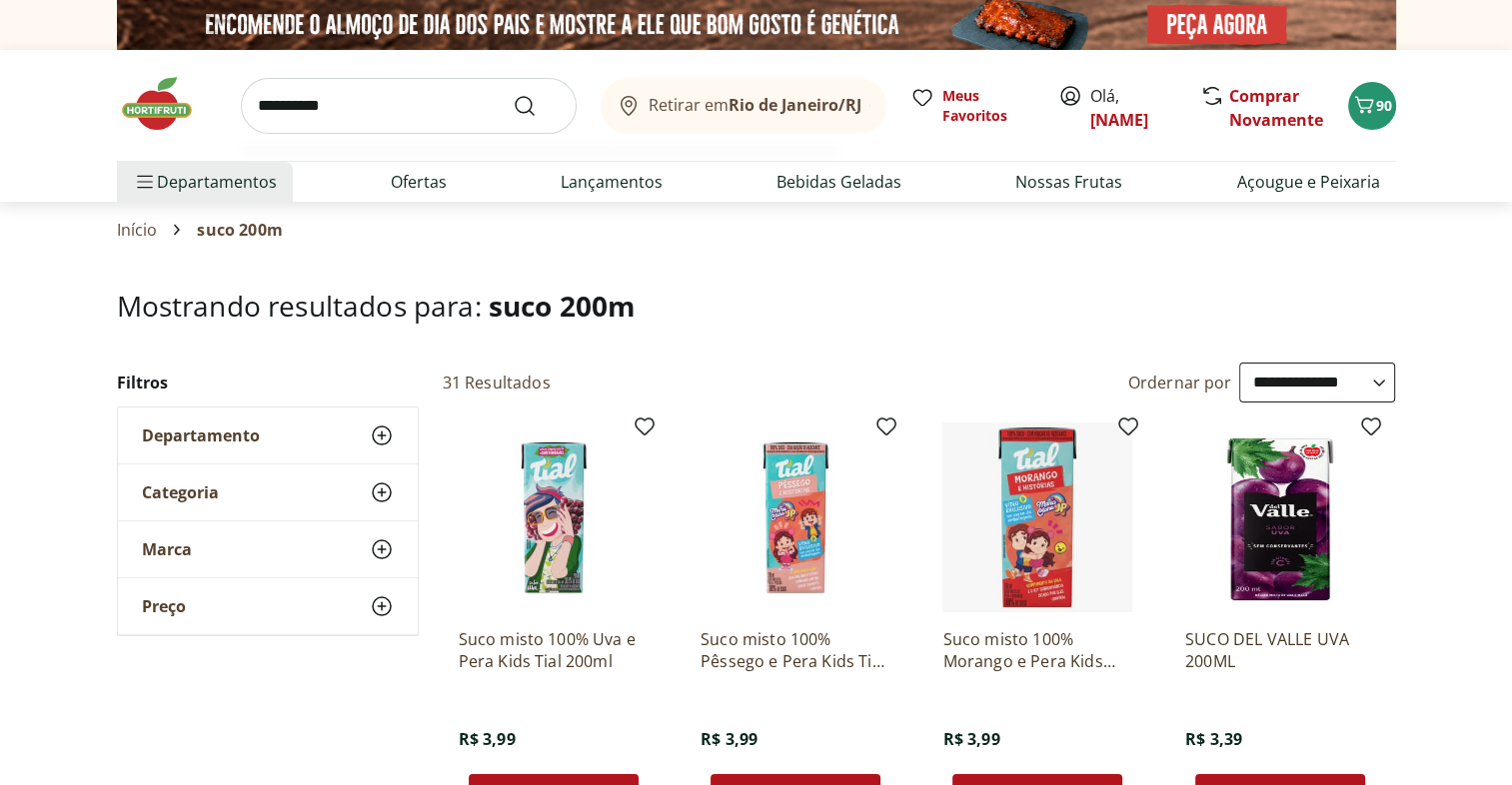 type on "**********" 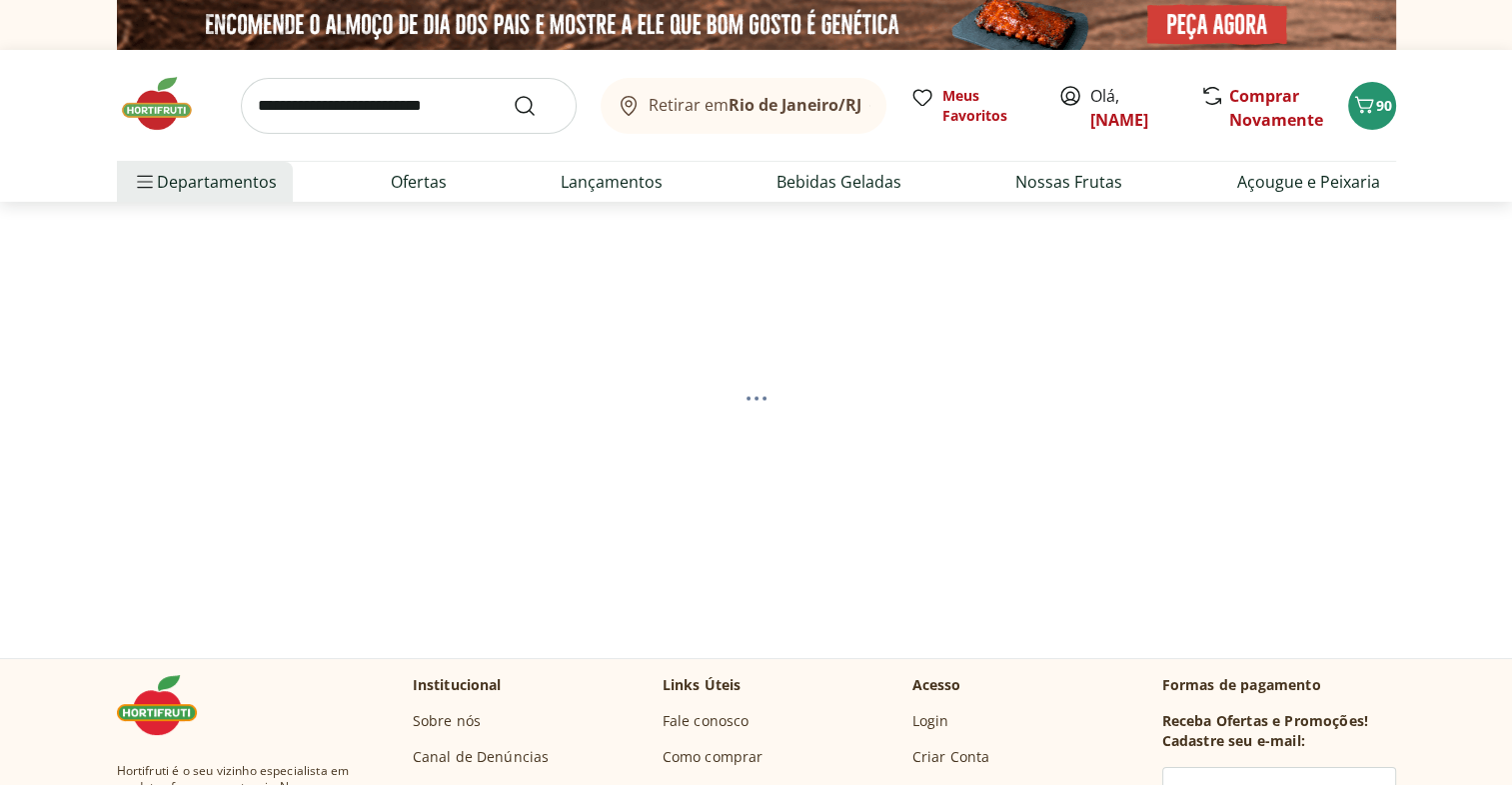 select on "**********" 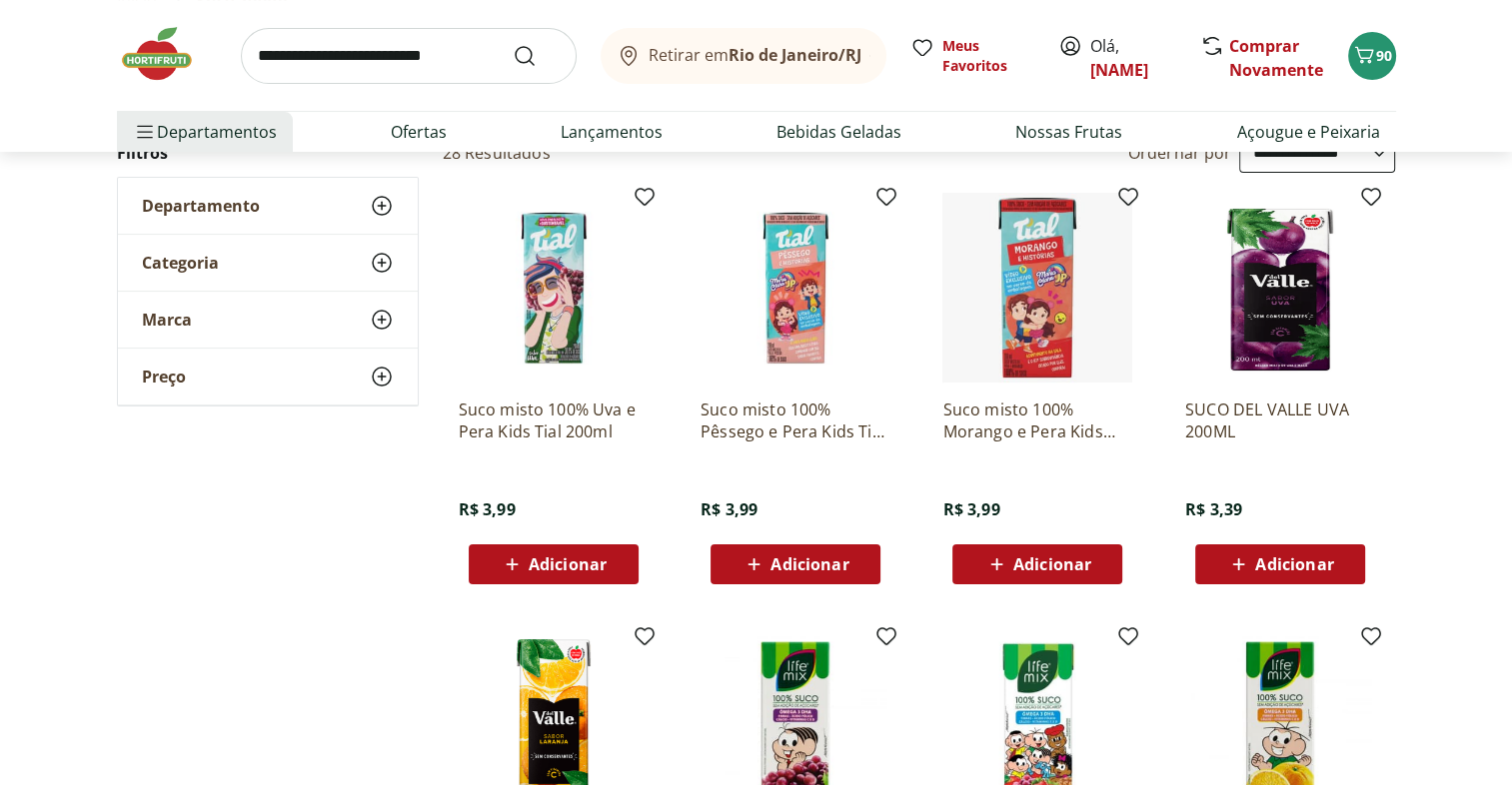scroll, scrollTop: 228, scrollLeft: 0, axis: vertical 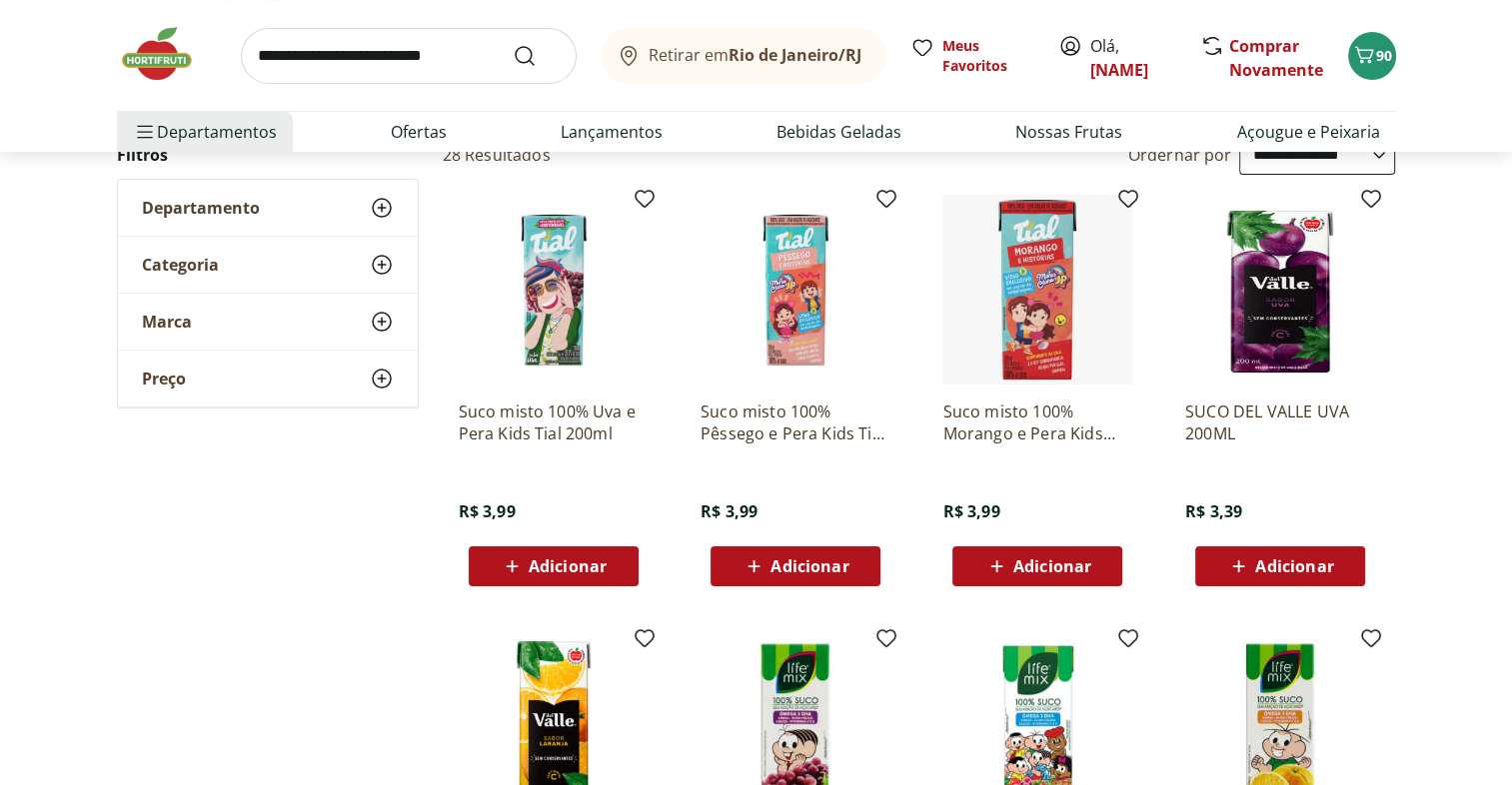 click on "Adicionar" at bounding box center (554, 566) 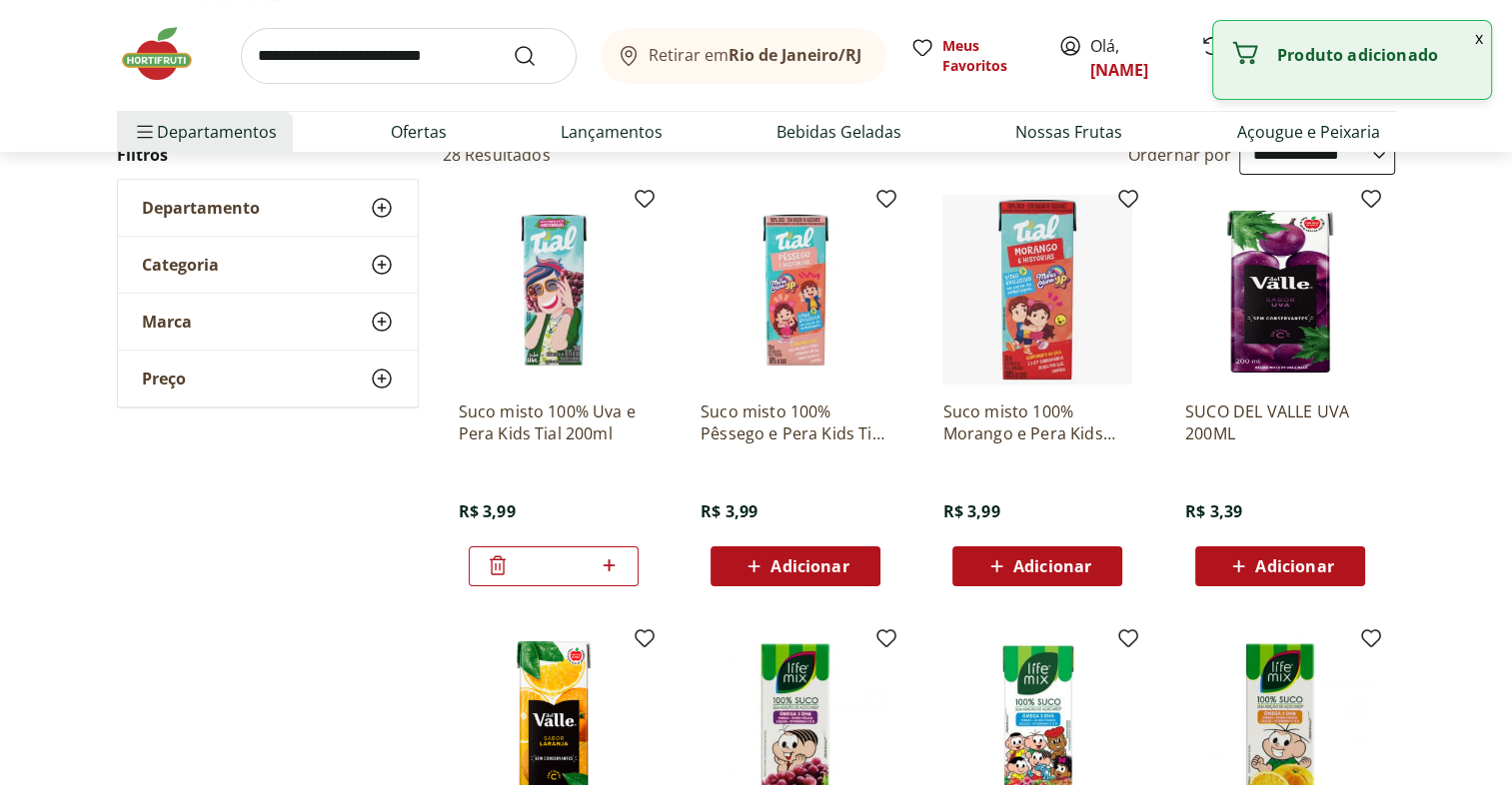 click 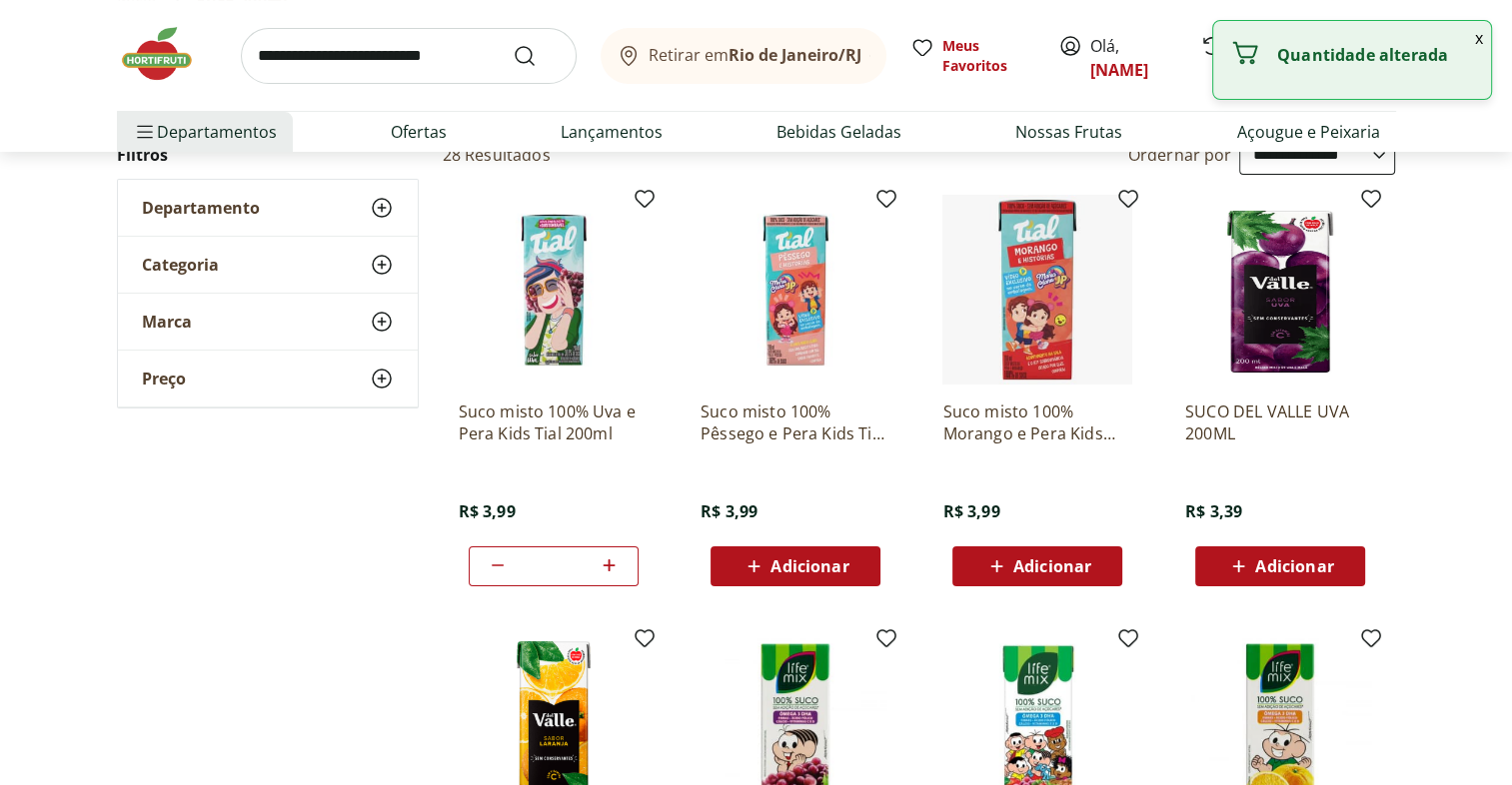 click 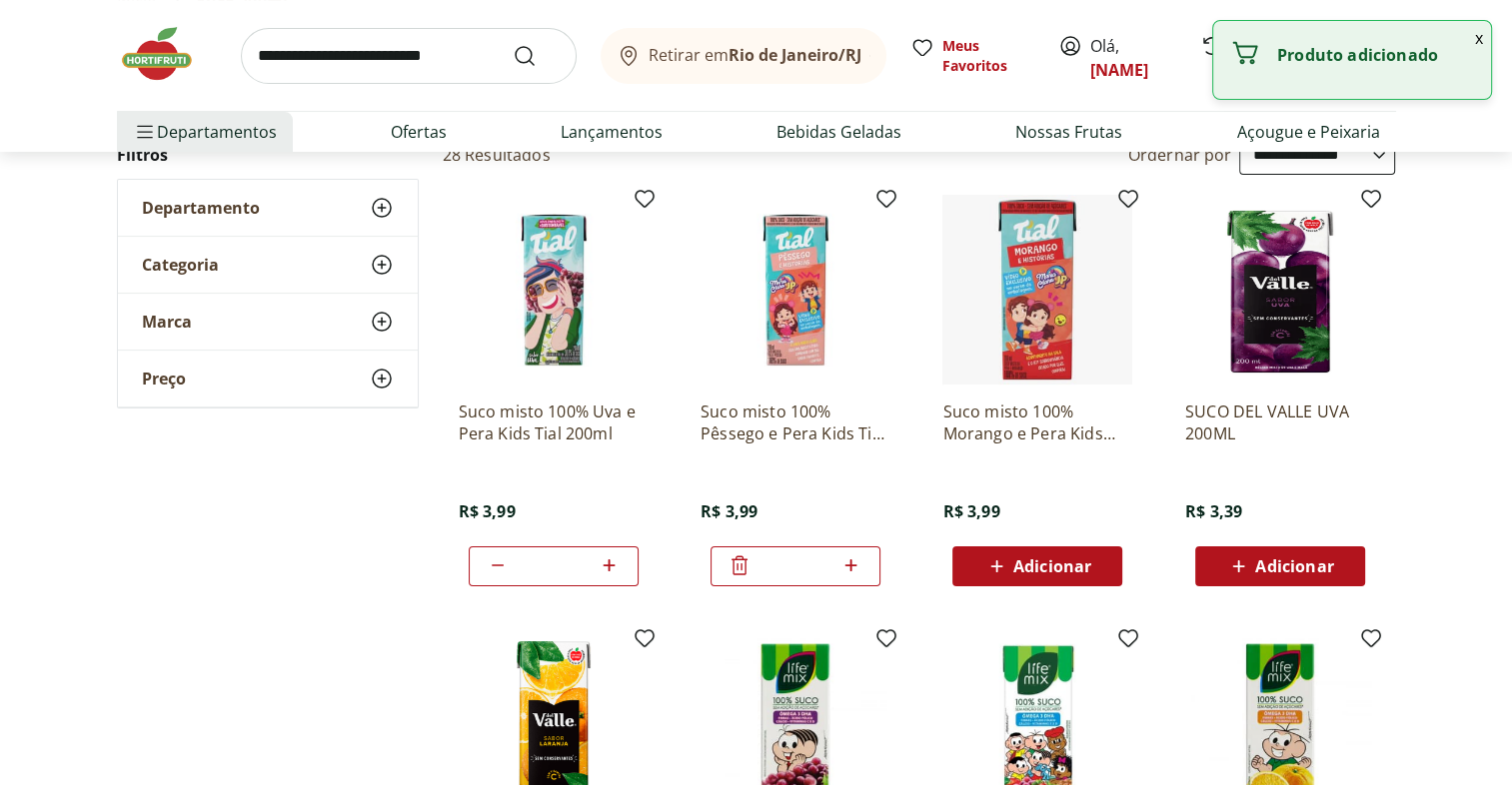 click 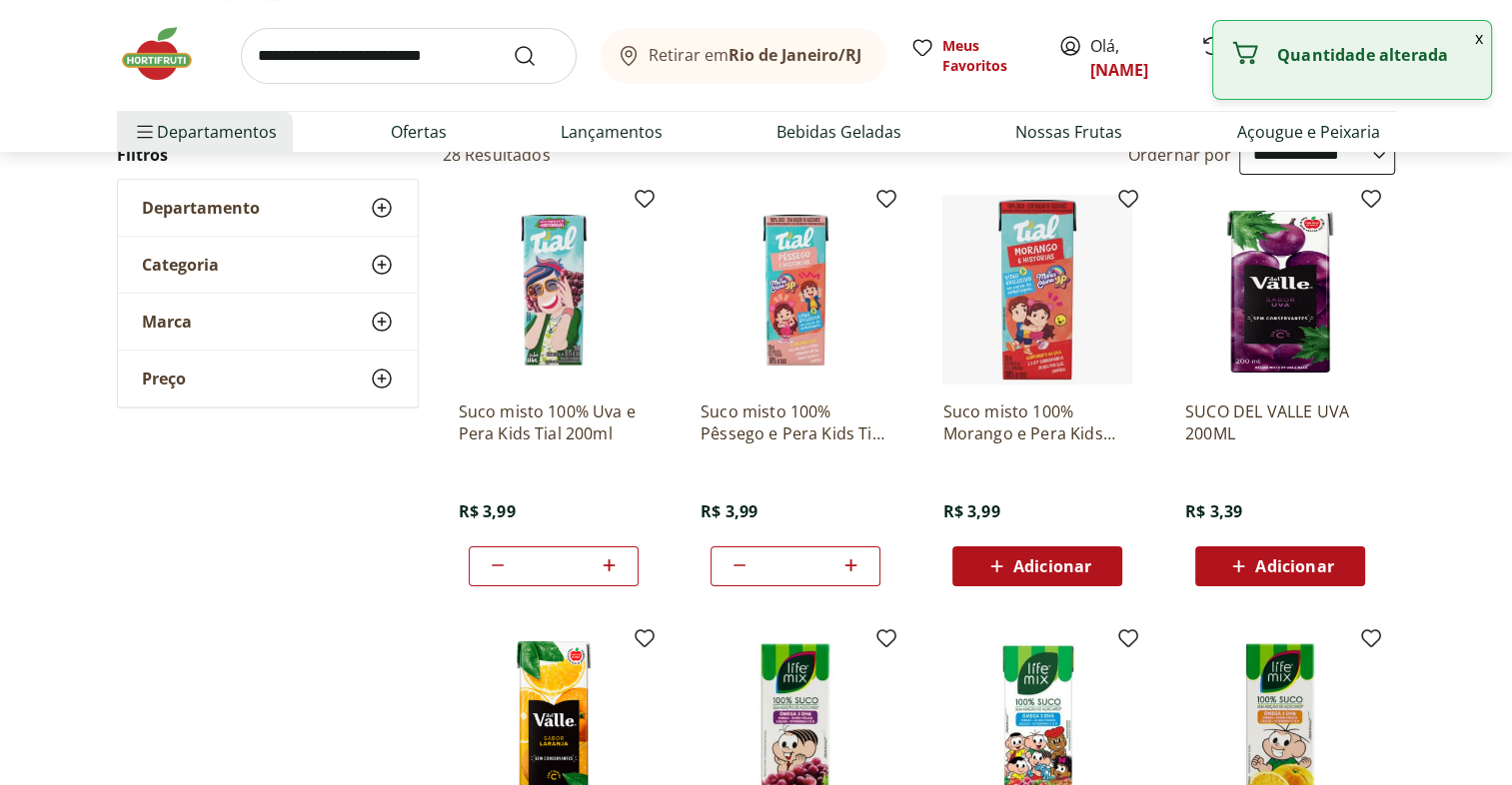 click 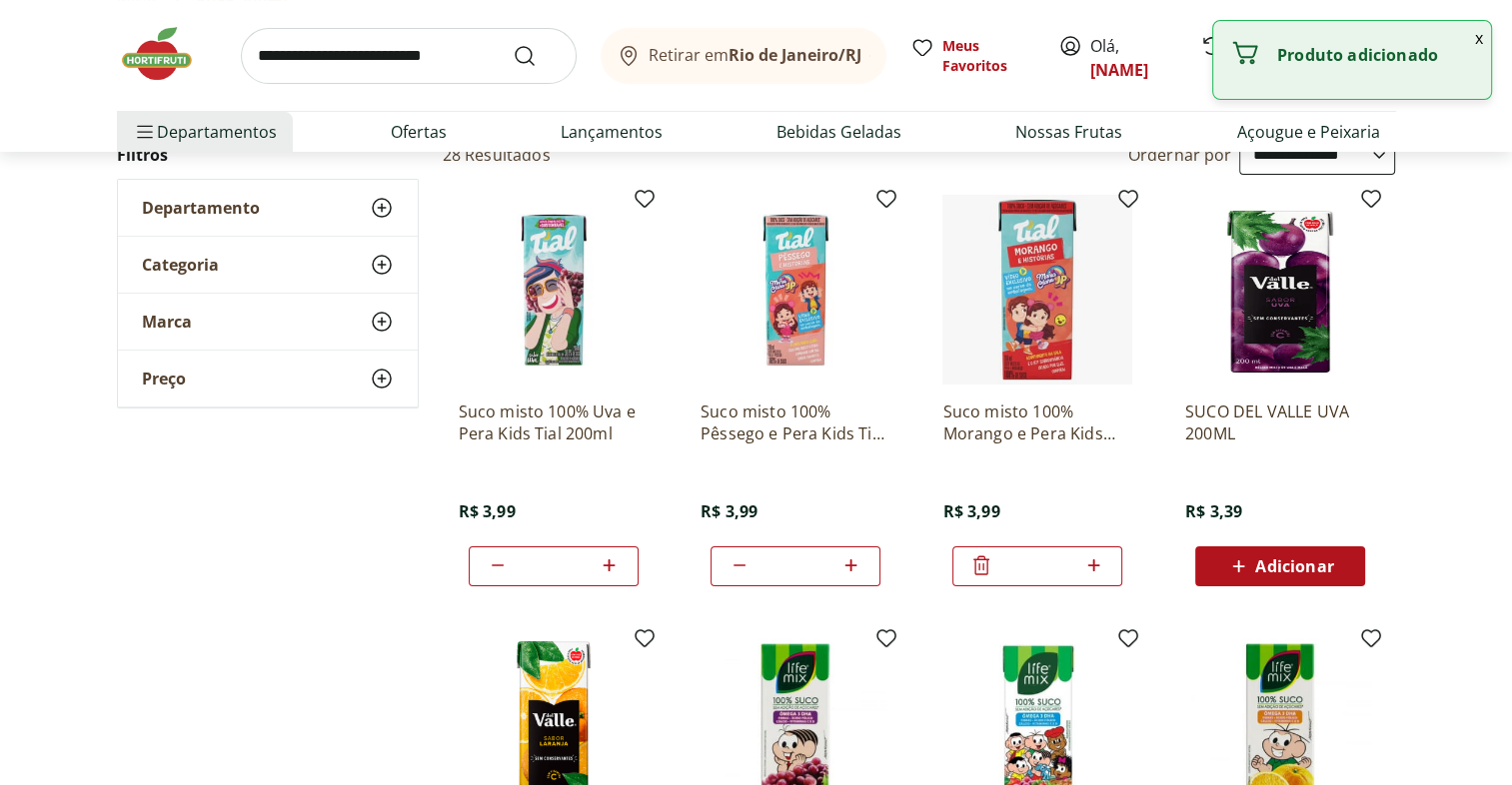 click 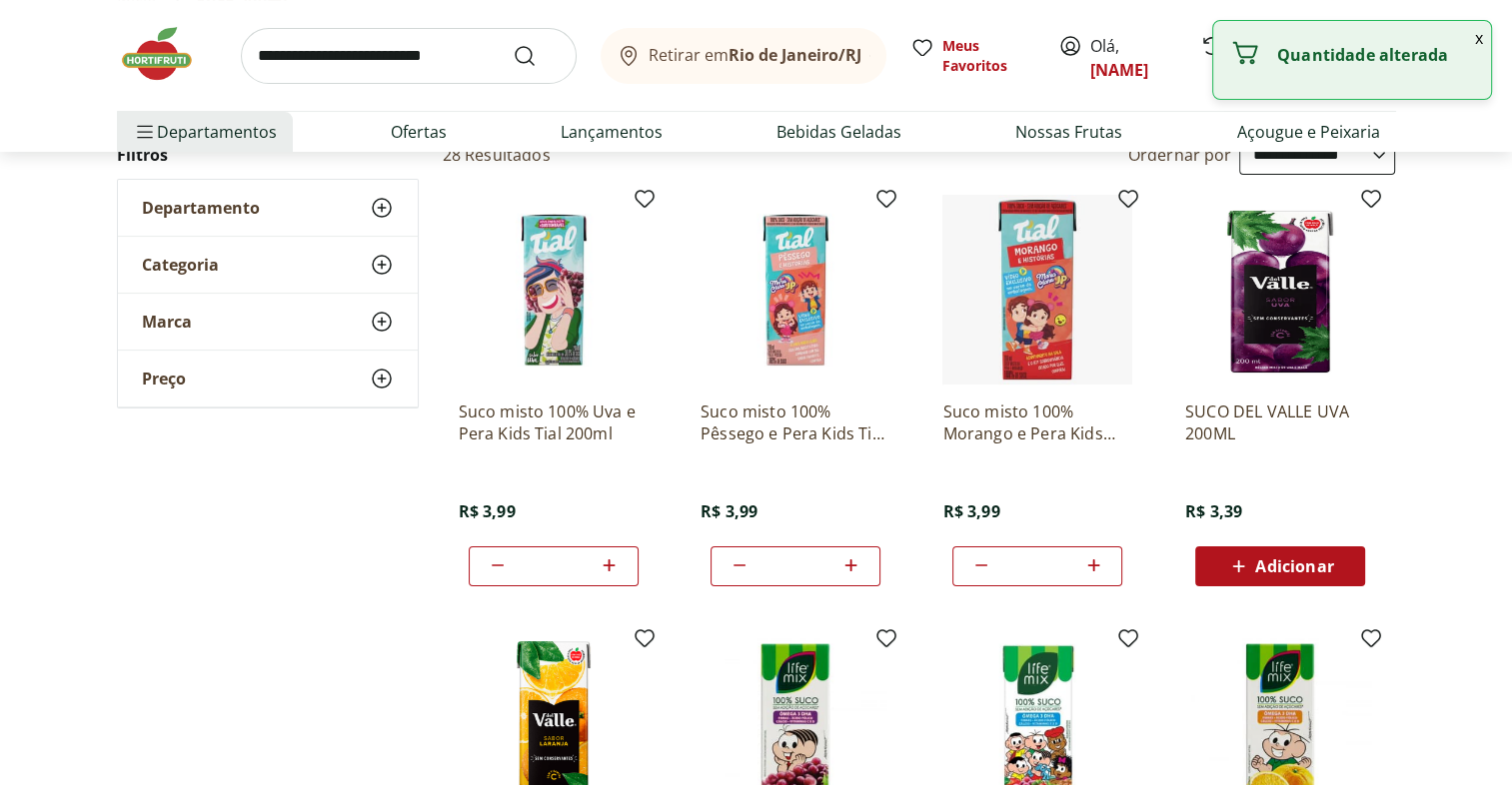click 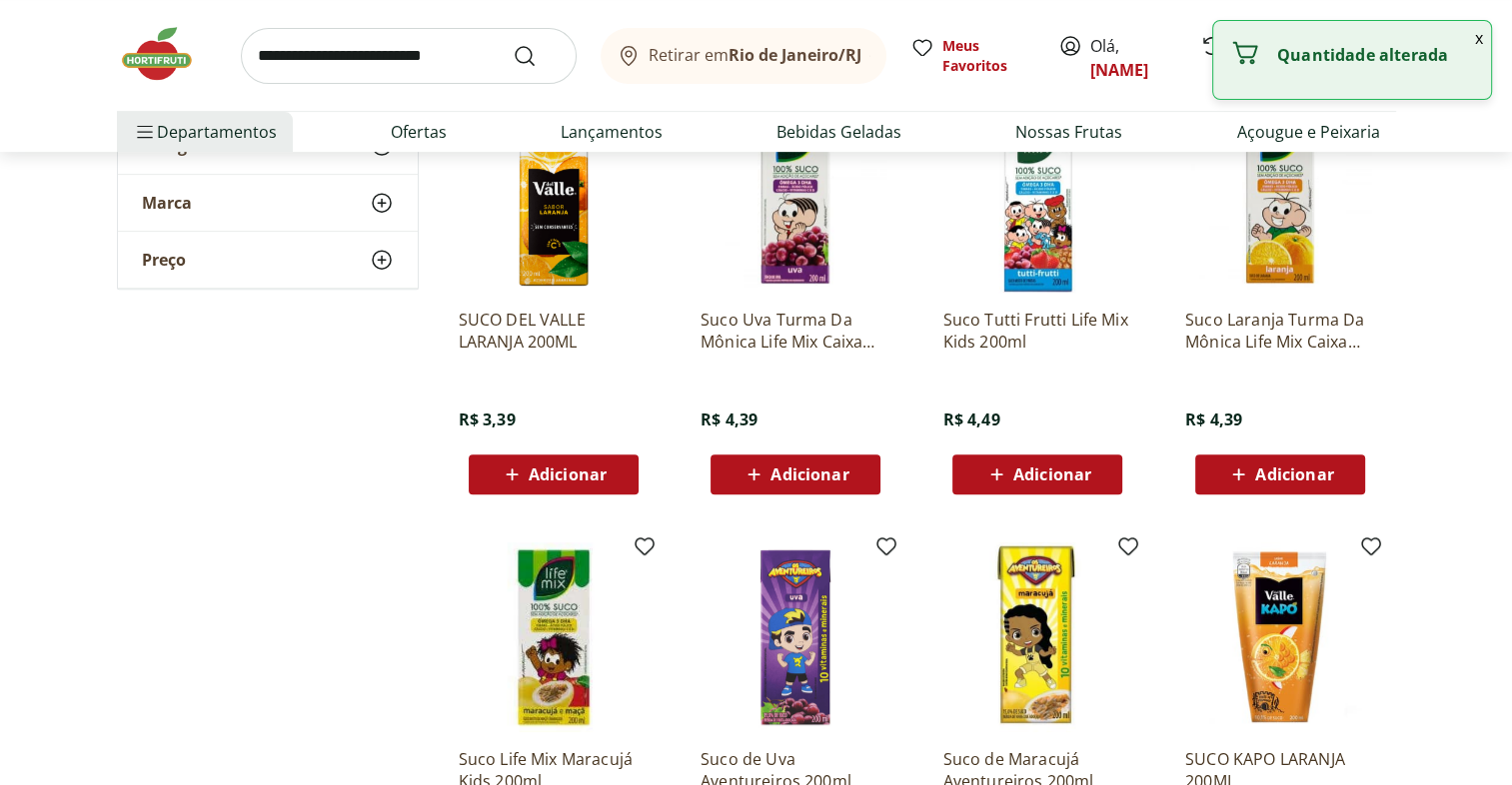 scroll, scrollTop: 1015, scrollLeft: 0, axis: vertical 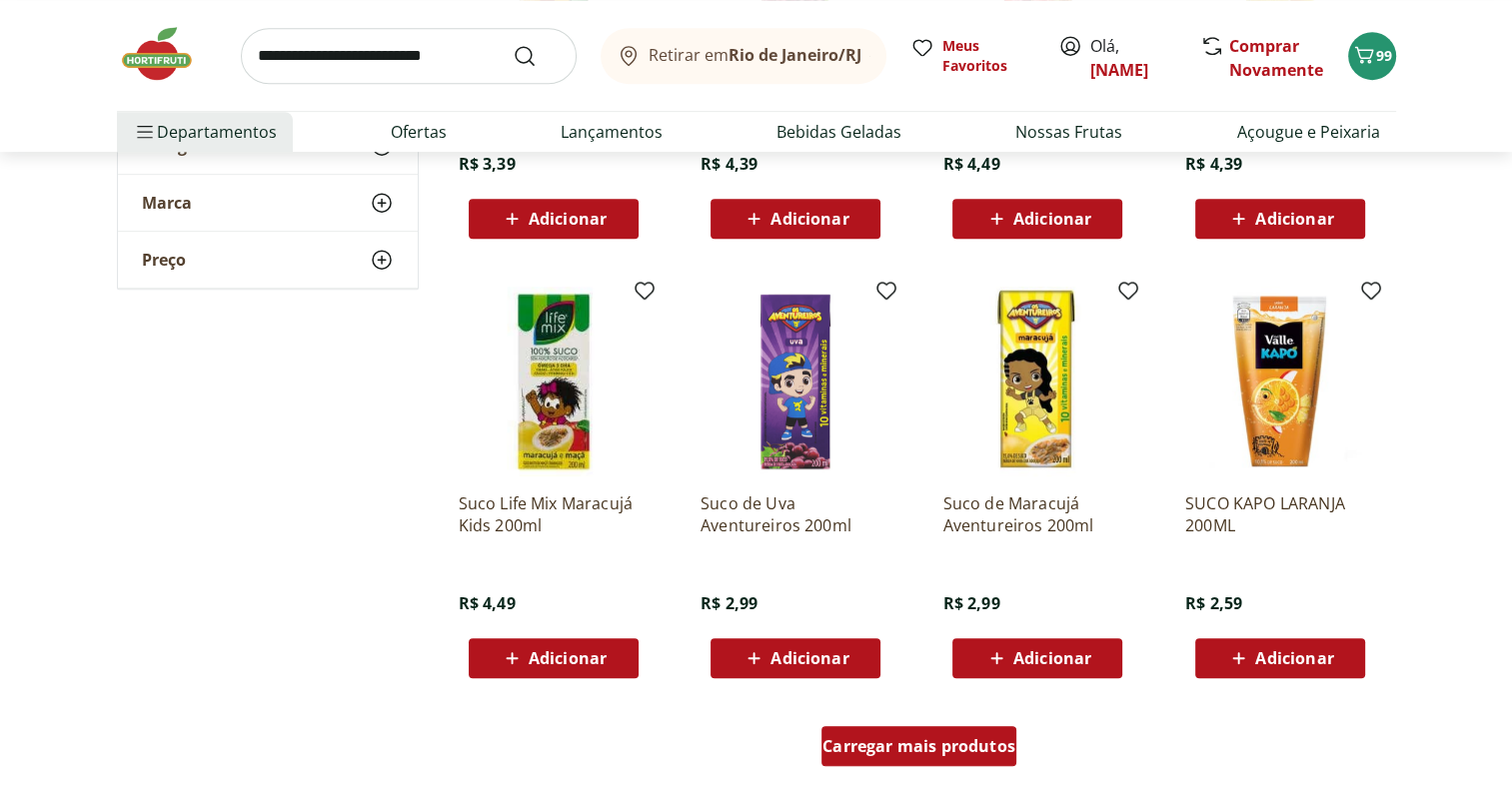 click on "Carregar mais produtos" at bounding box center [918, 746] 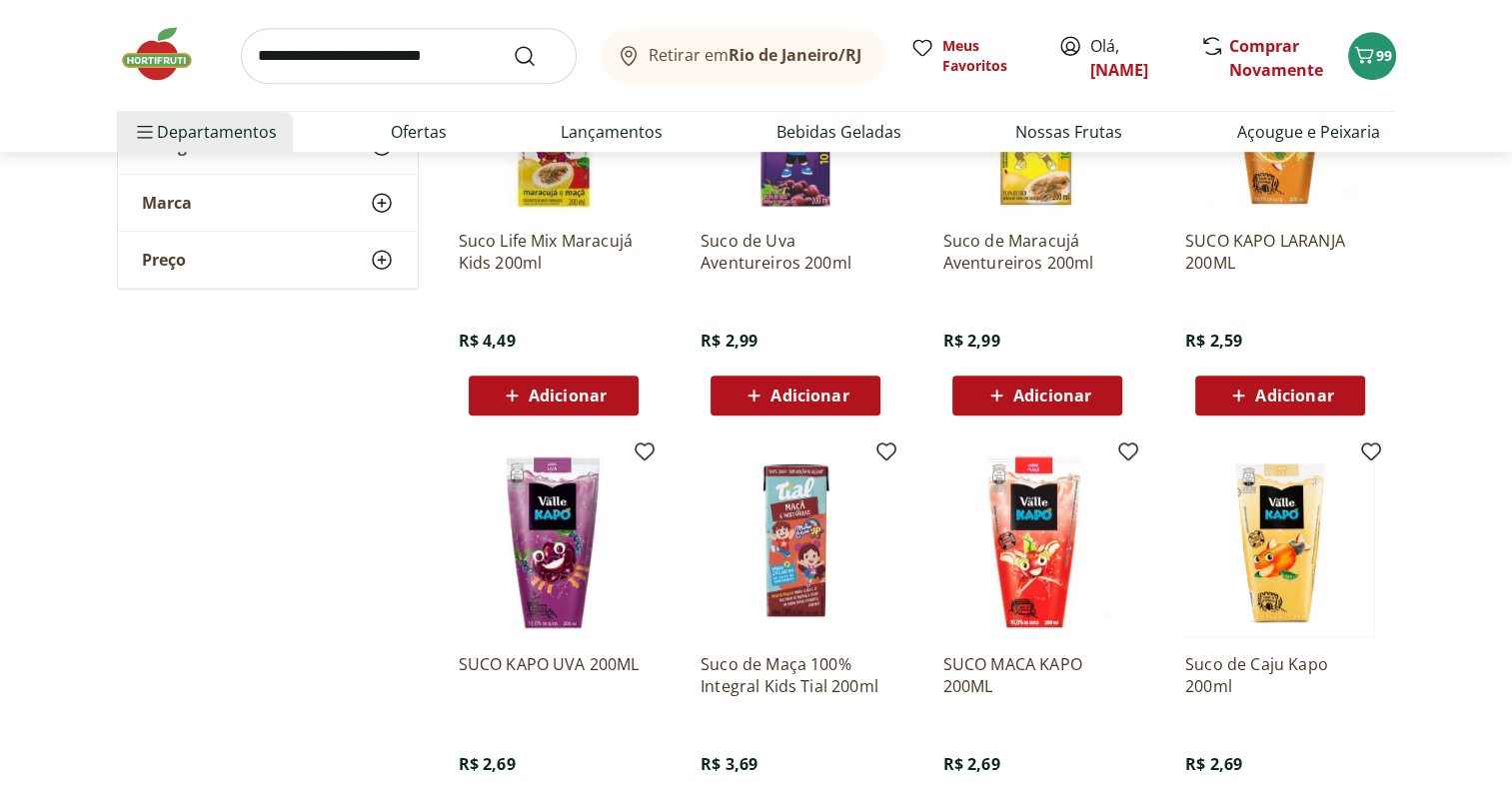 scroll, scrollTop: 1537, scrollLeft: 0, axis: vertical 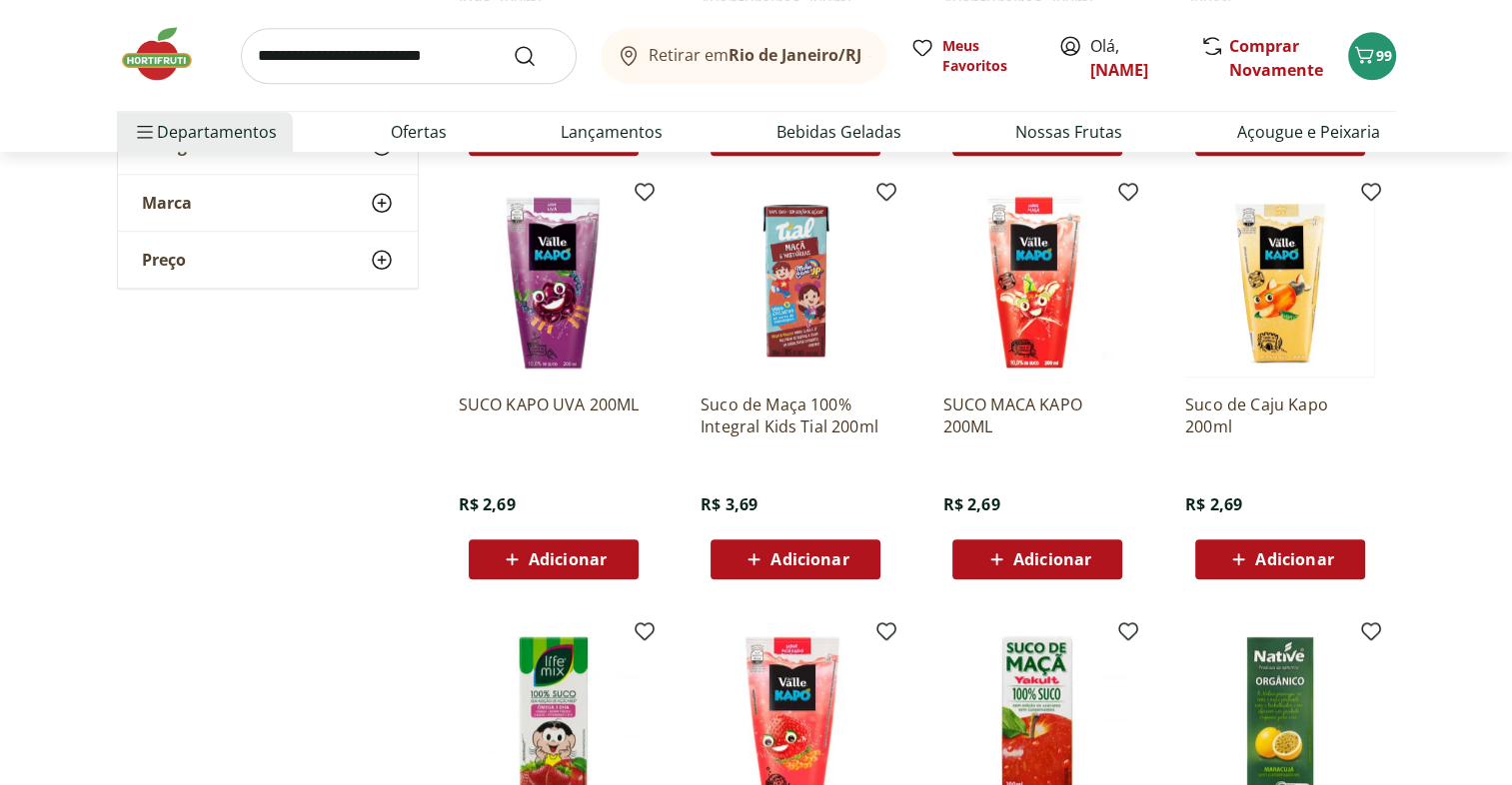 click on "Adicionar" at bounding box center [795, 559] 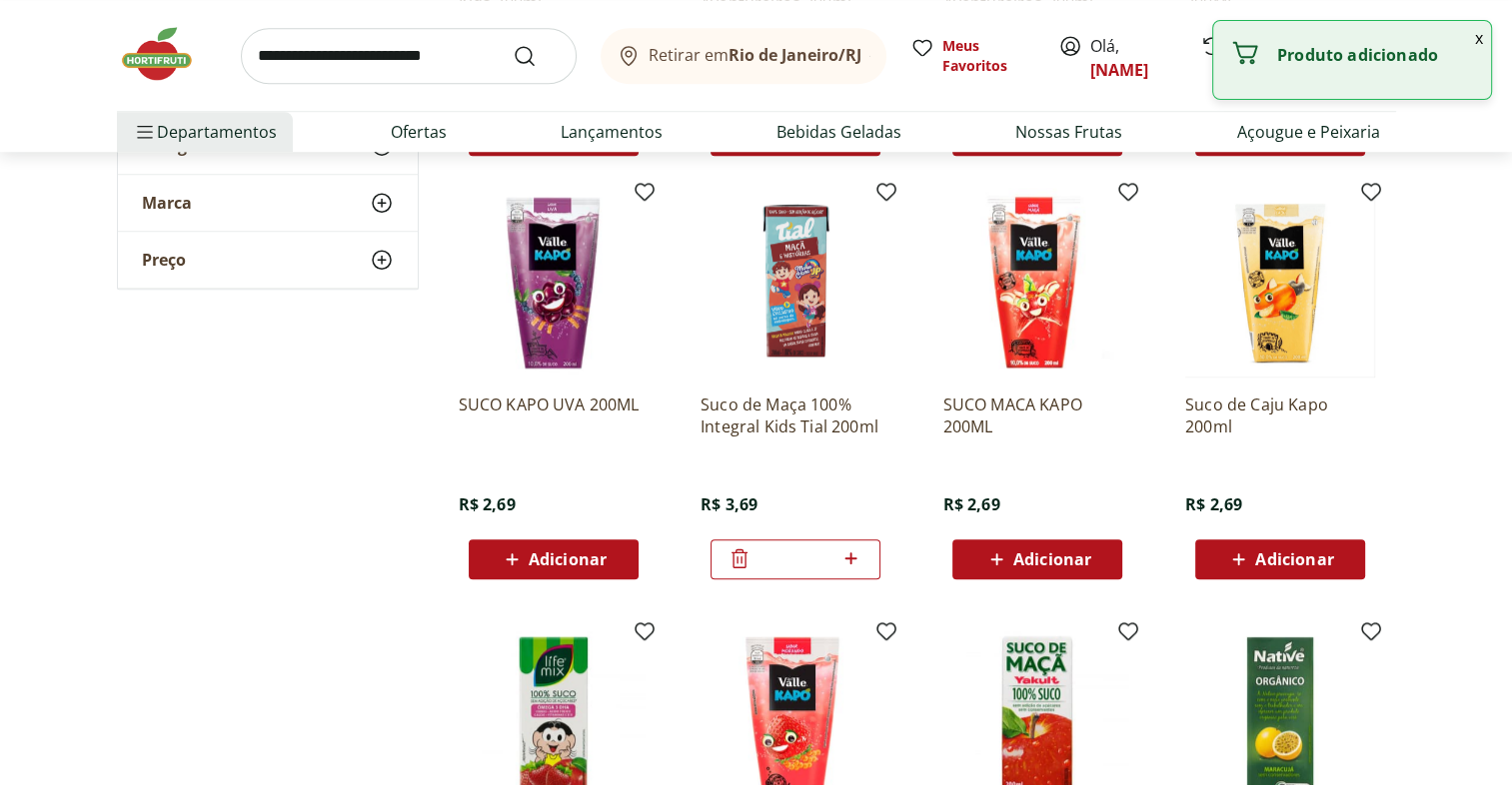 click 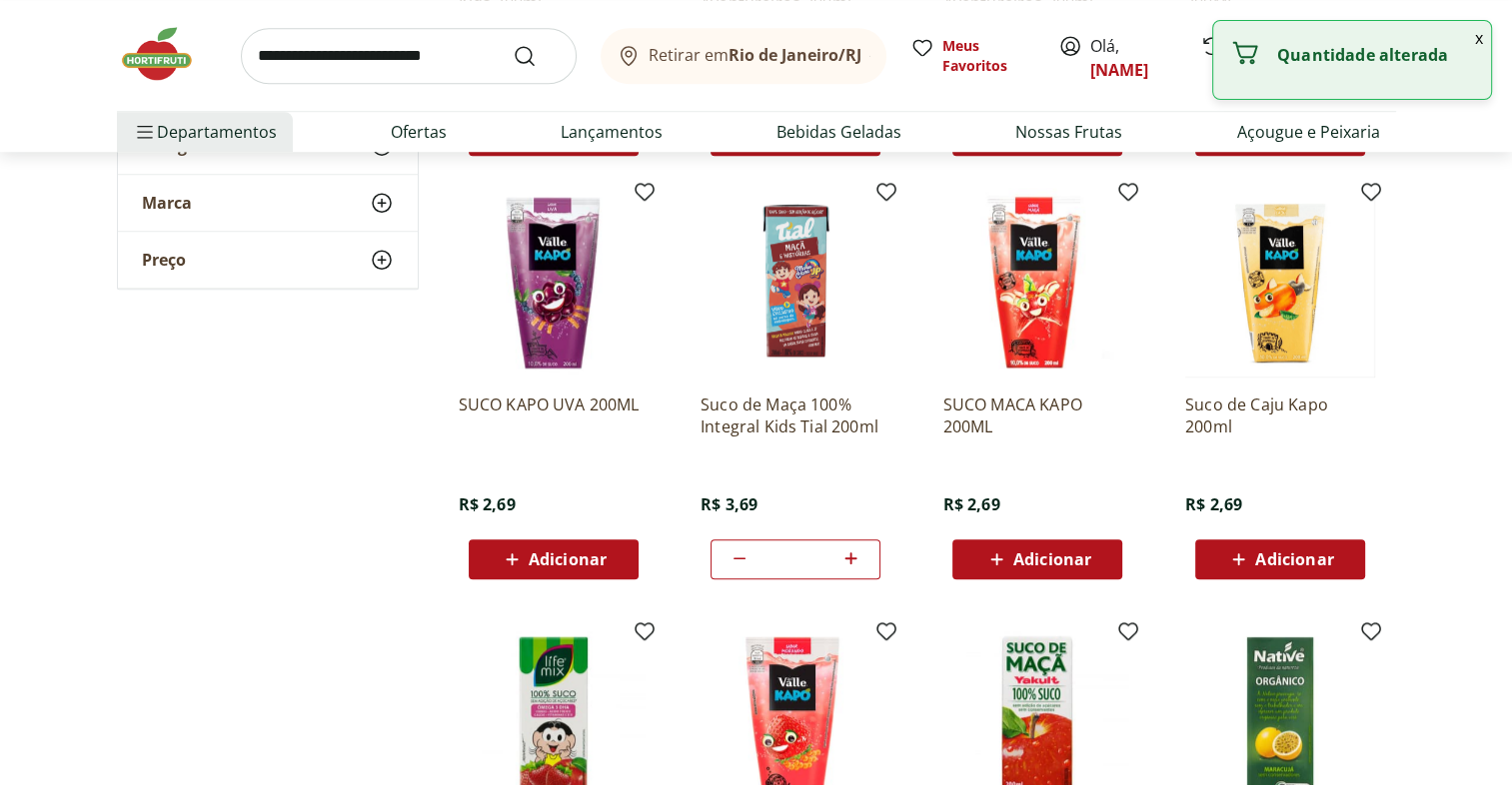 click 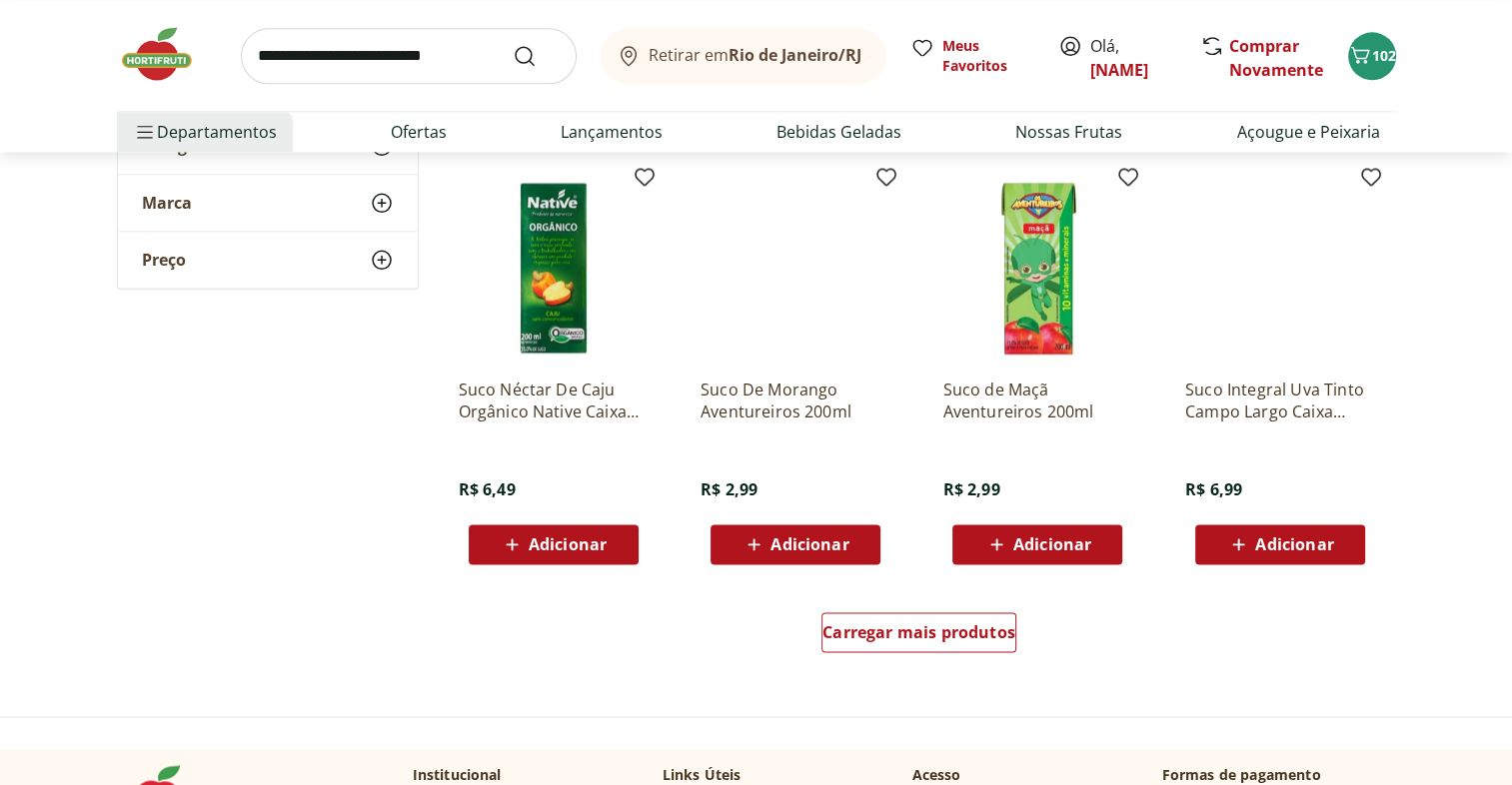 scroll, scrollTop: 2467, scrollLeft: 0, axis: vertical 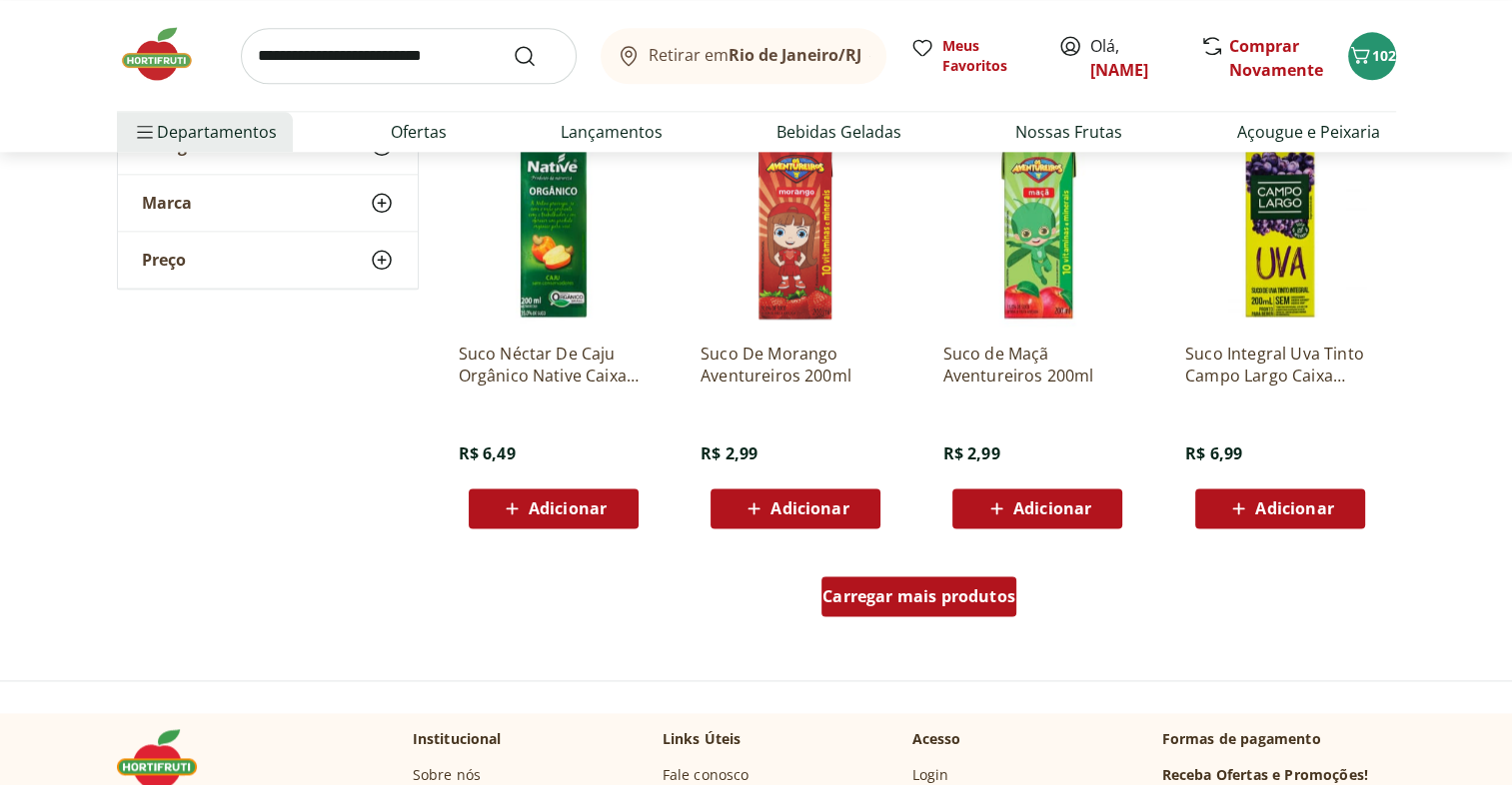 click on "Carregar mais produtos" at bounding box center (918, 596) 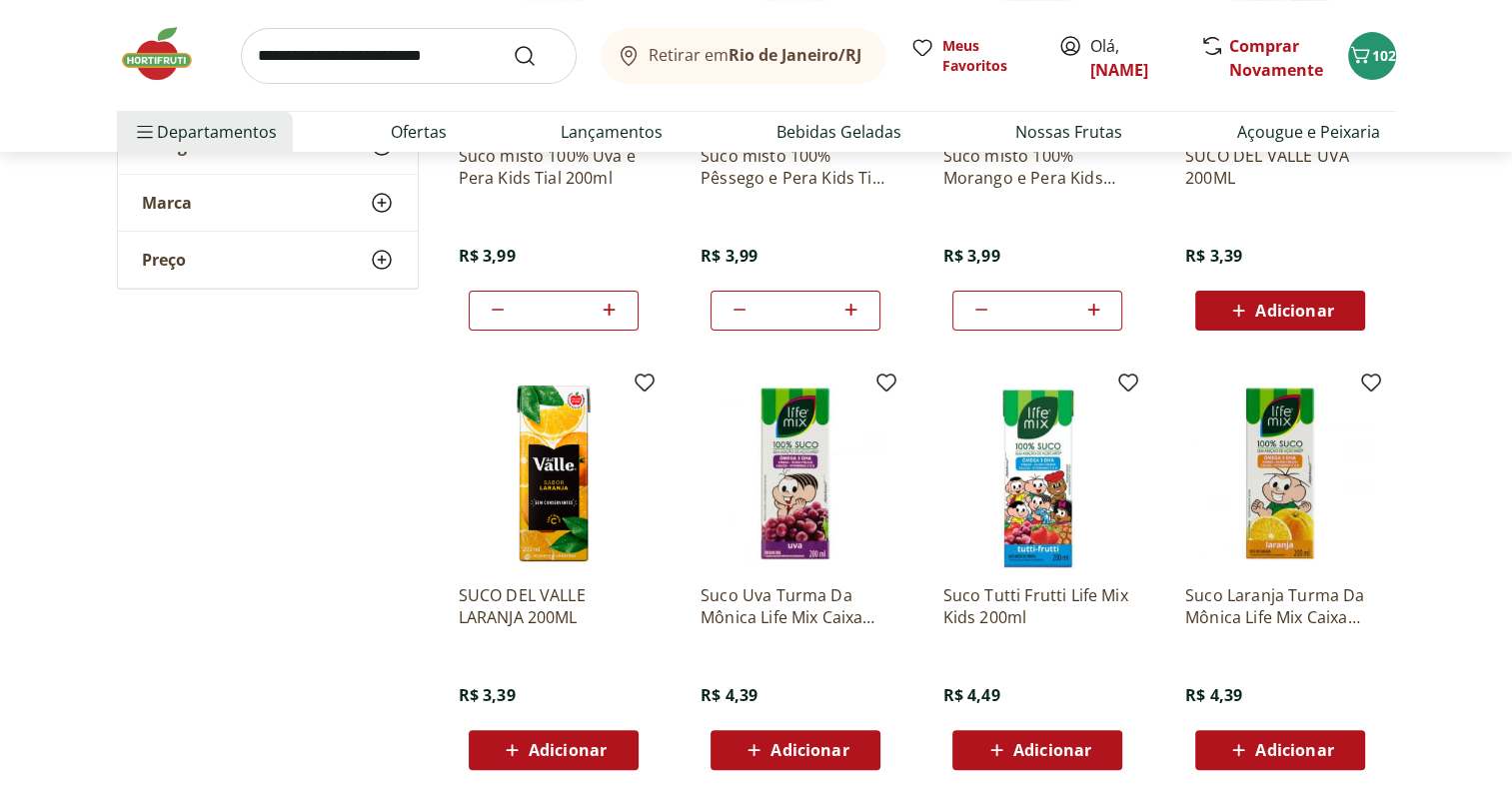 scroll, scrollTop: 0, scrollLeft: 0, axis: both 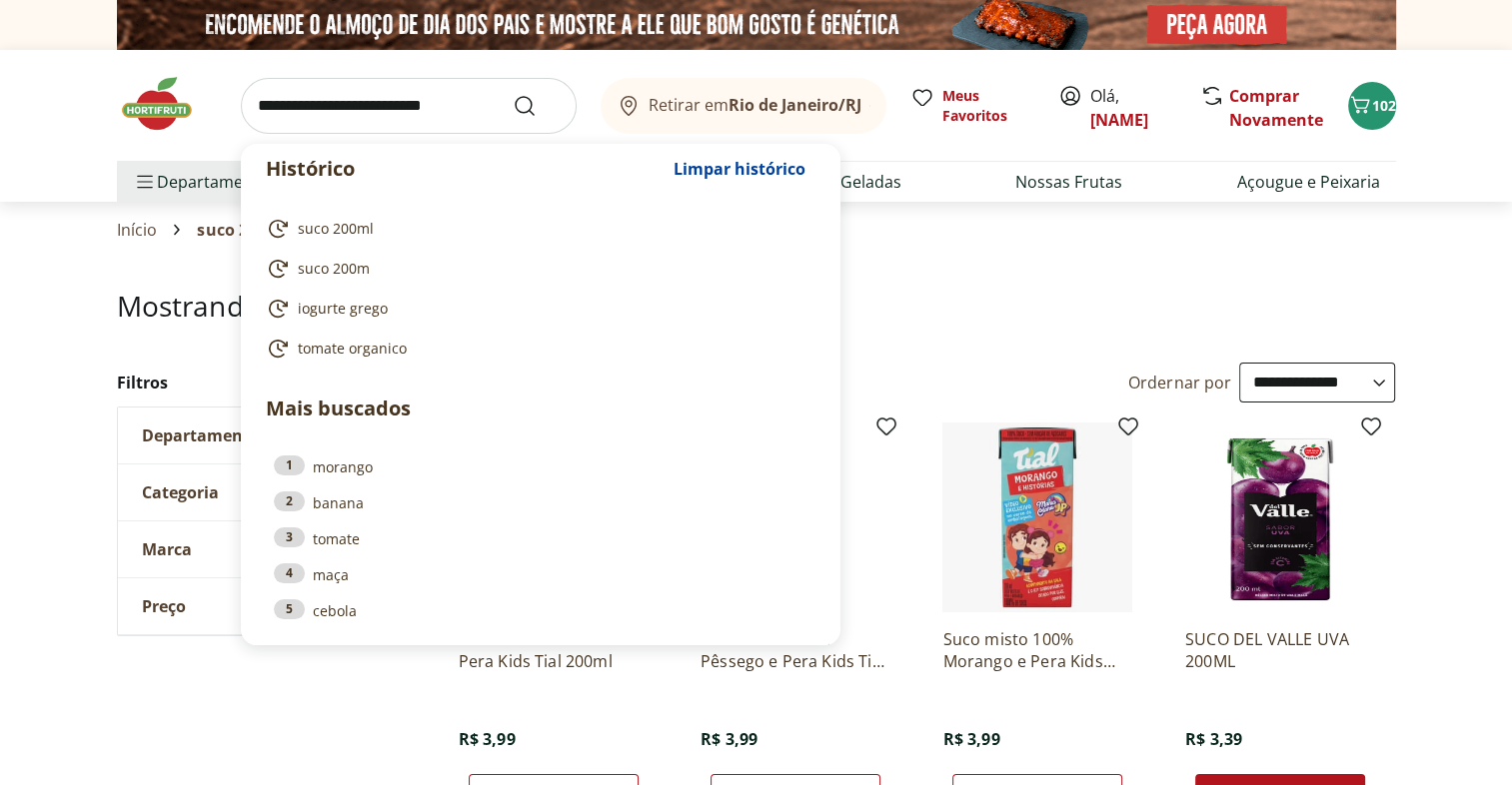 click at bounding box center (409, 106) 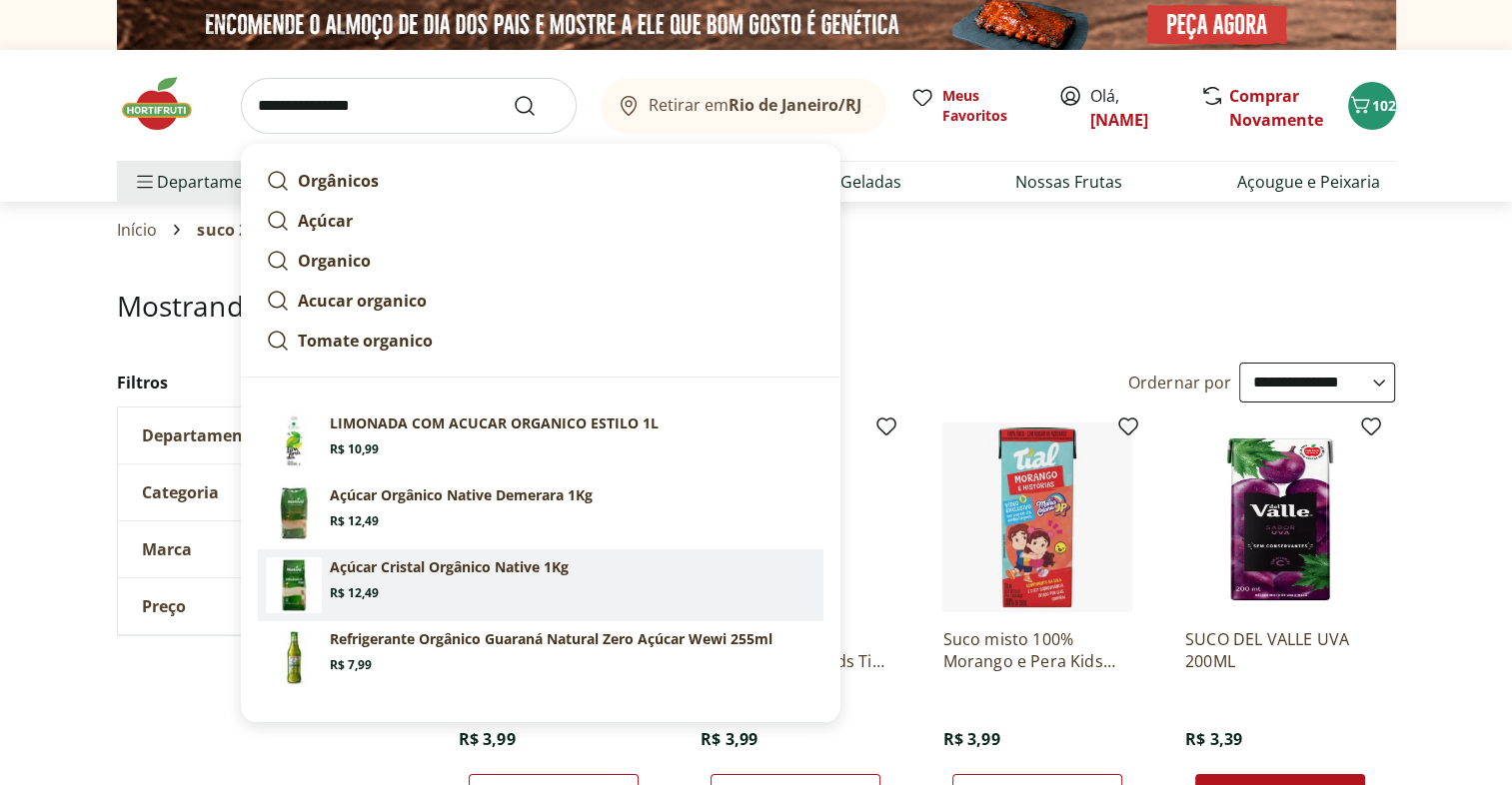 click on "Açúcar Cristal Orgânico Native 1Kg" at bounding box center (449, 567) 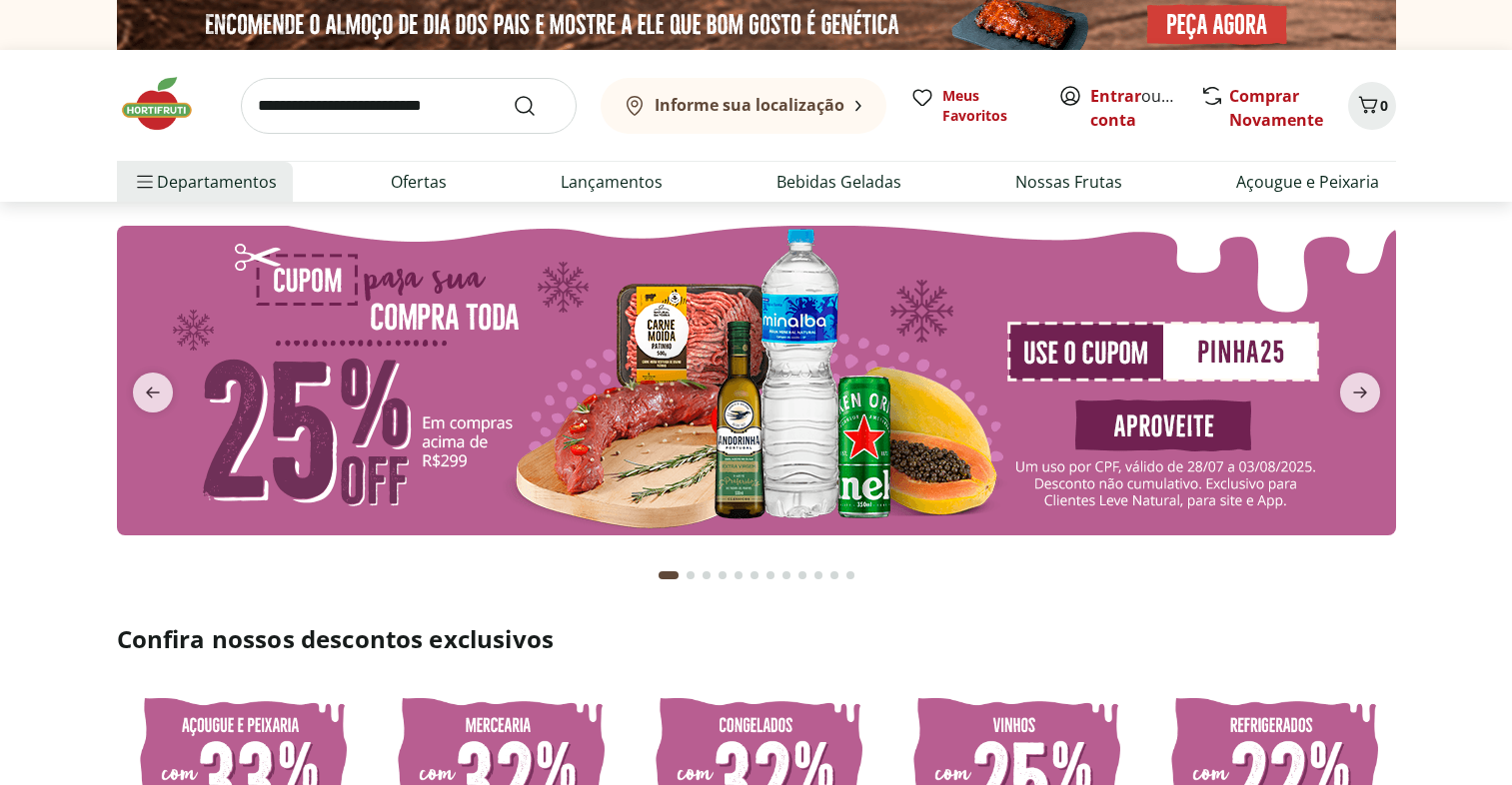 scroll, scrollTop: 0, scrollLeft: 0, axis: both 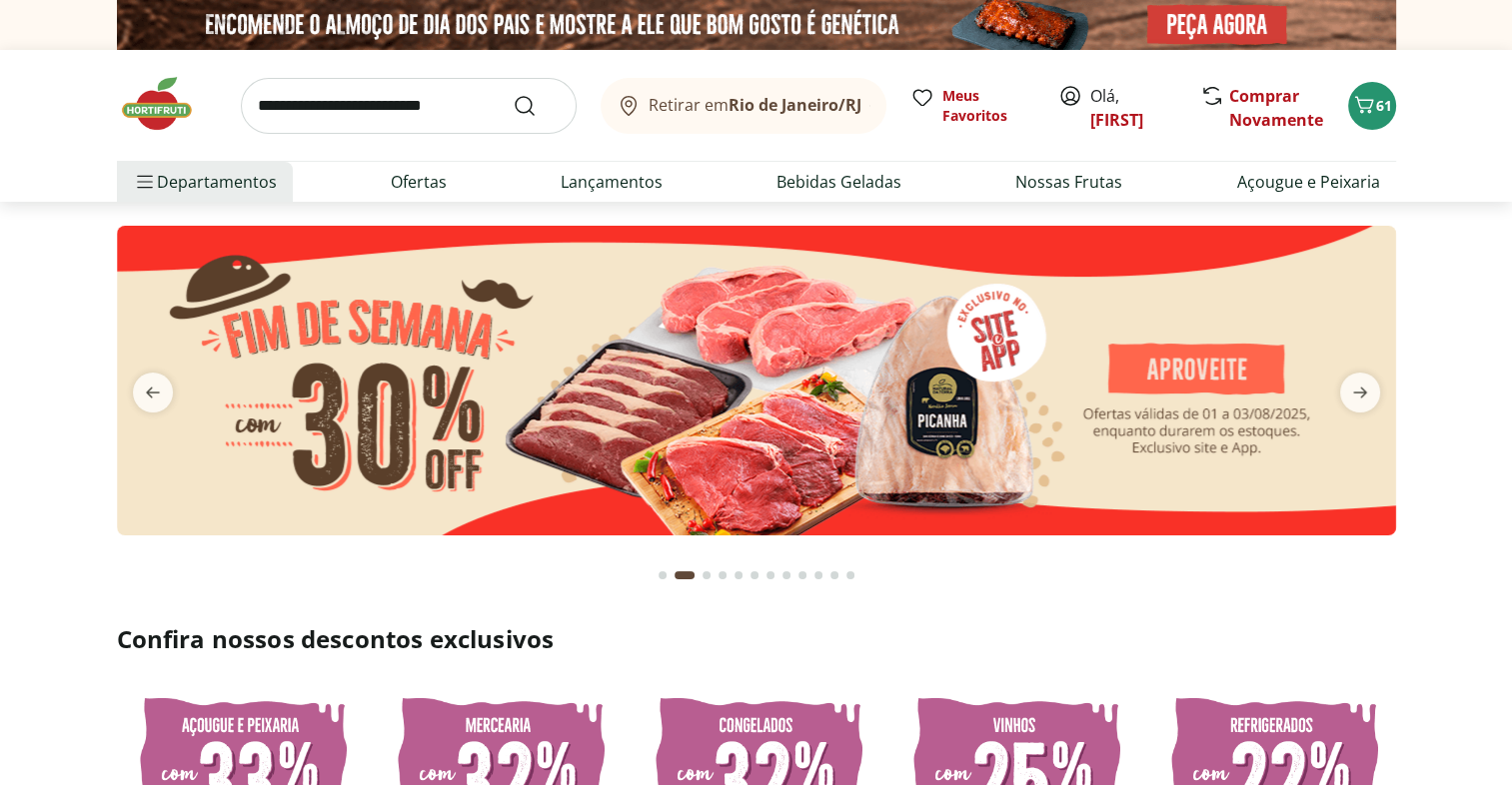 type on "*" 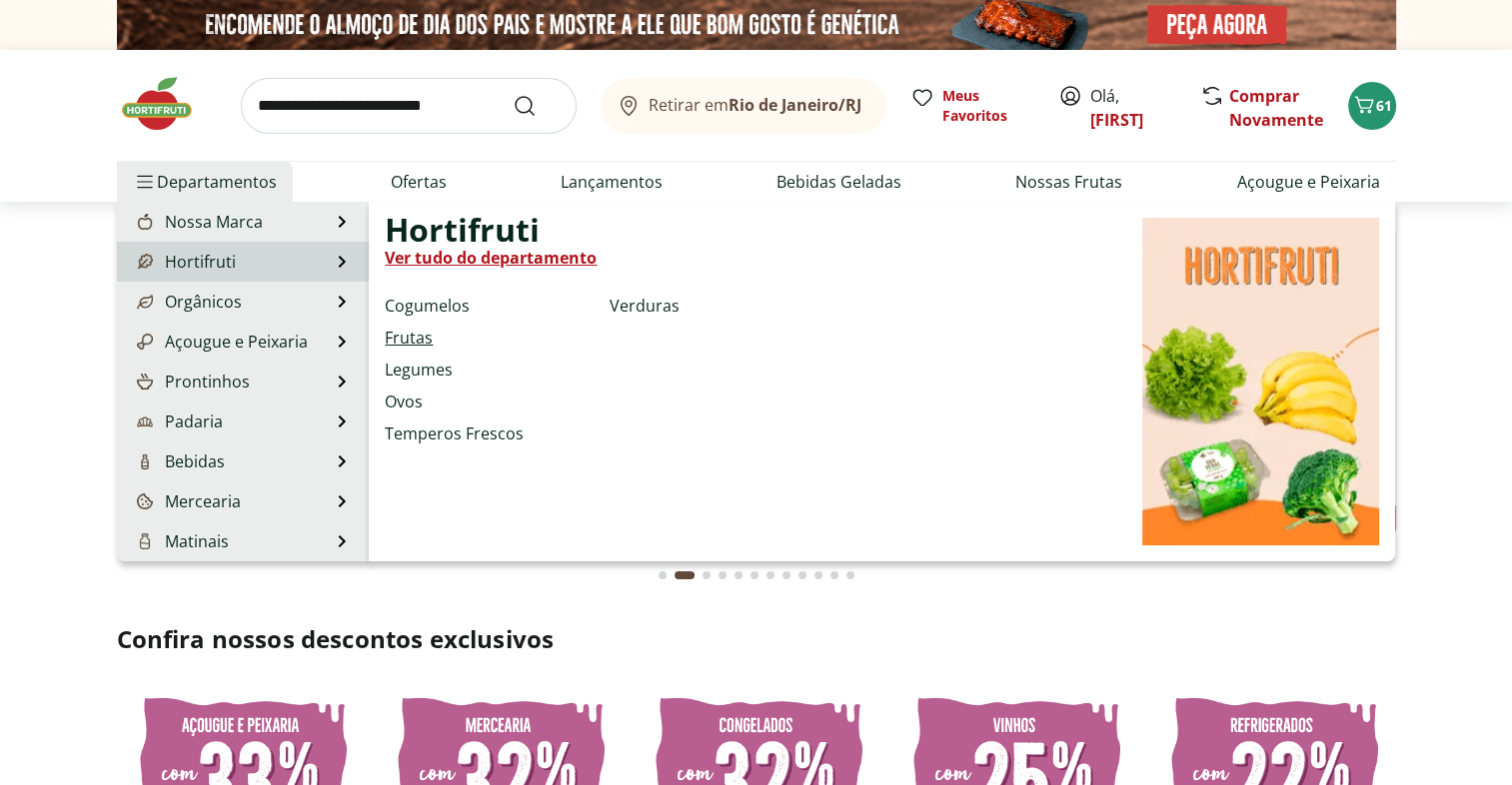 click on "Frutas" at bounding box center (409, 338) 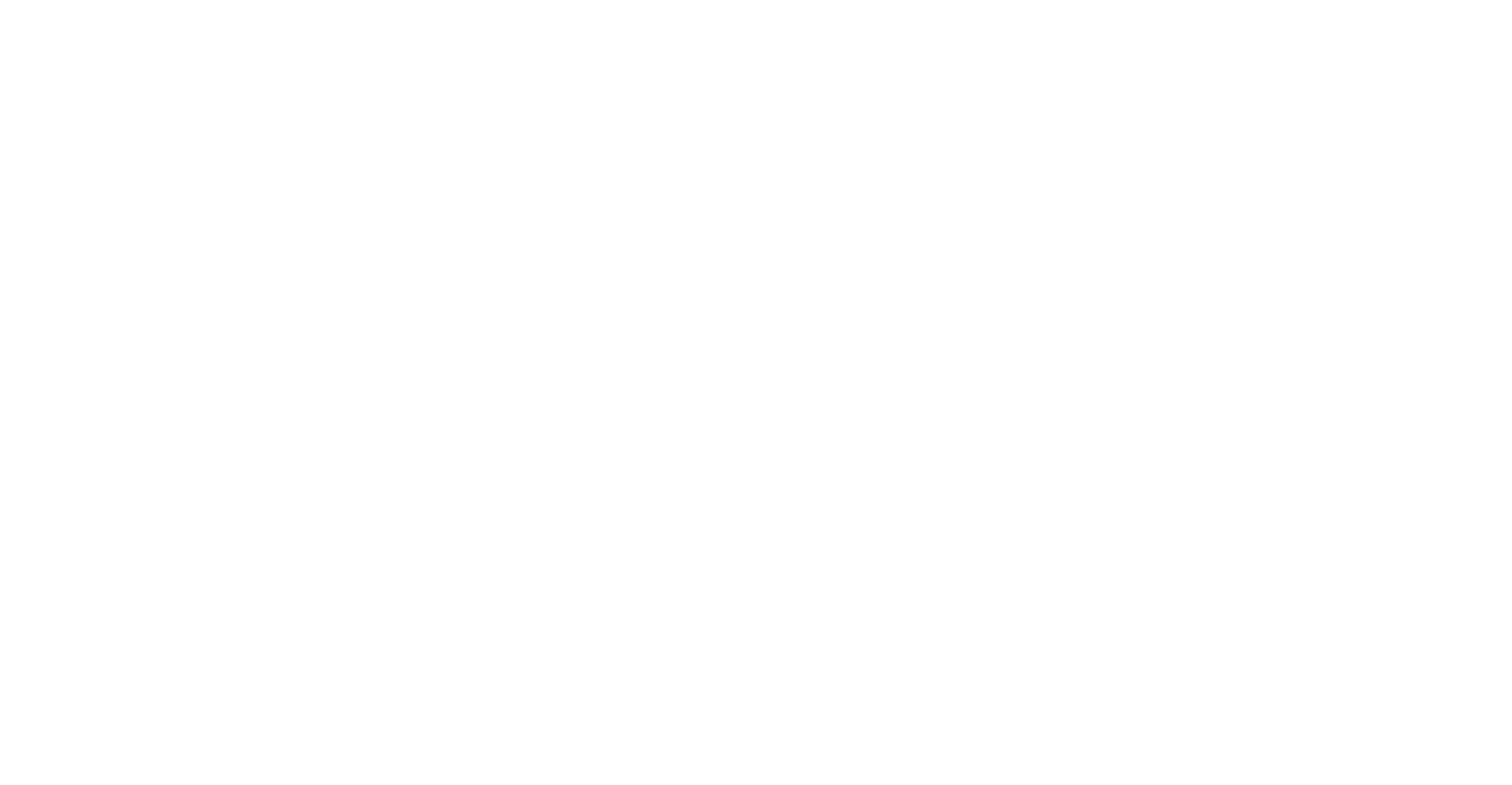 select on "**********" 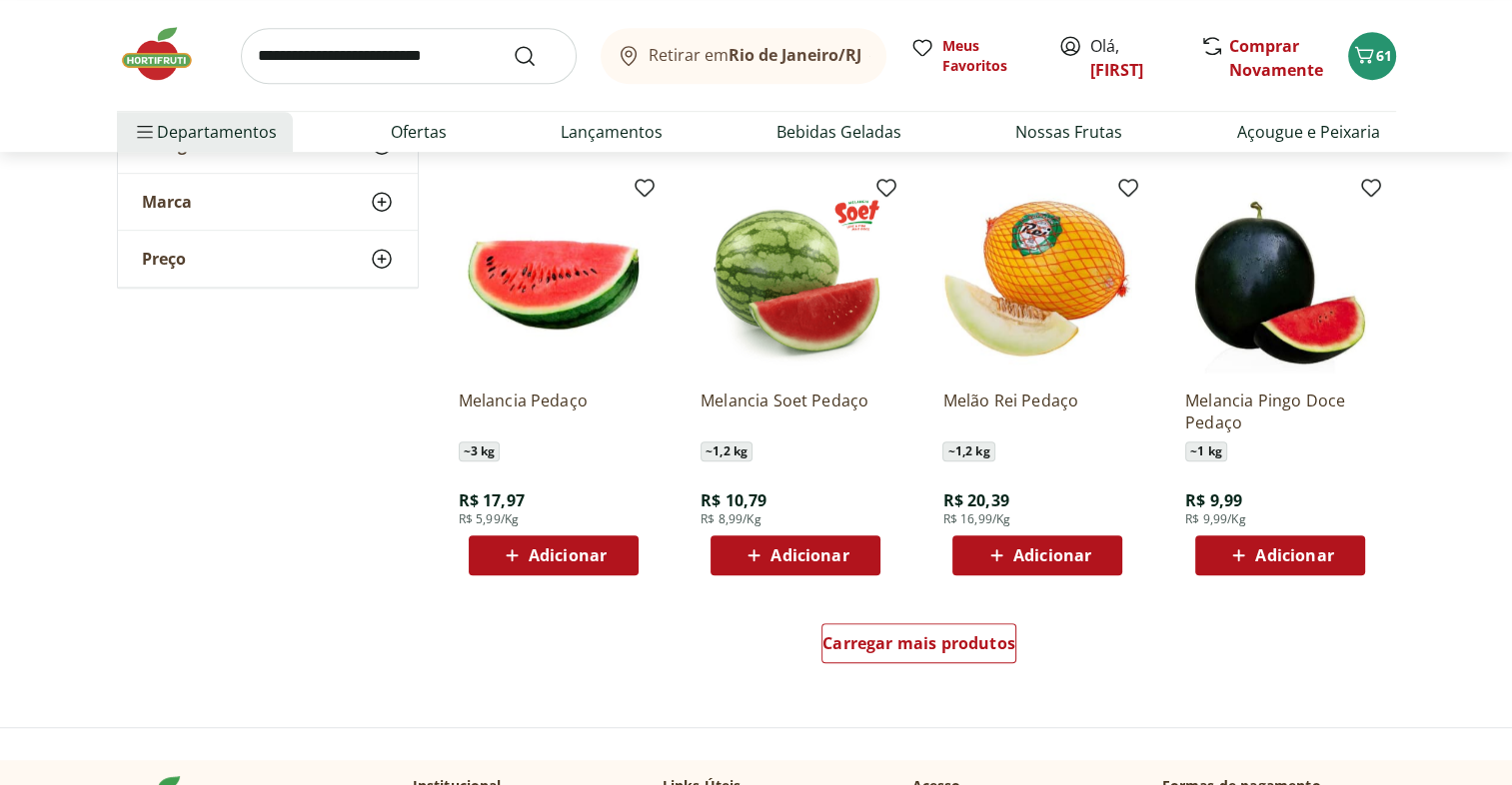 scroll, scrollTop: 1043, scrollLeft: 0, axis: vertical 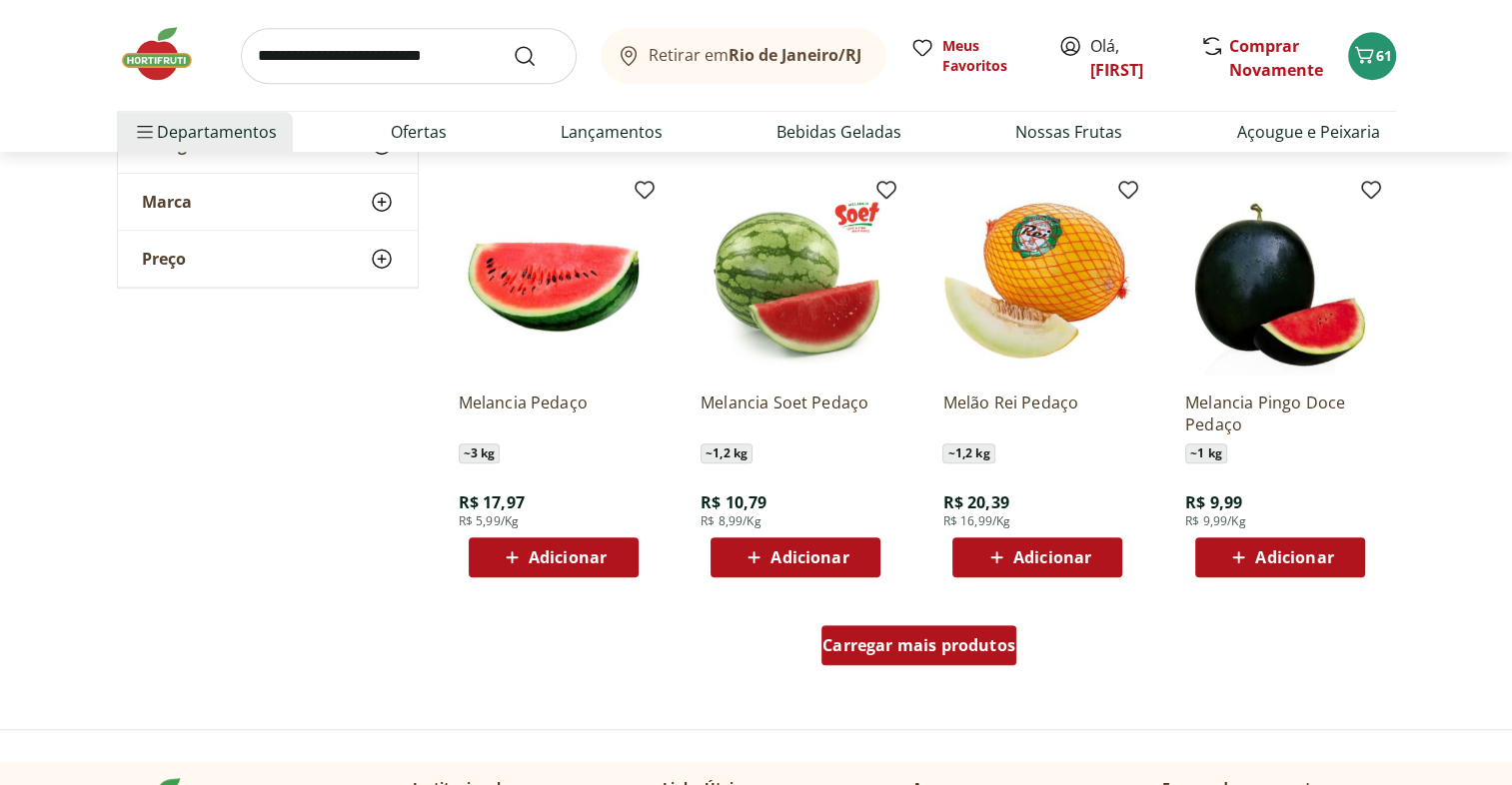 click on "Carregar mais produtos" at bounding box center (918, 645) 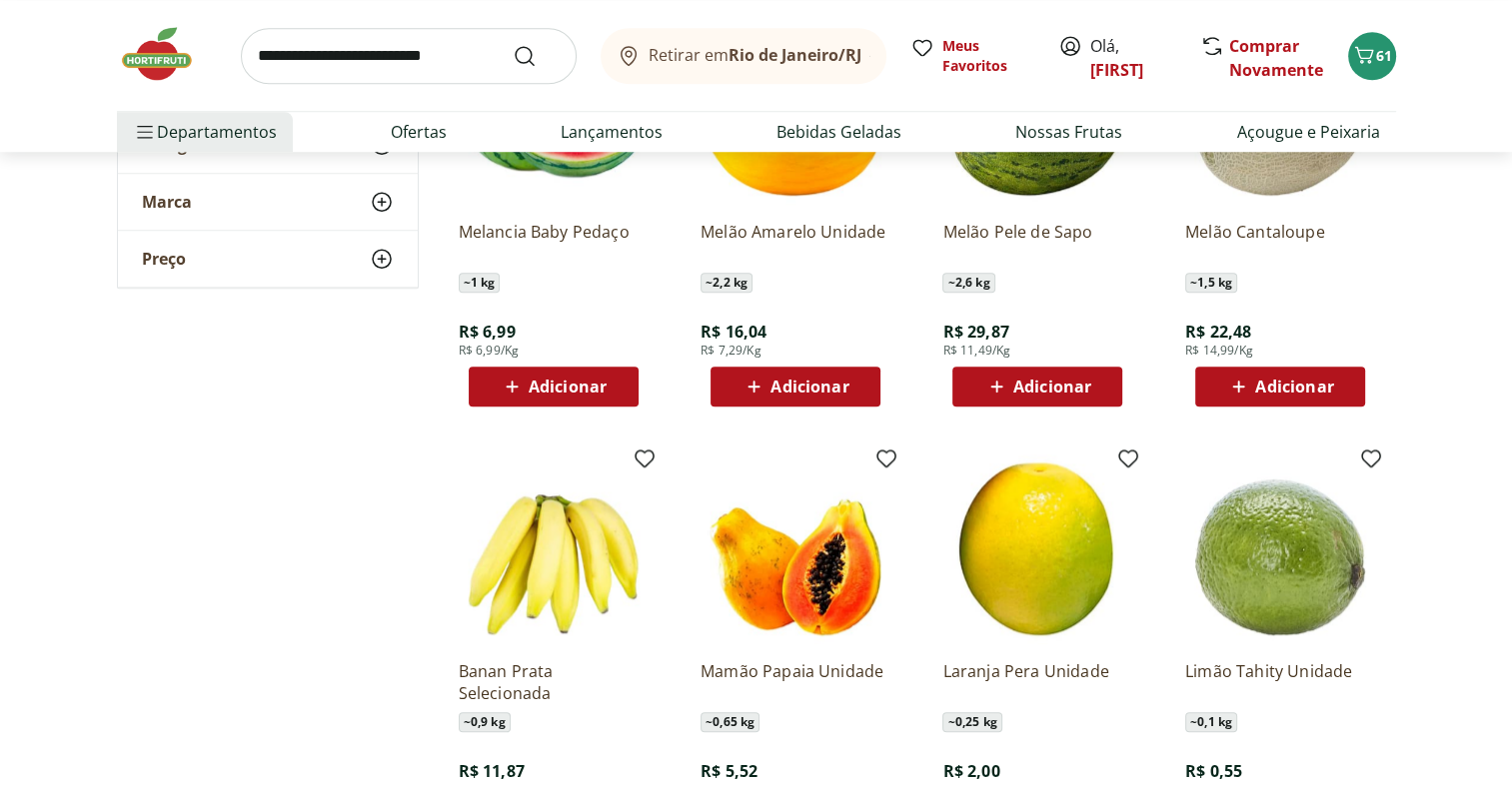 scroll, scrollTop: 1837, scrollLeft: 0, axis: vertical 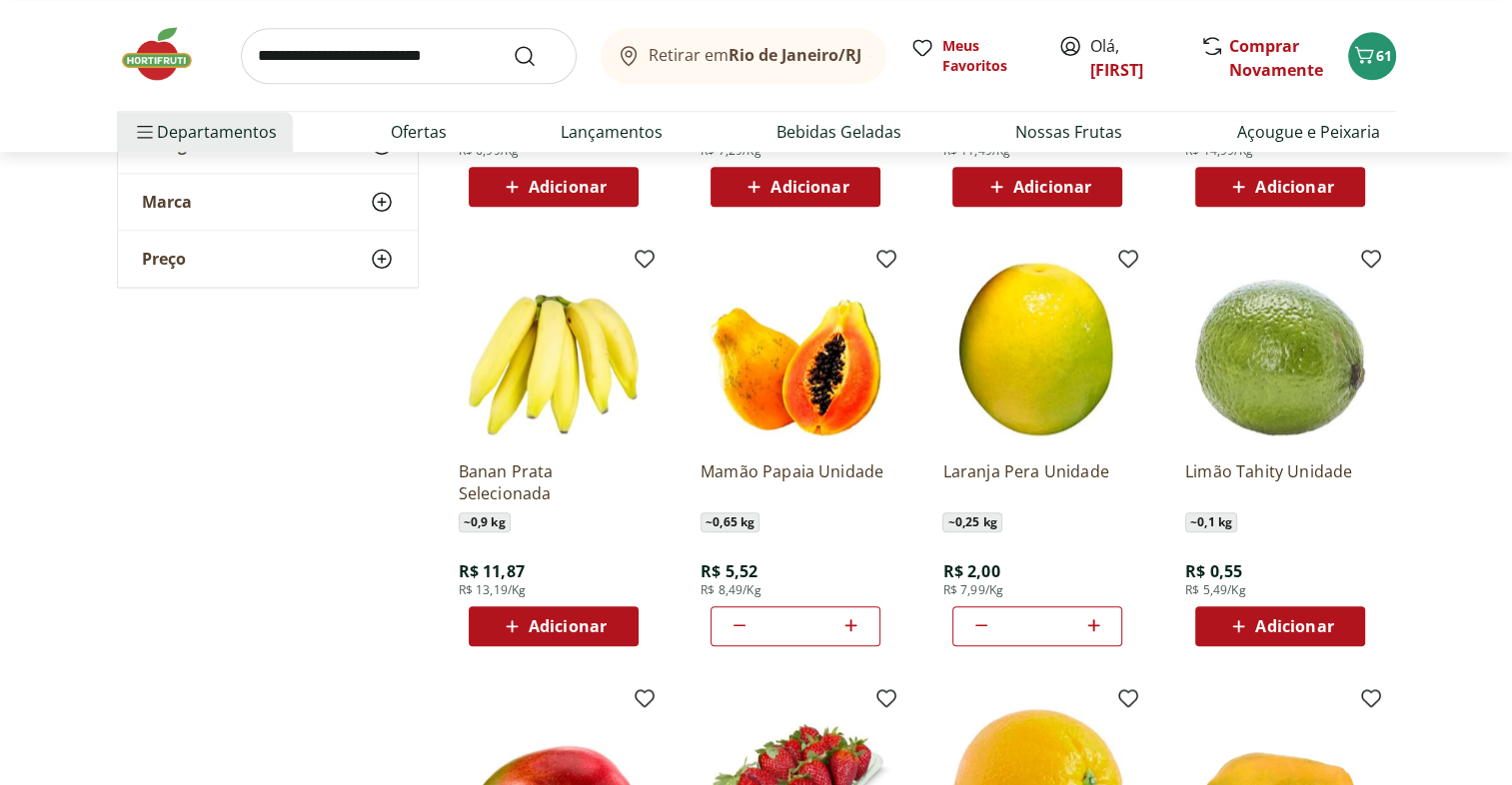 click on "Adicionar" at bounding box center (1280, 626) 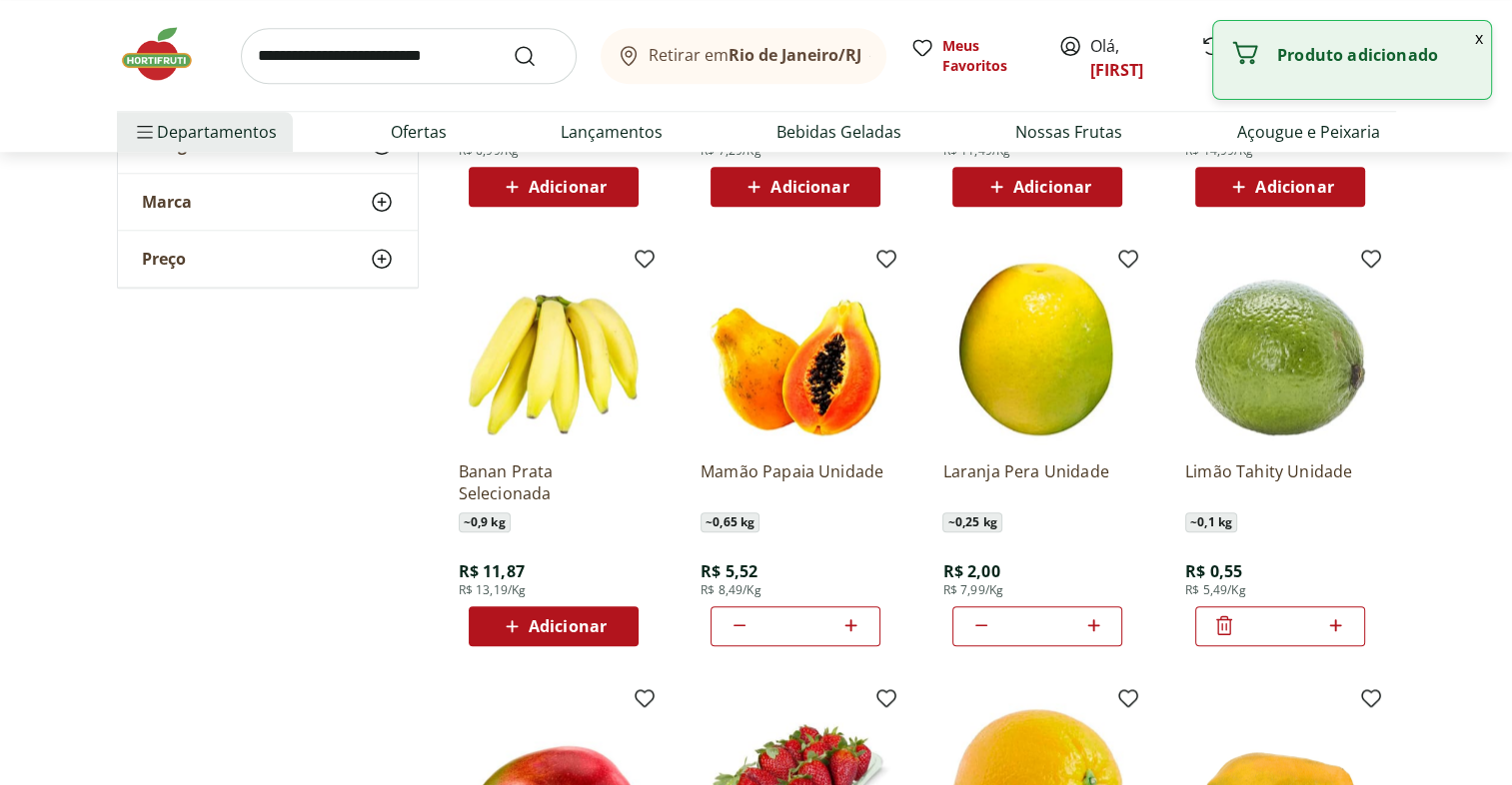 click 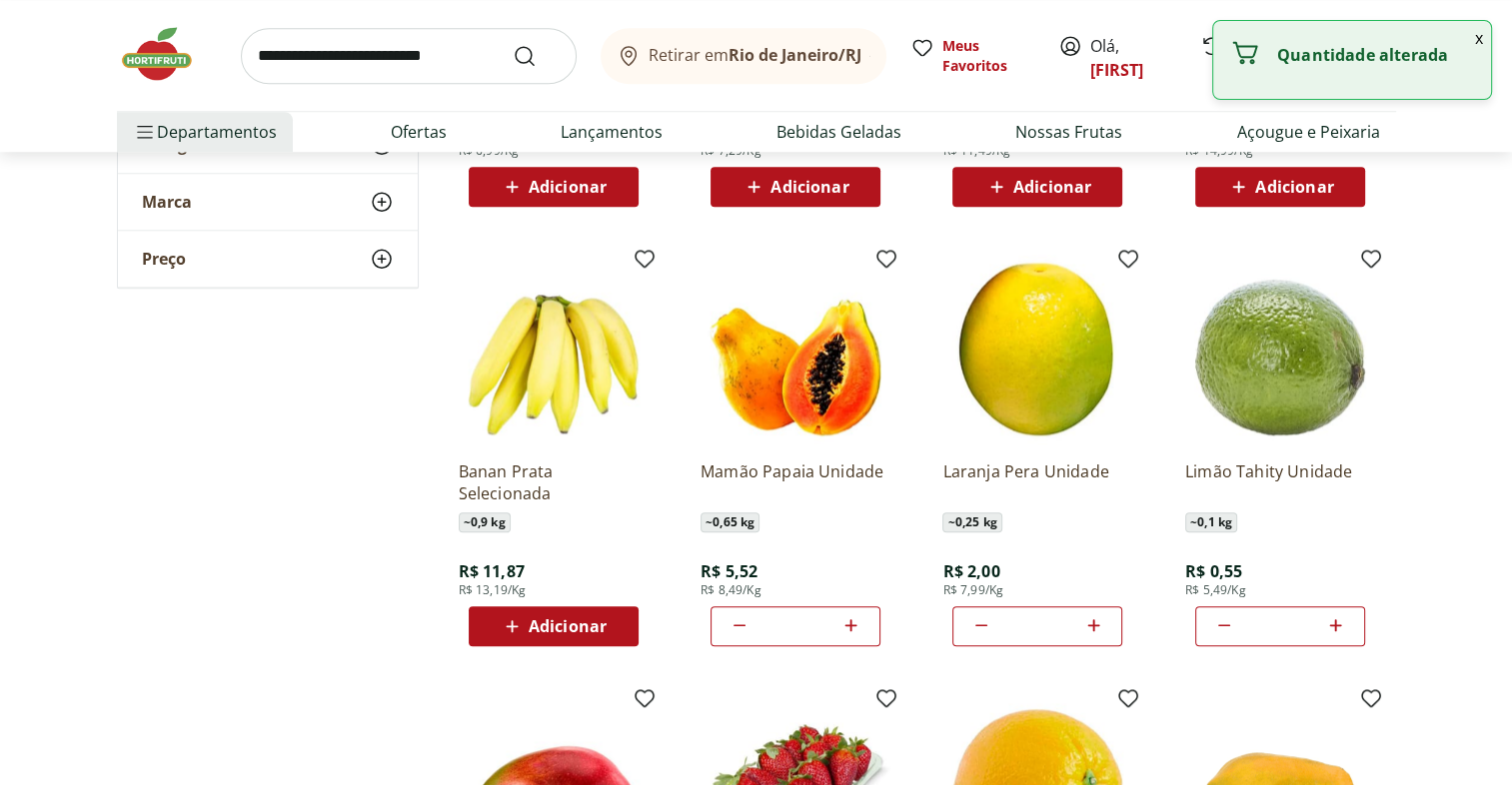 click 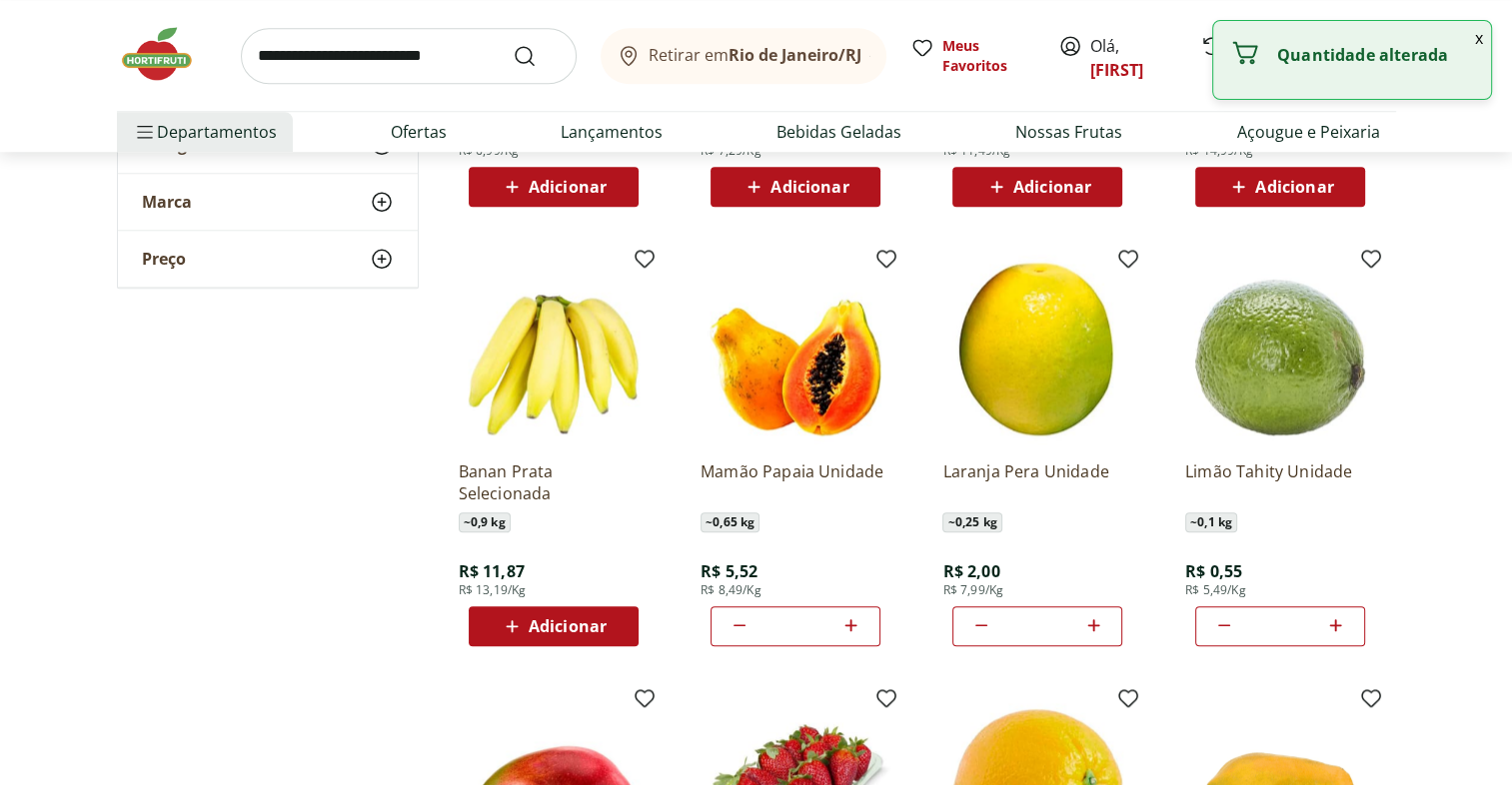 click 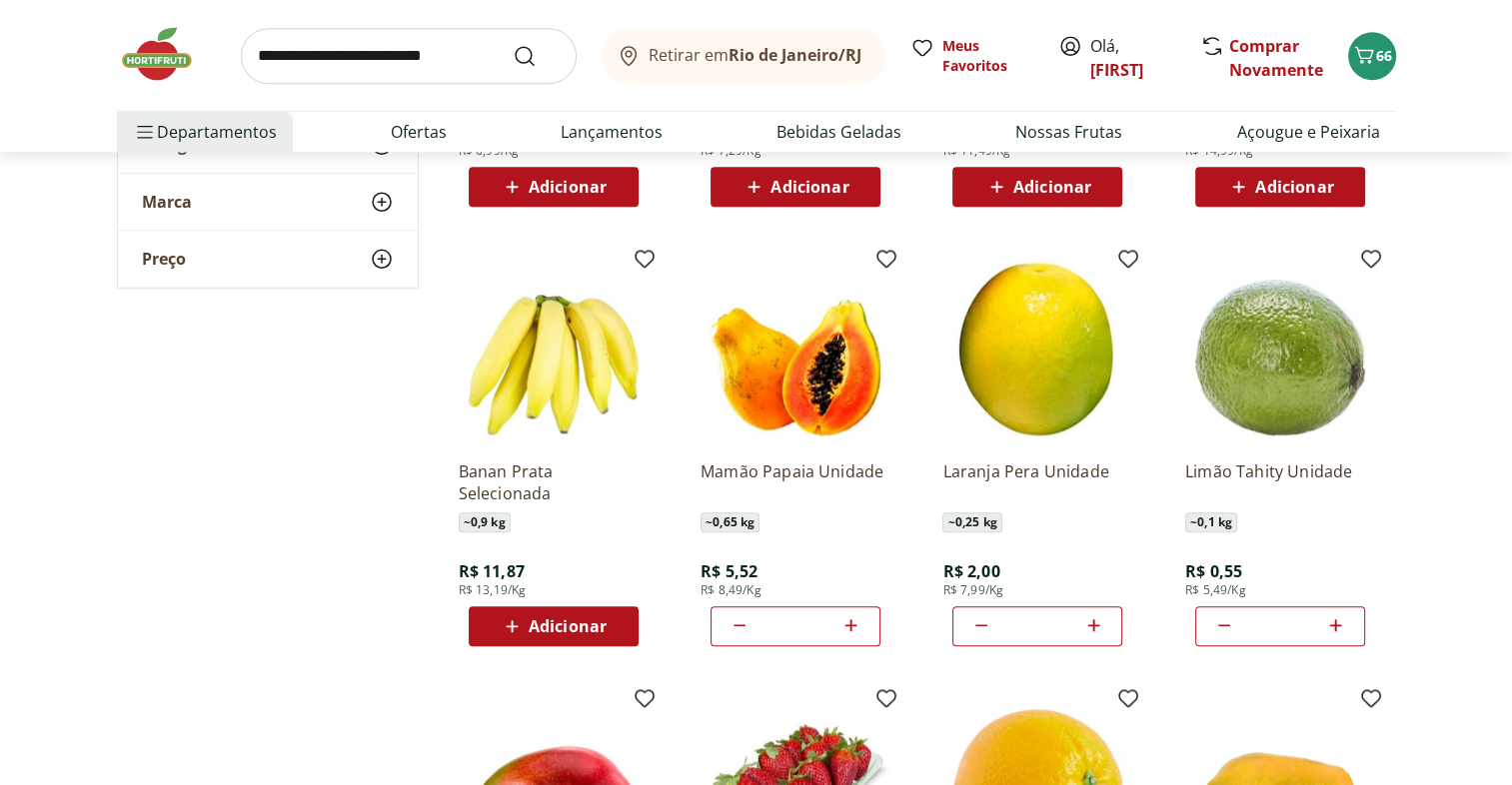 click 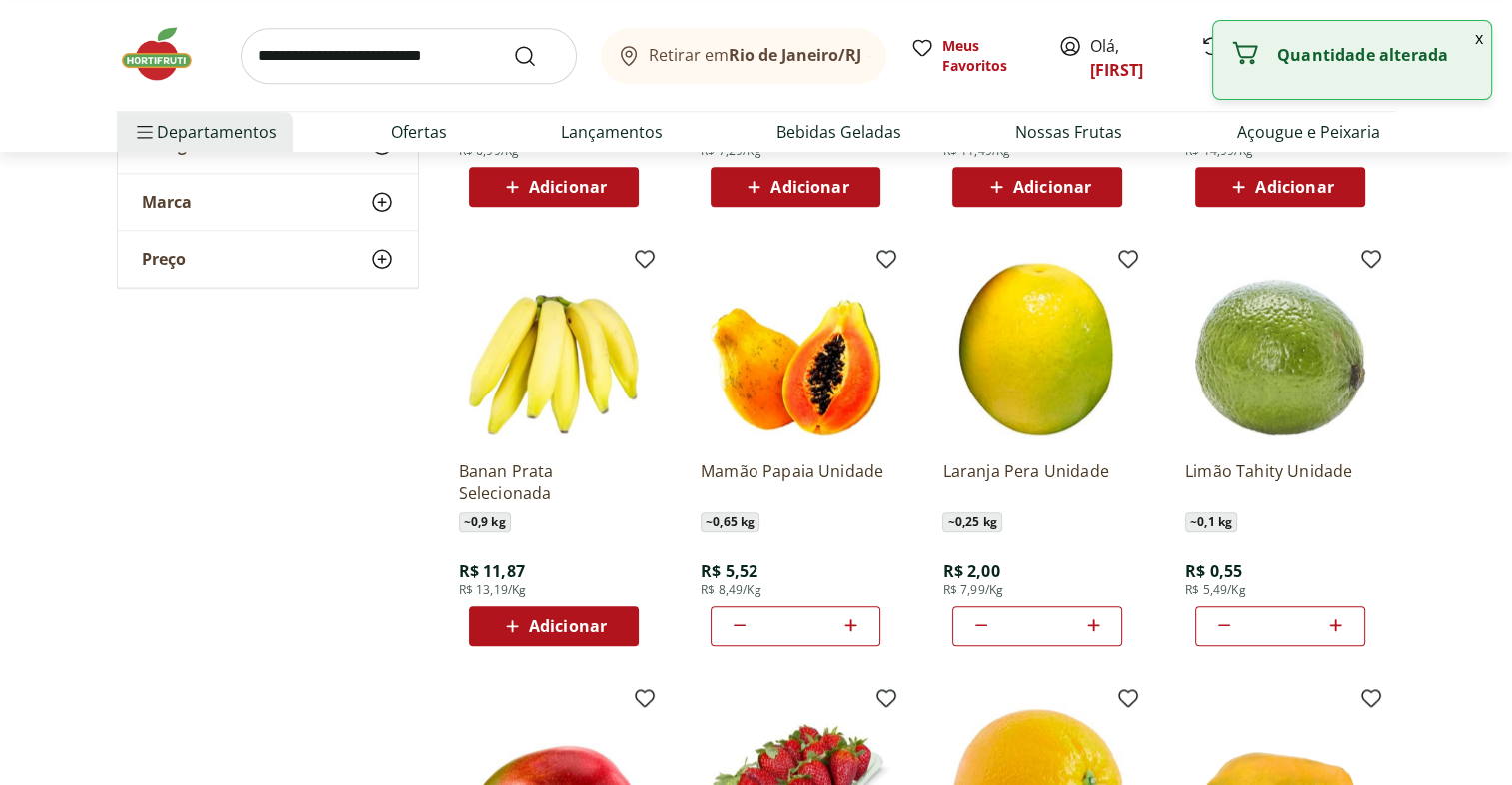 click 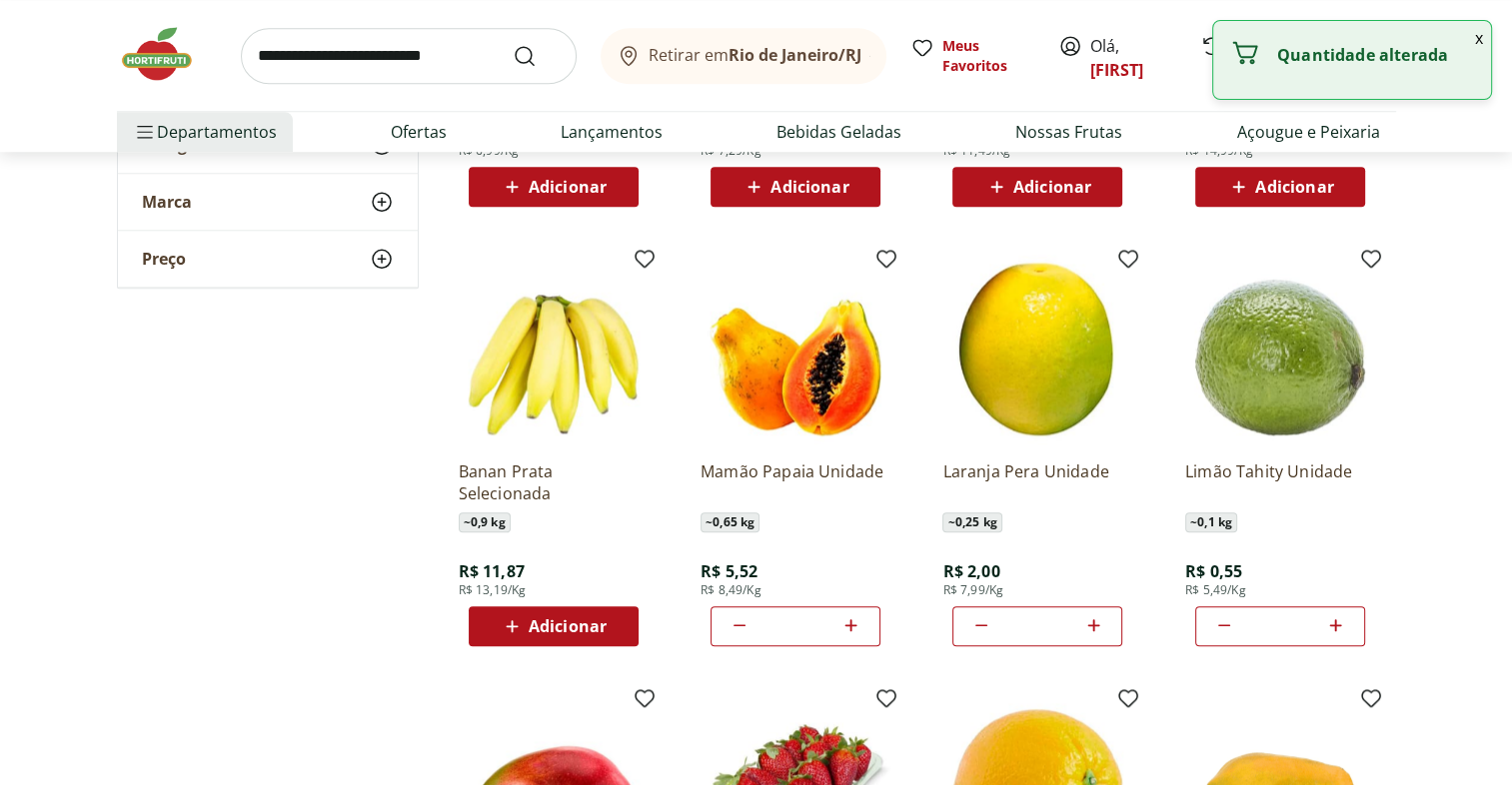 click 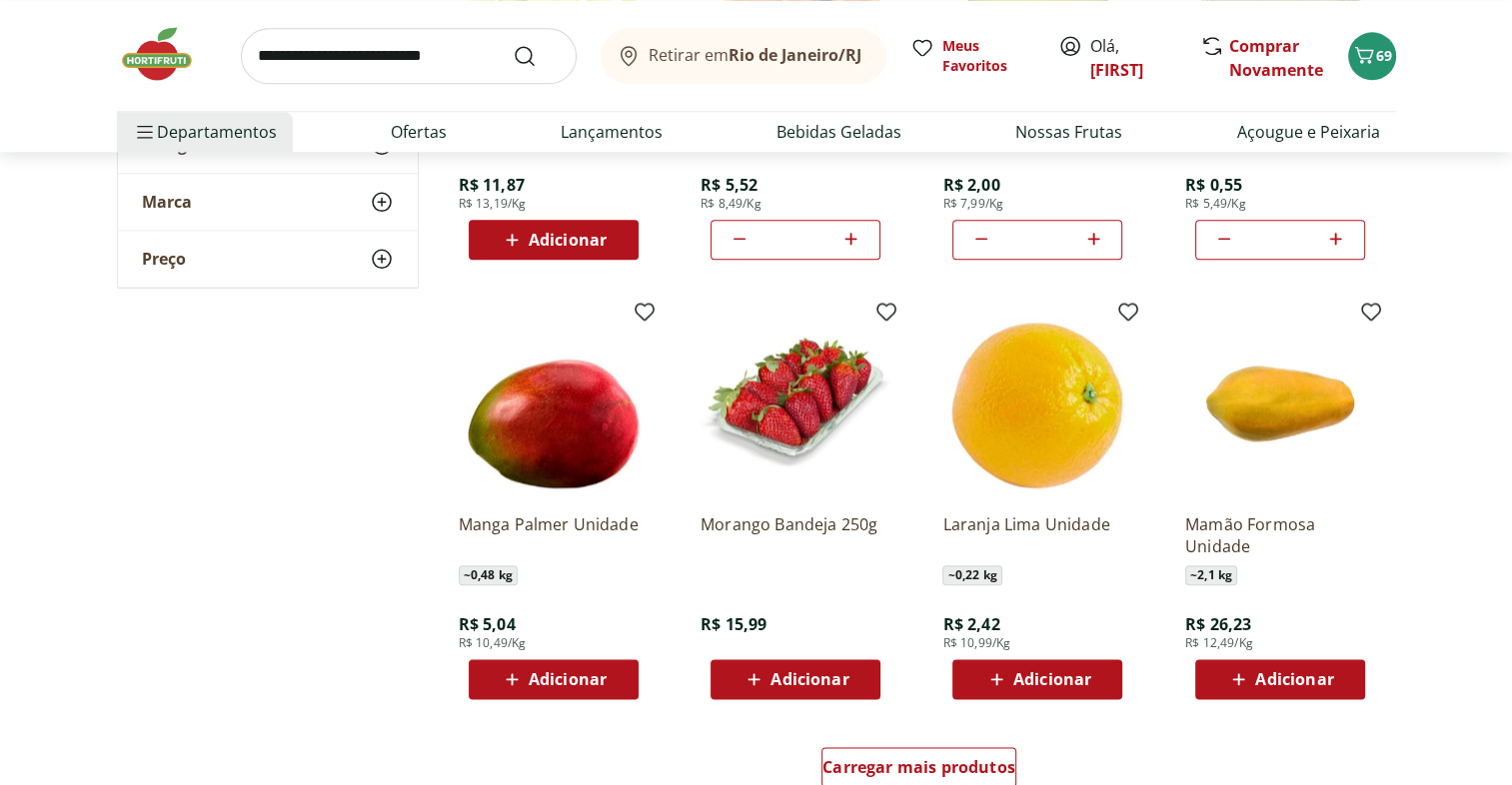 scroll, scrollTop: 2221, scrollLeft: 0, axis: vertical 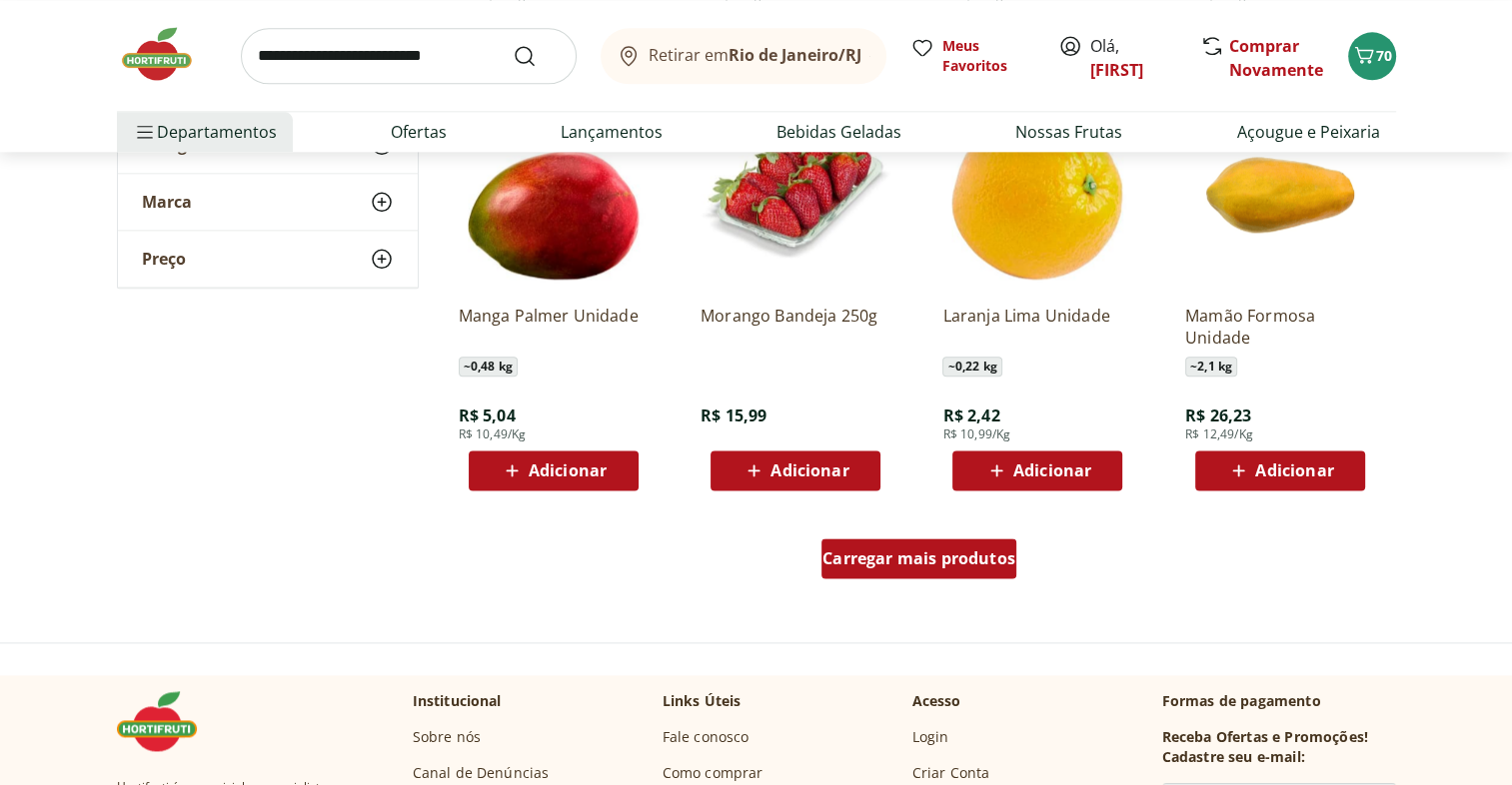 click on "Carregar mais produtos" at bounding box center [918, 558] 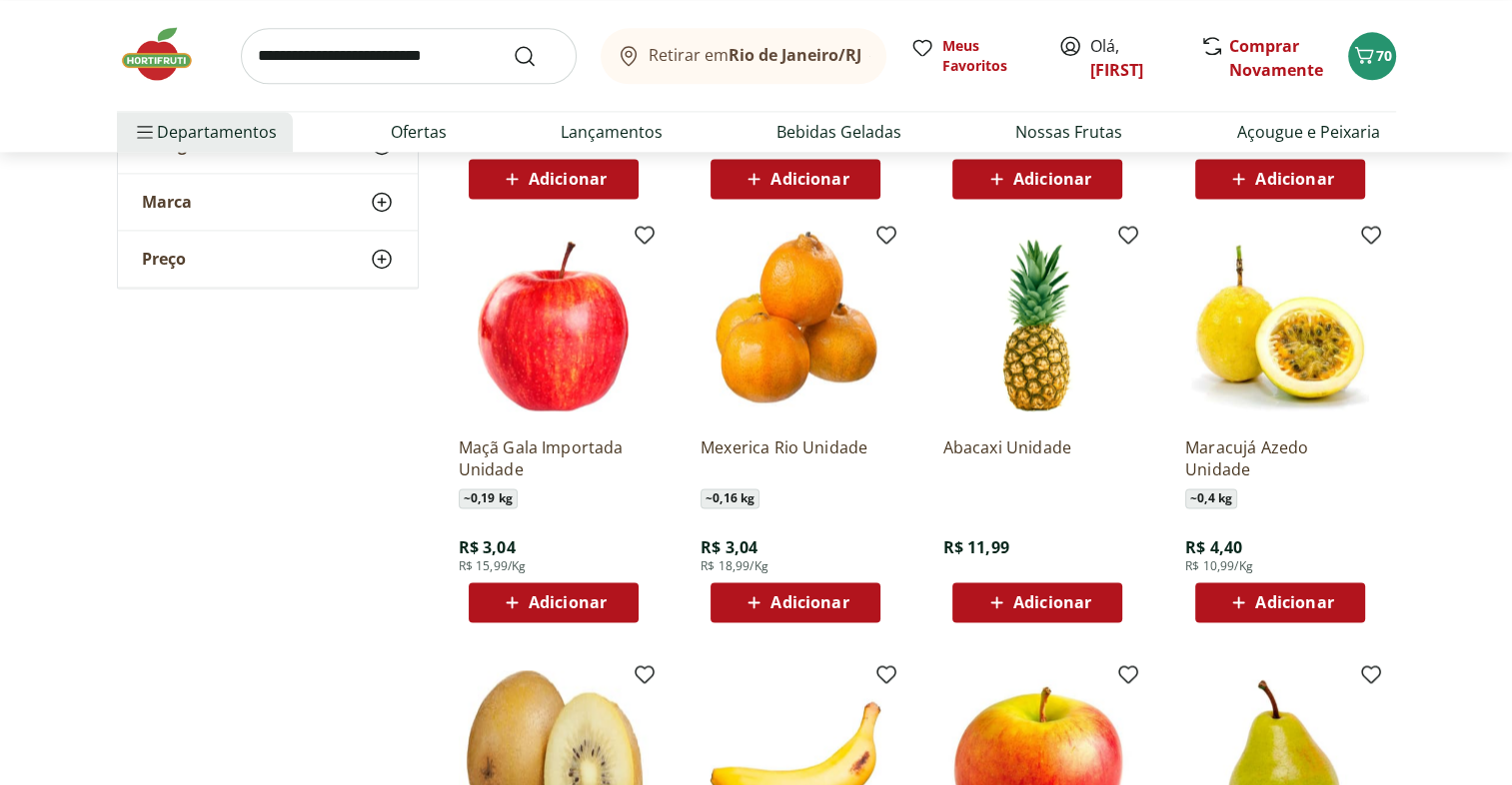 scroll, scrollTop: 2748, scrollLeft: 0, axis: vertical 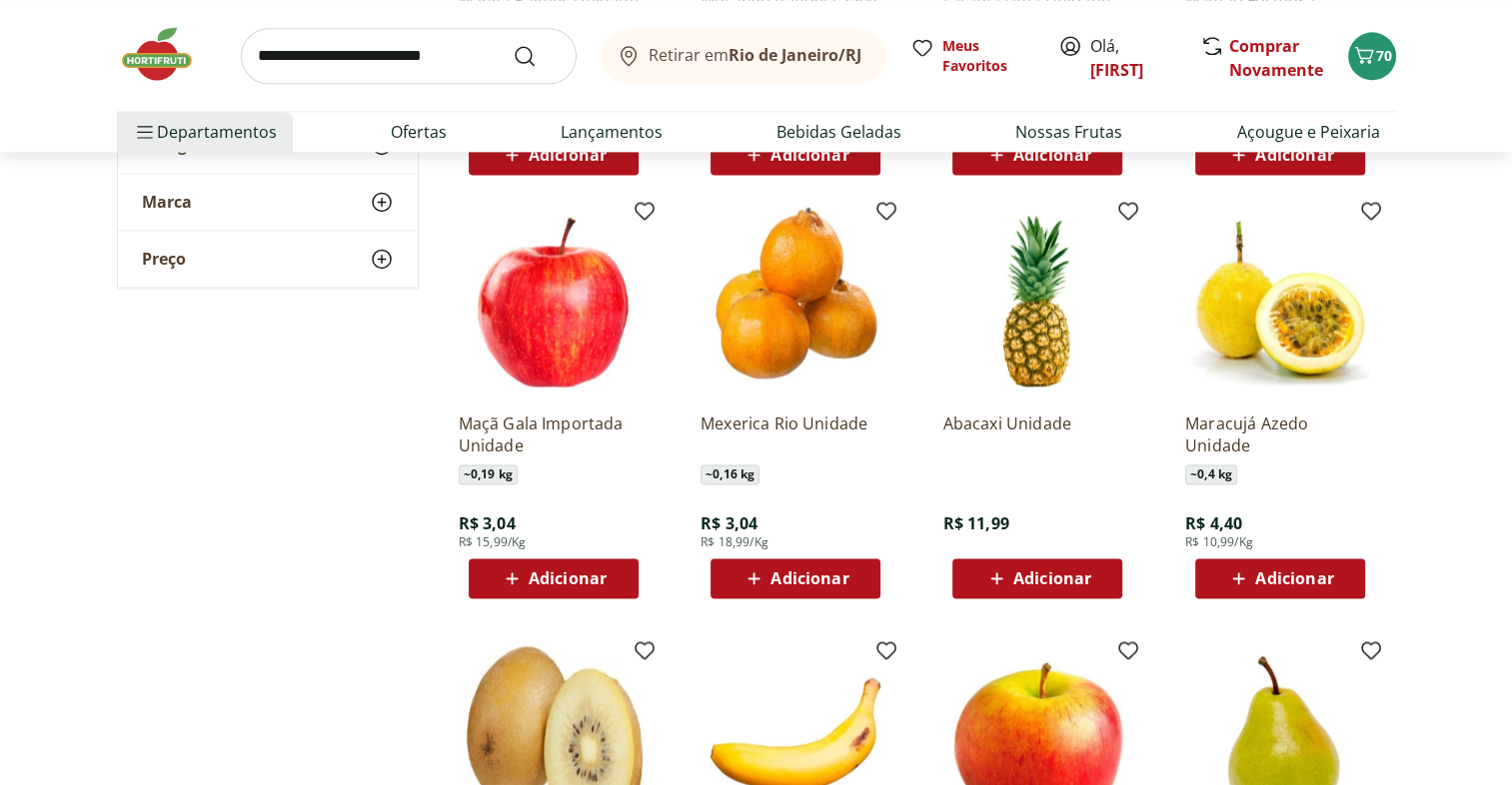 click on "Adicionar" at bounding box center [1052, 578] 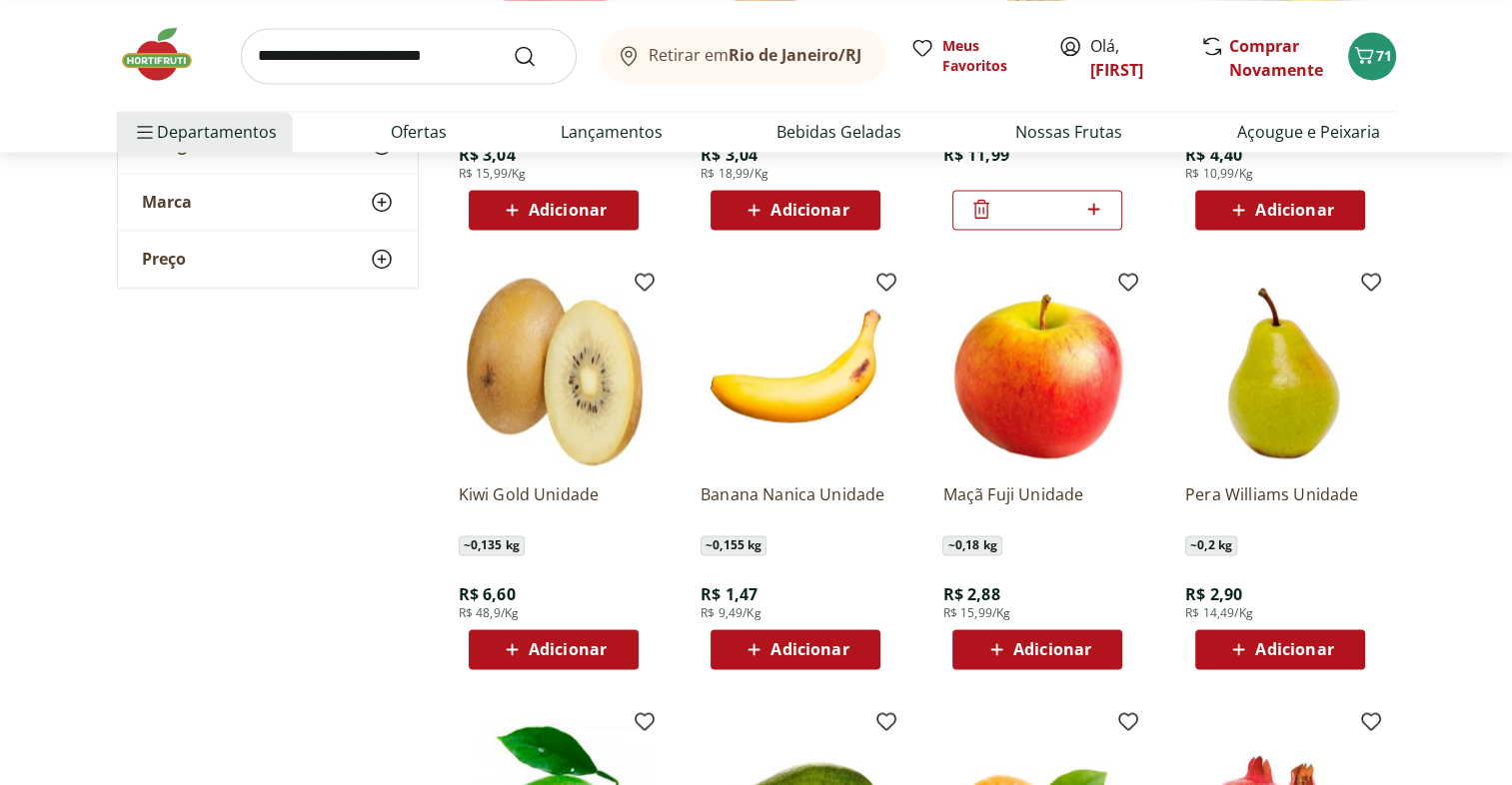 scroll, scrollTop: 3116, scrollLeft: 0, axis: vertical 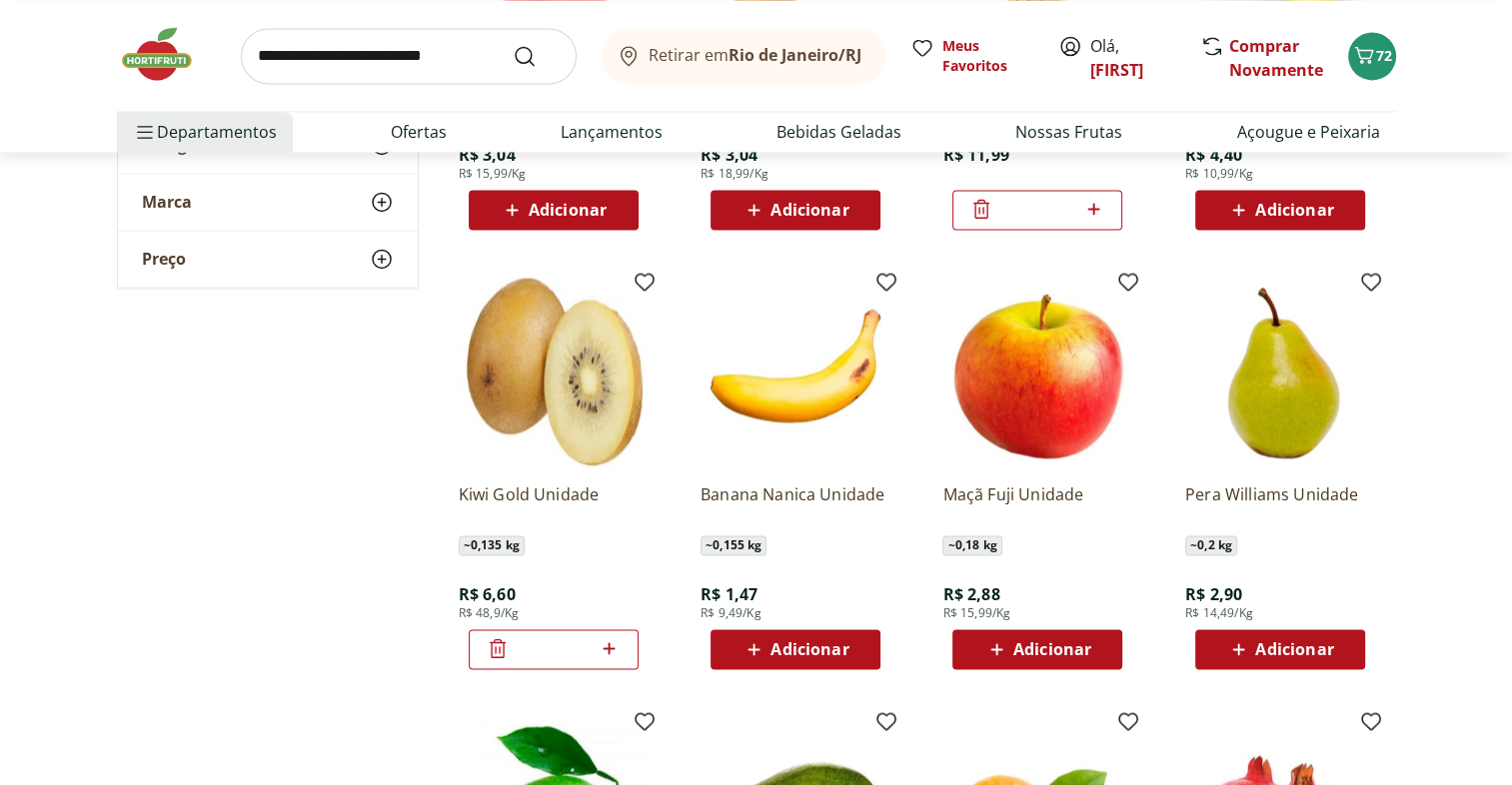 click 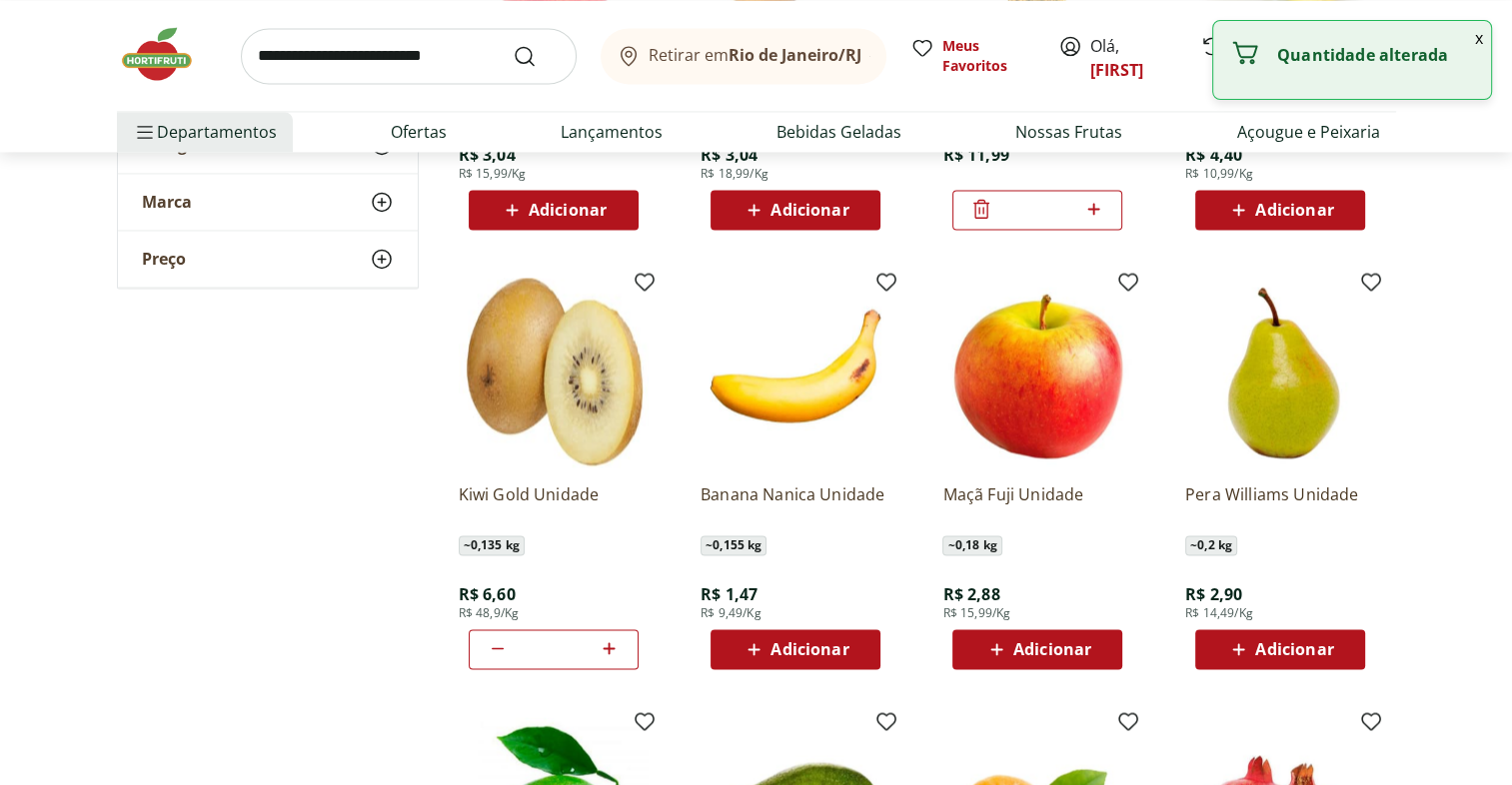 click 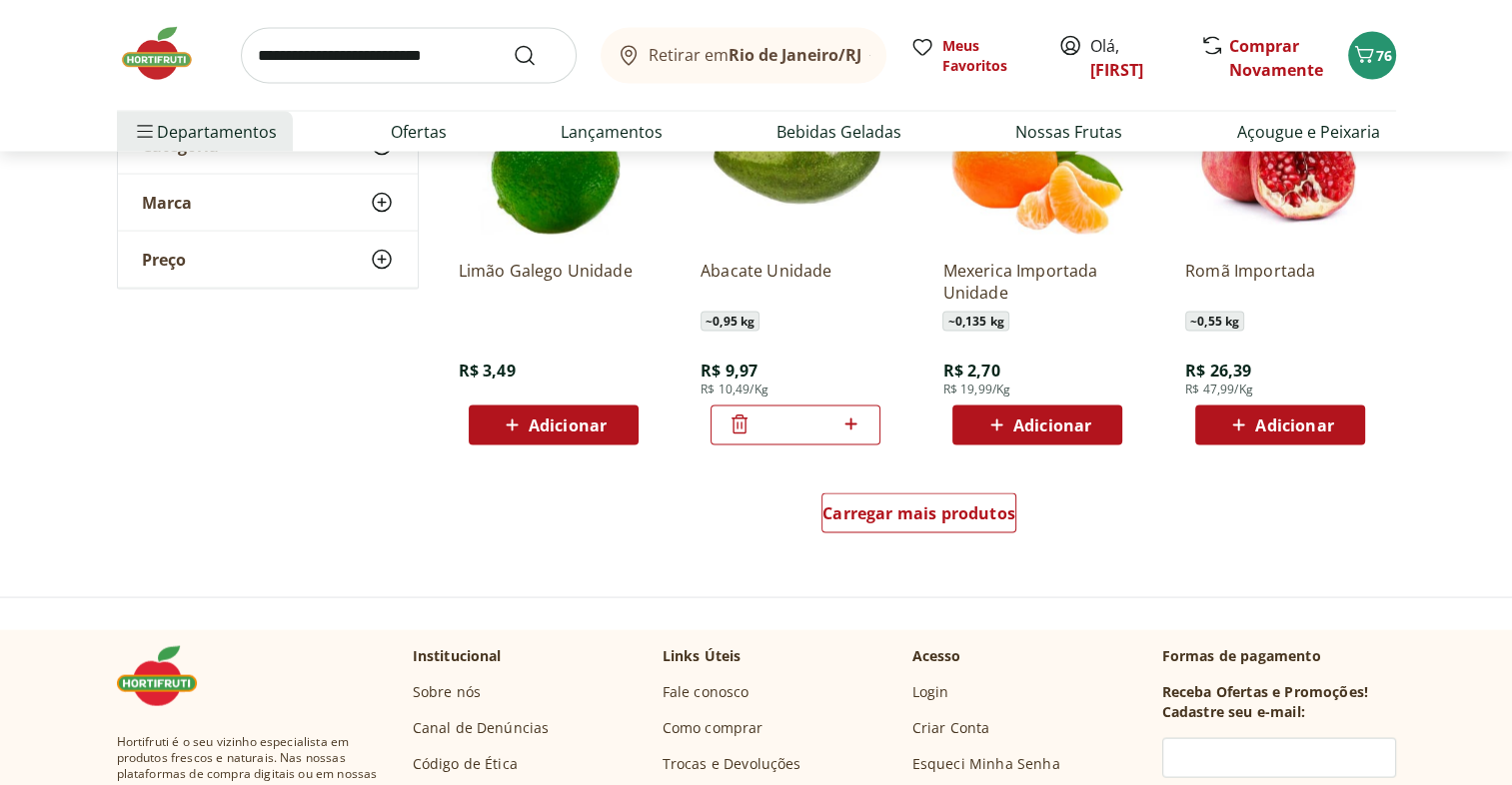 scroll, scrollTop: 3803, scrollLeft: 0, axis: vertical 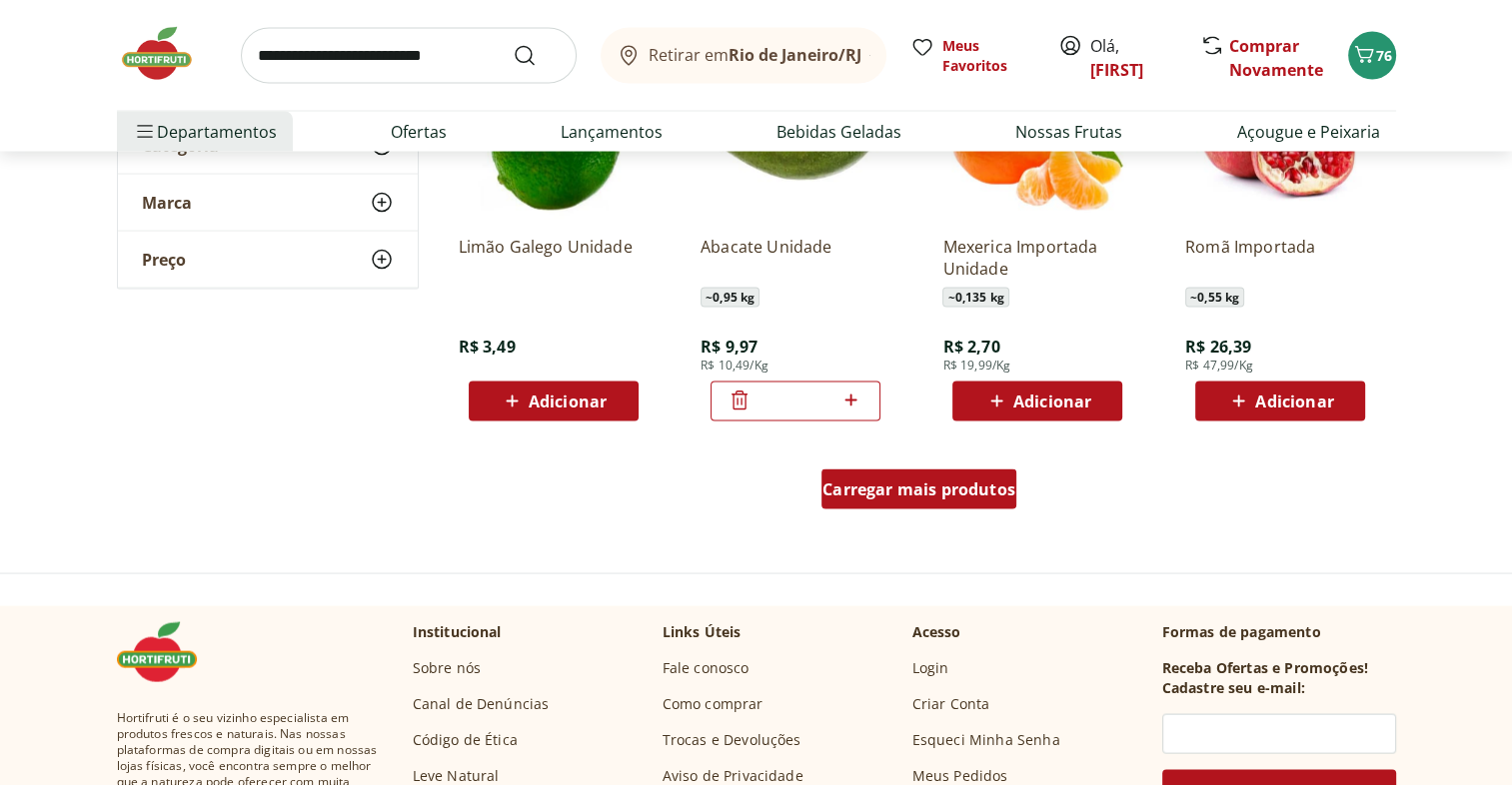 click on "Carregar mais produtos" at bounding box center (918, 489) 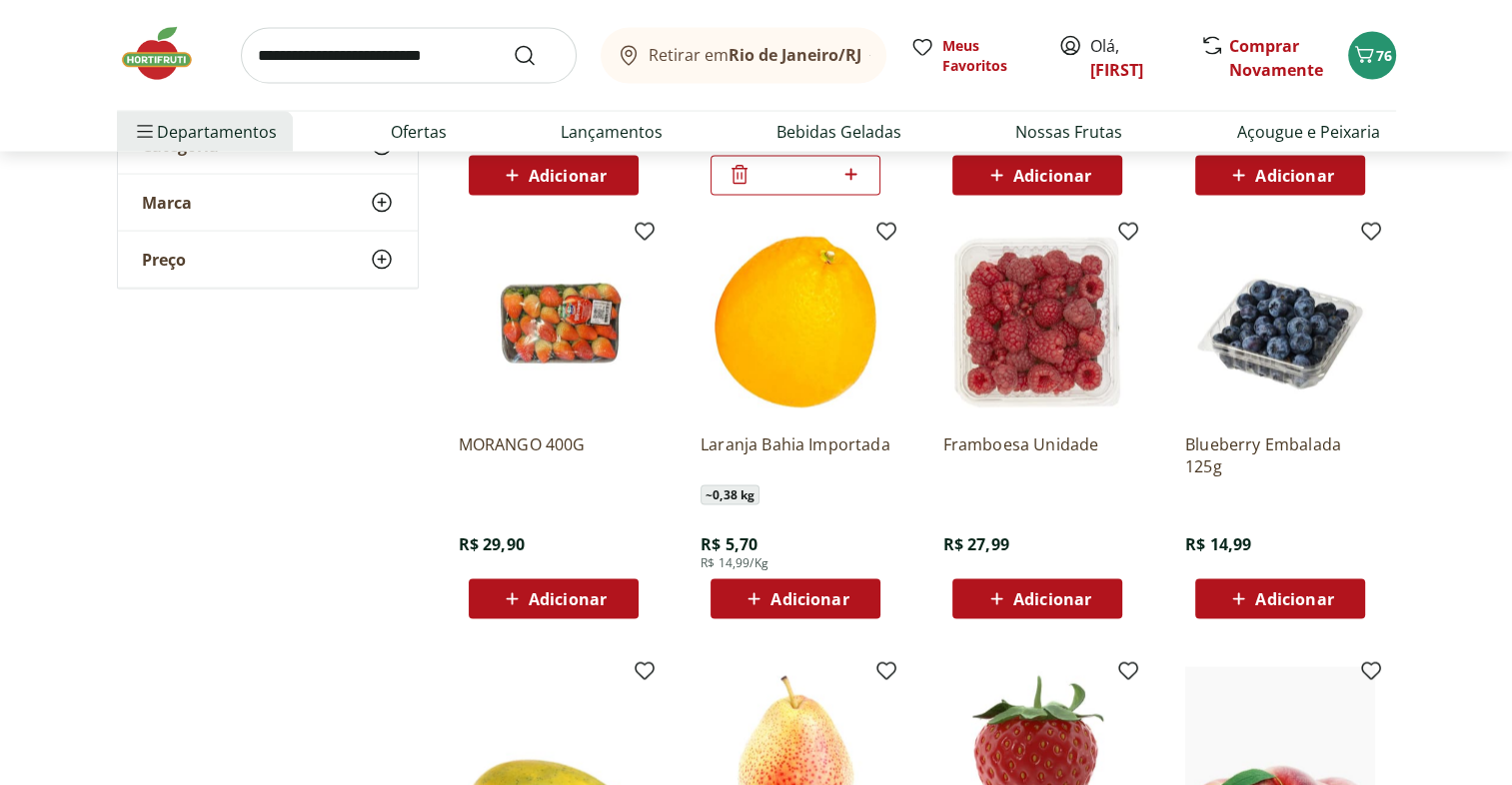 scroll, scrollTop: 4027, scrollLeft: 0, axis: vertical 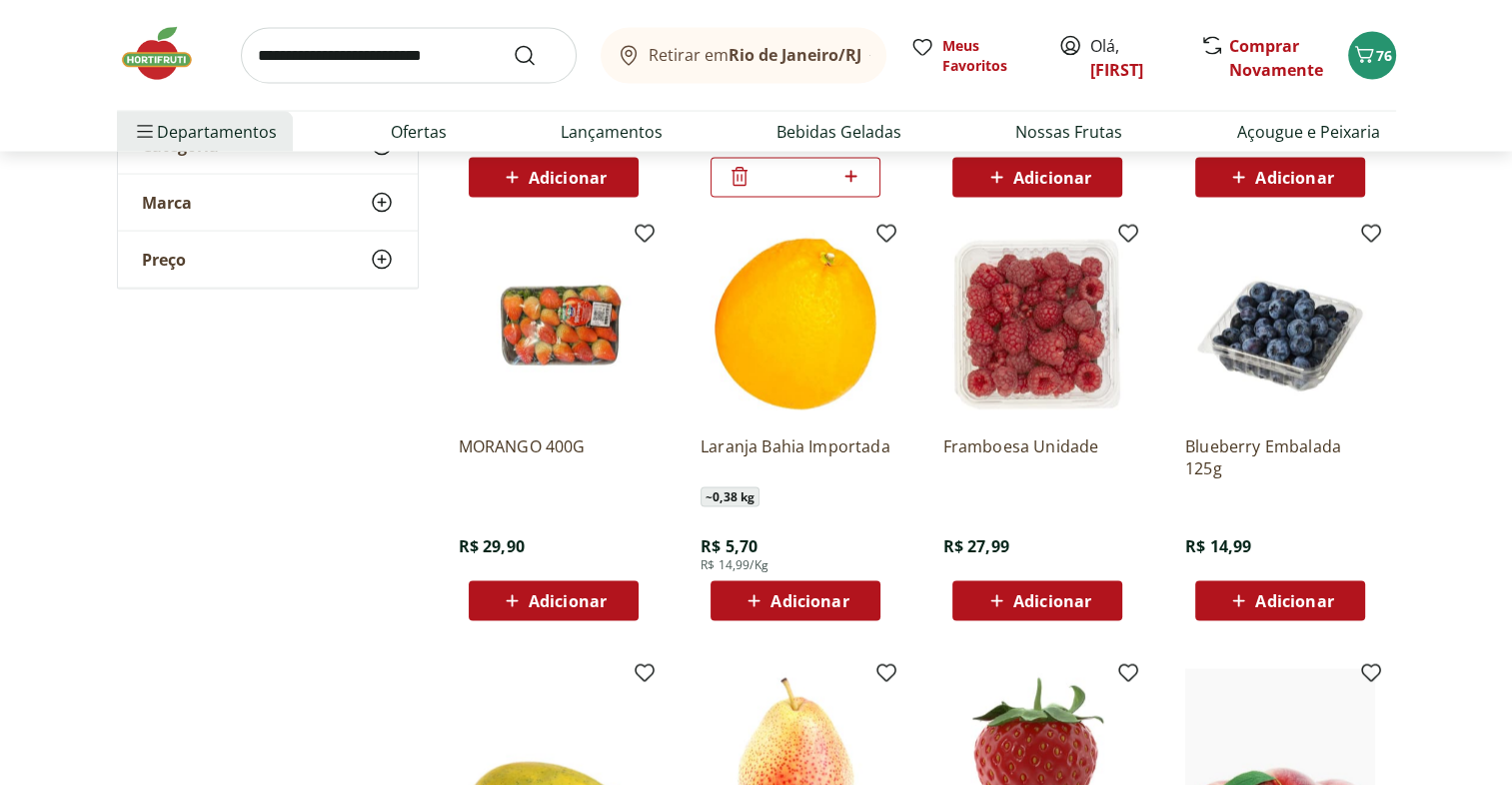 click on "Adicionar" at bounding box center [1280, 601] 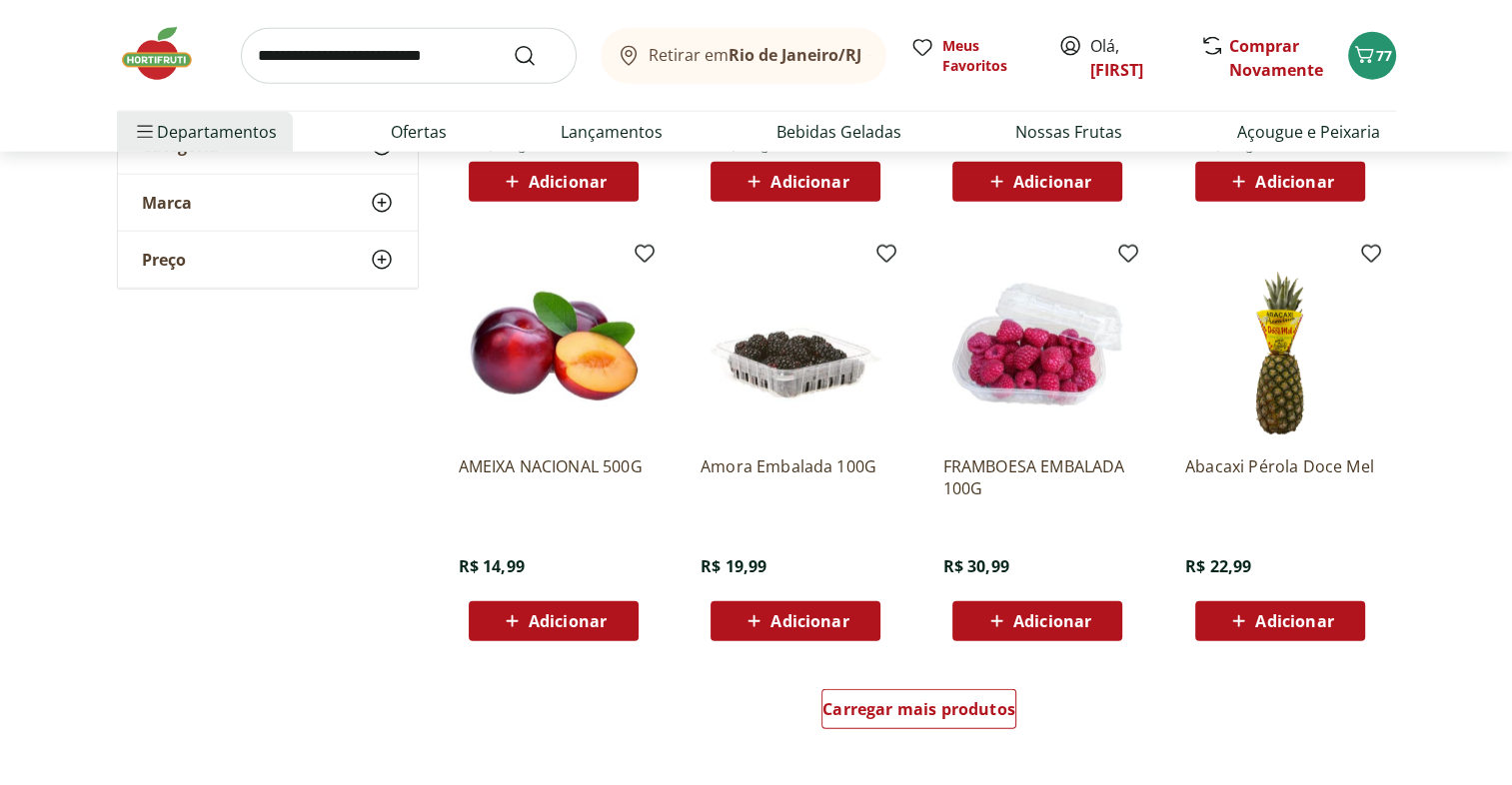 scroll, scrollTop: 4994, scrollLeft: 0, axis: vertical 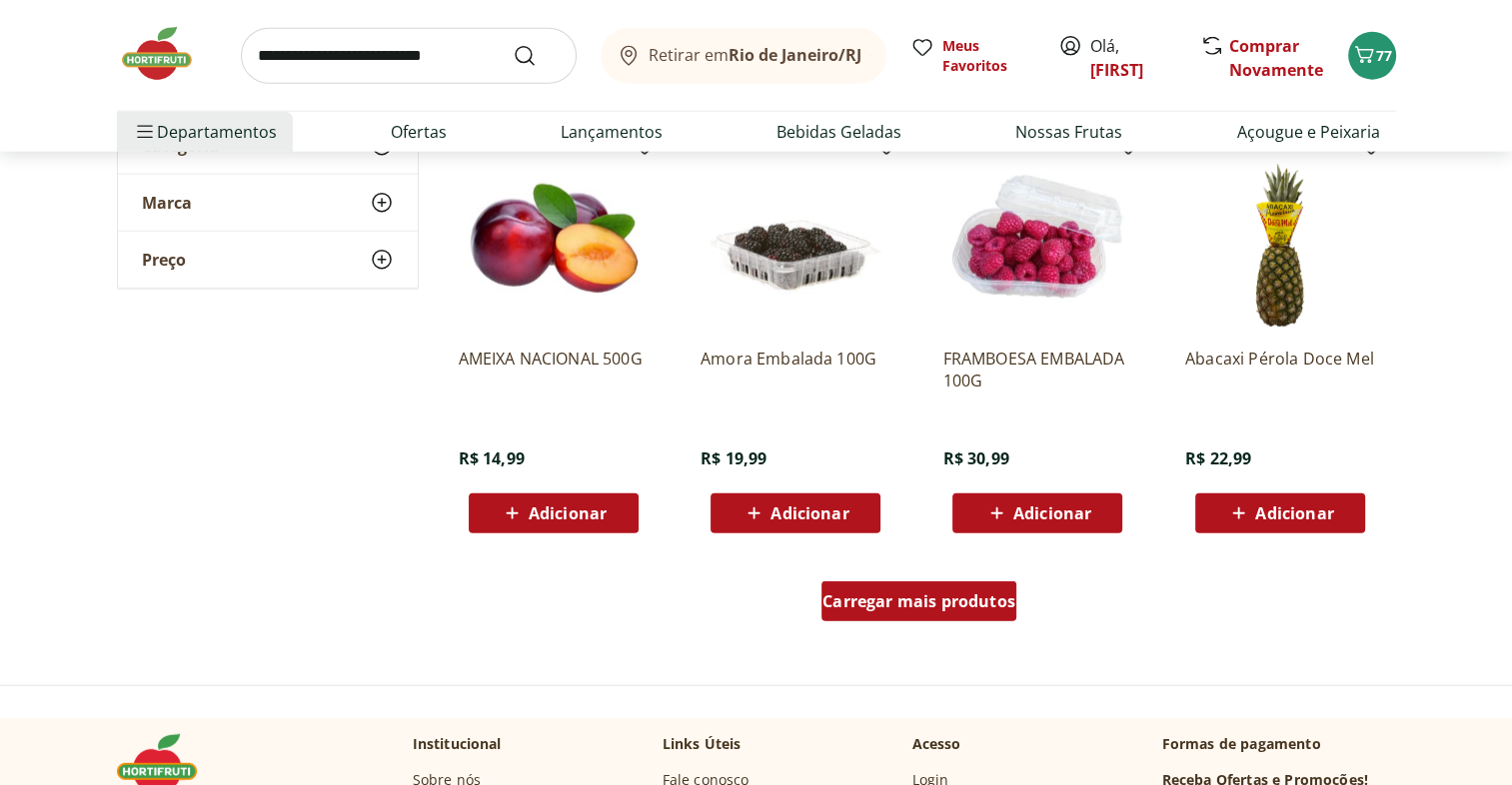 click on "Carregar mais produtos" at bounding box center (918, 601) 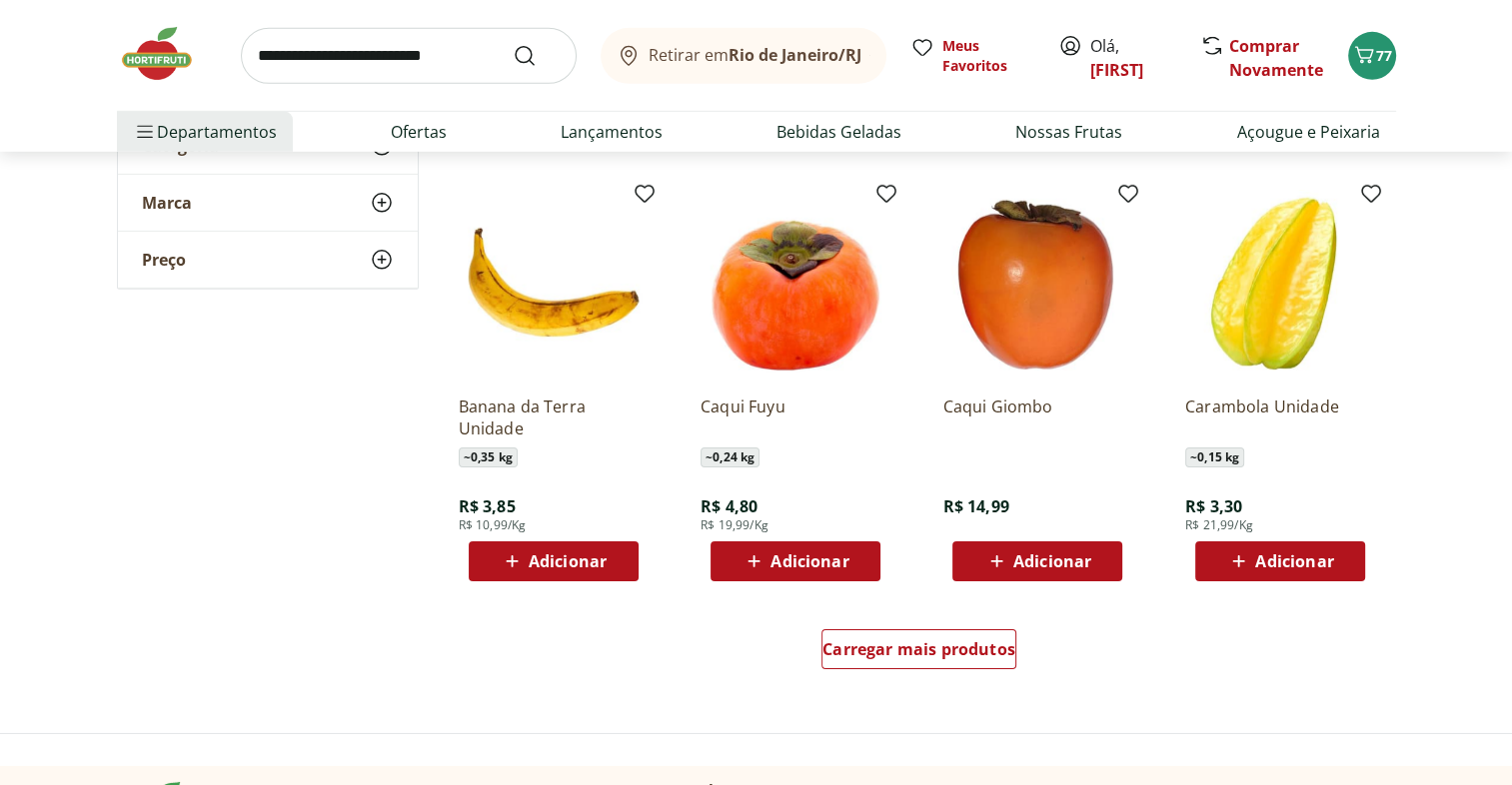 scroll, scrollTop: 6239, scrollLeft: 0, axis: vertical 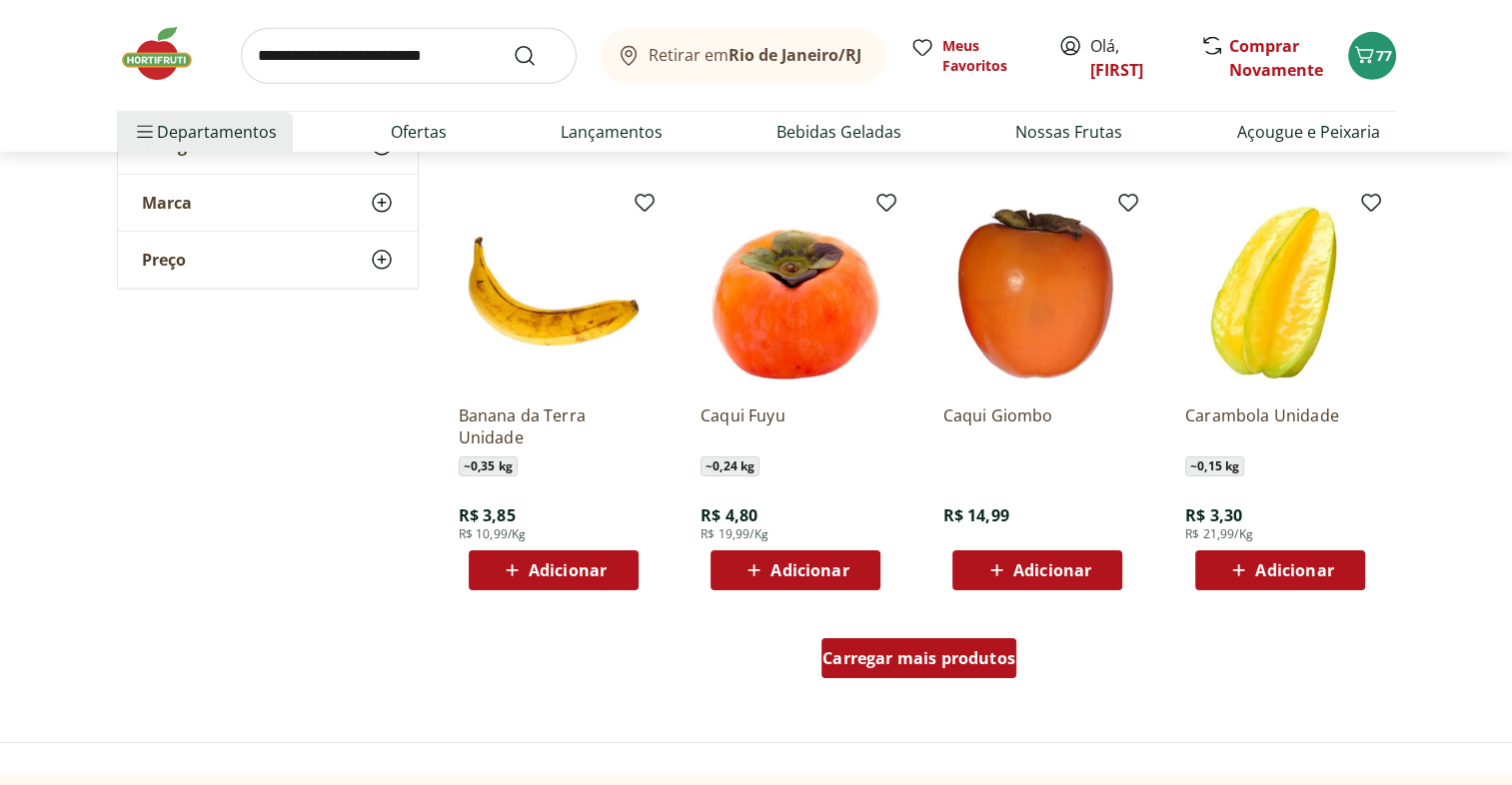 click on "Carregar mais produtos" at bounding box center [918, 658] 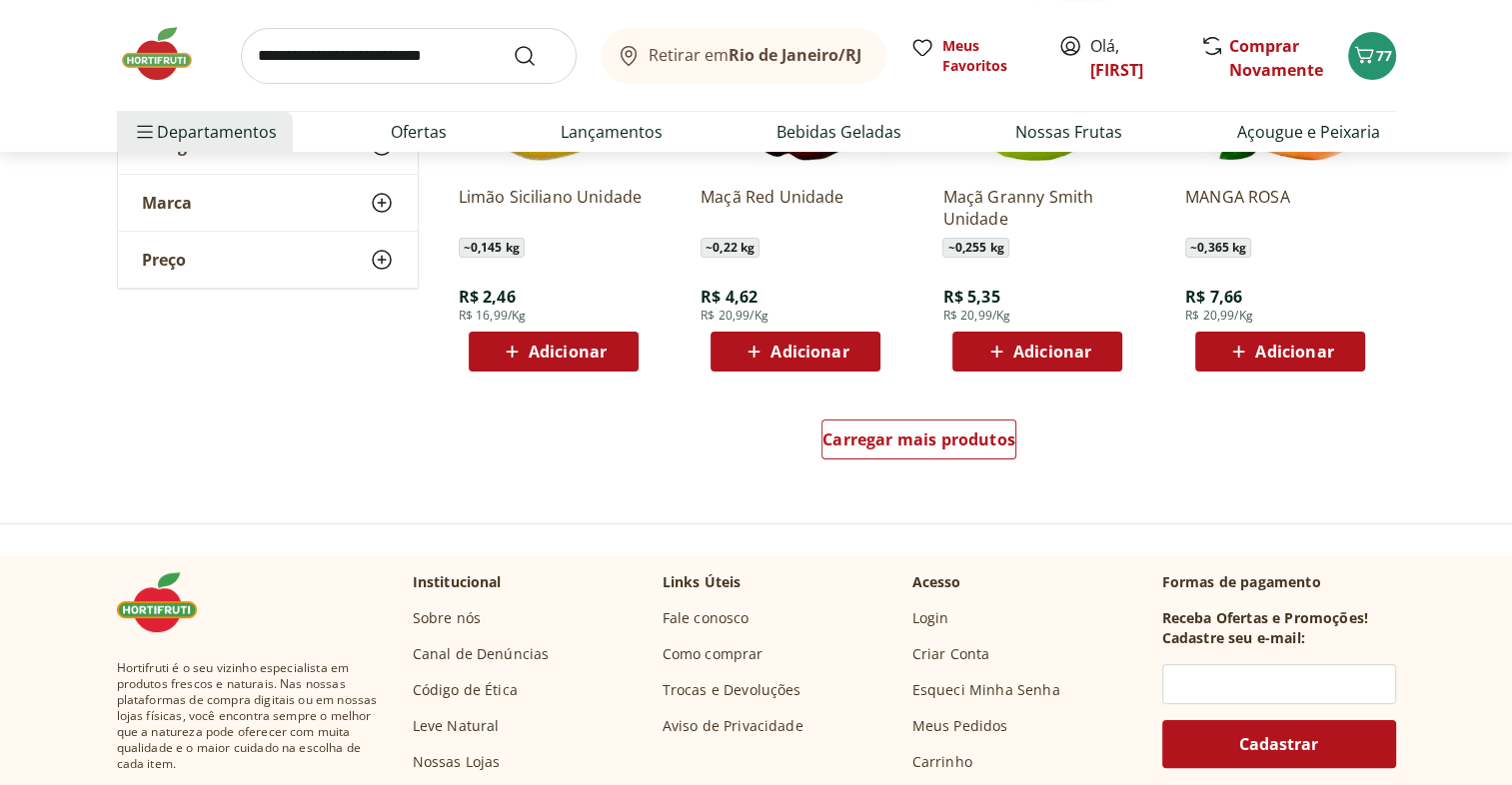 scroll, scrollTop: 7766, scrollLeft: 0, axis: vertical 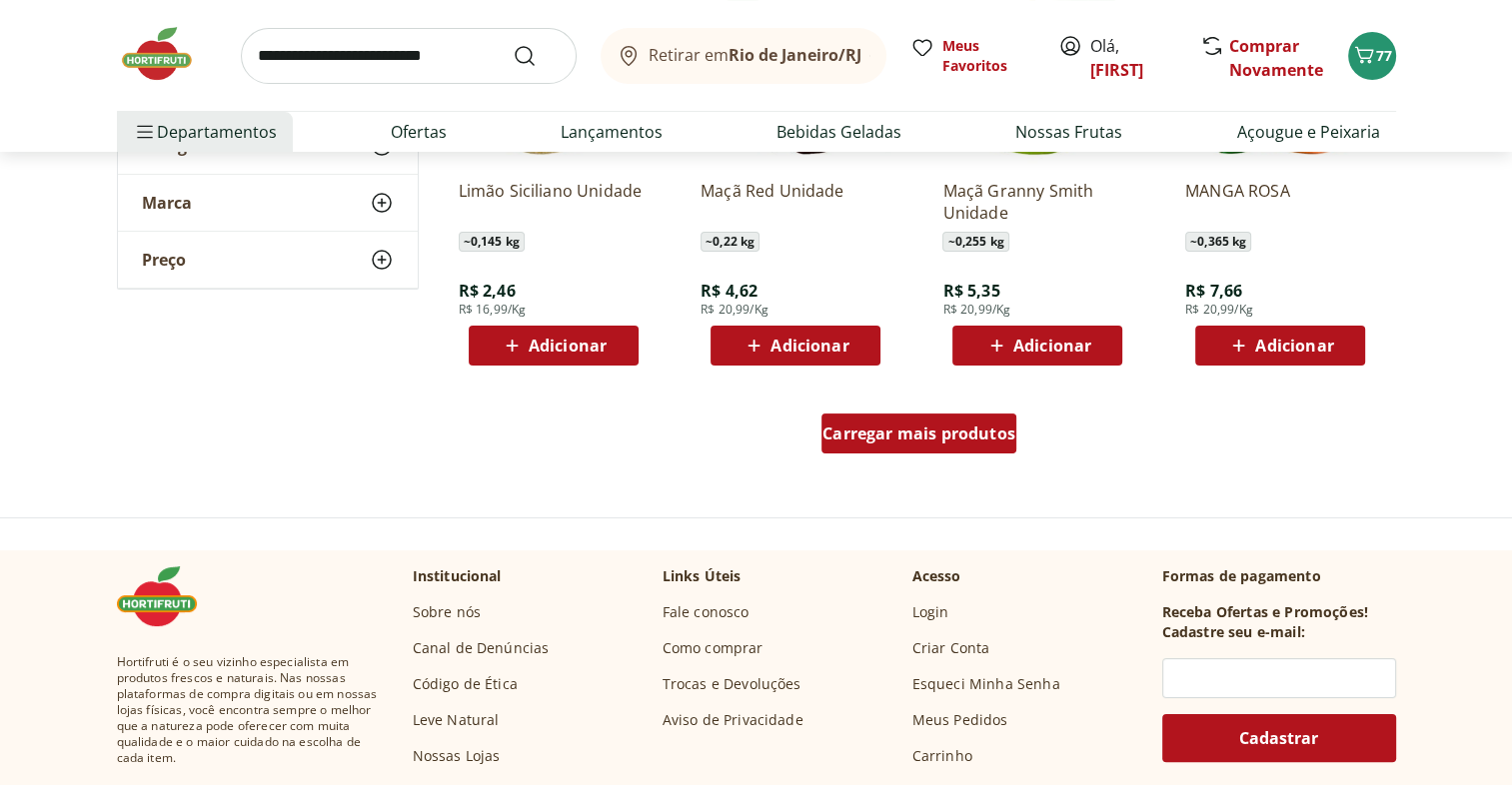 click on "Carregar mais produtos" at bounding box center [918, 433] 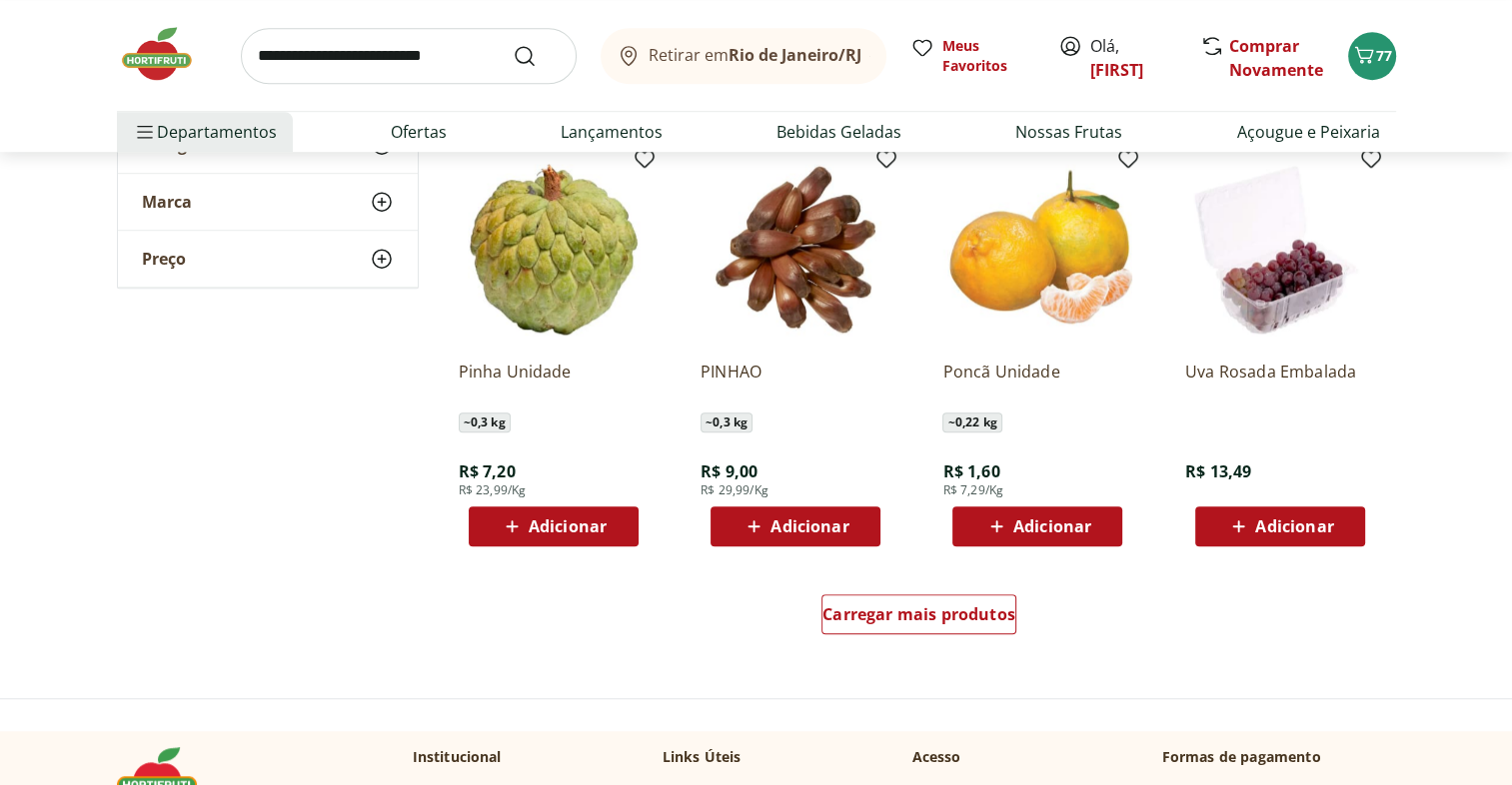 scroll, scrollTop: 8888, scrollLeft: 0, axis: vertical 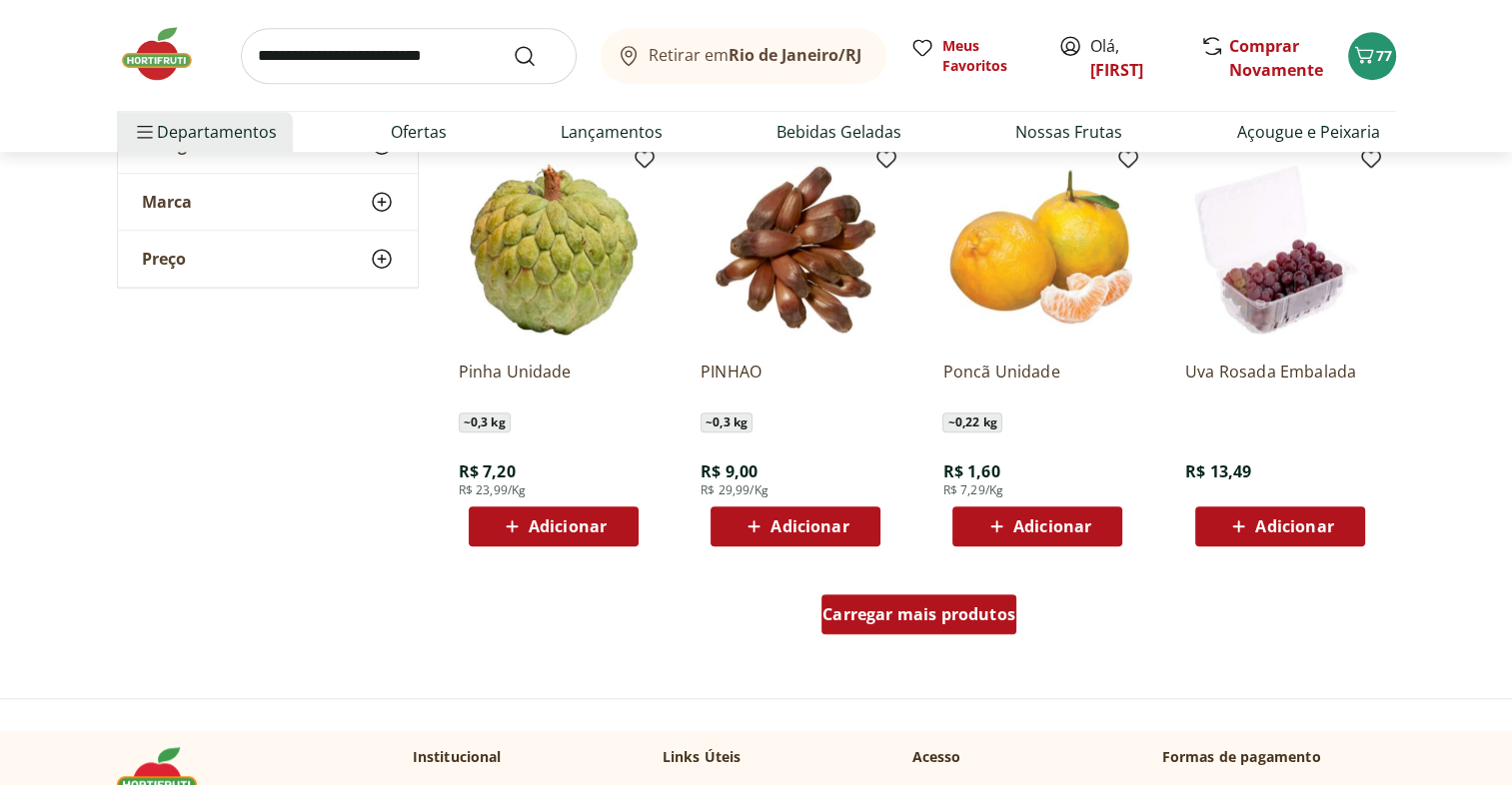 click on "Carregar mais produtos" at bounding box center [918, 614] 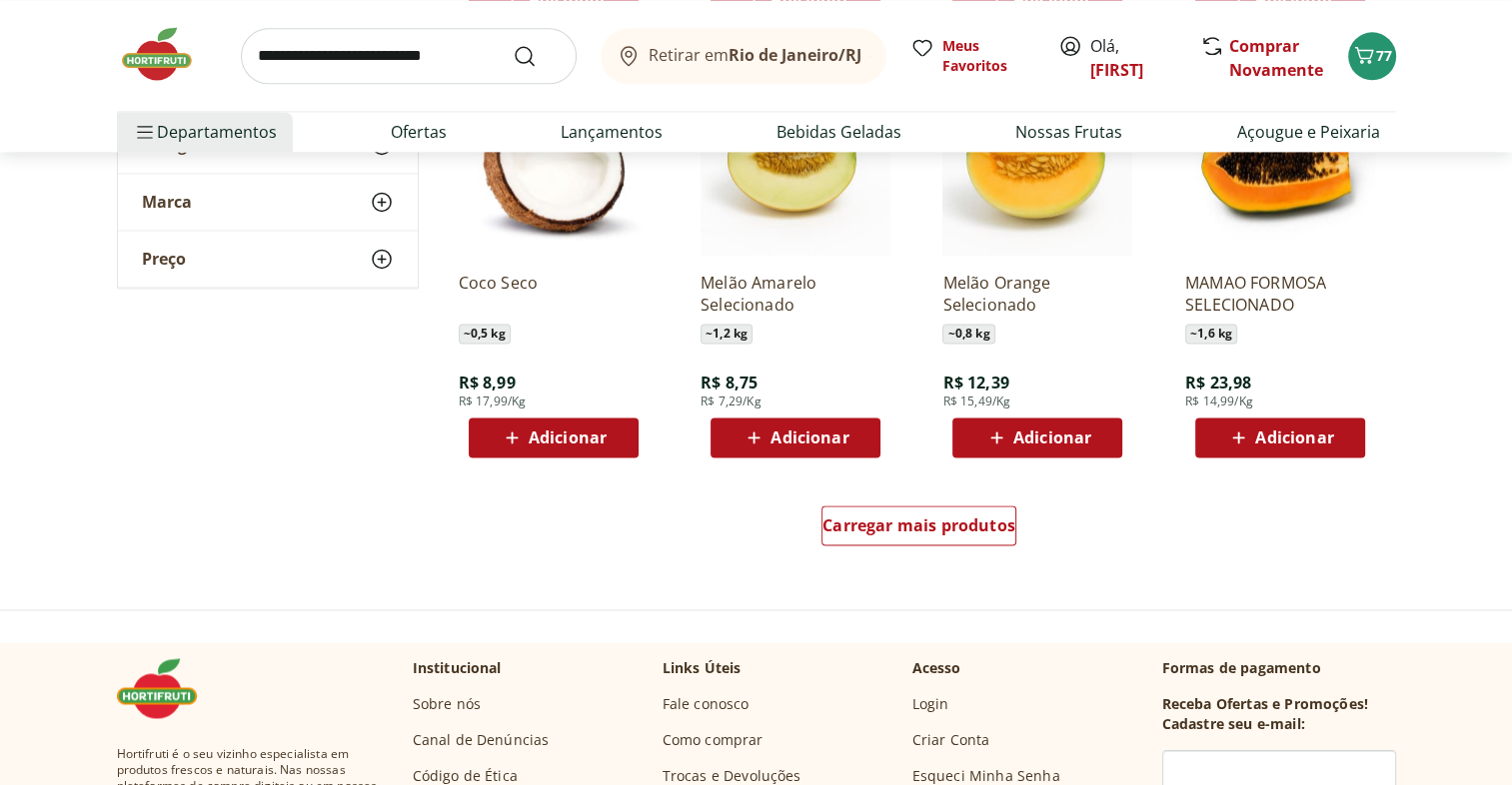 scroll, scrollTop: 10295, scrollLeft: 0, axis: vertical 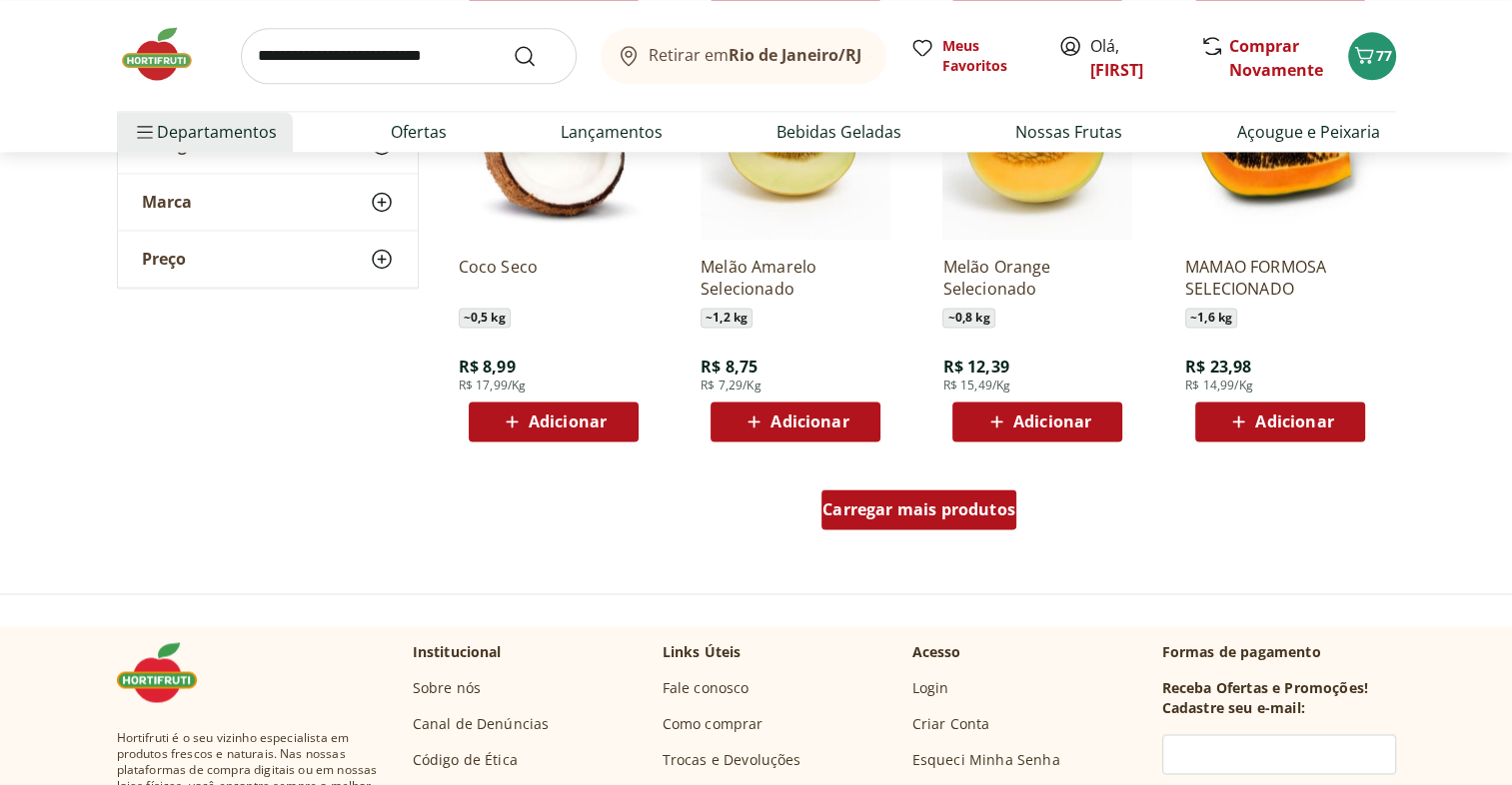 click on "Carregar mais produtos" at bounding box center (918, 509) 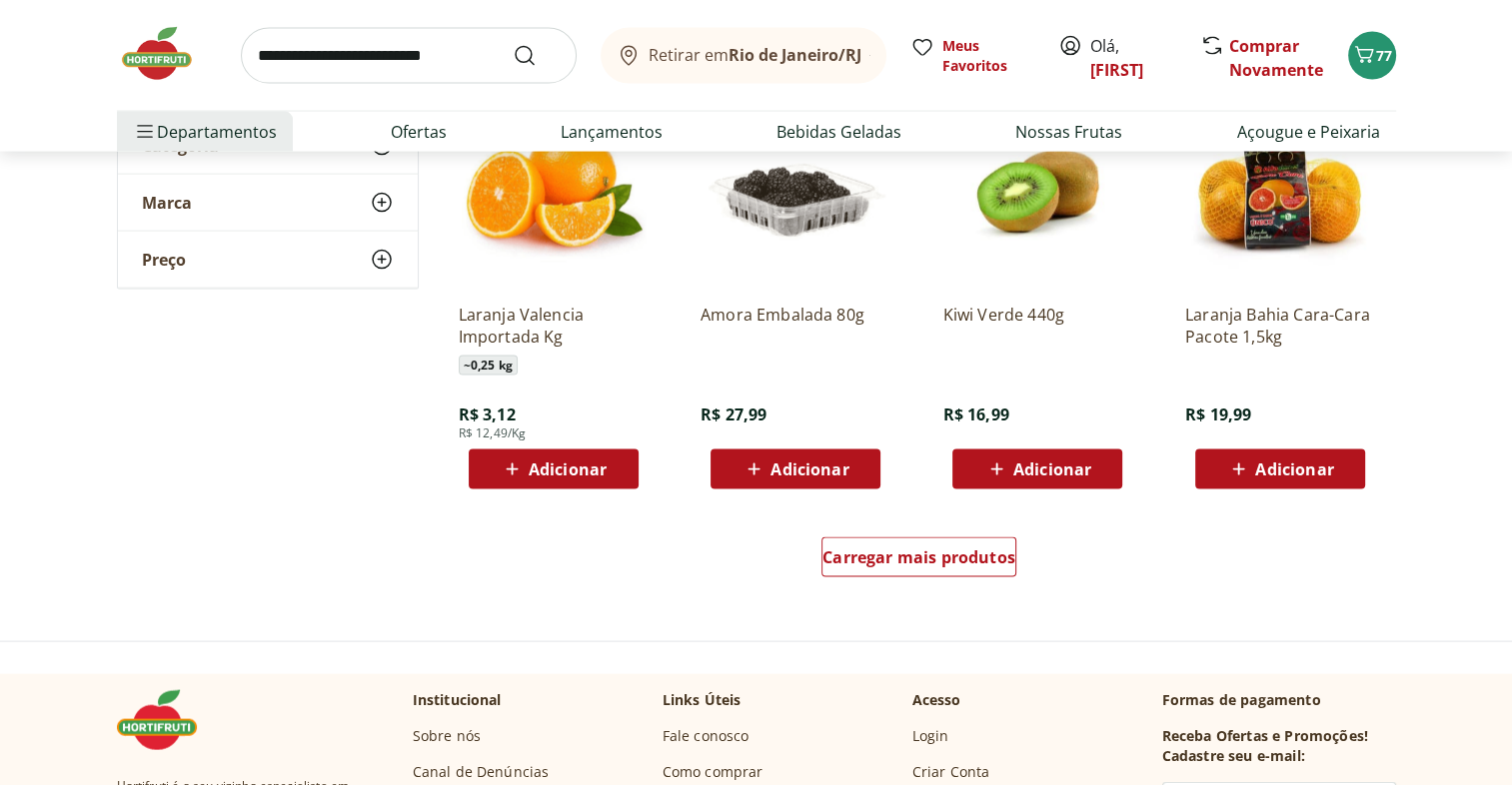 scroll, scrollTop: 11549, scrollLeft: 0, axis: vertical 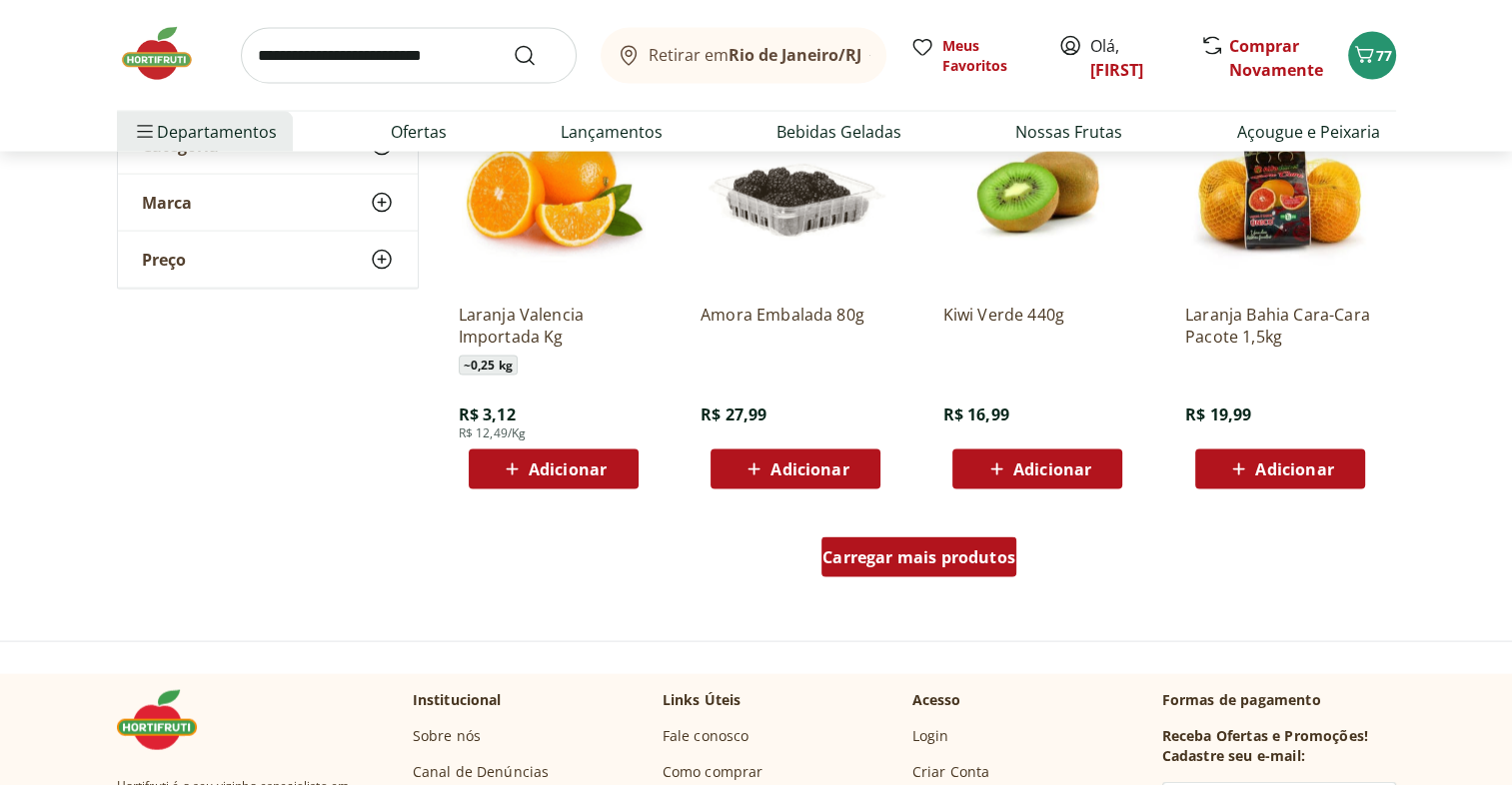 click on "Carregar mais produtos" at bounding box center [918, 557] 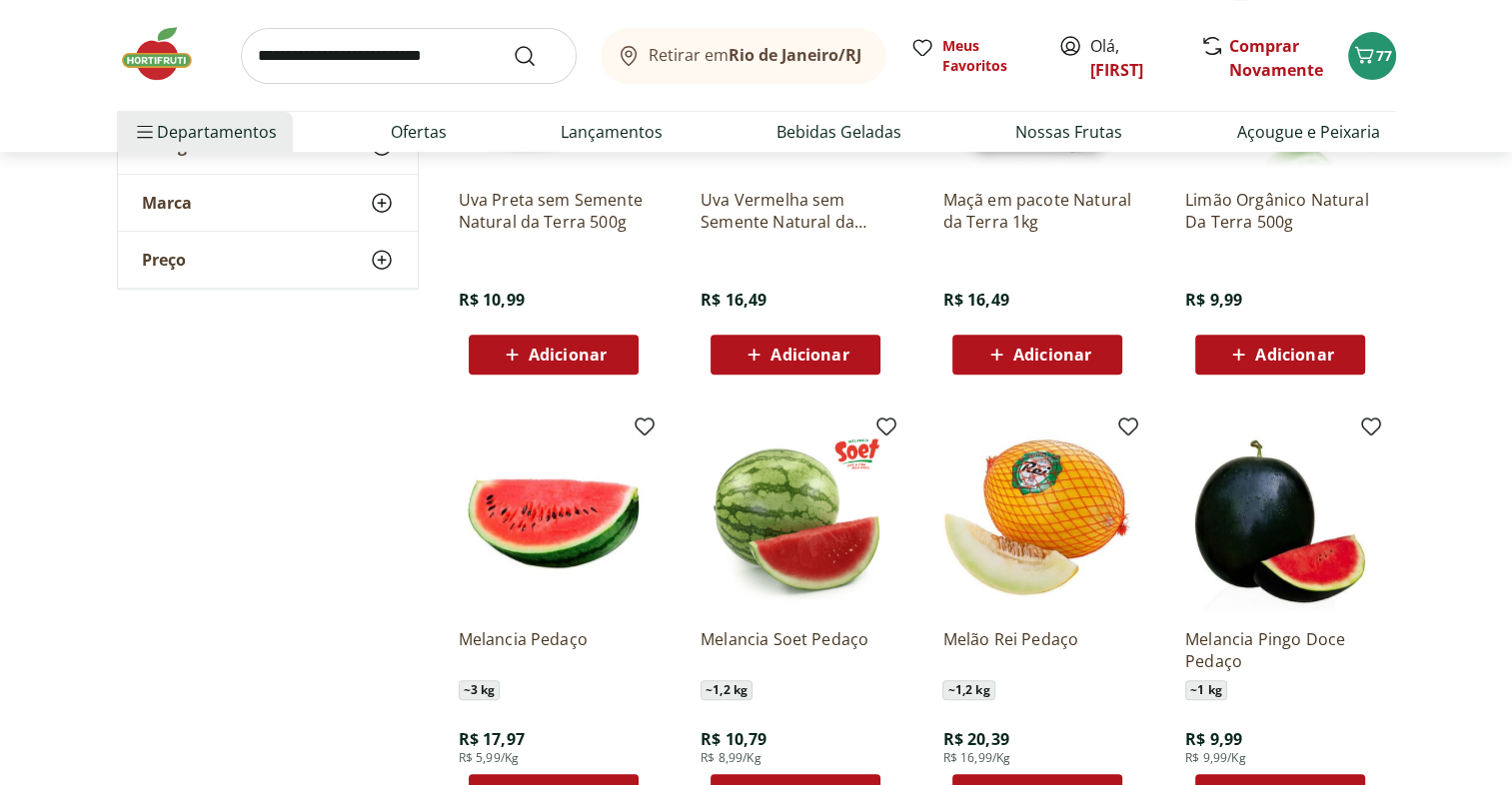 scroll, scrollTop: 779, scrollLeft: 0, axis: vertical 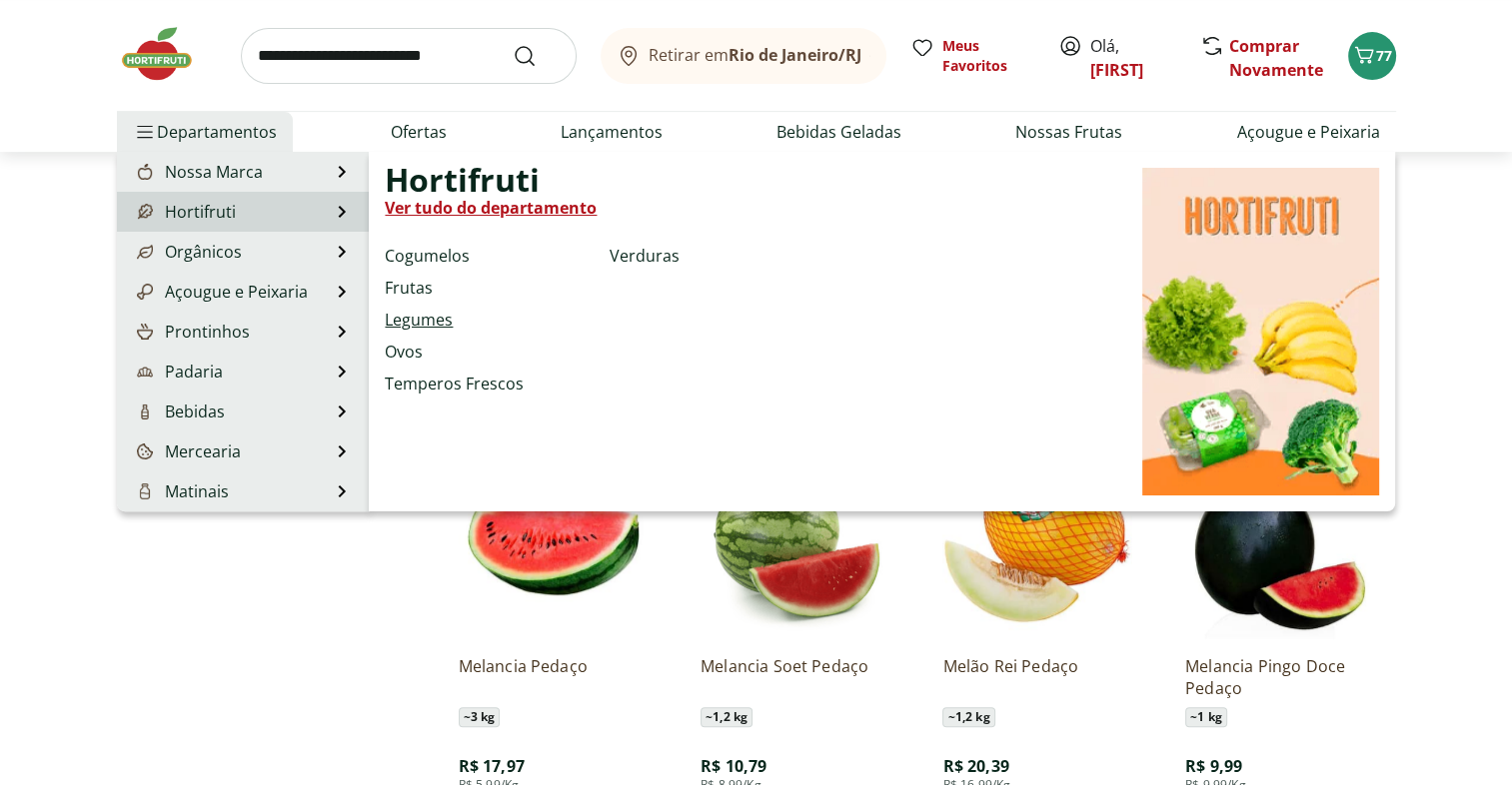 click on "Legumes" at bounding box center (419, 320) 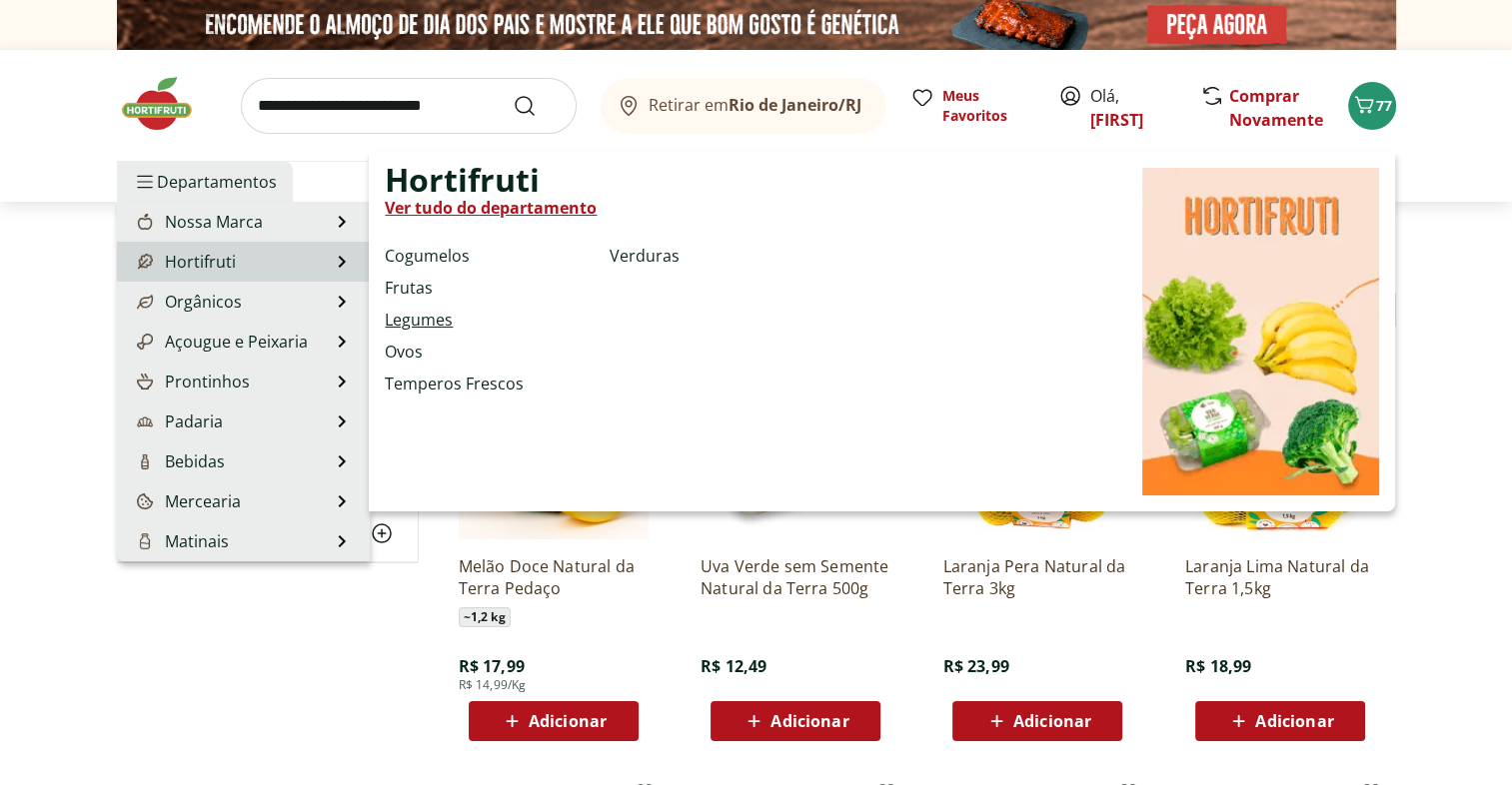 select on "**********" 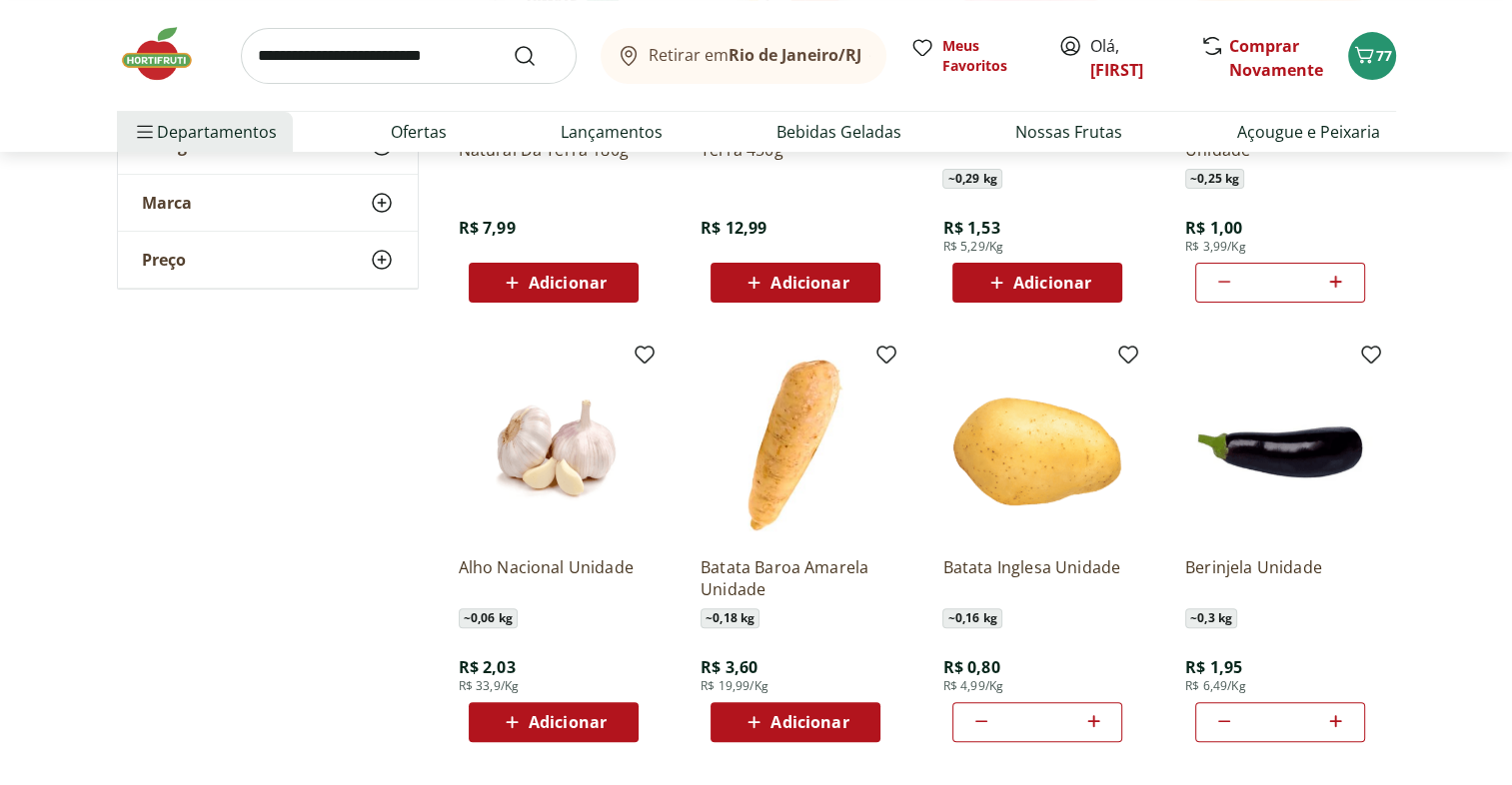 scroll, scrollTop: 586, scrollLeft: 0, axis: vertical 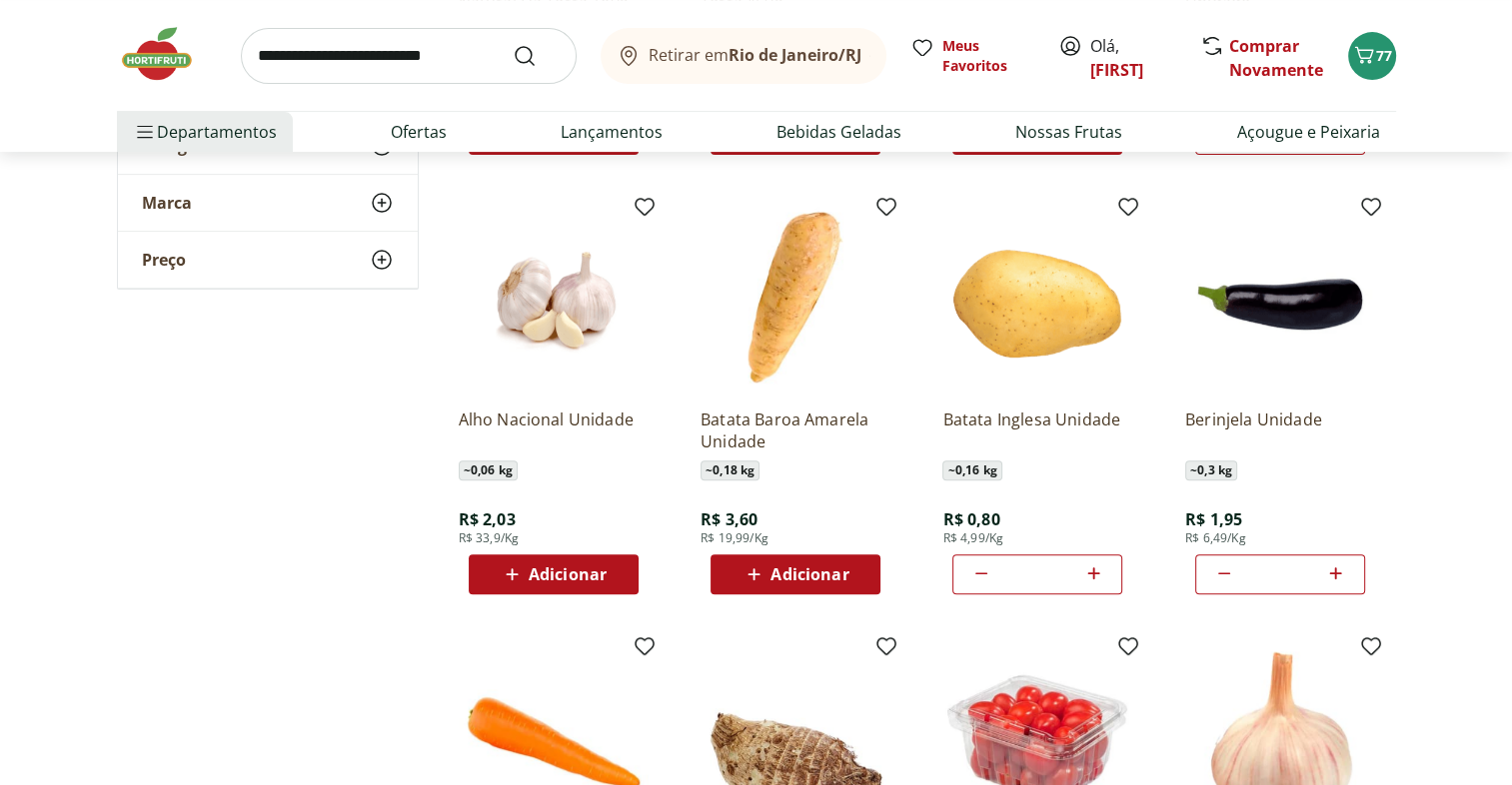 click on "Adicionar" at bounding box center (568, 574) 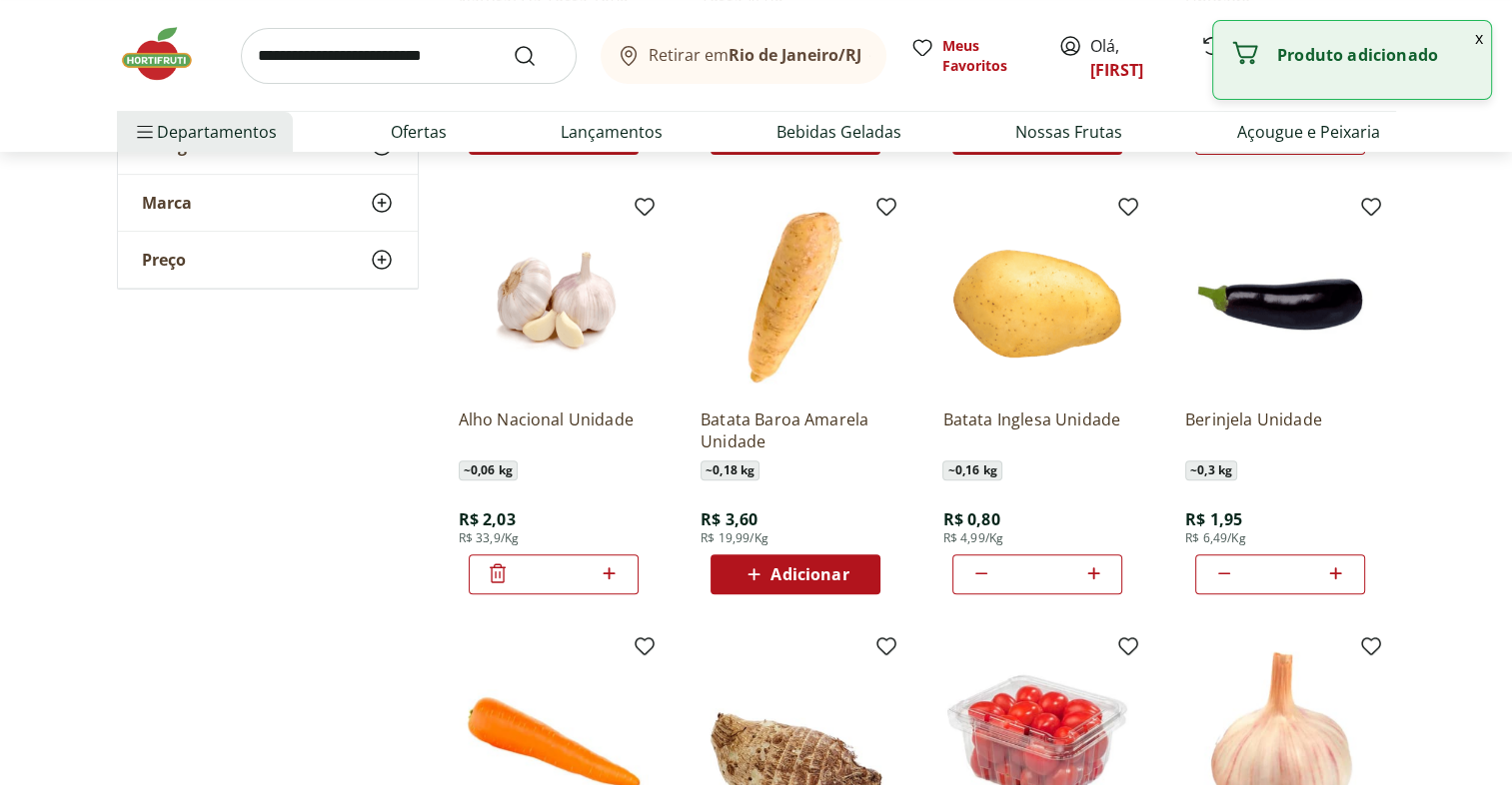 click 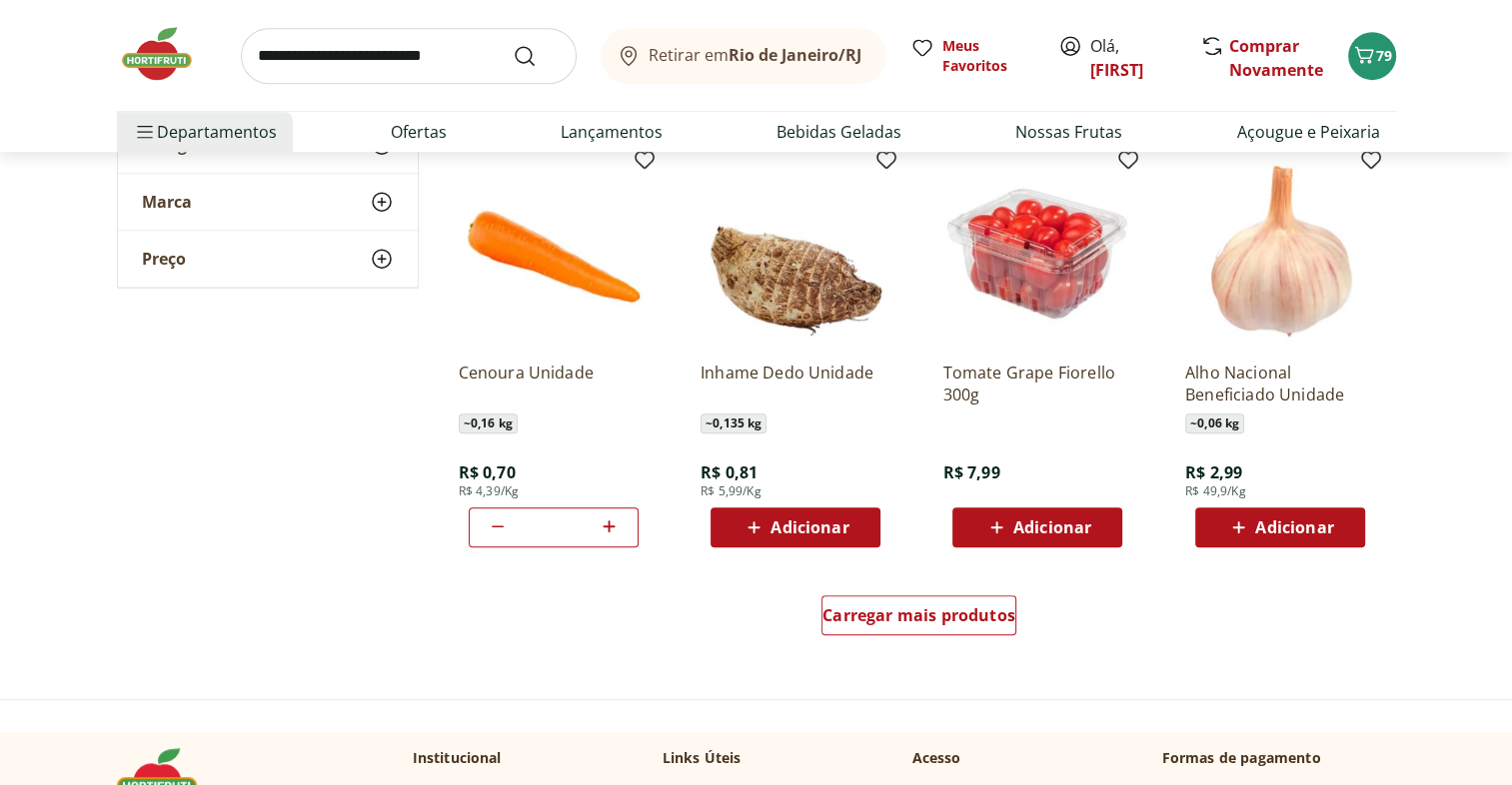 scroll, scrollTop: 1074, scrollLeft: 0, axis: vertical 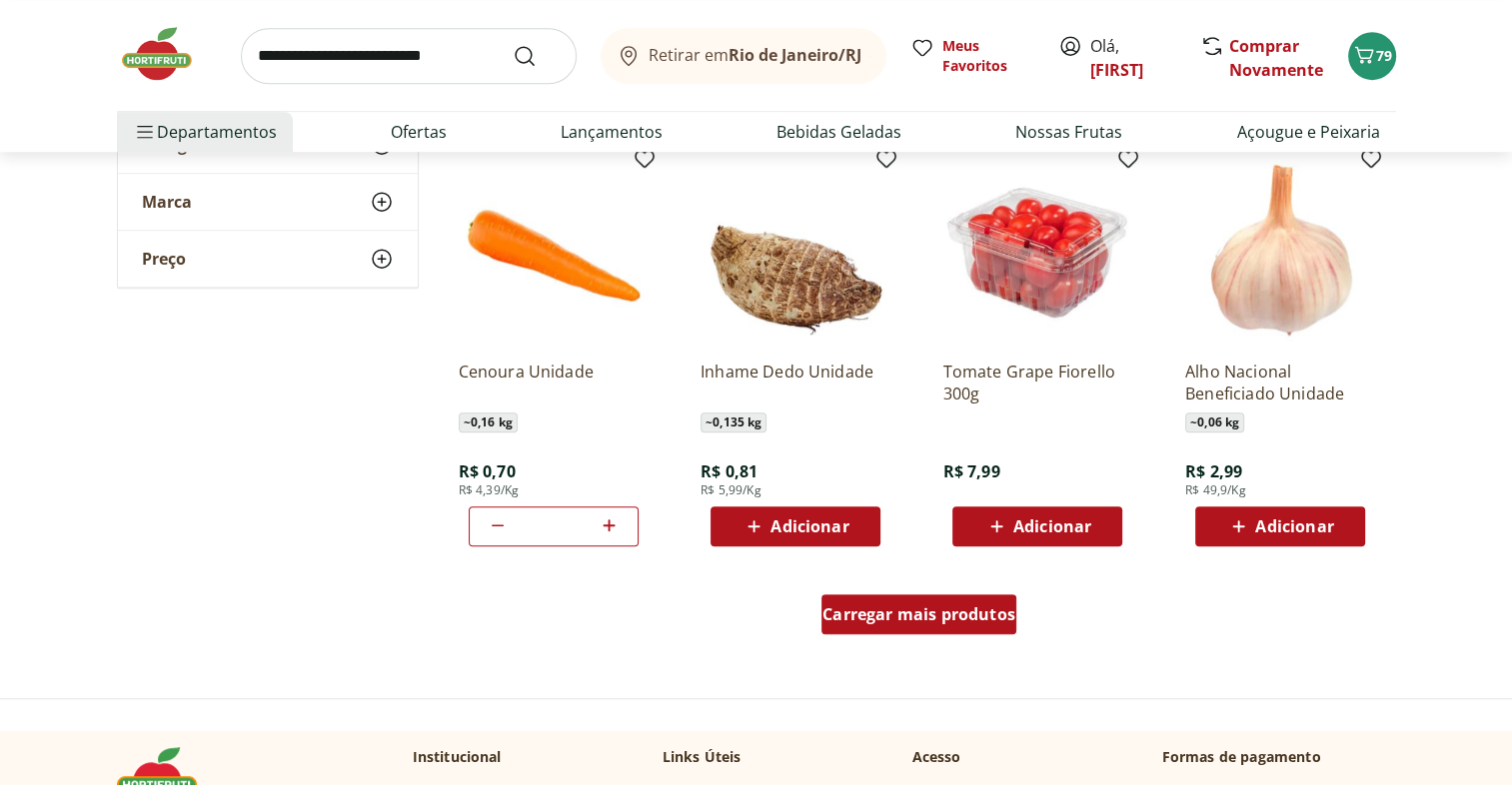 click on "Carregar mais produtos" at bounding box center (918, 614) 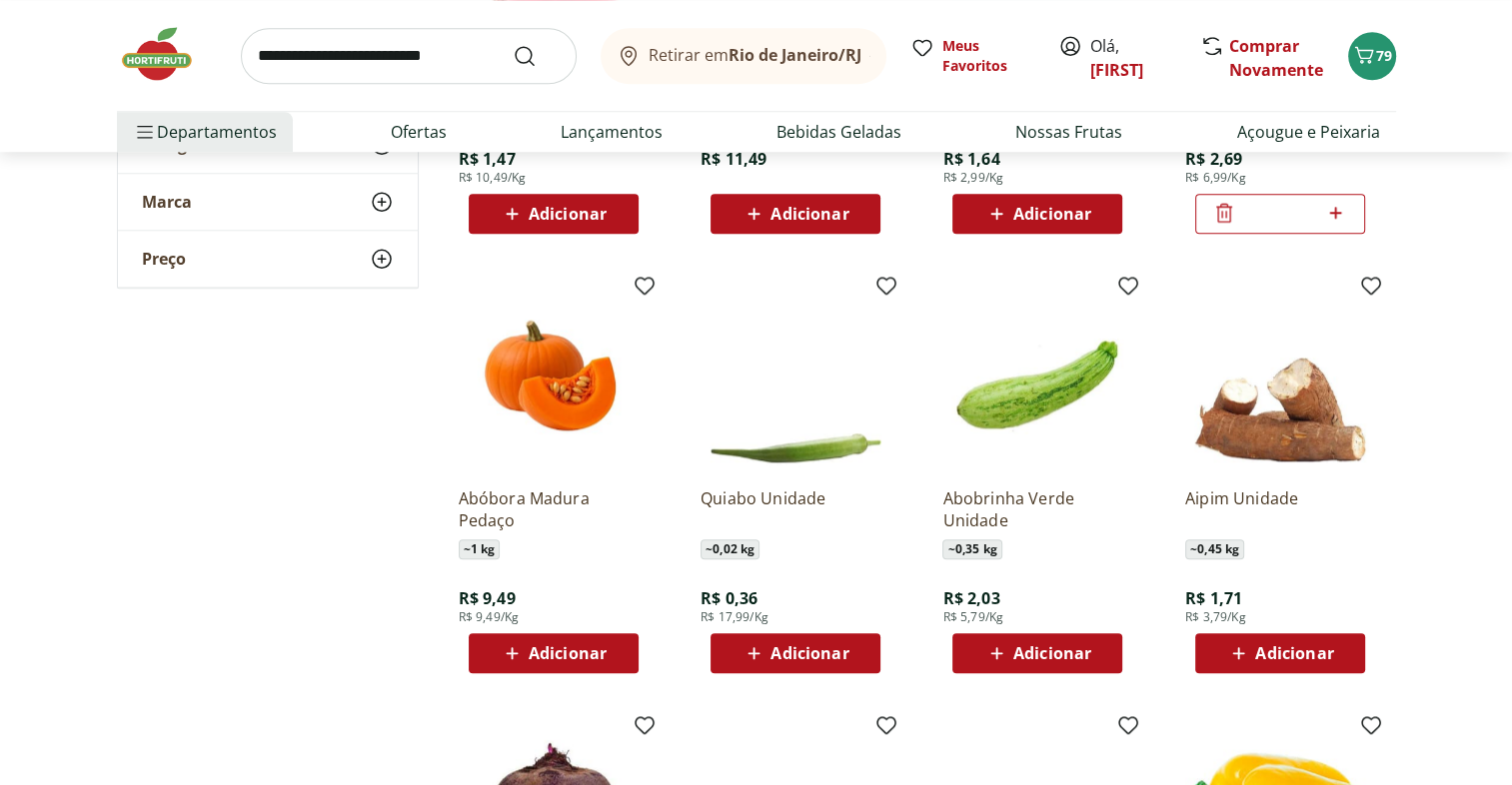 scroll, scrollTop: 1864, scrollLeft: 0, axis: vertical 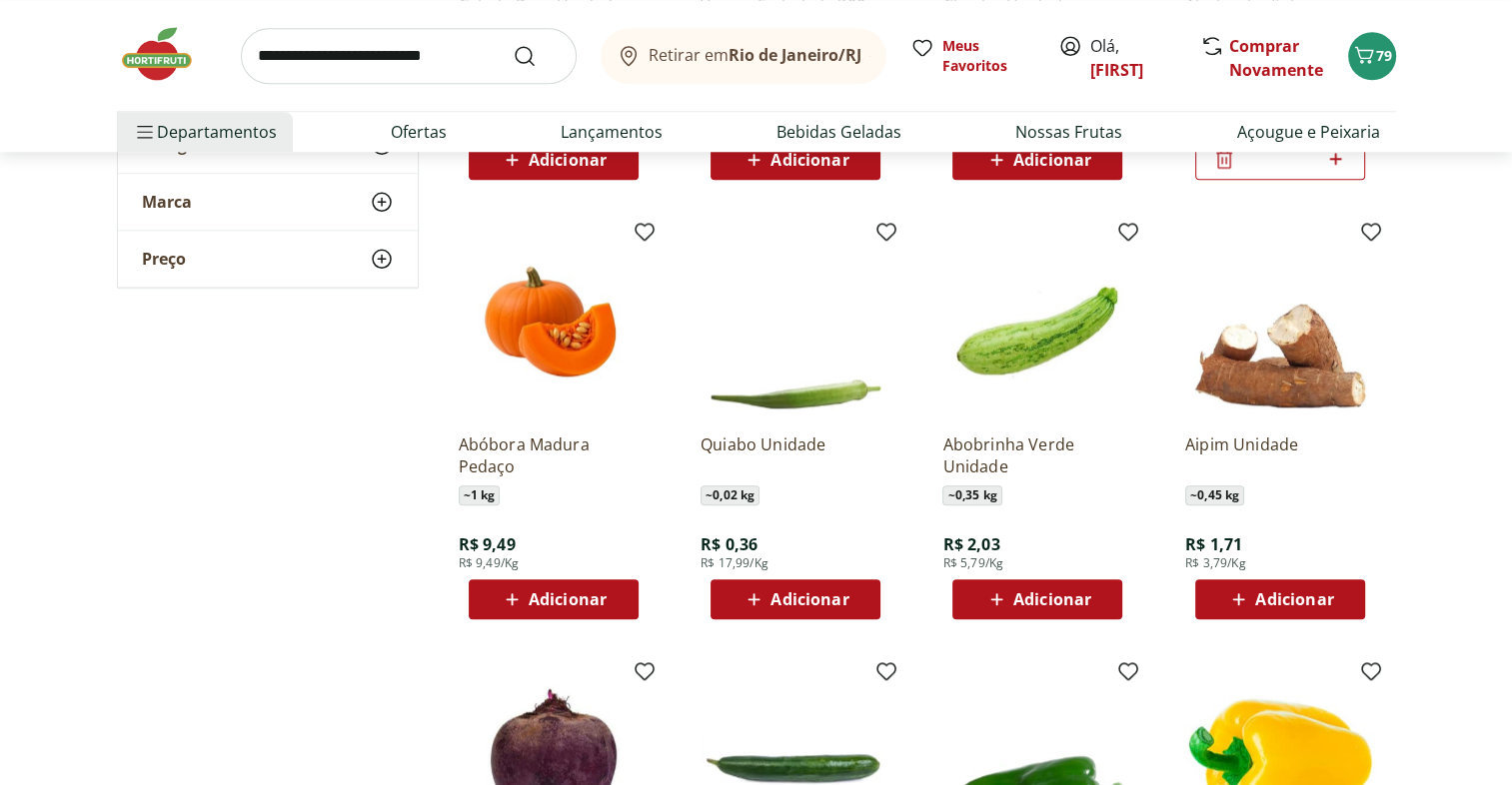 click on "Adicionar" at bounding box center (1280, 599) 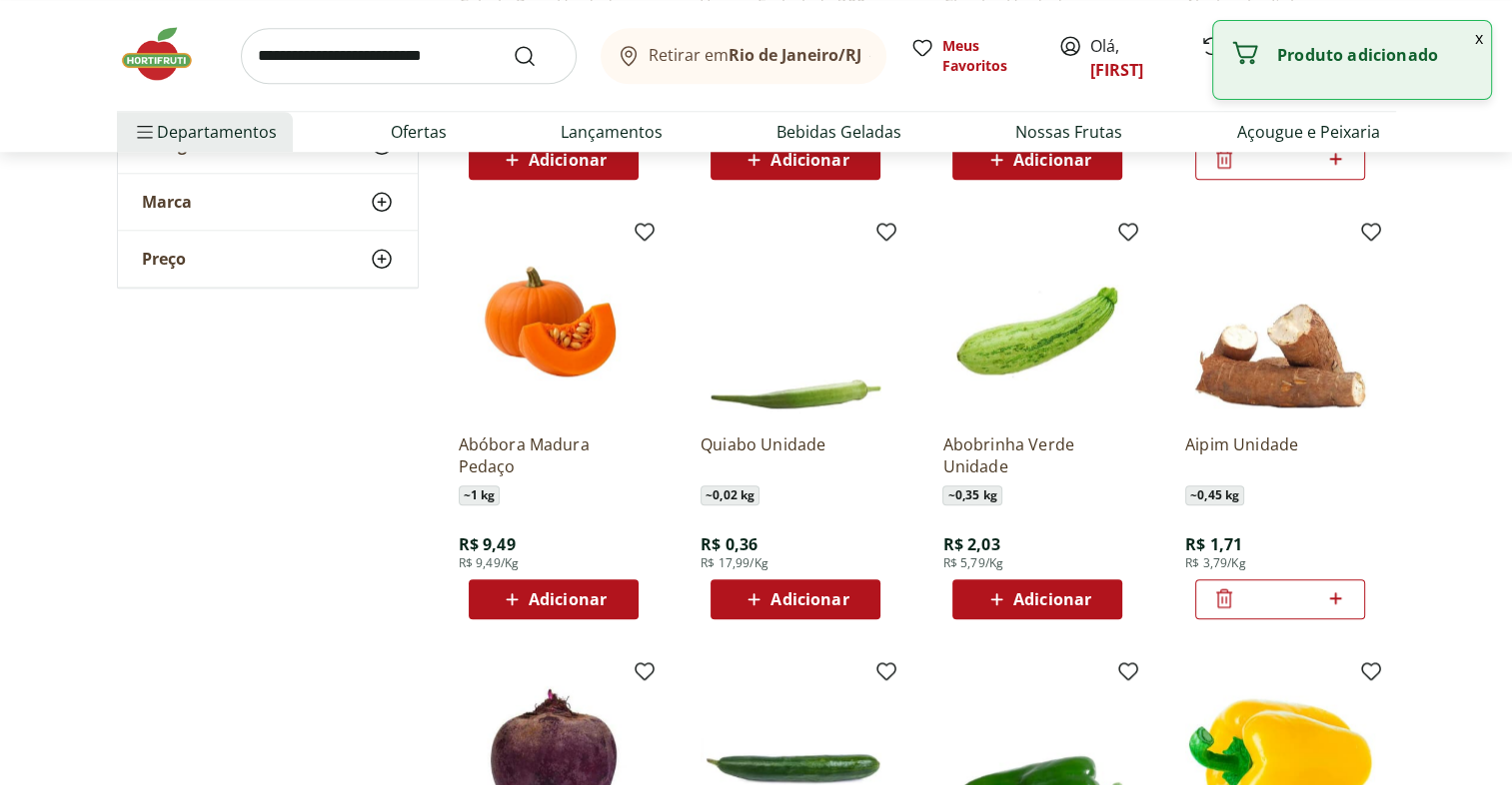 click 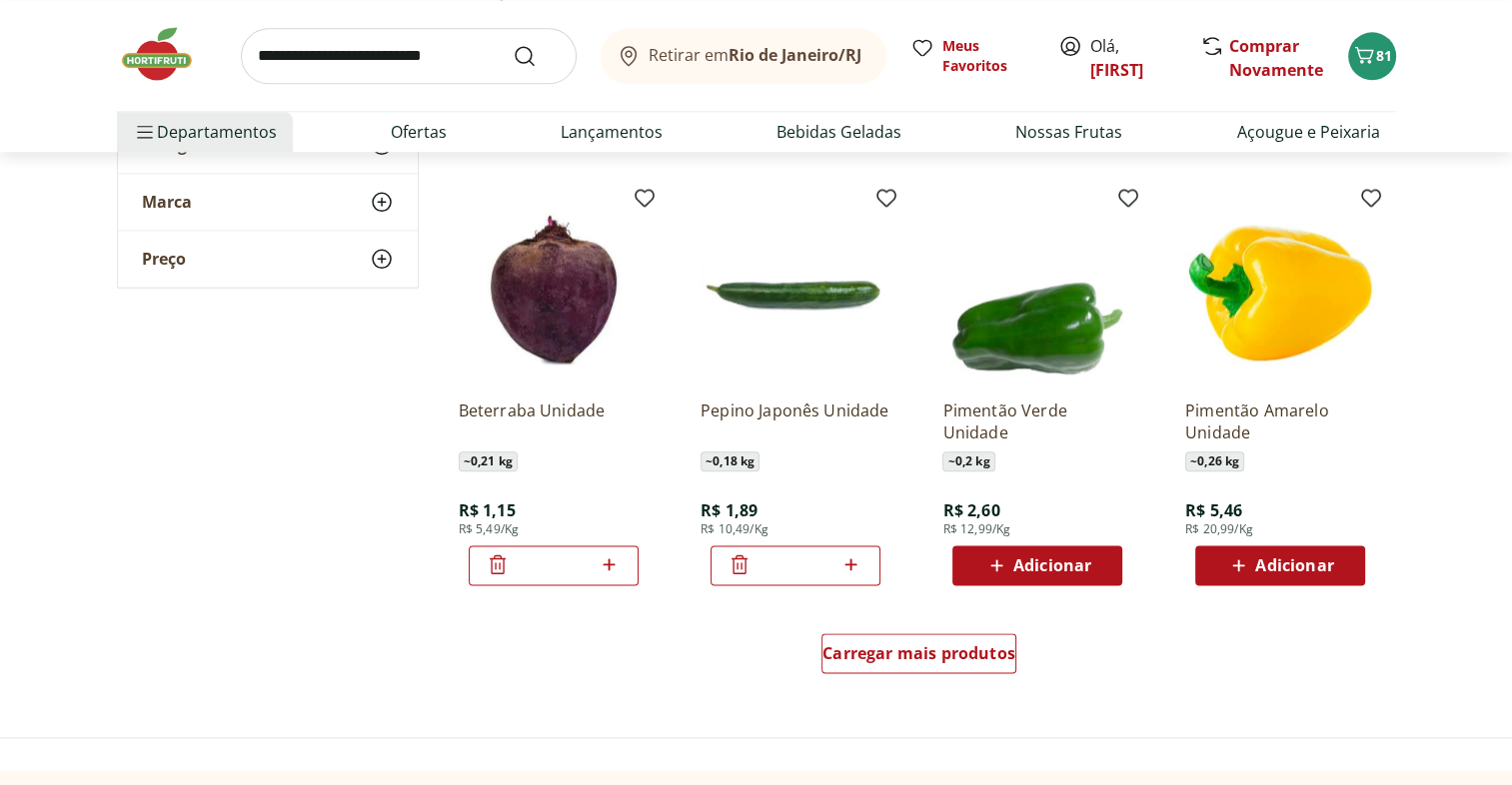 scroll, scrollTop: 2337, scrollLeft: 0, axis: vertical 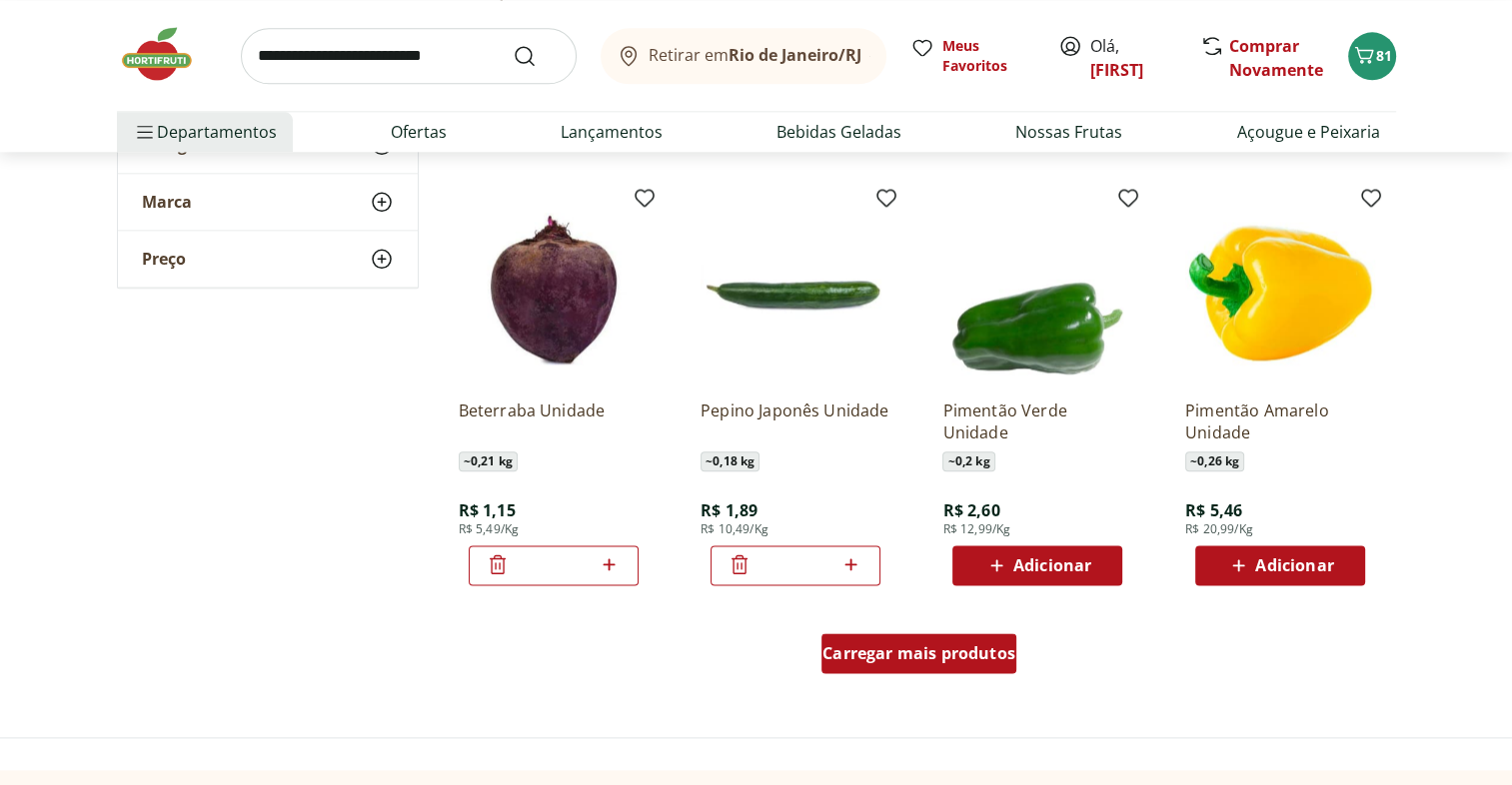 click on "Carregar mais produtos" at bounding box center (918, 653) 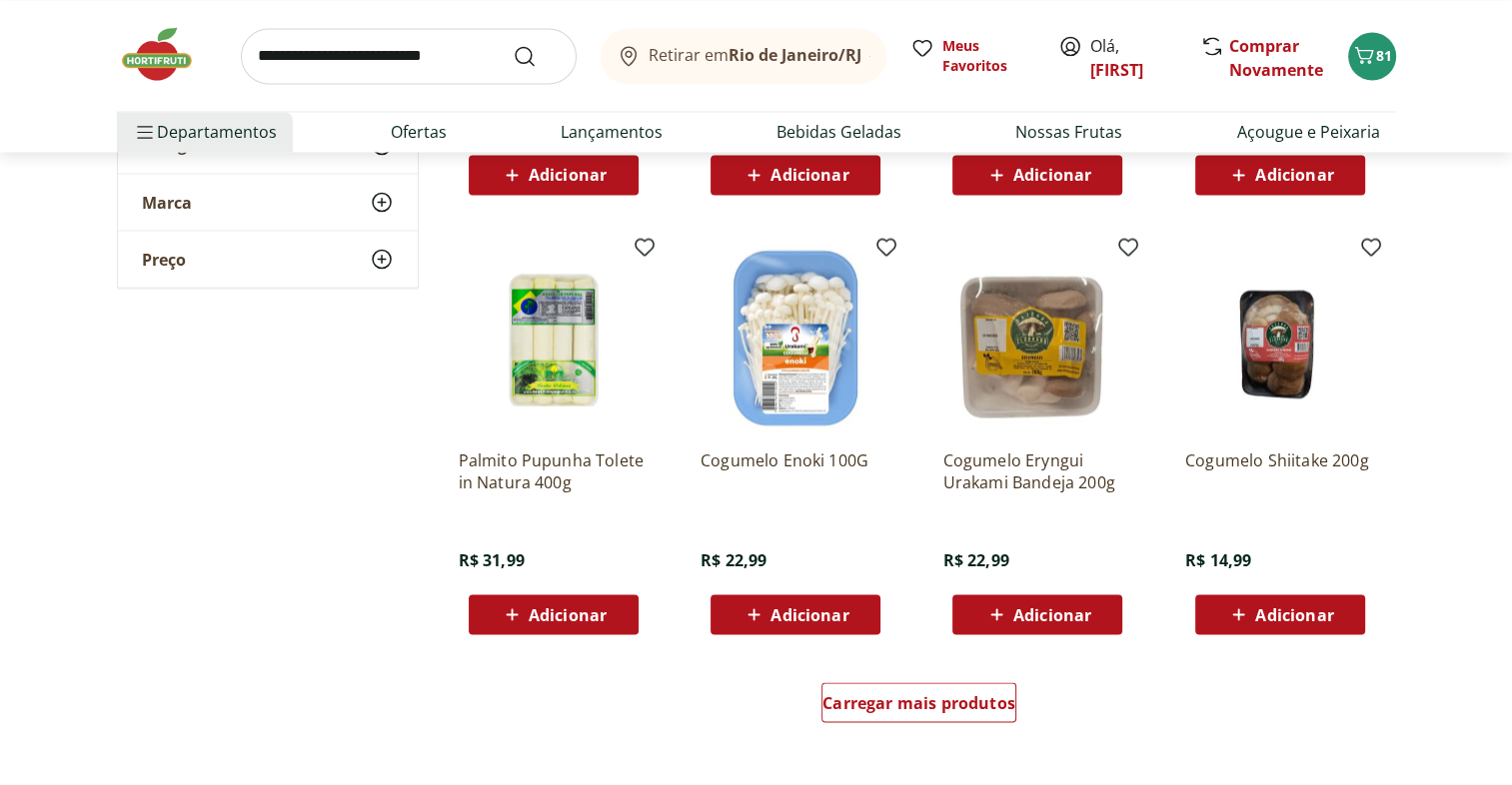scroll, scrollTop: 3671, scrollLeft: 0, axis: vertical 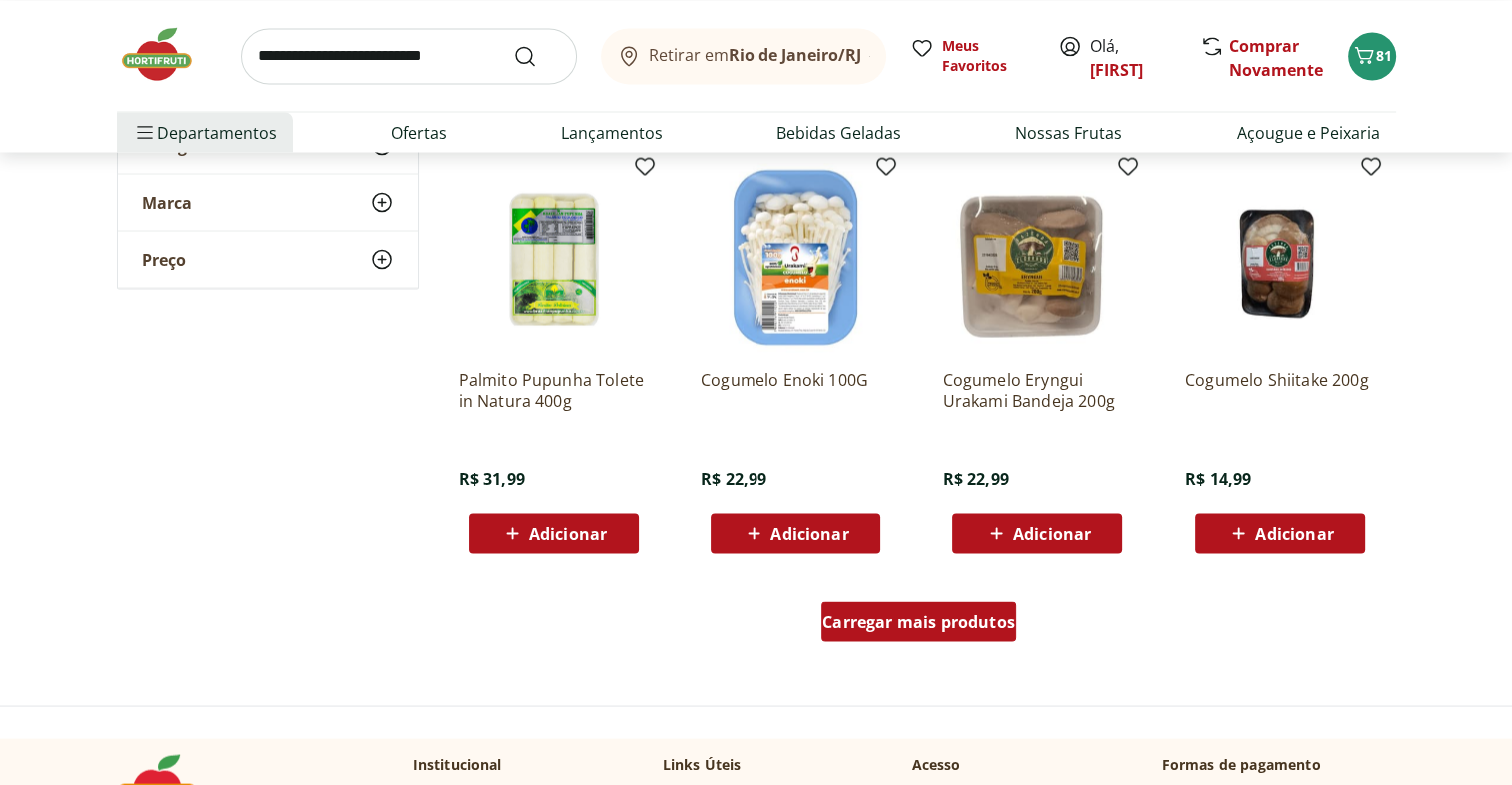 click on "Carregar mais produtos" at bounding box center (918, 621) 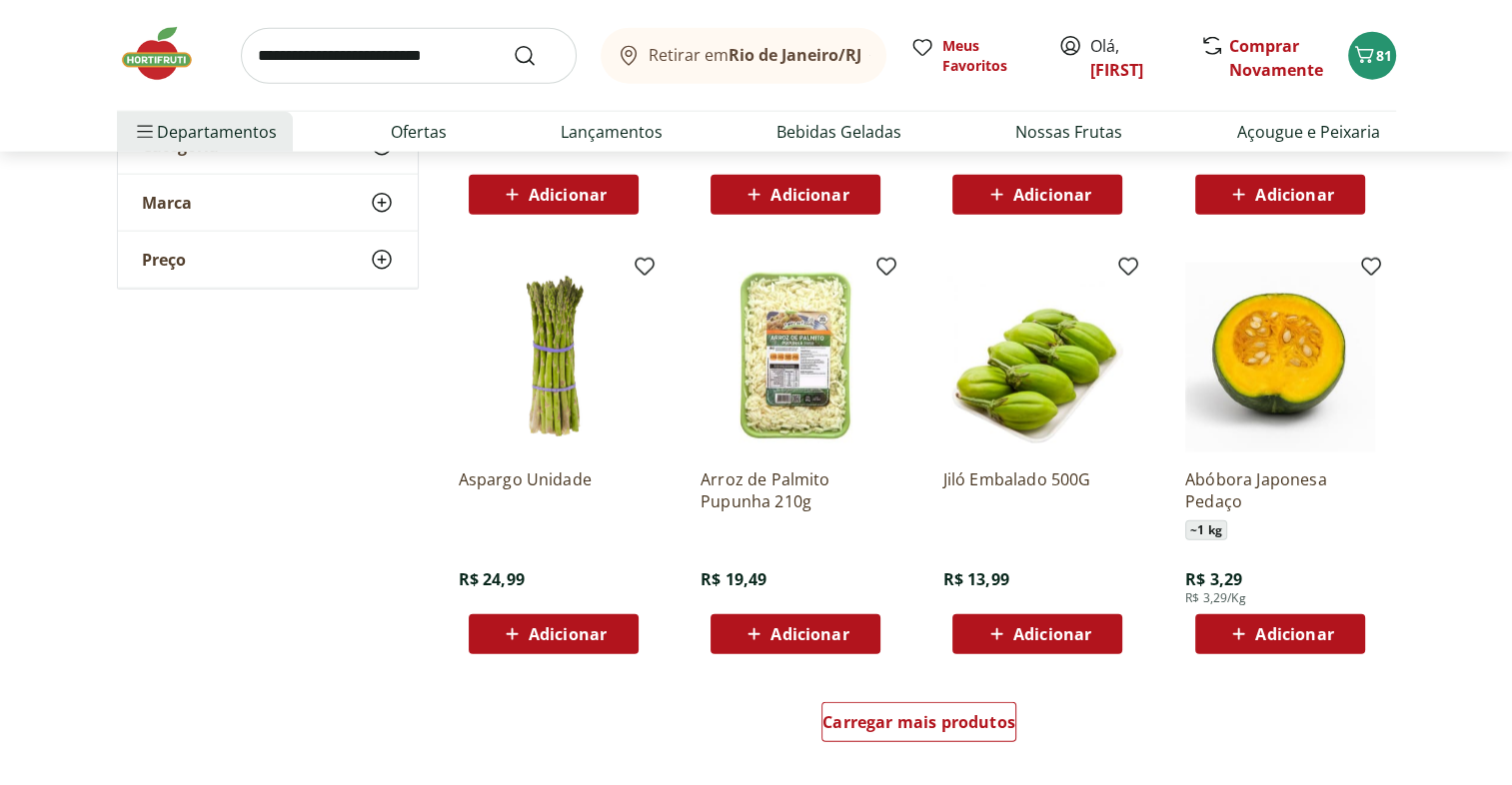 scroll, scrollTop: 5036, scrollLeft: 0, axis: vertical 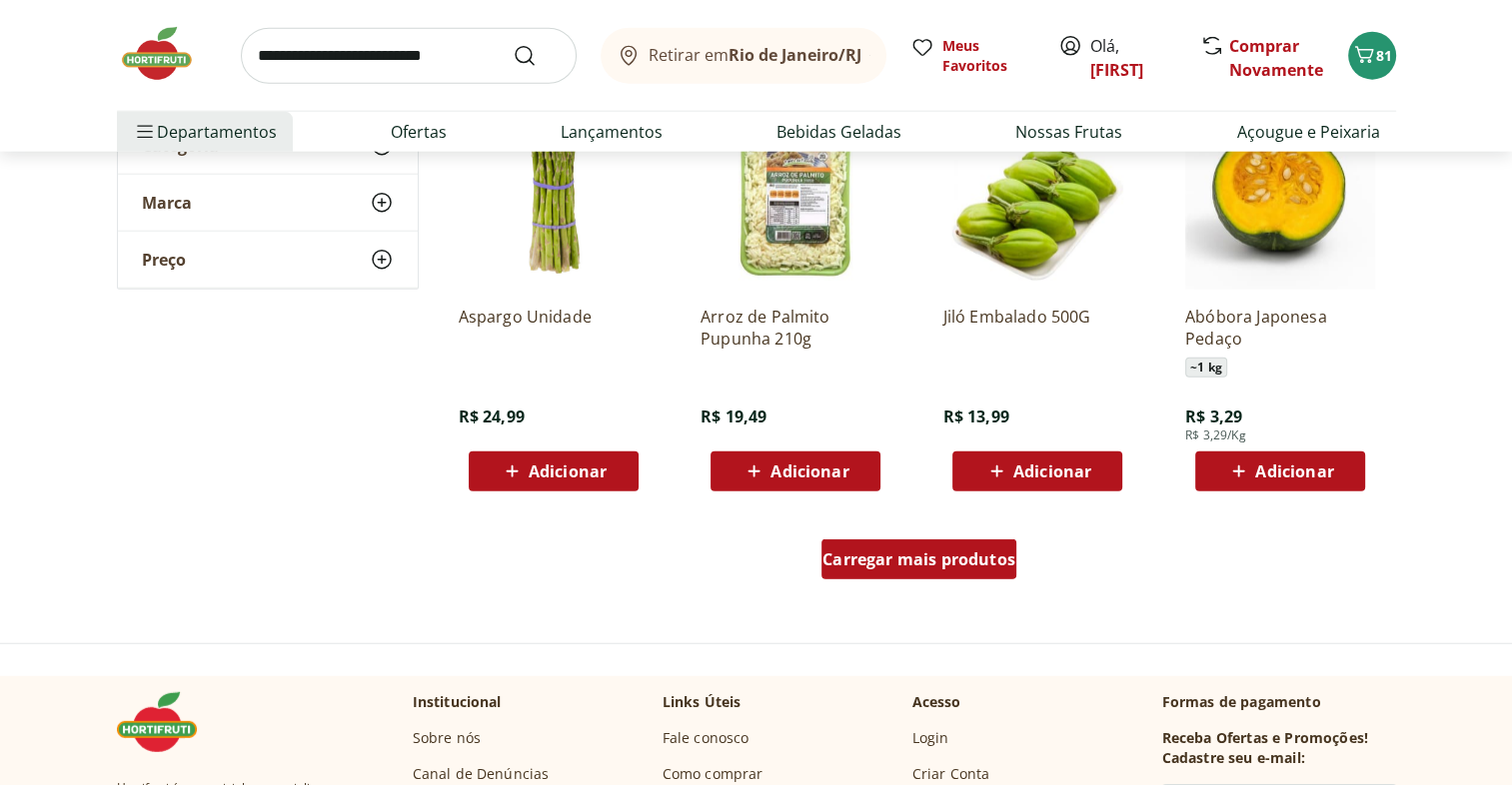 click on "Carregar mais produtos" at bounding box center [918, 559] 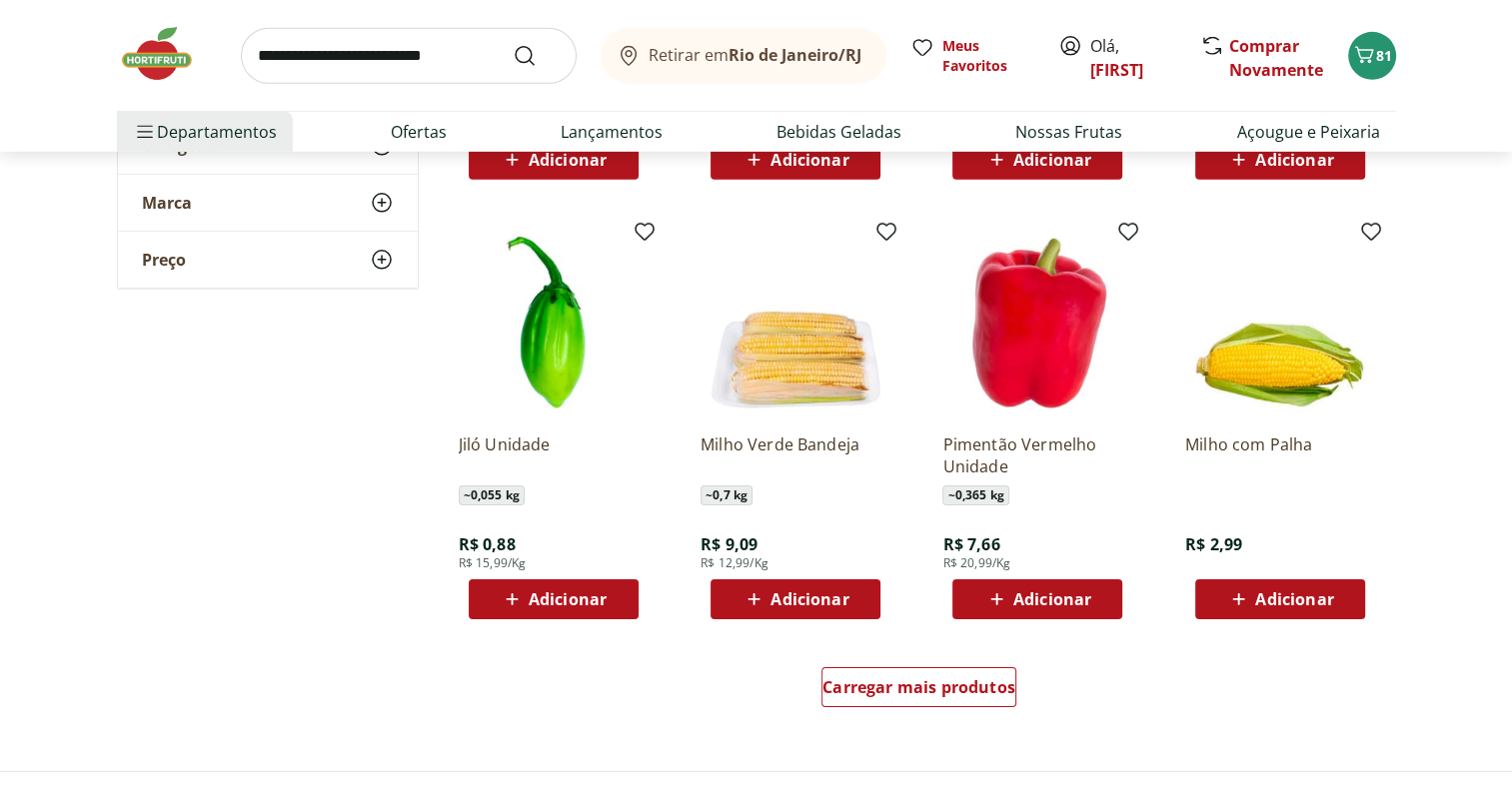 scroll, scrollTop: 6215, scrollLeft: 0, axis: vertical 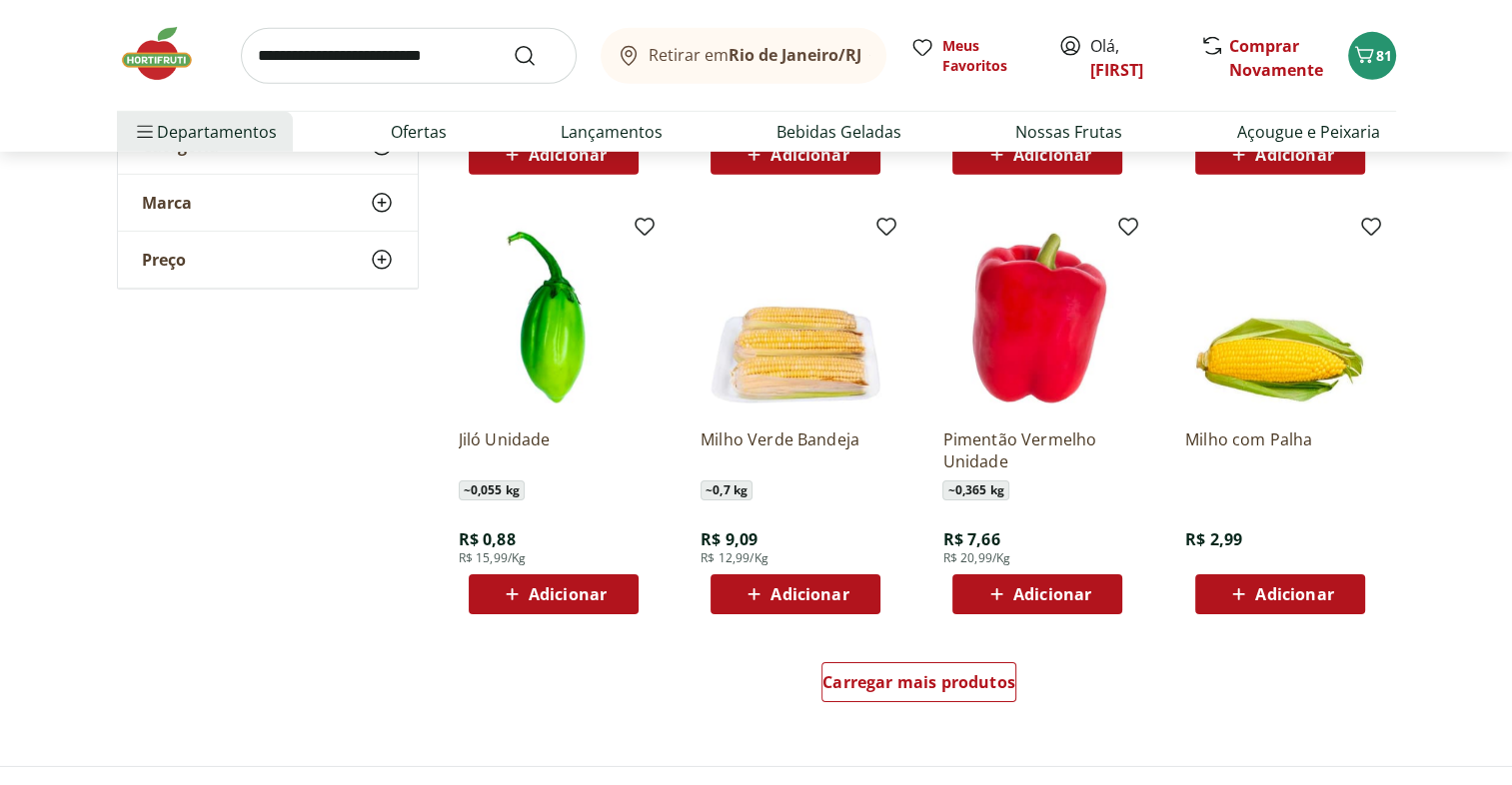 click on "Adicionar" at bounding box center (795, 594) 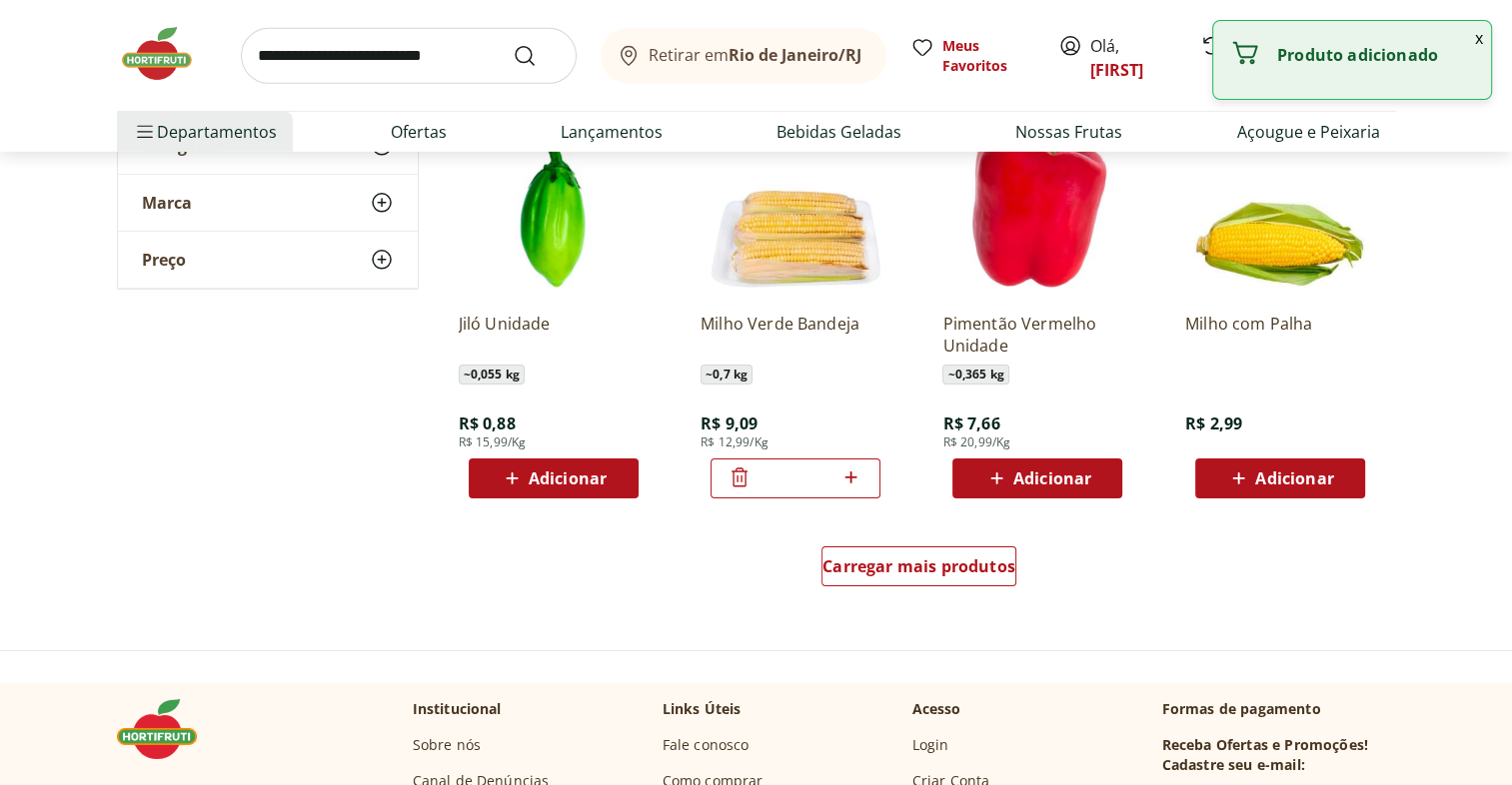 scroll, scrollTop: 6336, scrollLeft: 0, axis: vertical 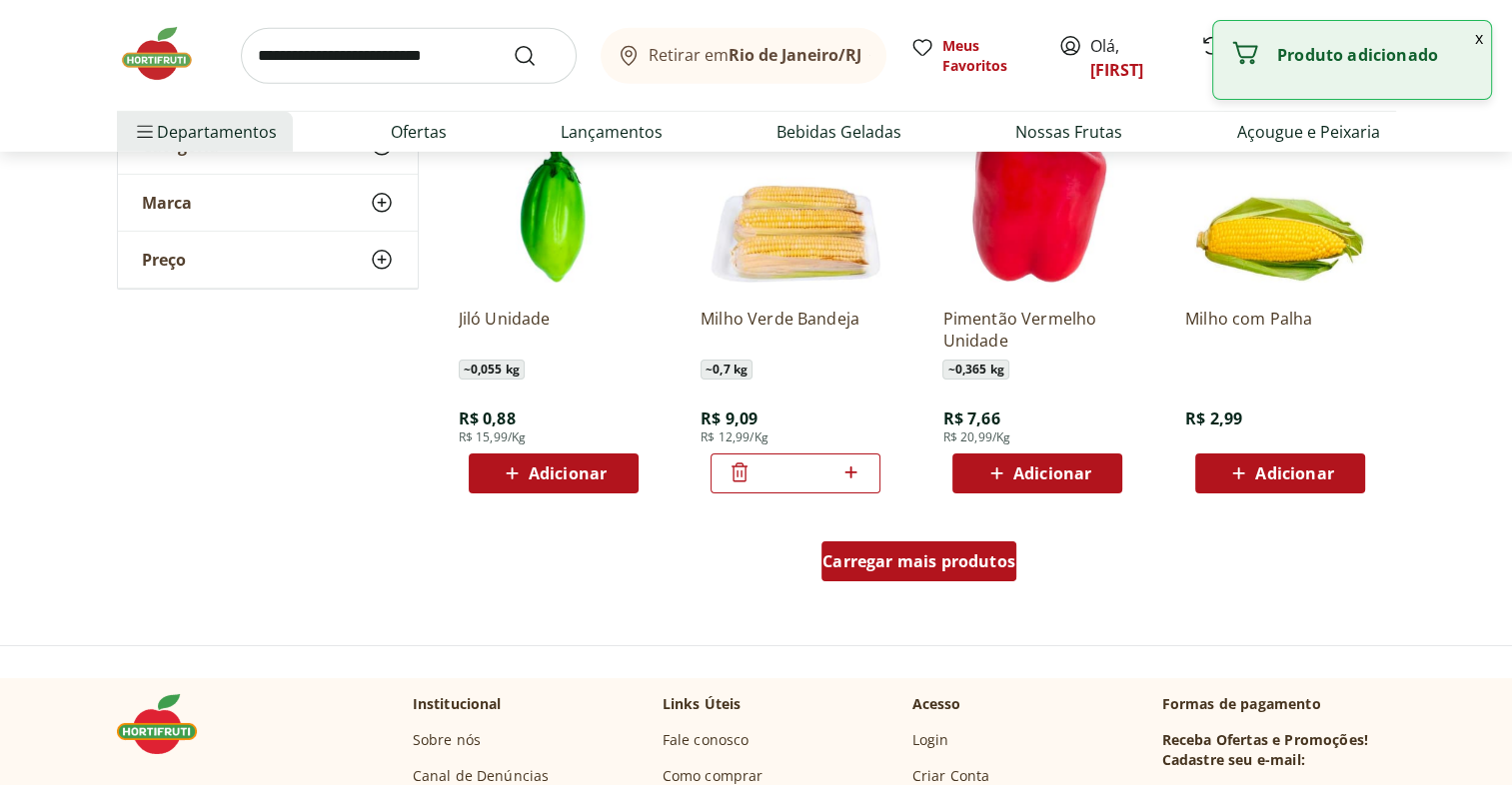 click on "Carregar mais produtos" at bounding box center (918, 561) 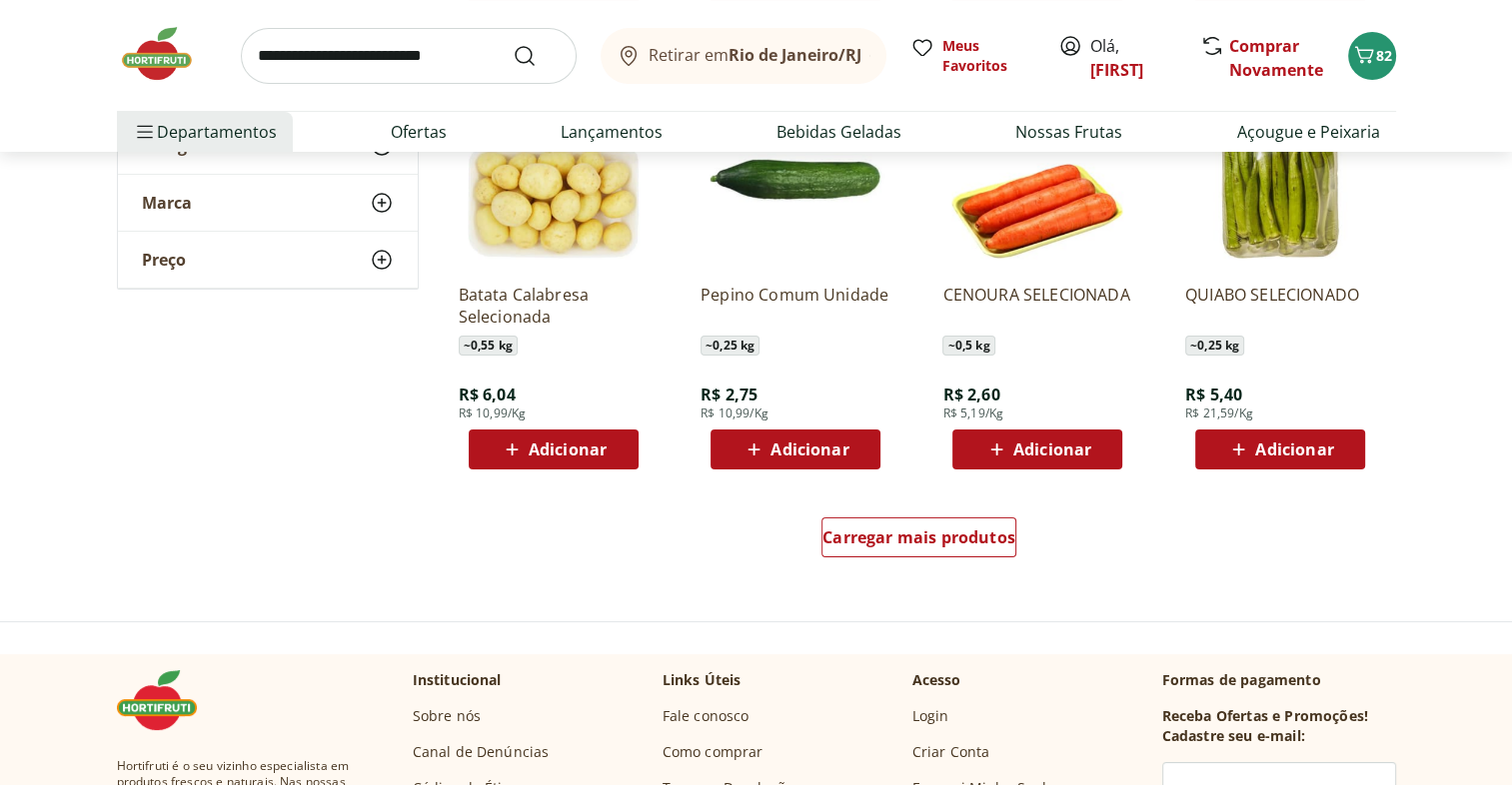 scroll, scrollTop: 7668, scrollLeft: 0, axis: vertical 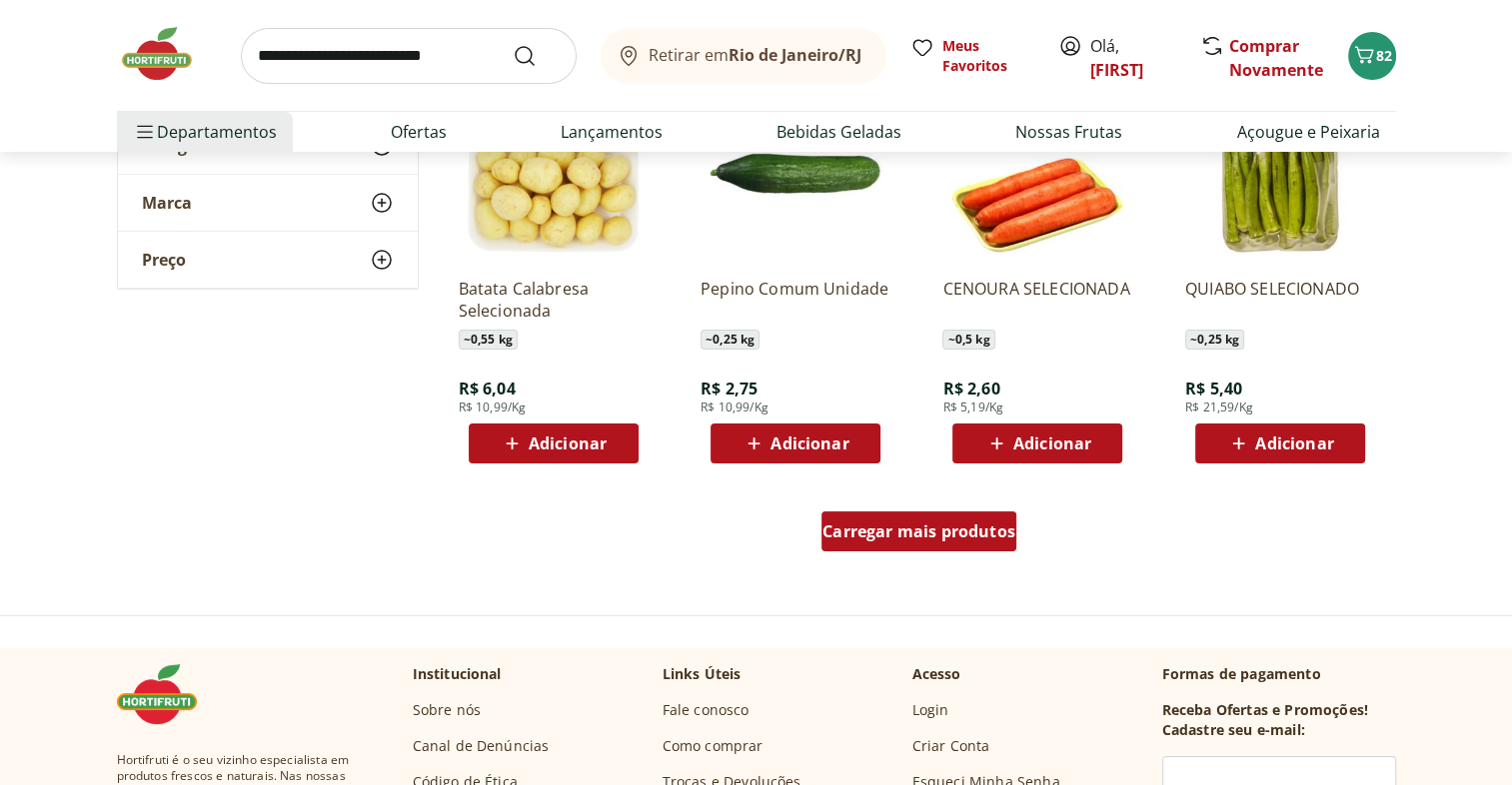 click on "Carregar mais produtos" at bounding box center (918, 531) 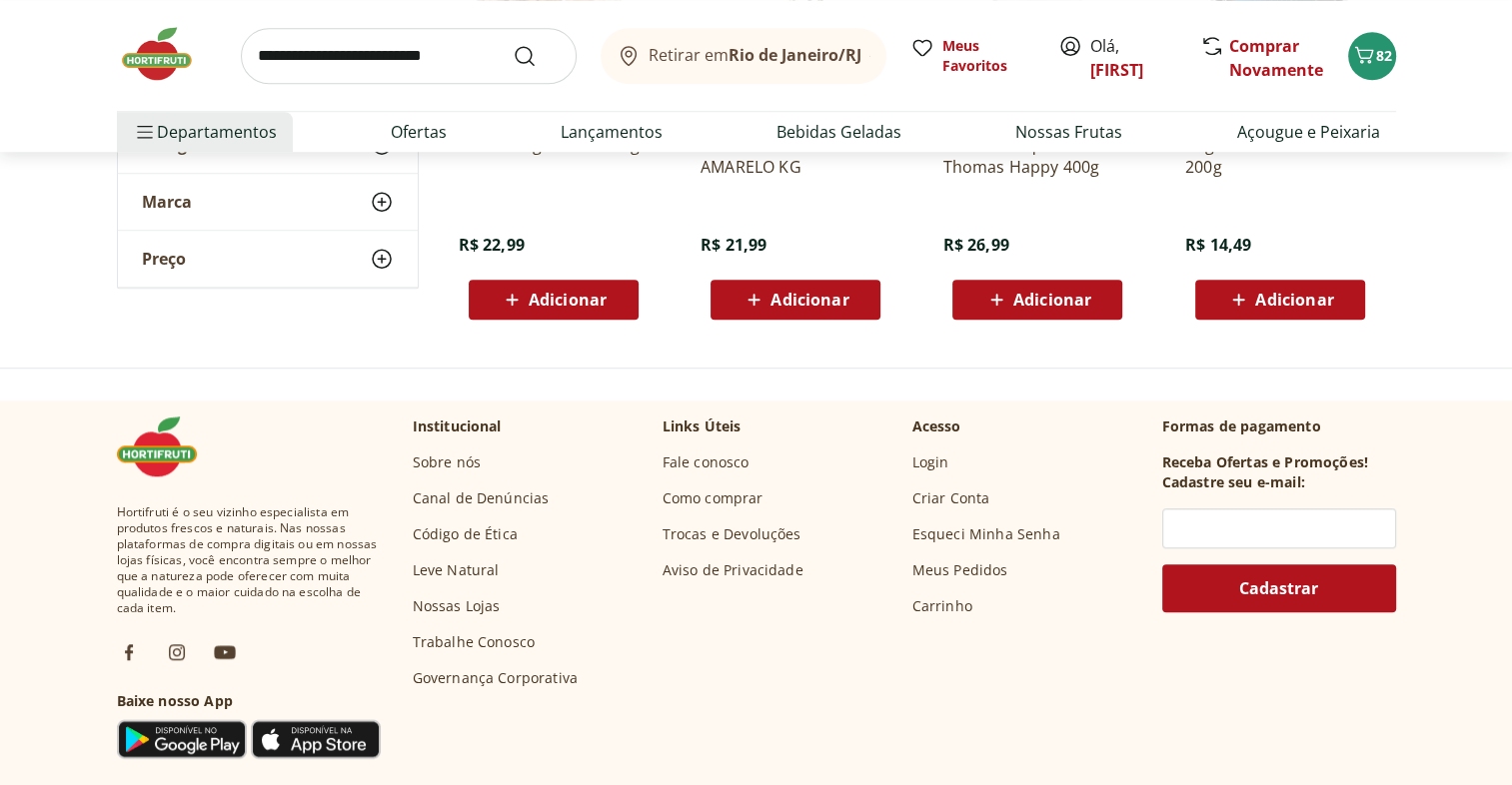 scroll, scrollTop: 9134, scrollLeft: 0, axis: vertical 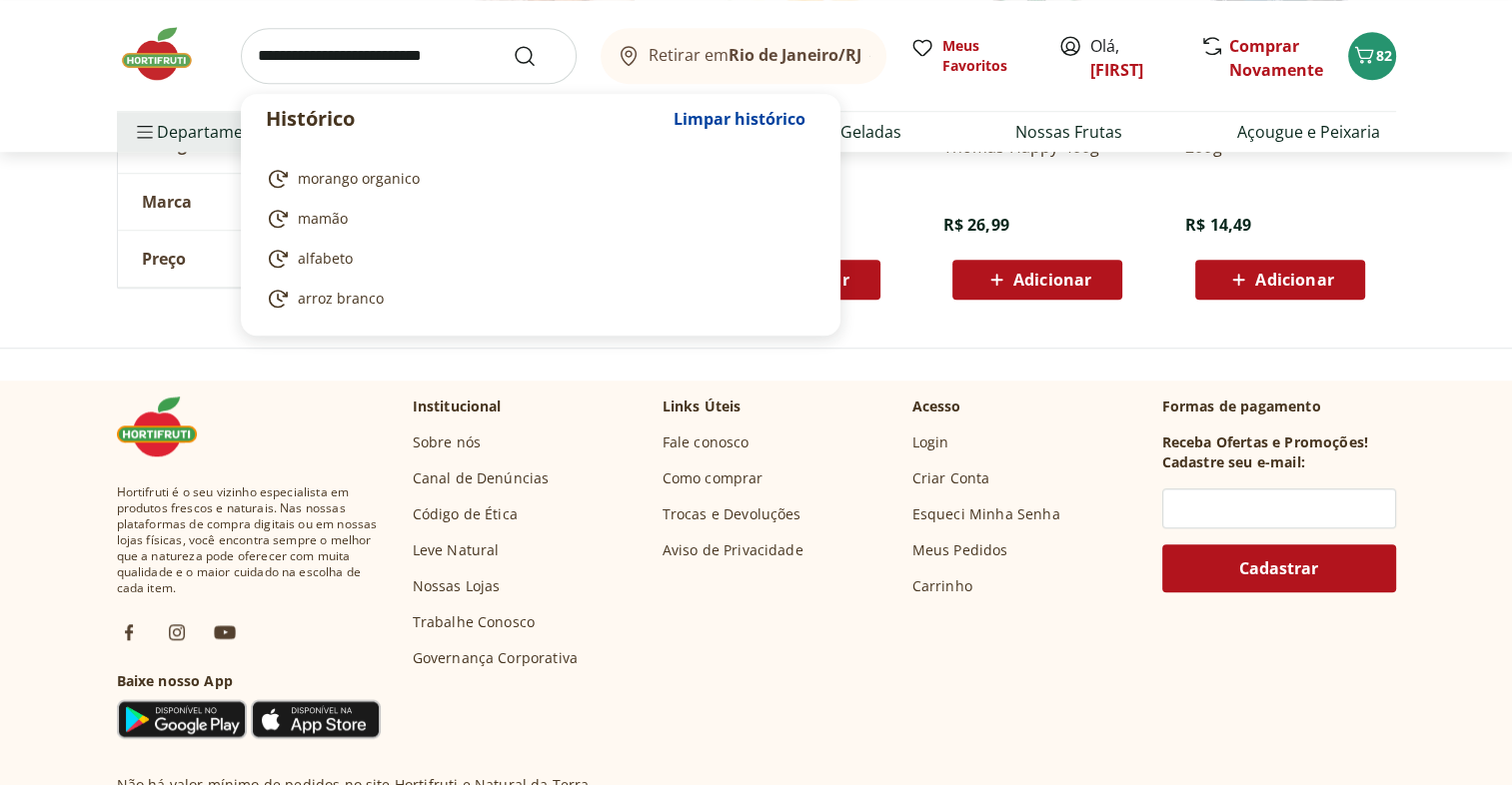 click at bounding box center [409, 56] 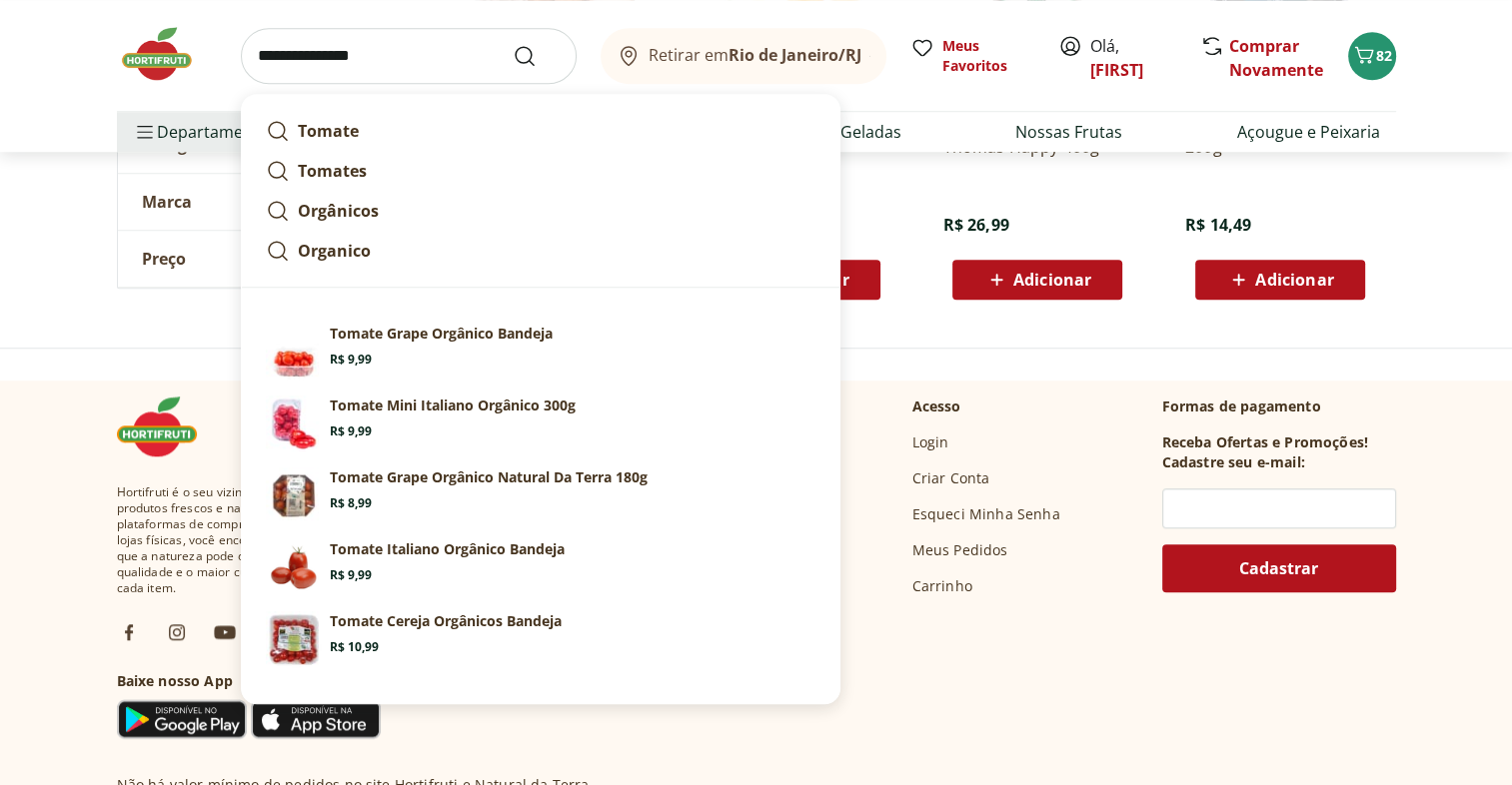 type on "**********" 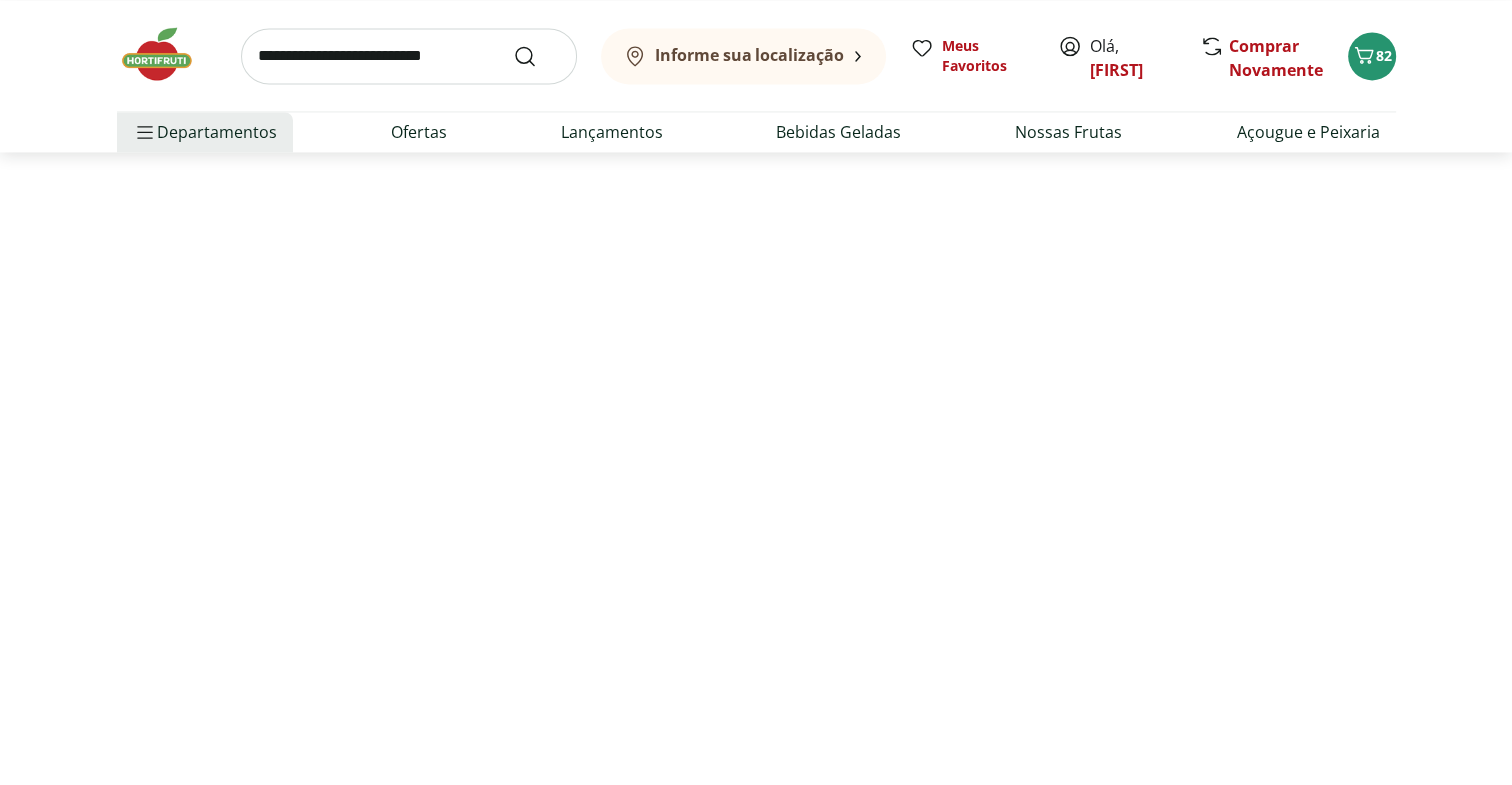 scroll, scrollTop: 0, scrollLeft: 0, axis: both 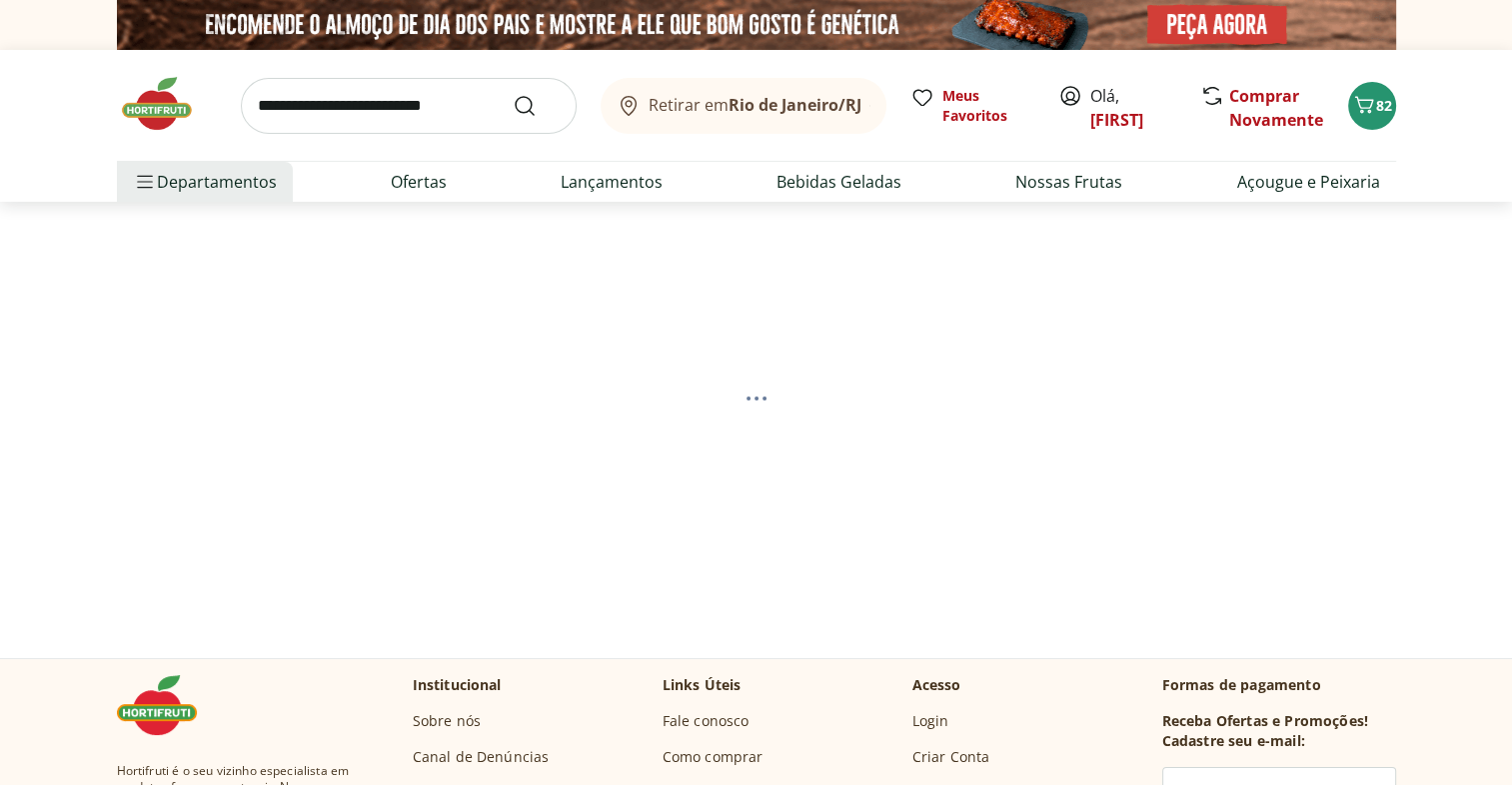 select on "**********" 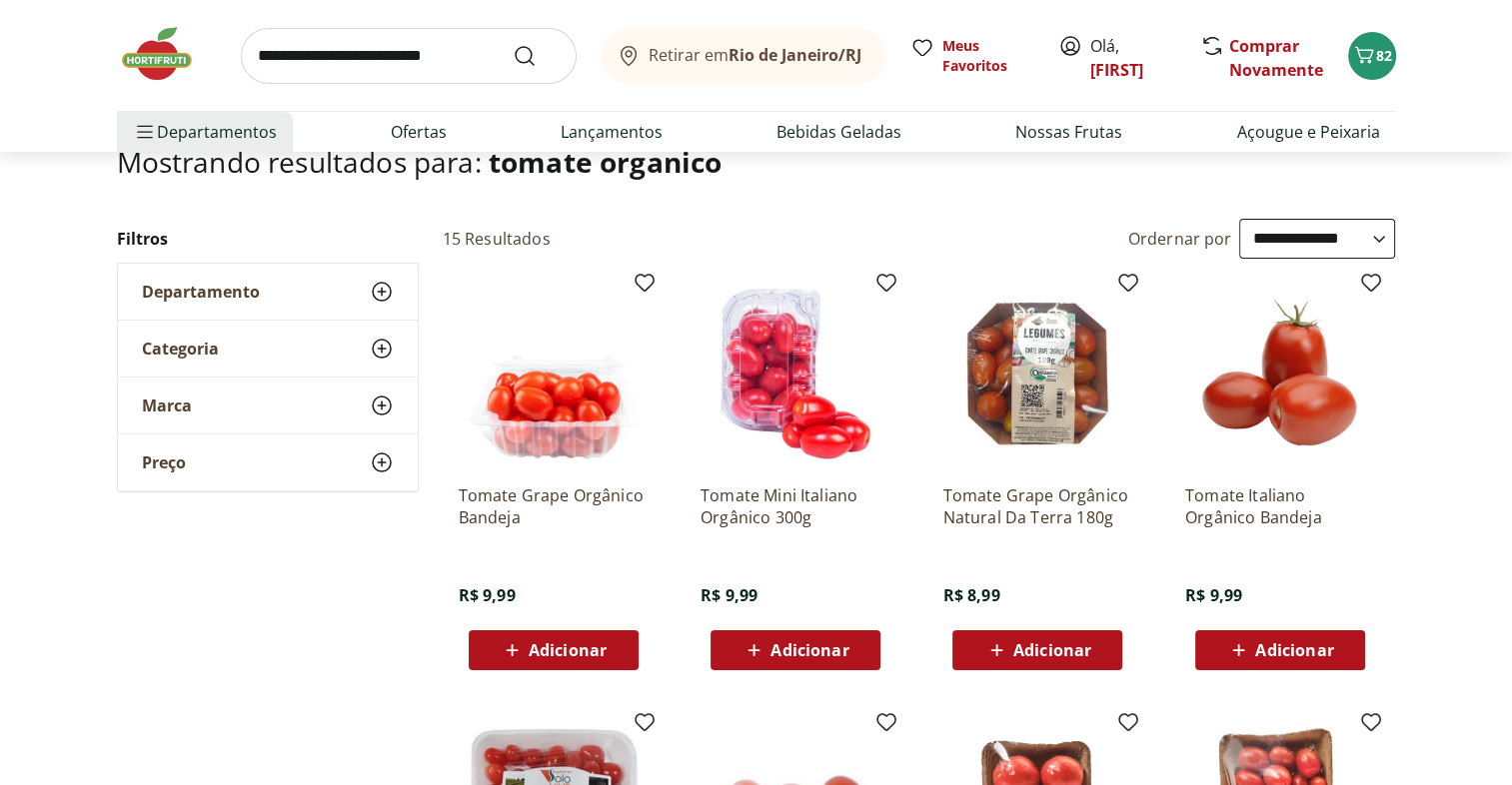 scroll, scrollTop: 143, scrollLeft: 0, axis: vertical 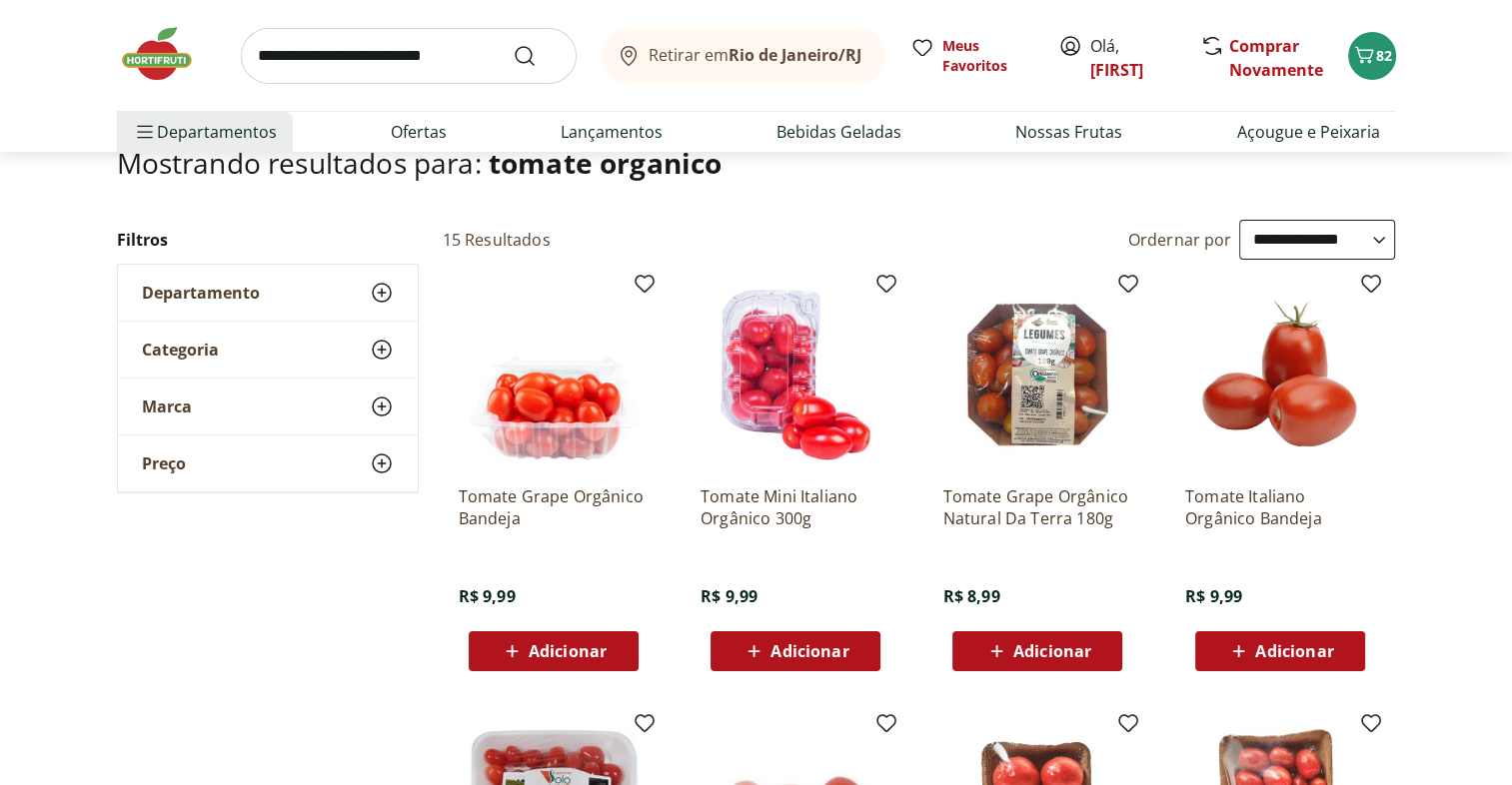 click on "Adicionar" at bounding box center [554, 651] 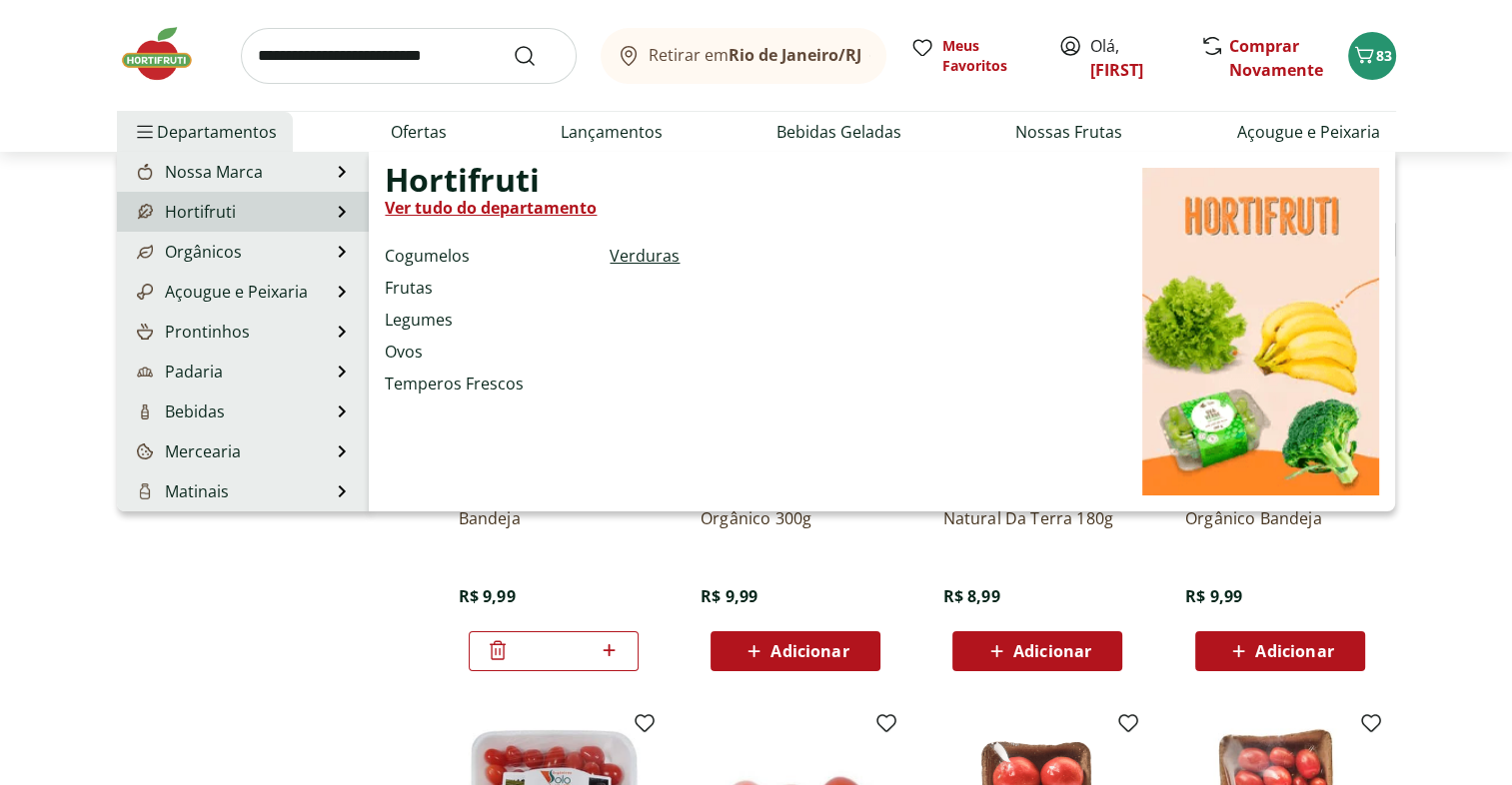 click on "Verduras" at bounding box center (645, 256) 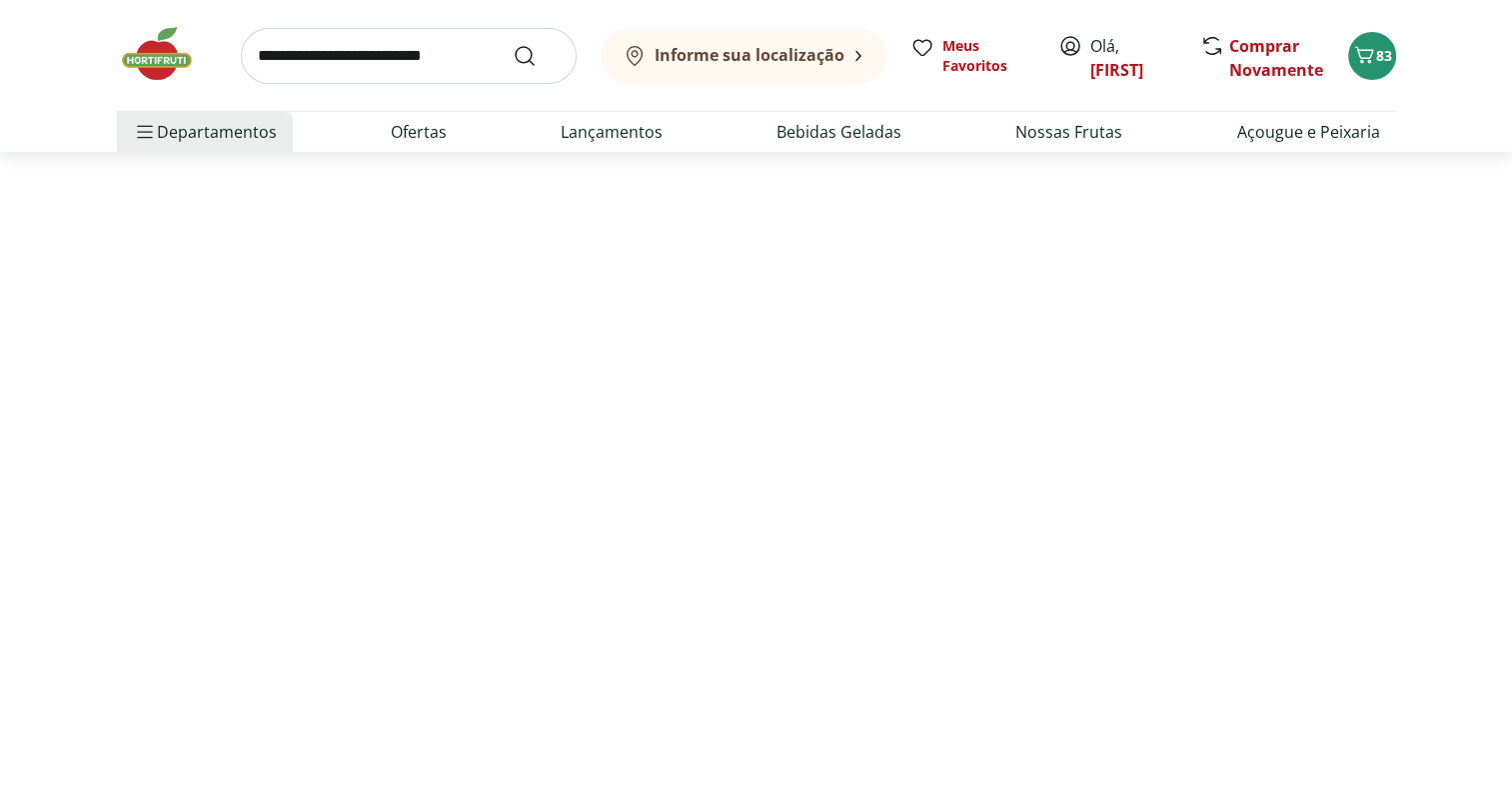 scroll, scrollTop: 0, scrollLeft: 0, axis: both 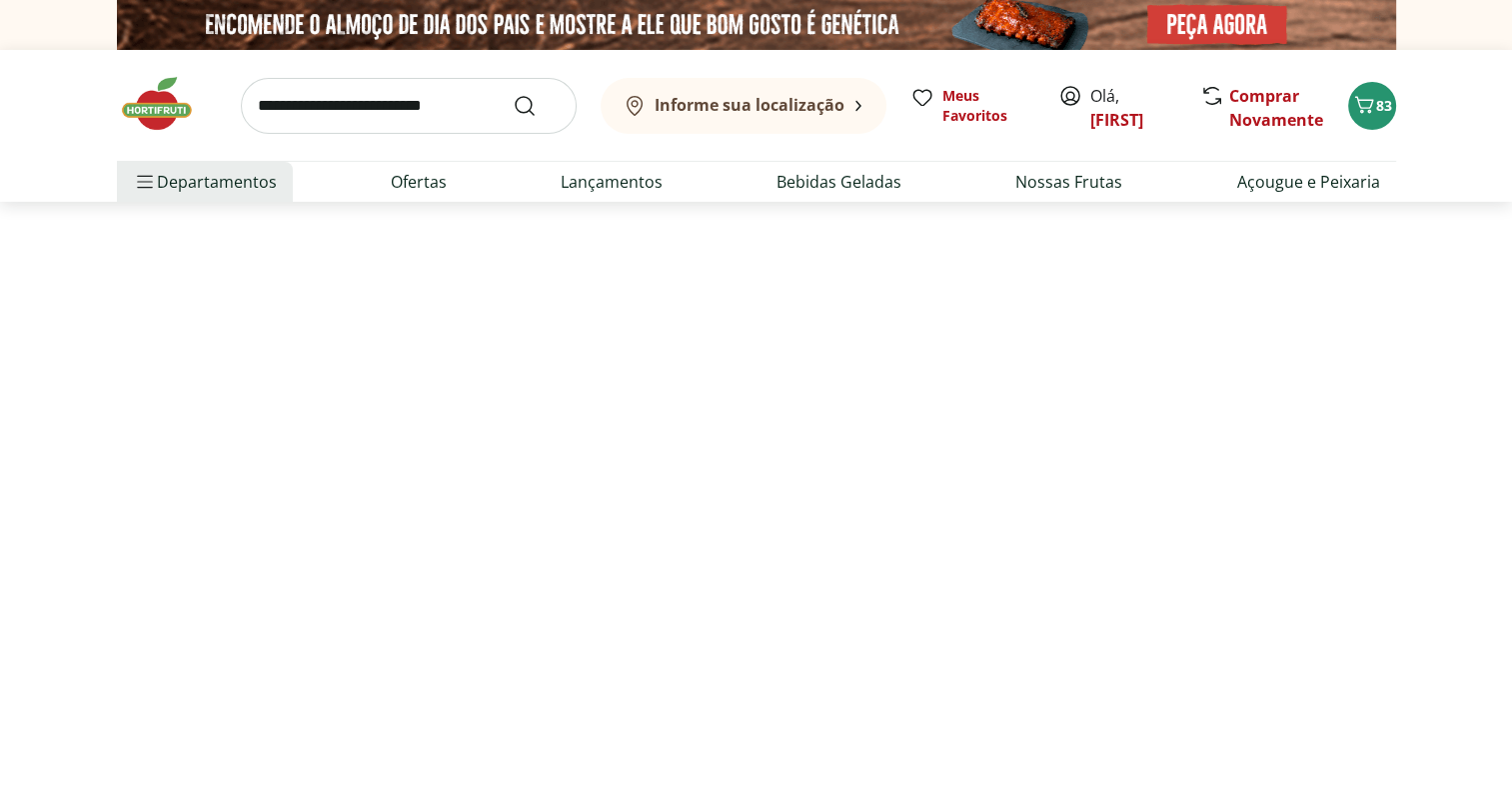 select on "**********" 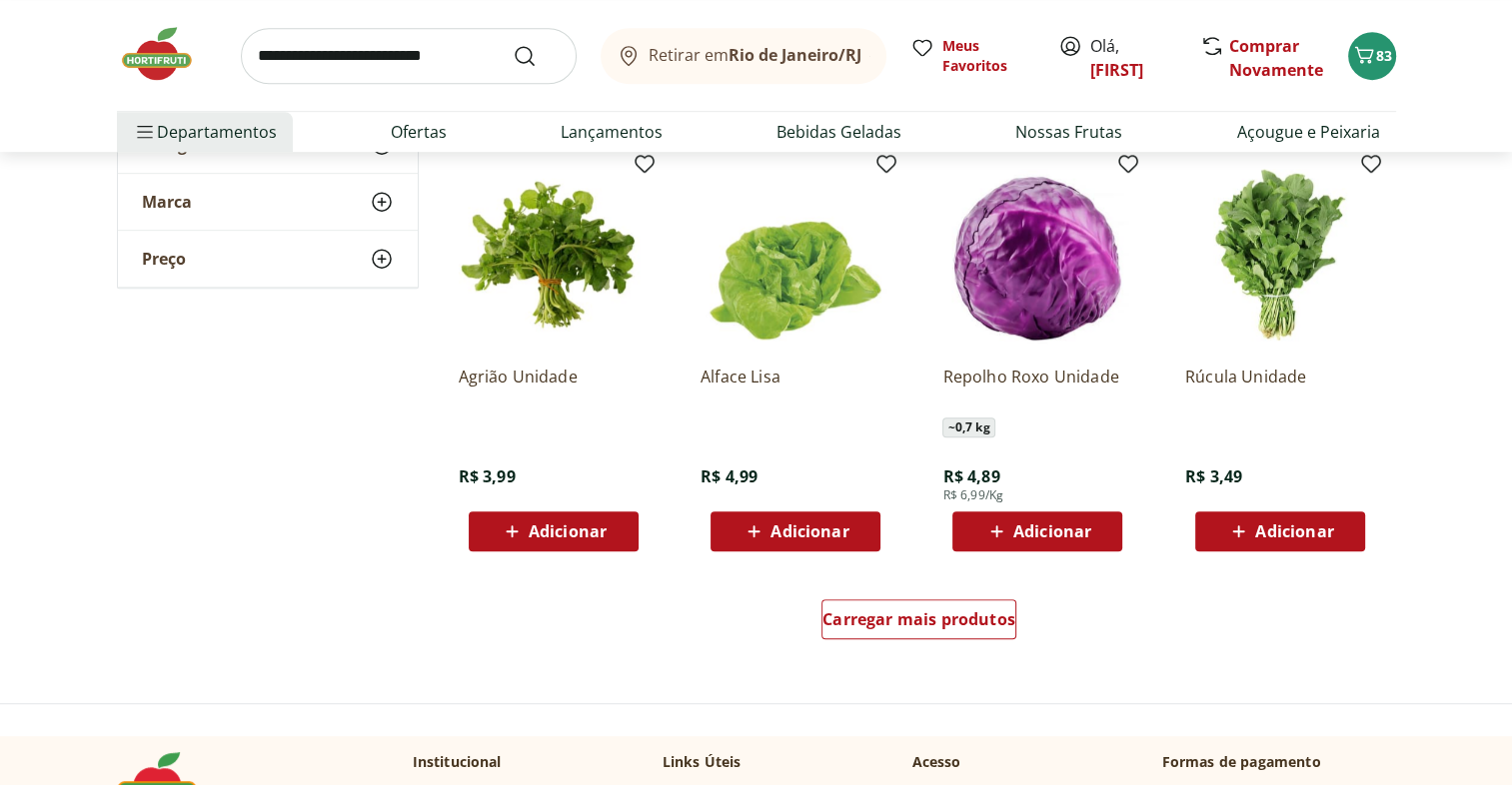 scroll, scrollTop: 1067, scrollLeft: 0, axis: vertical 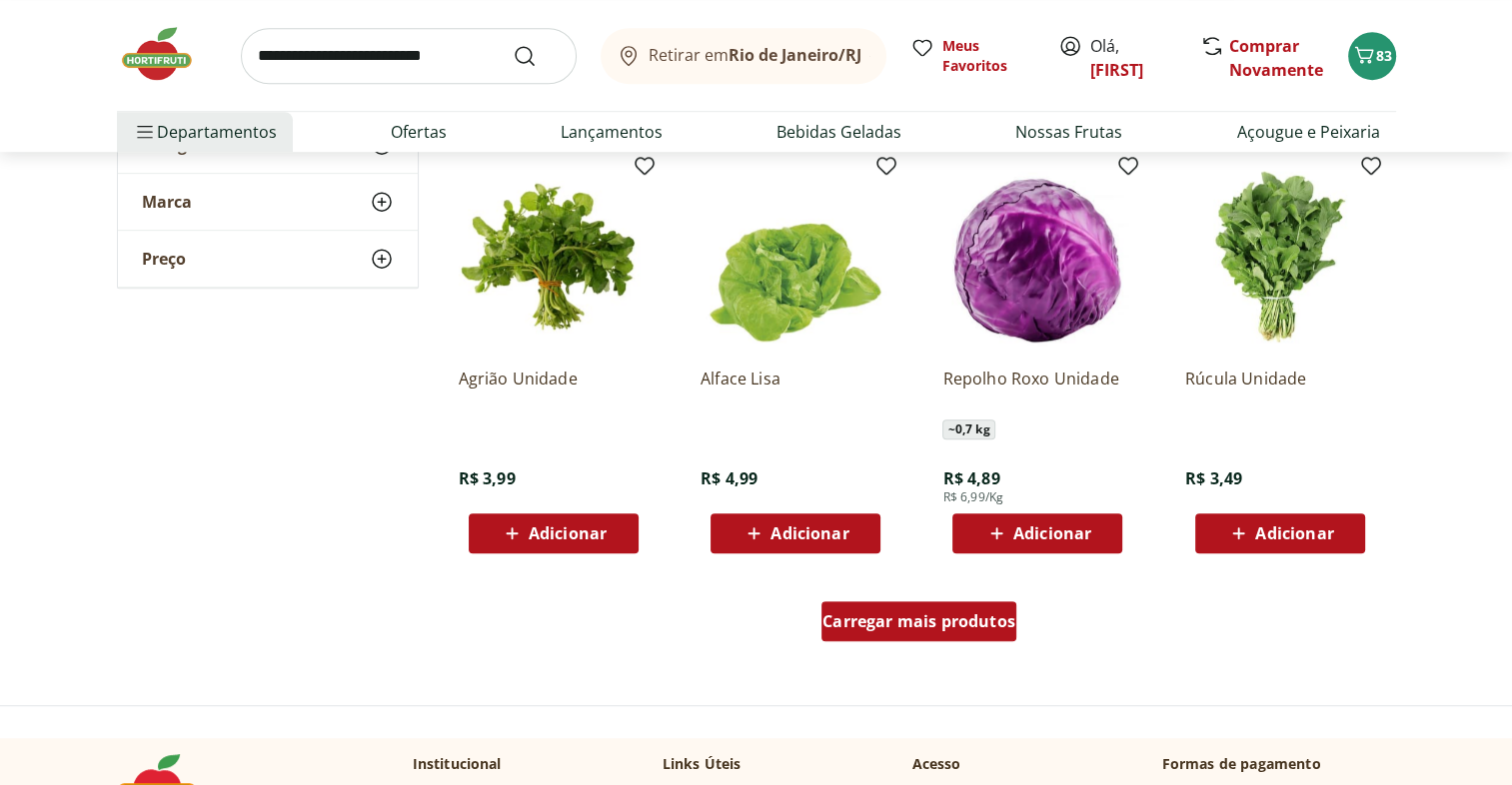 click on "Carregar mais produtos" at bounding box center (918, 621) 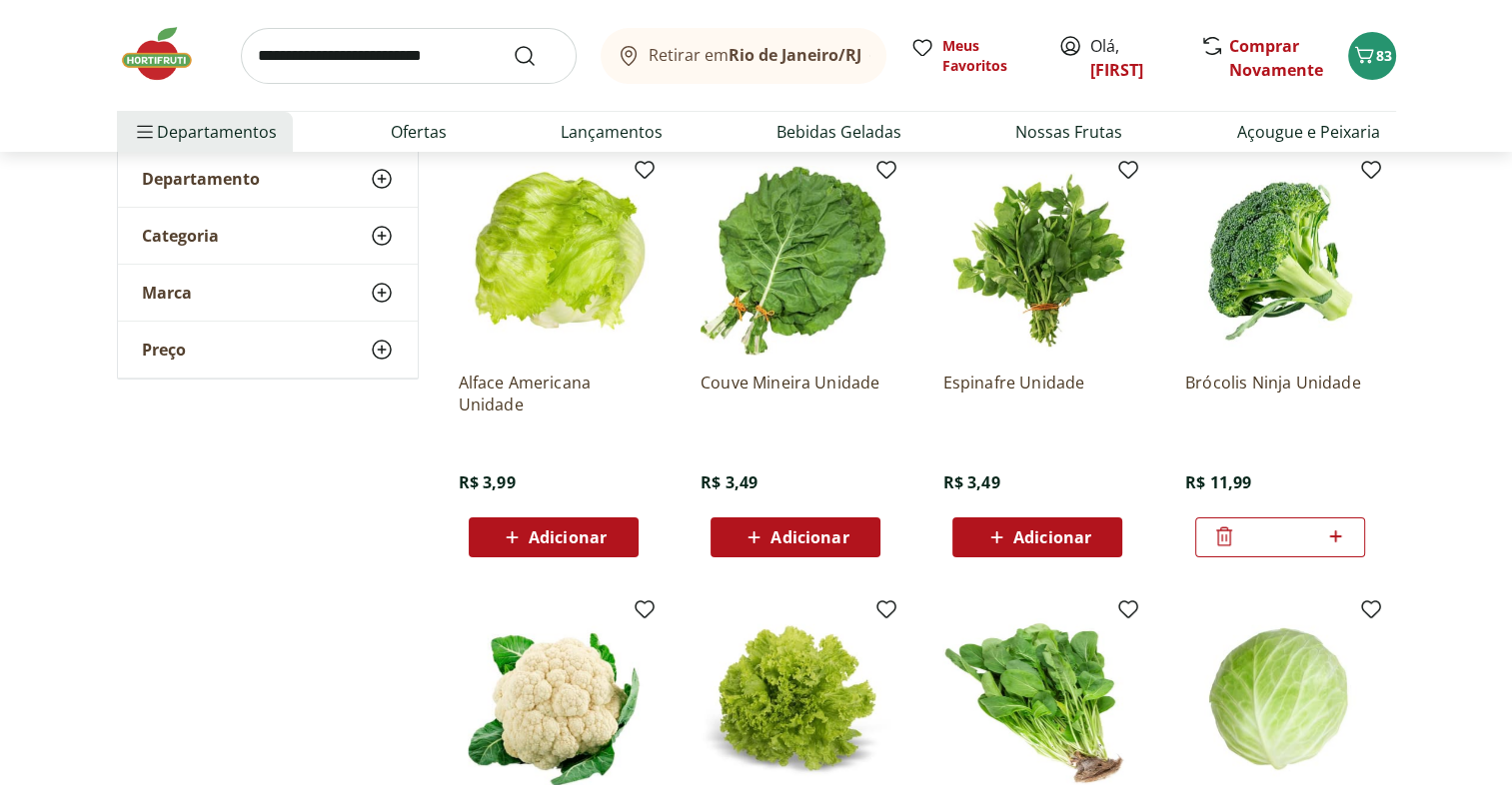 scroll, scrollTop: 183, scrollLeft: 0, axis: vertical 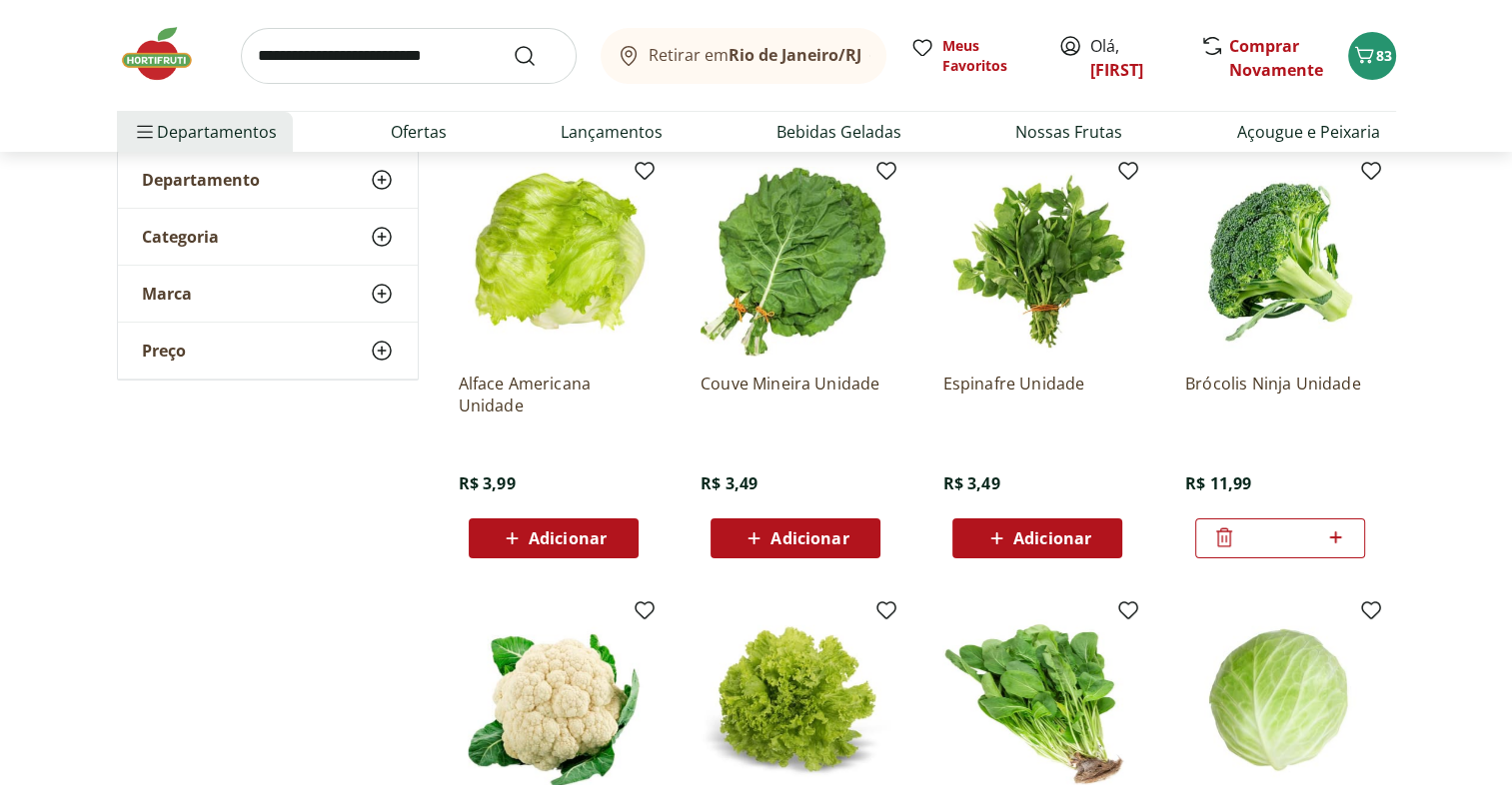 click on "Adicionar" at bounding box center (1037, 538) 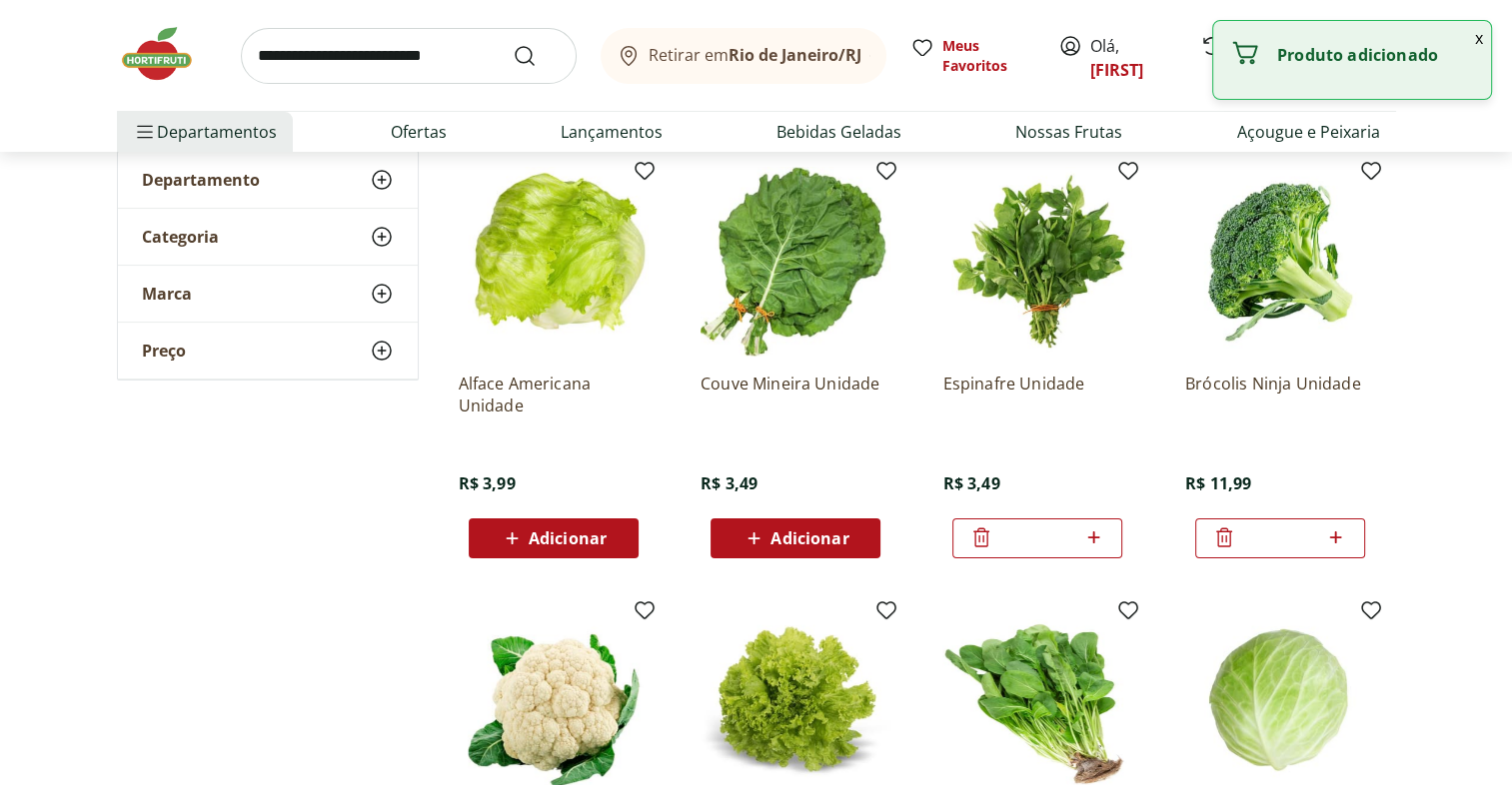 click 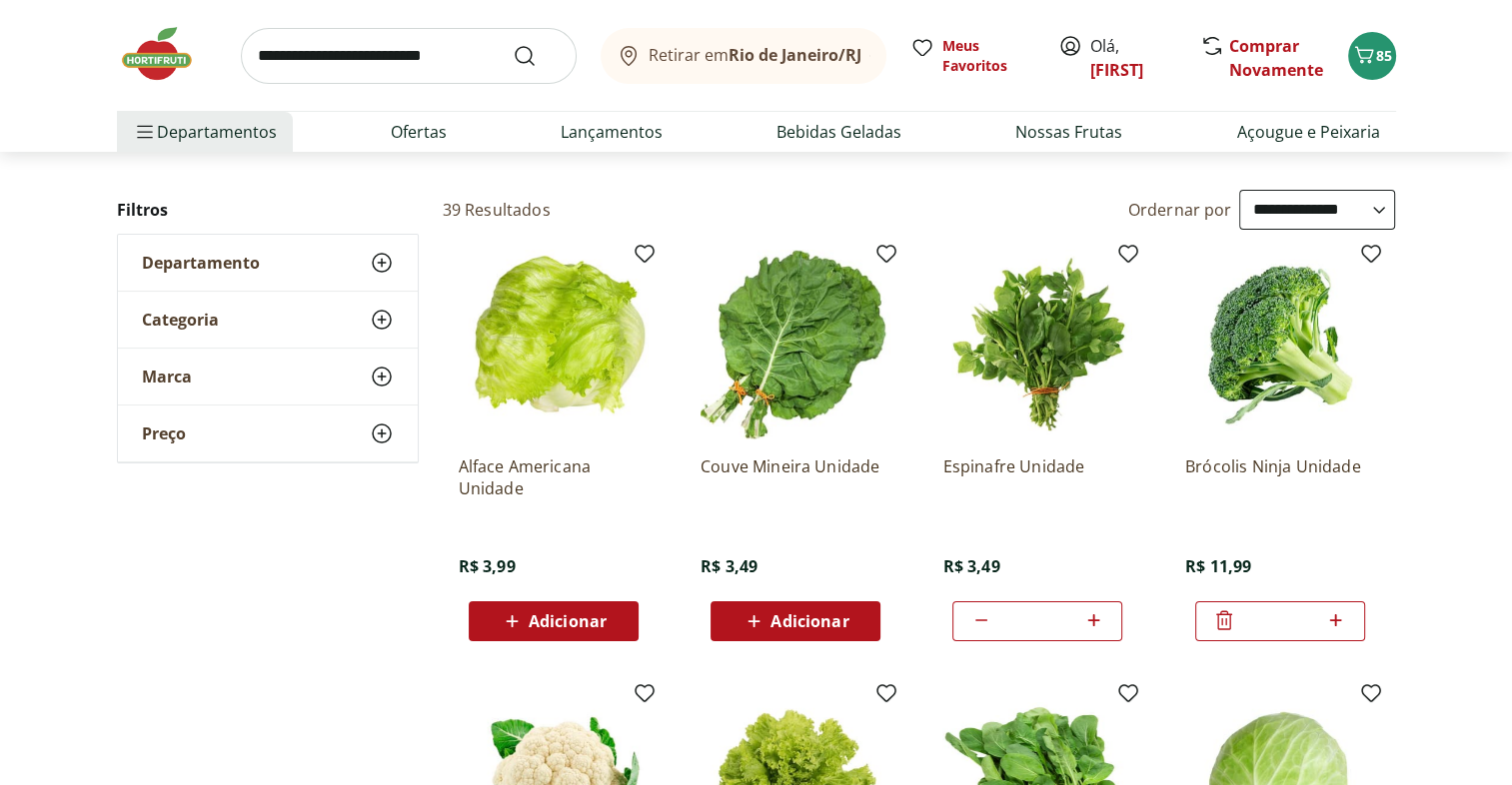 scroll, scrollTop: 102, scrollLeft: 0, axis: vertical 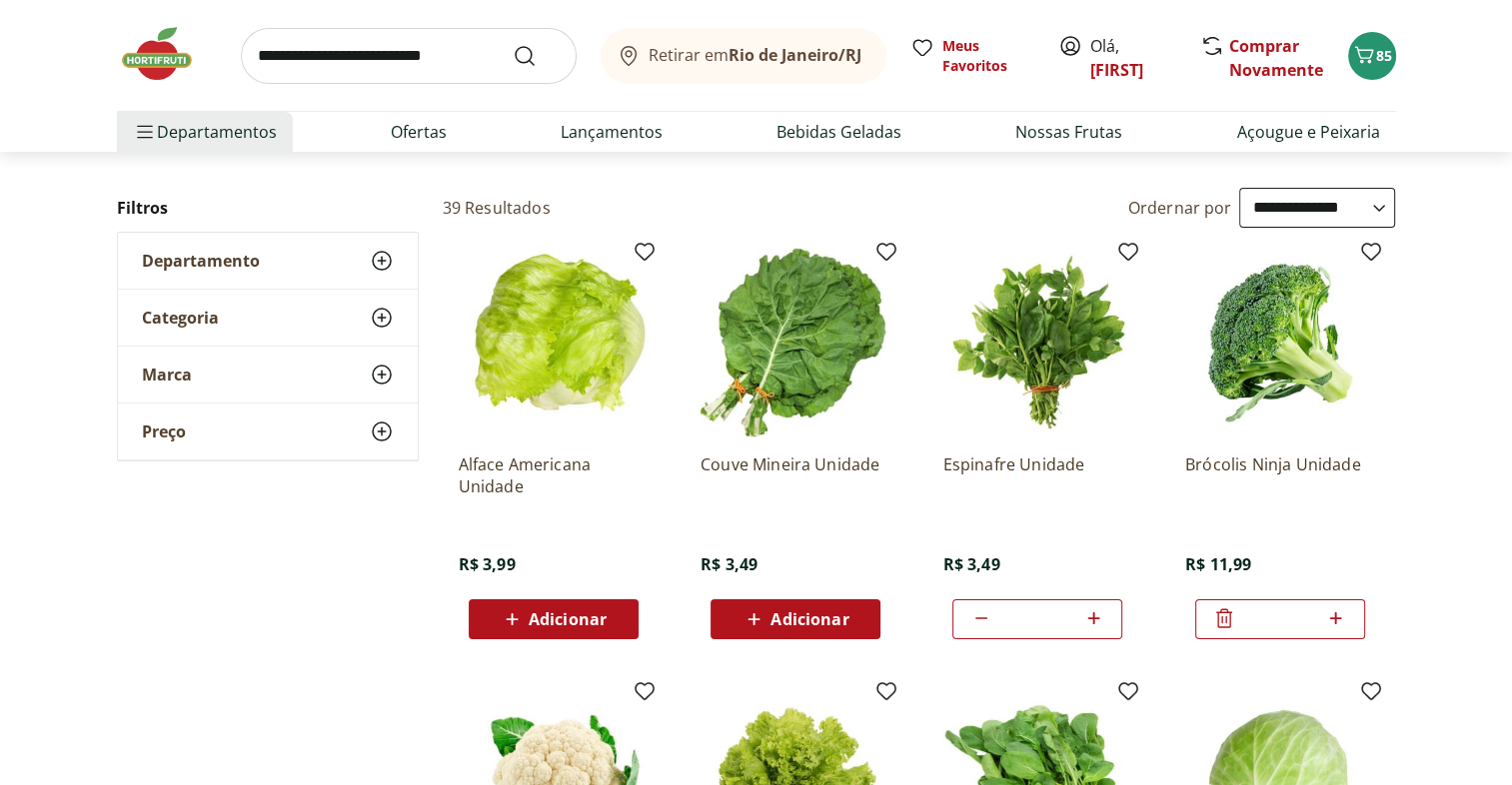 click 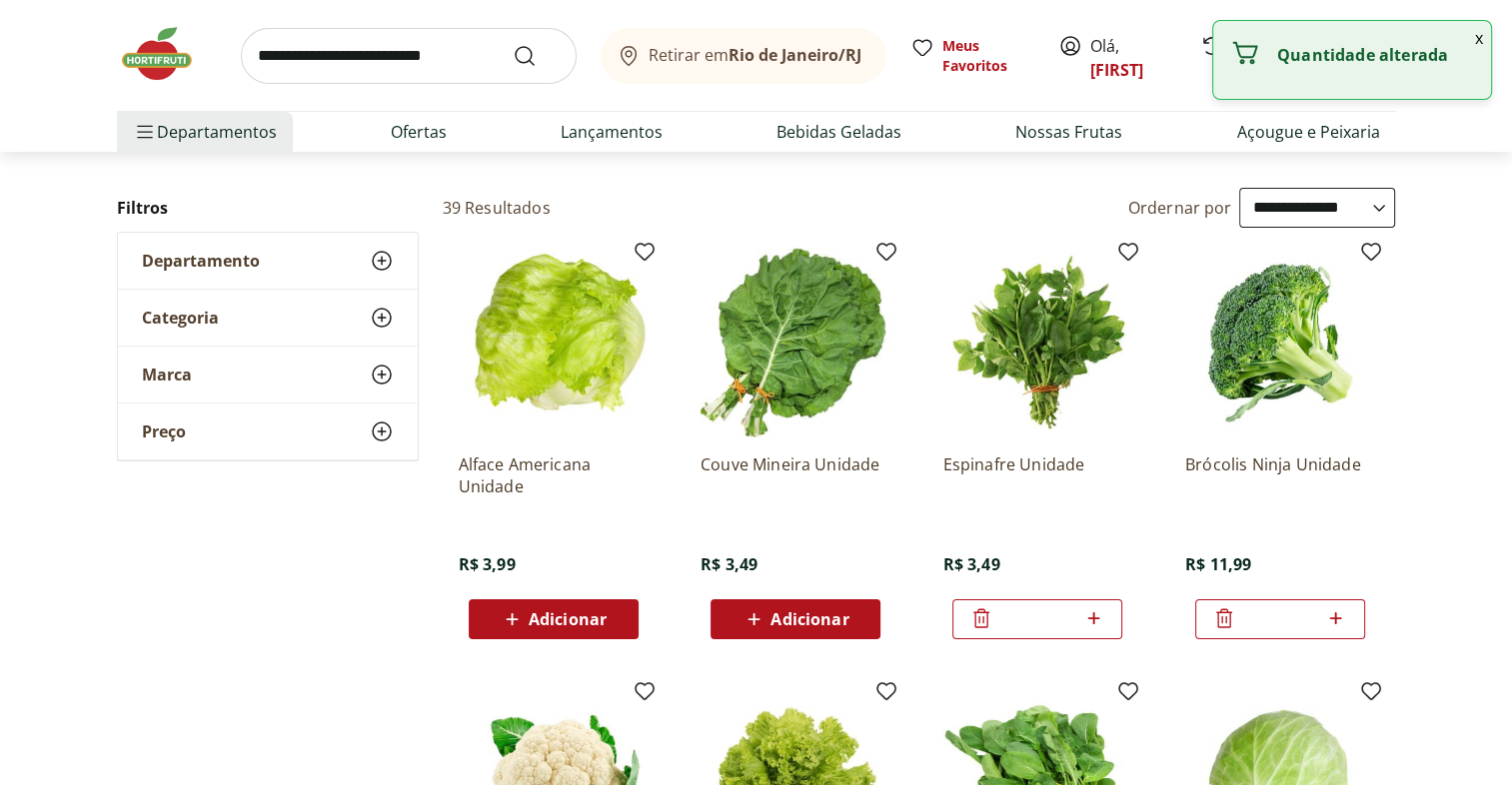 click 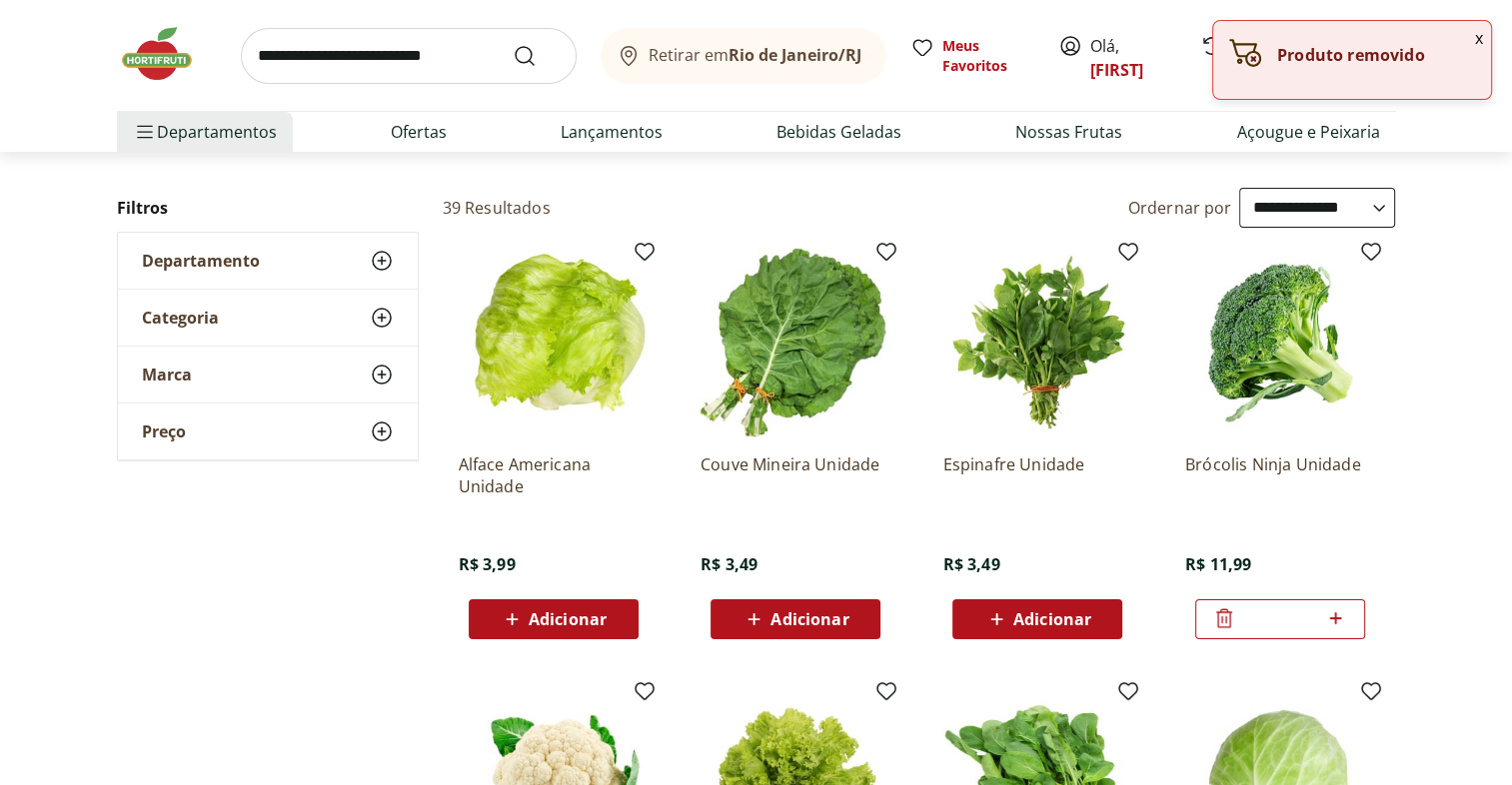 click on "Adicionar" at bounding box center (795, 619) 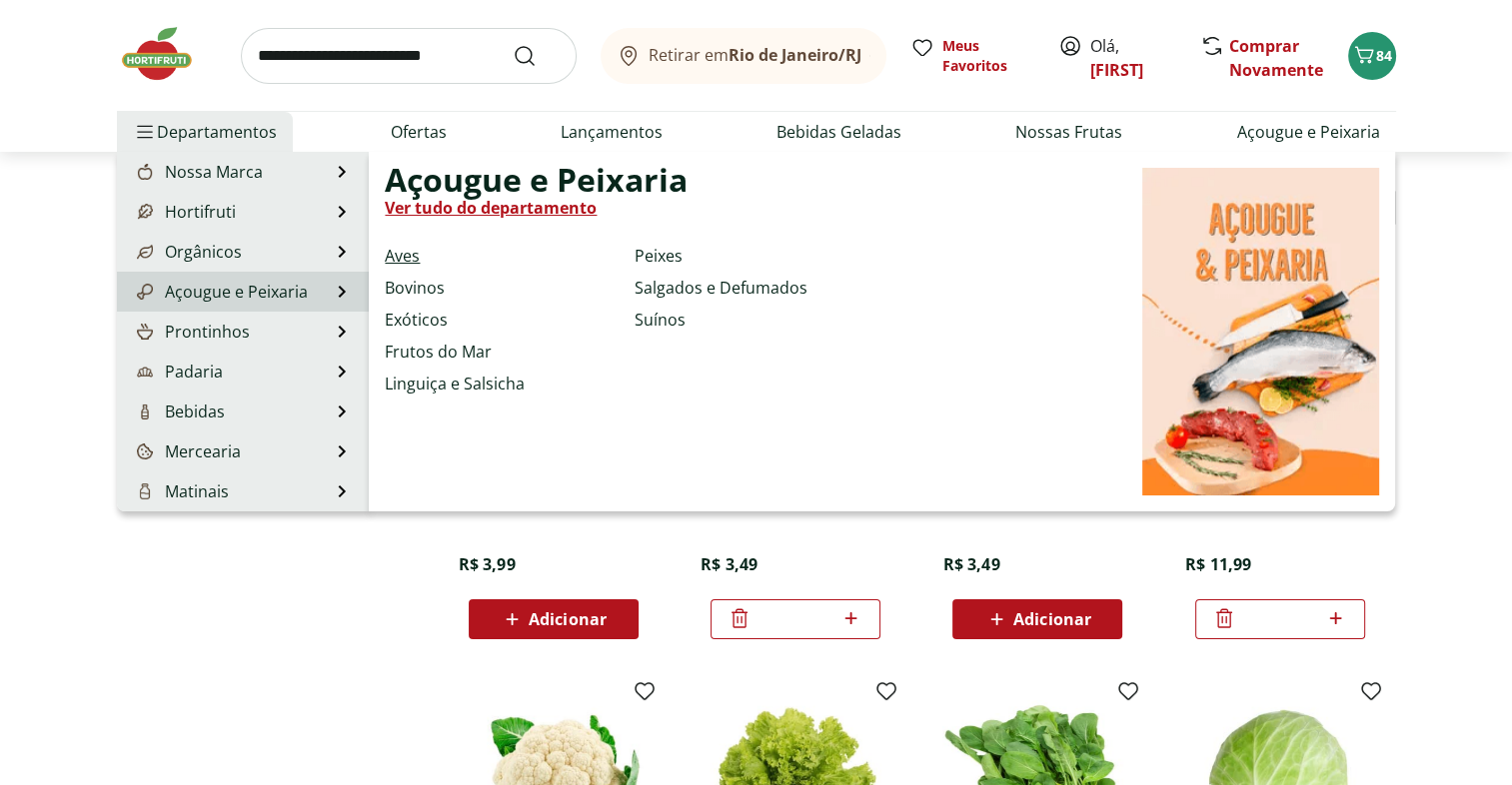 click on "Aves" at bounding box center (402, 256) 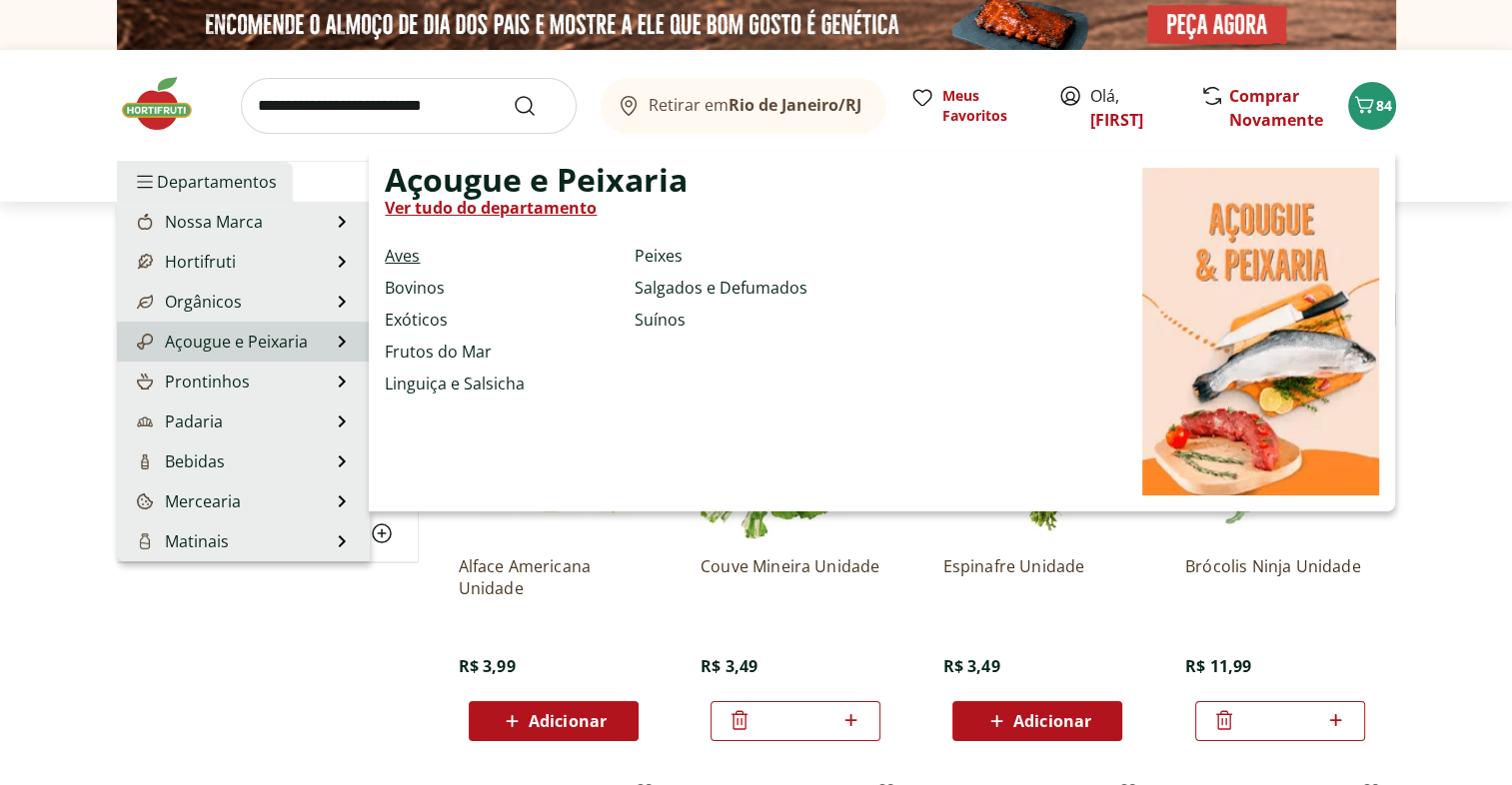 select on "**********" 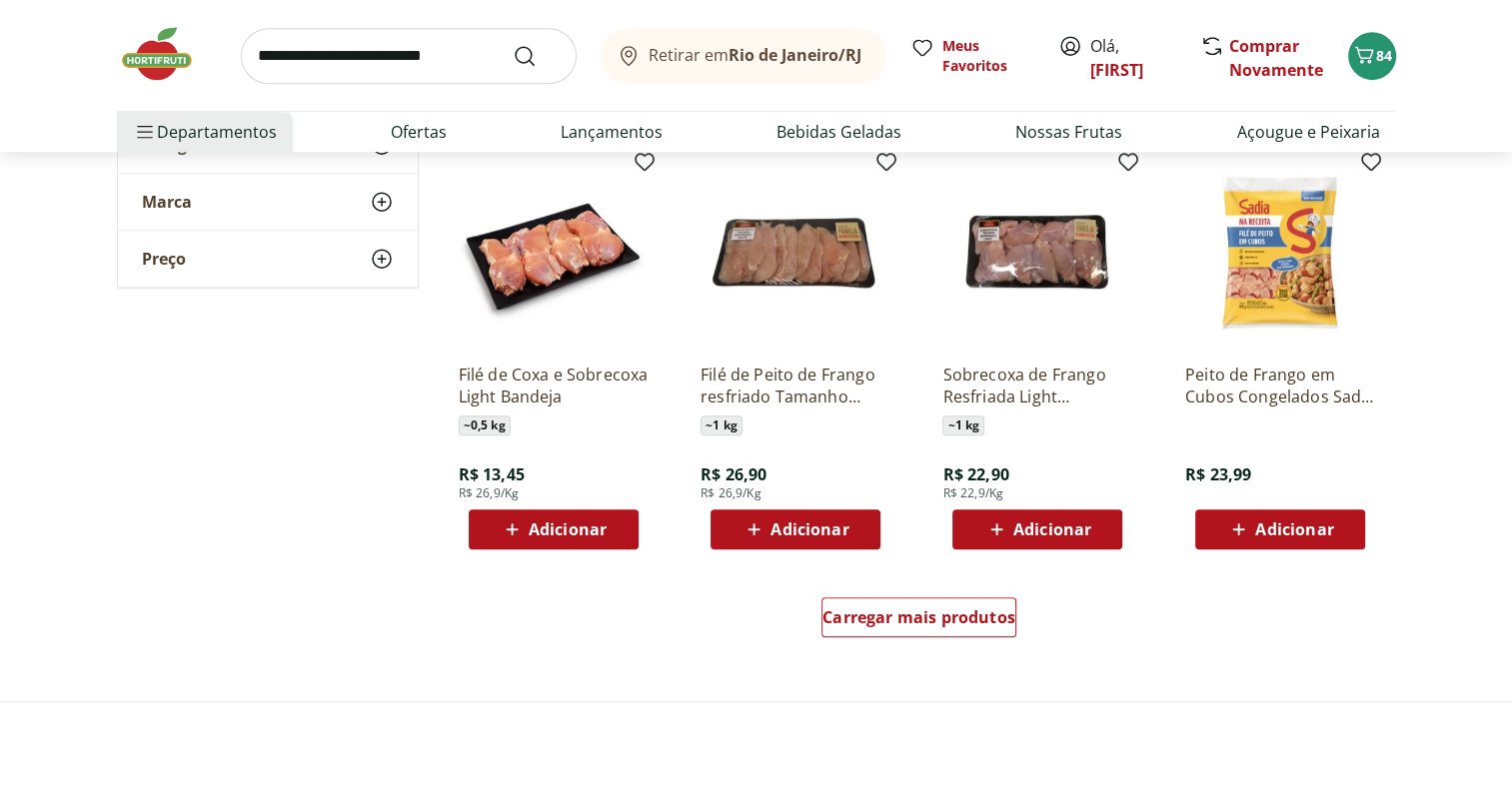 scroll, scrollTop: 1077, scrollLeft: 0, axis: vertical 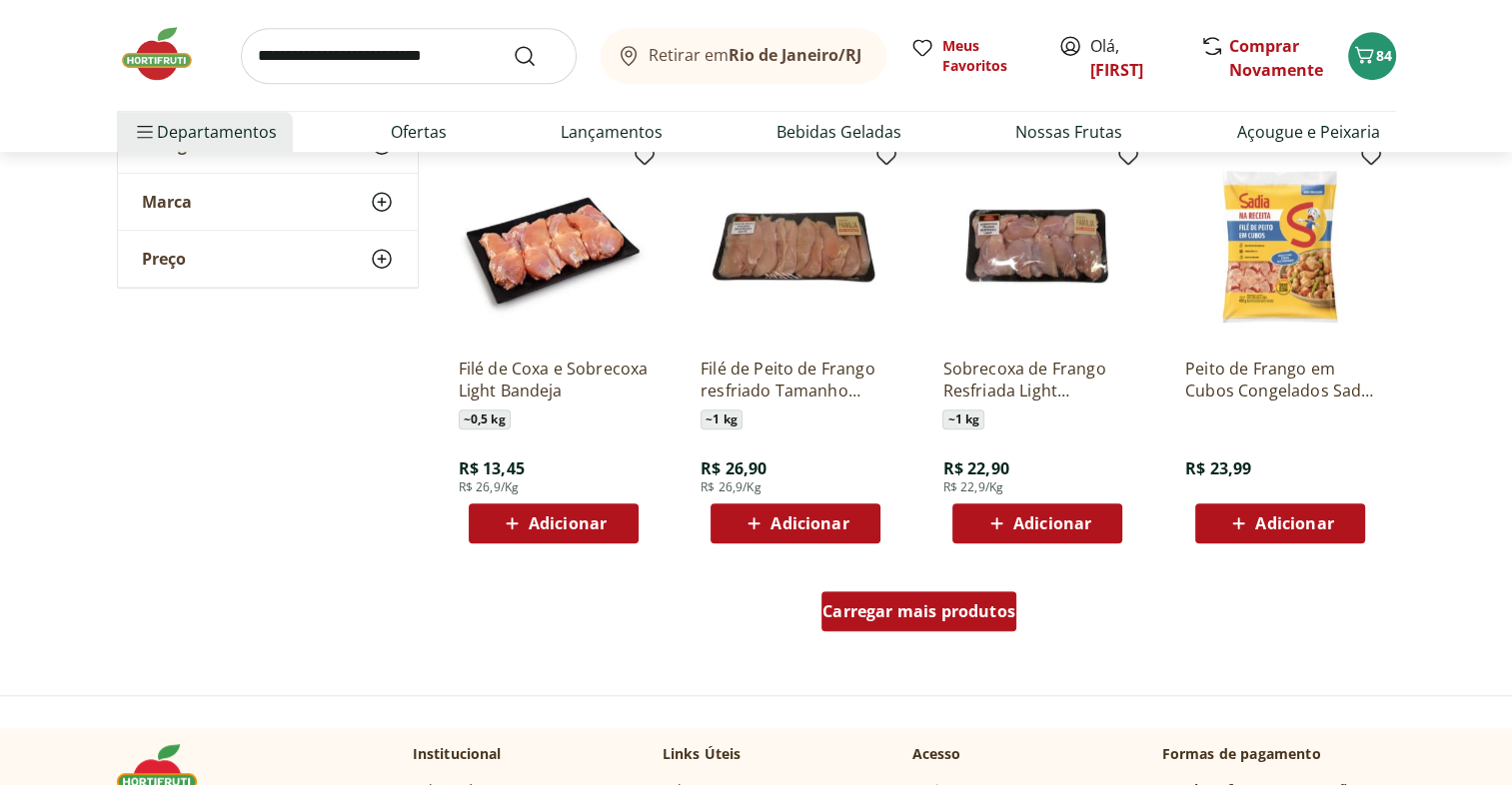 click on "Carregar mais produtos" at bounding box center [918, 611] 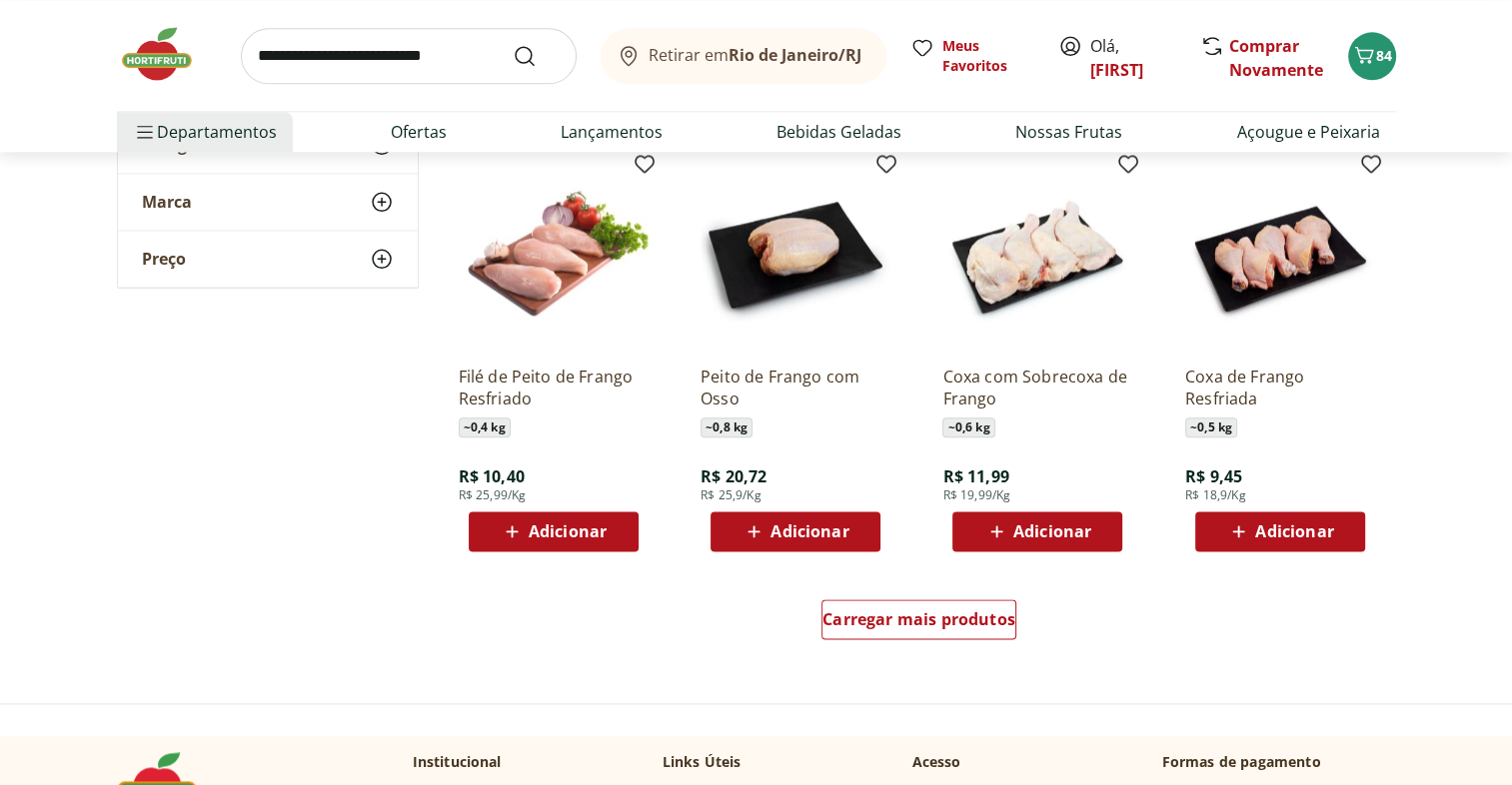 scroll, scrollTop: 2411, scrollLeft: 0, axis: vertical 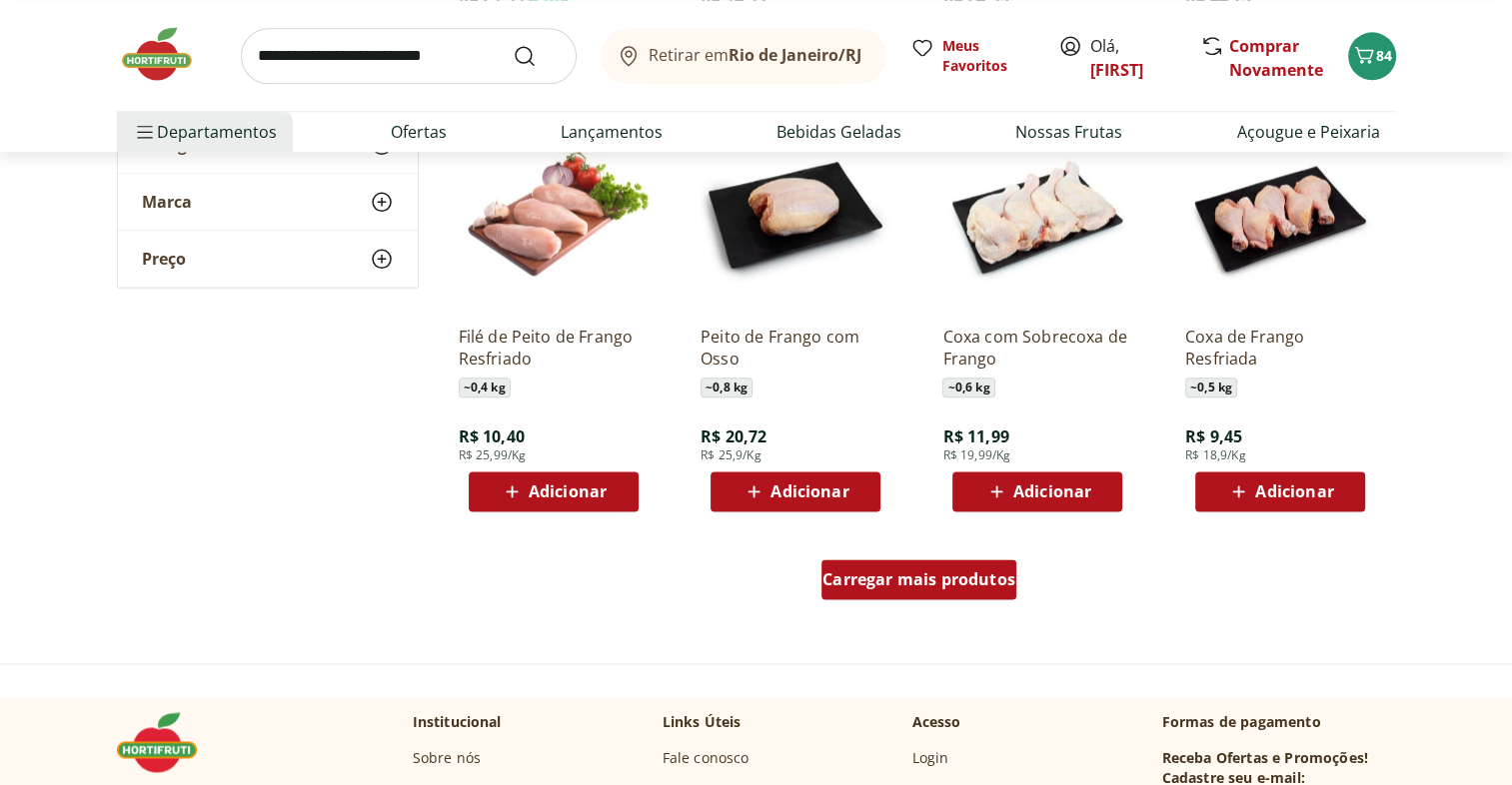 click on "Carregar mais produtos" at bounding box center [918, 579] 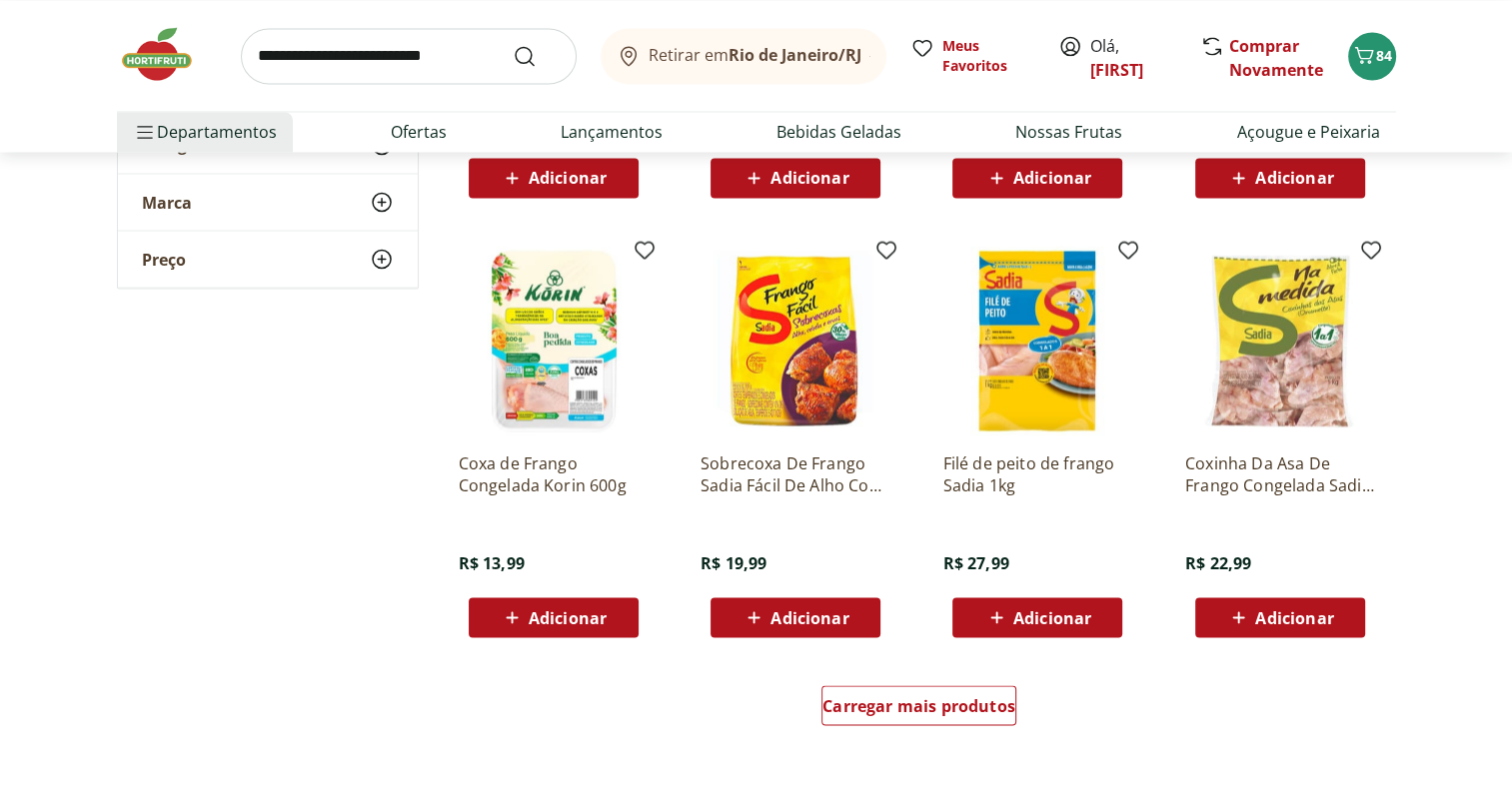 scroll, scrollTop: 3593, scrollLeft: 0, axis: vertical 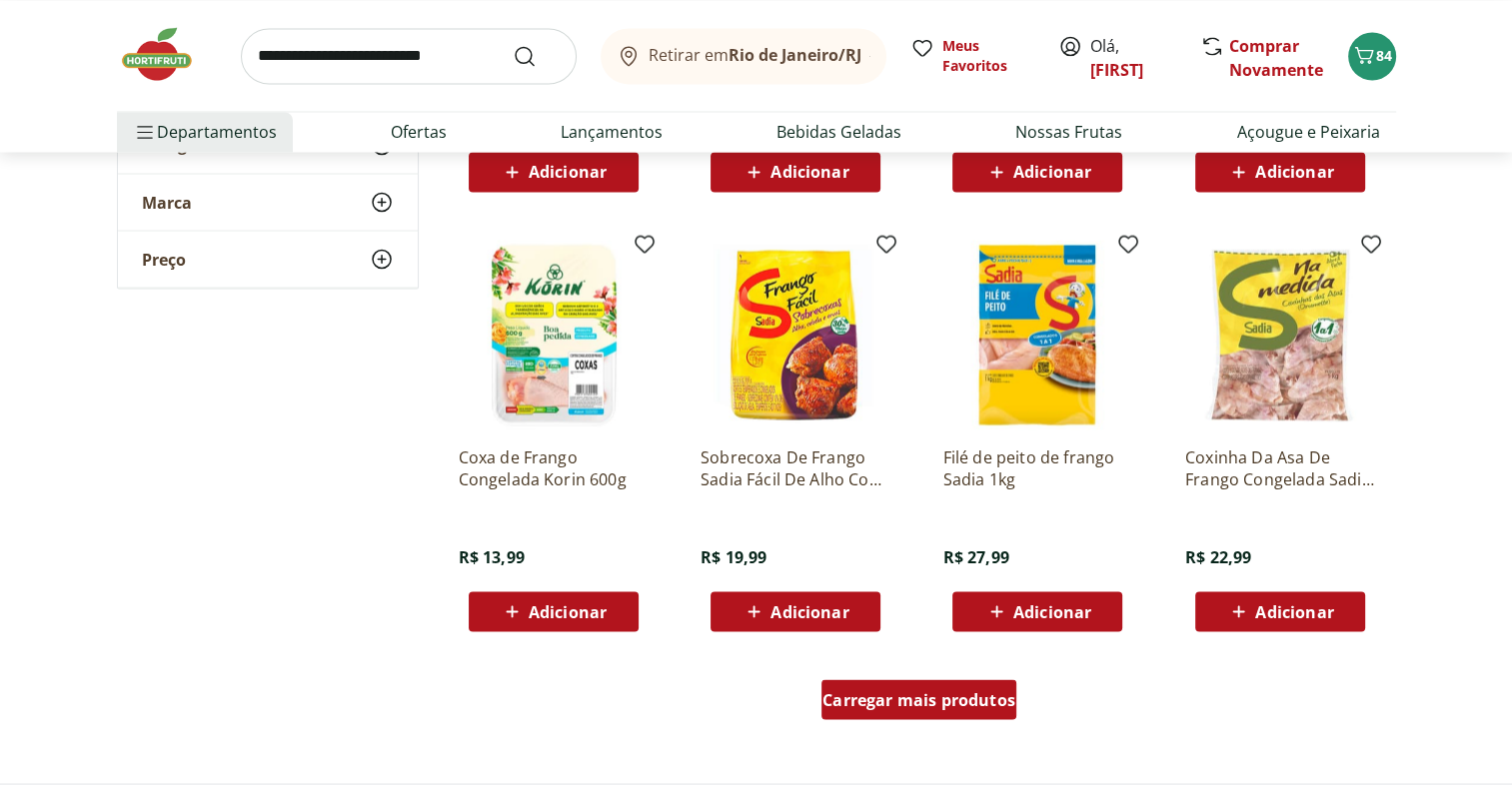 click on "Carregar mais produtos" at bounding box center (918, 699) 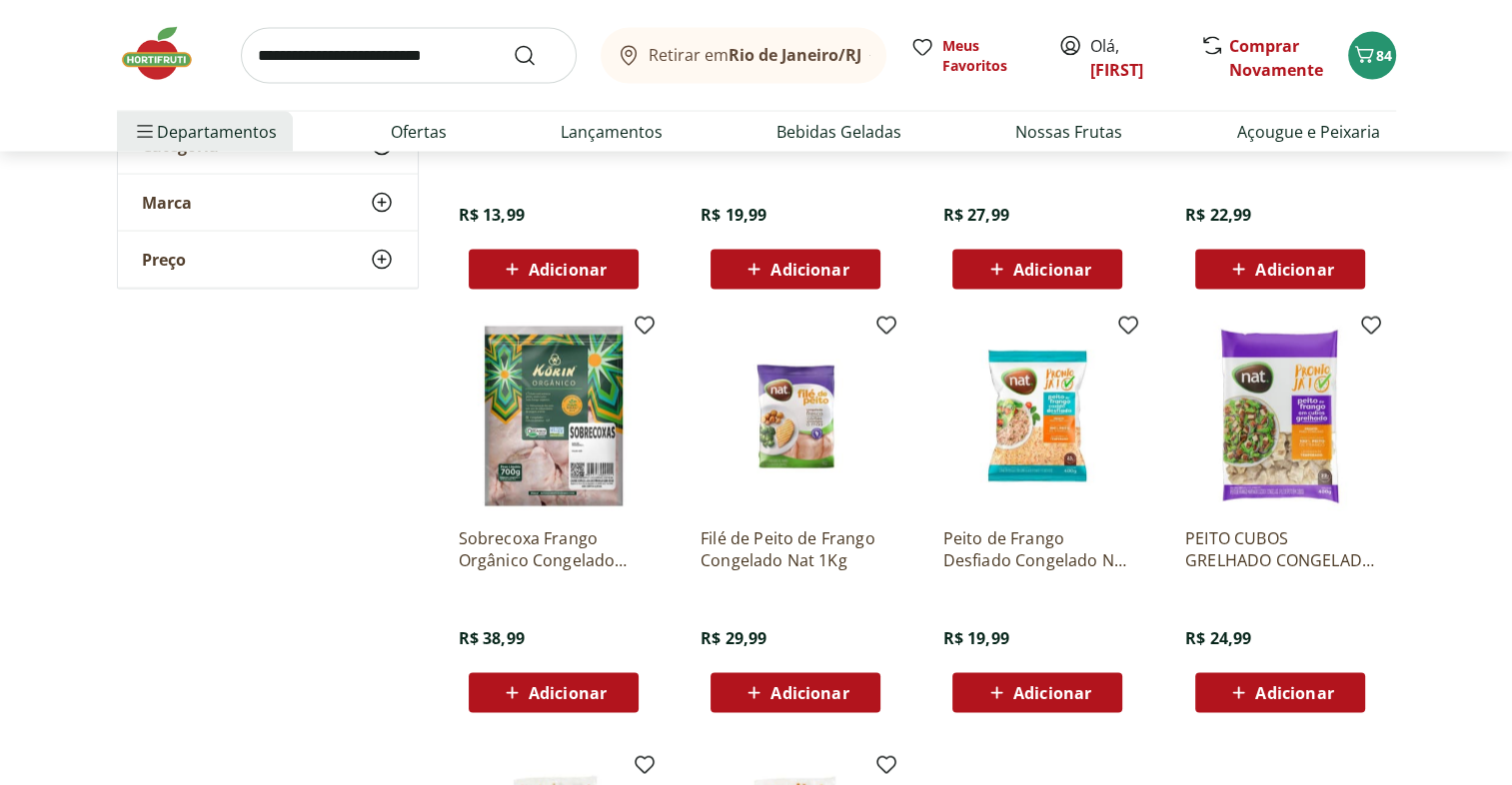 scroll, scrollTop: 3945, scrollLeft: 0, axis: vertical 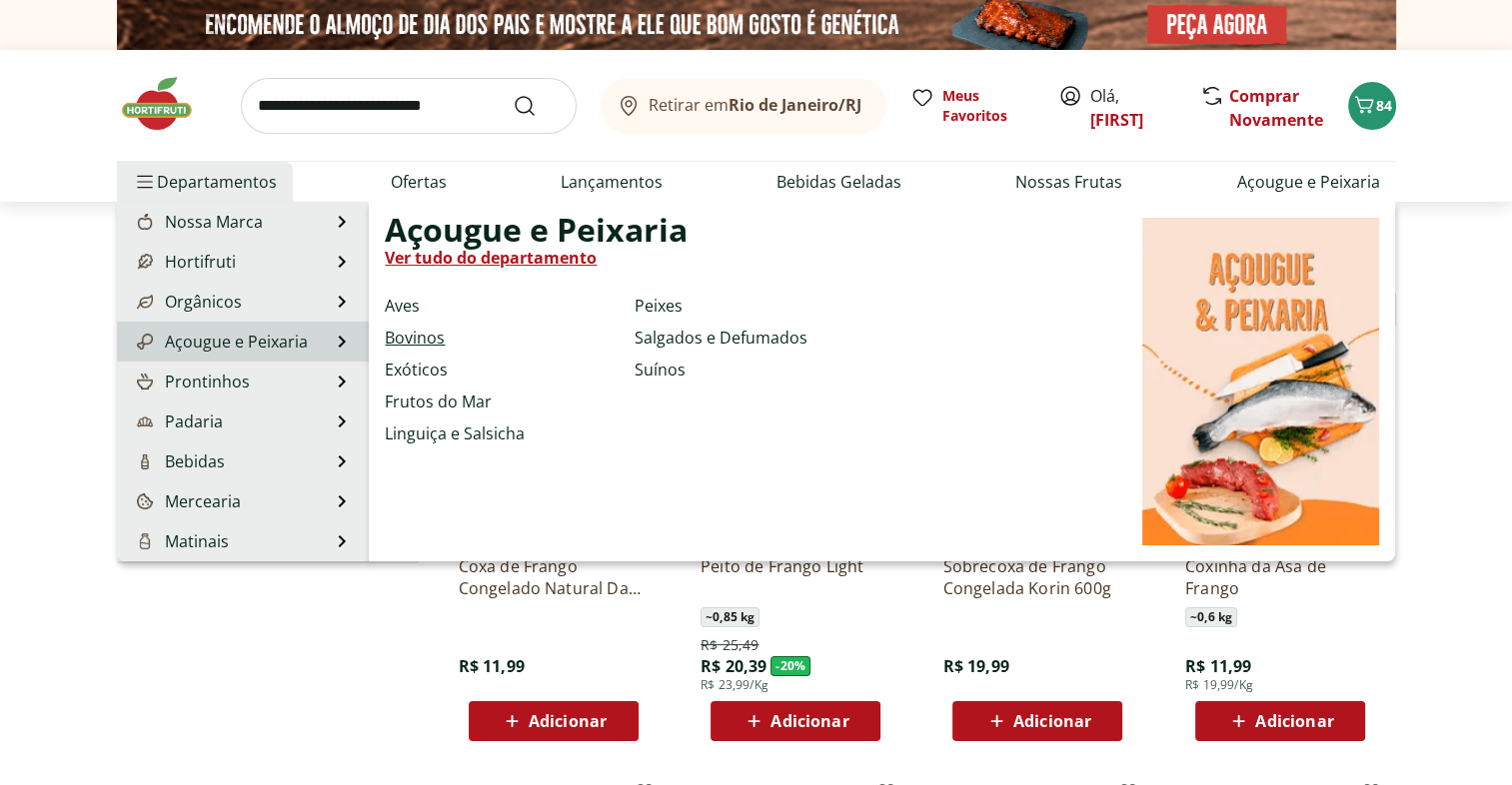 click on "Bovinos" at bounding box center (415, 338) 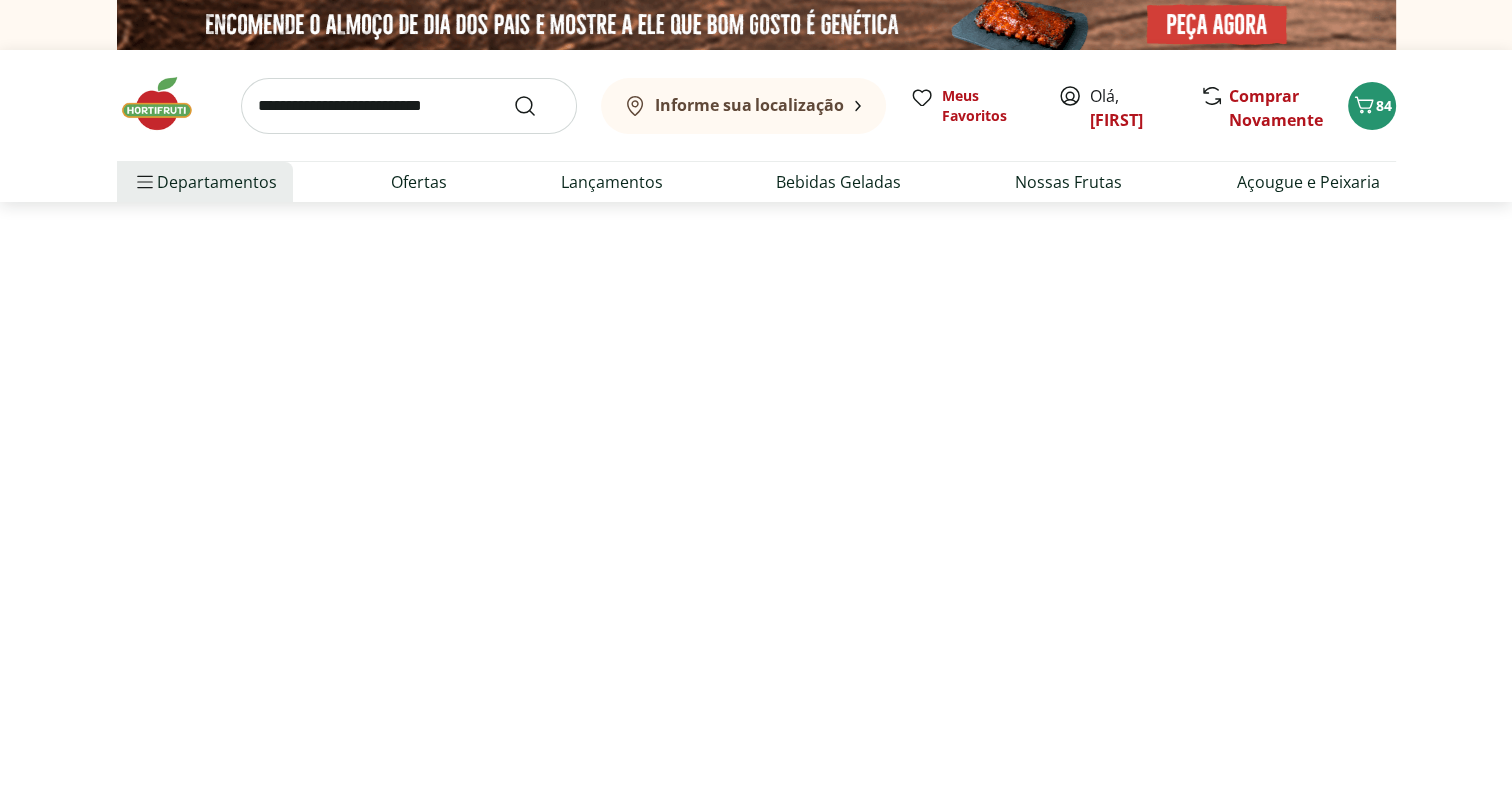 select on "**********" 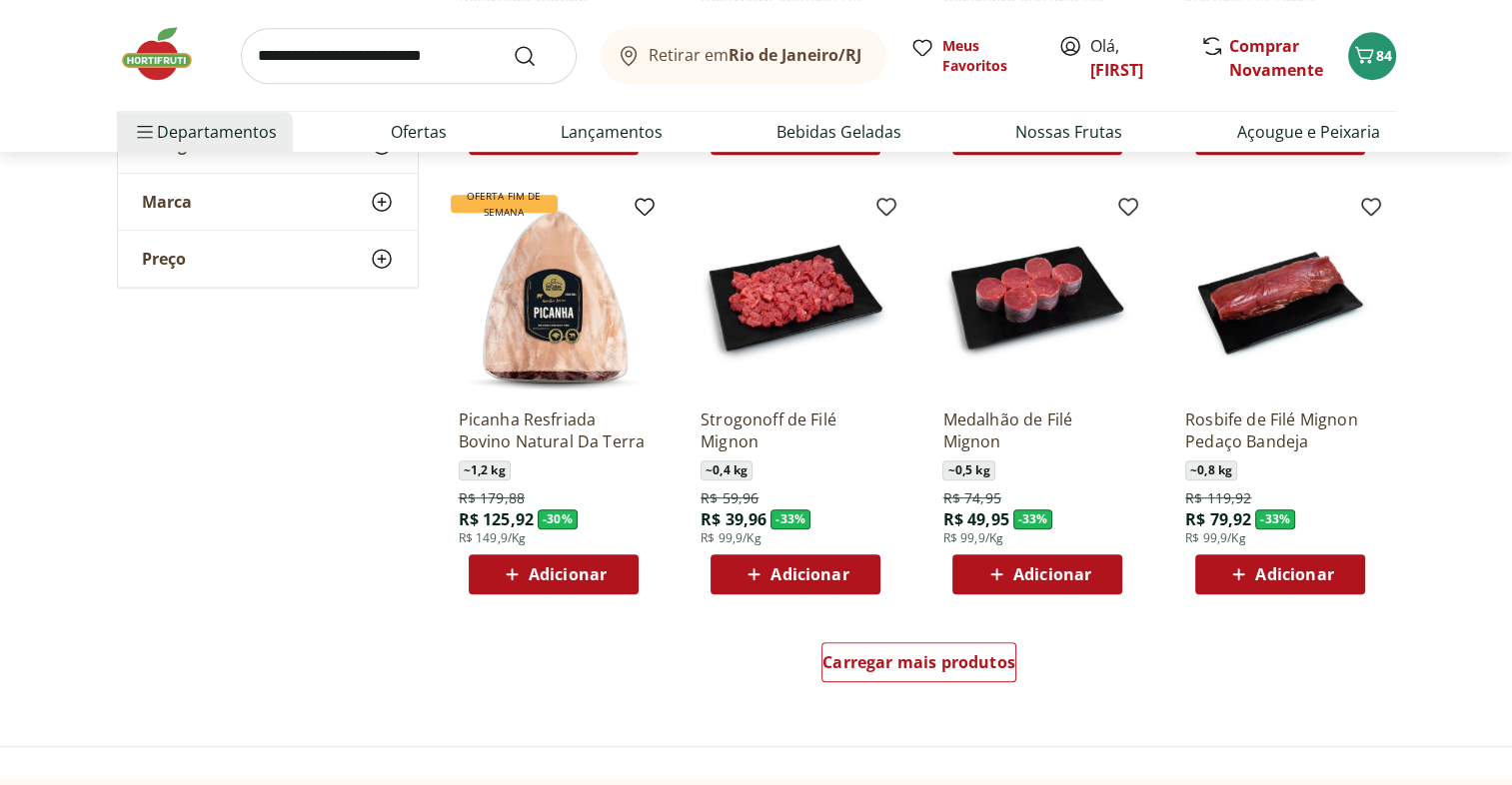 scroll, scrollTop: 1025, scrollLeft: 0, axis: vertical 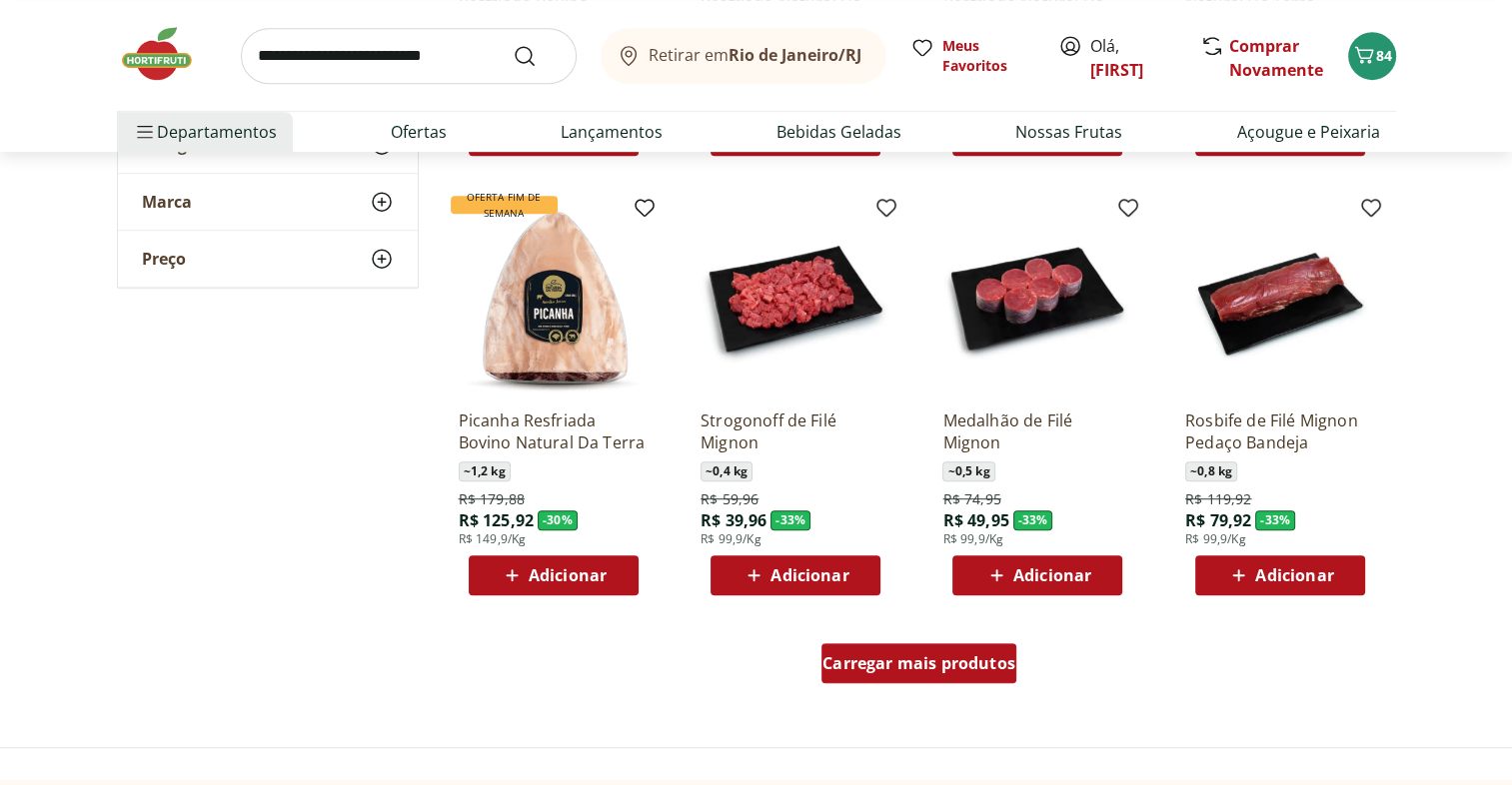 click on "Carregar mais produtos" at bounding box center [918, 663] 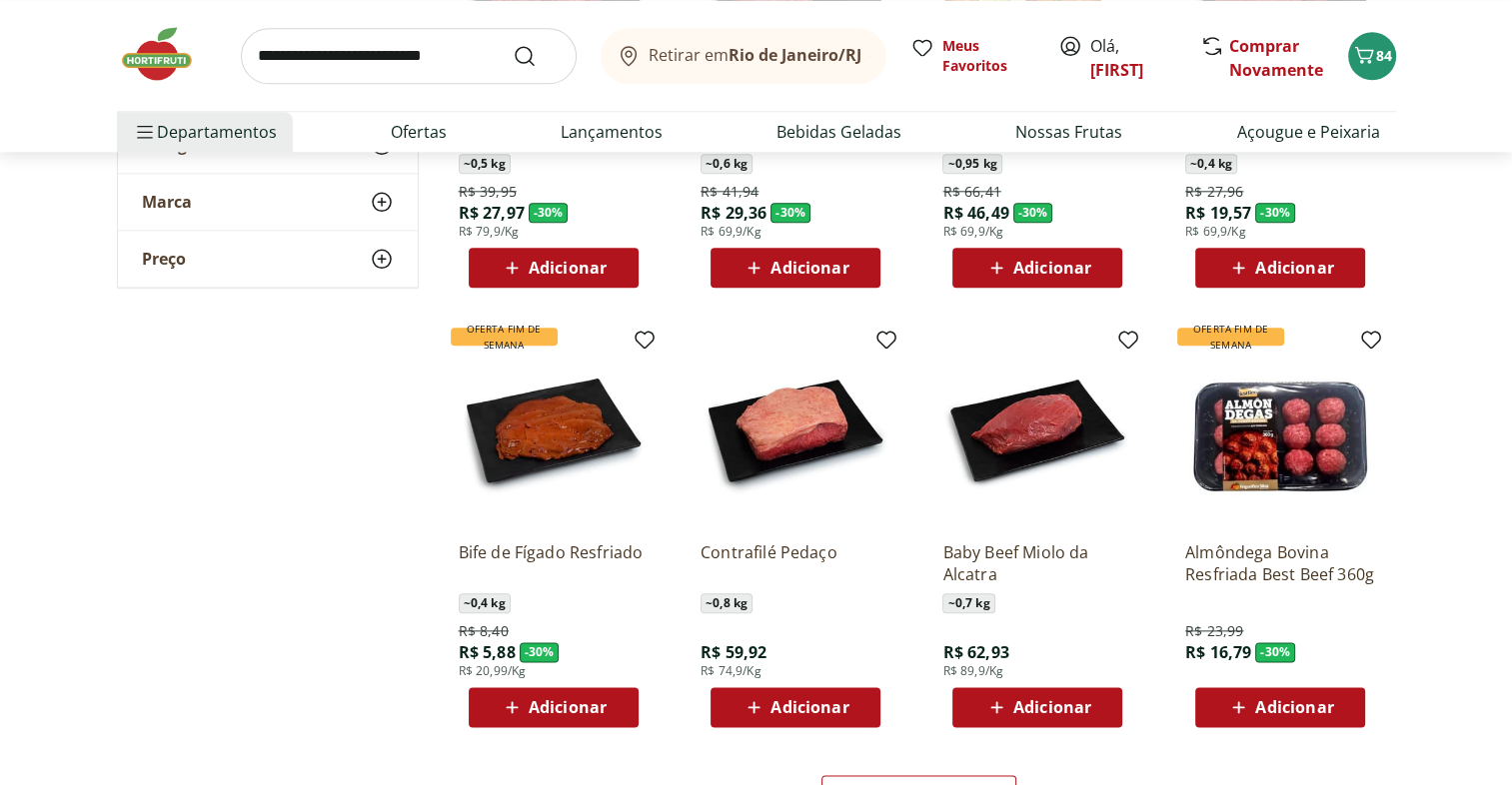 scroll, scrollTop: 2196, scrollLeft: 0, axis: vertical 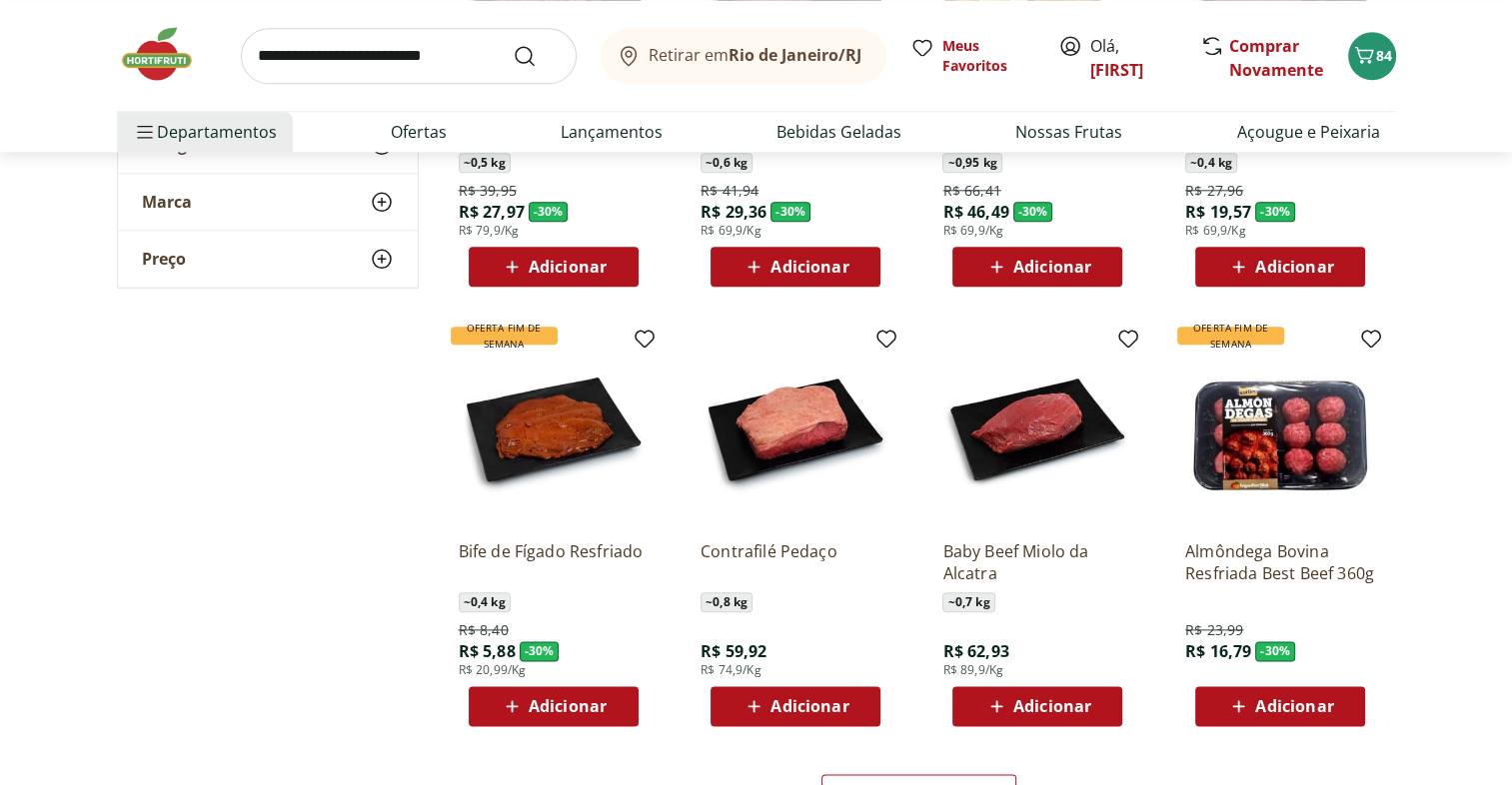 drag, startPoint x: 547, startPoint y: 437, endPoint x: 1440, endPoint y: 350, distance: 897.228 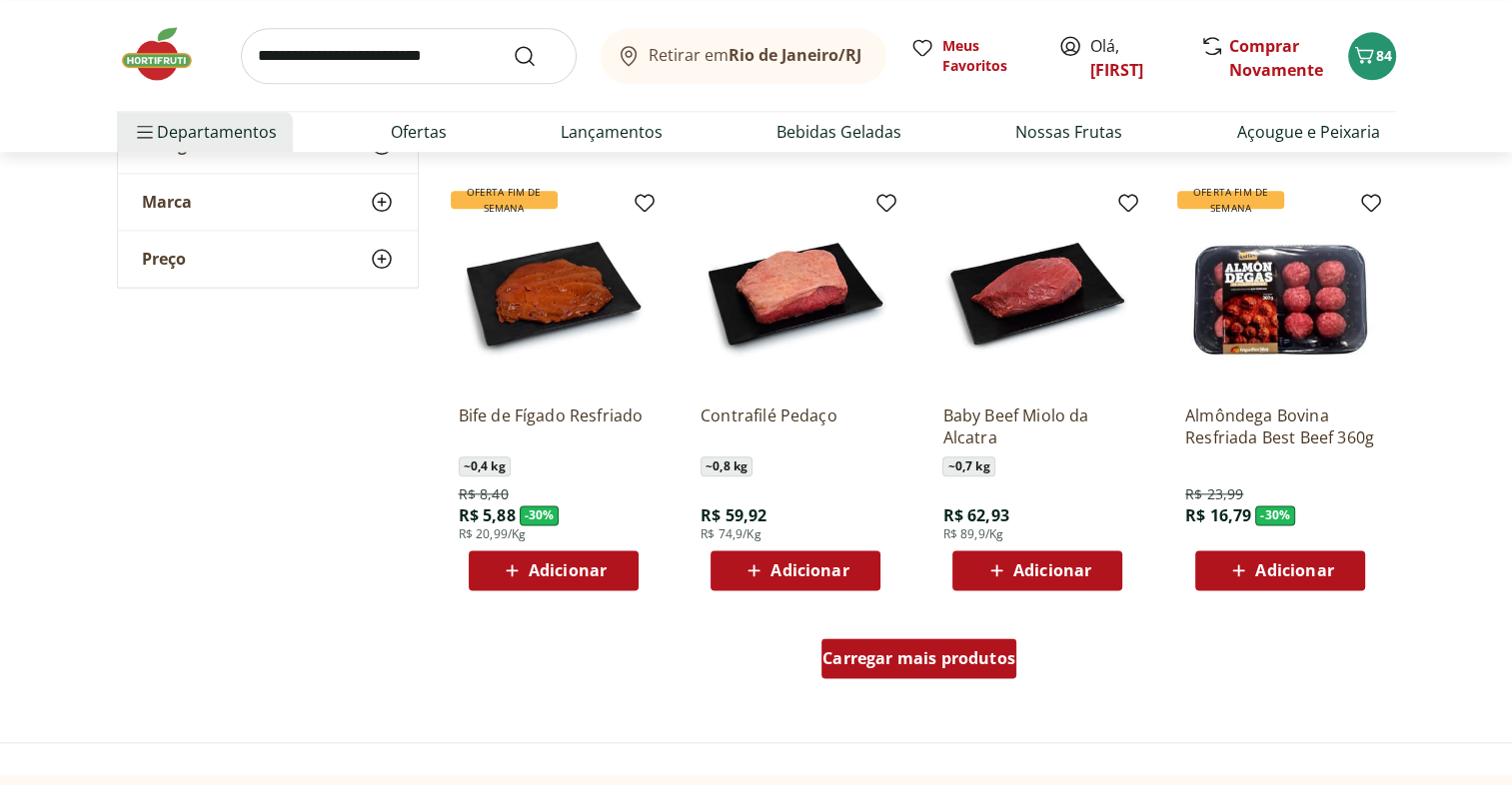 click on "Carregar mais produtos" at bounding box center (918, 658) 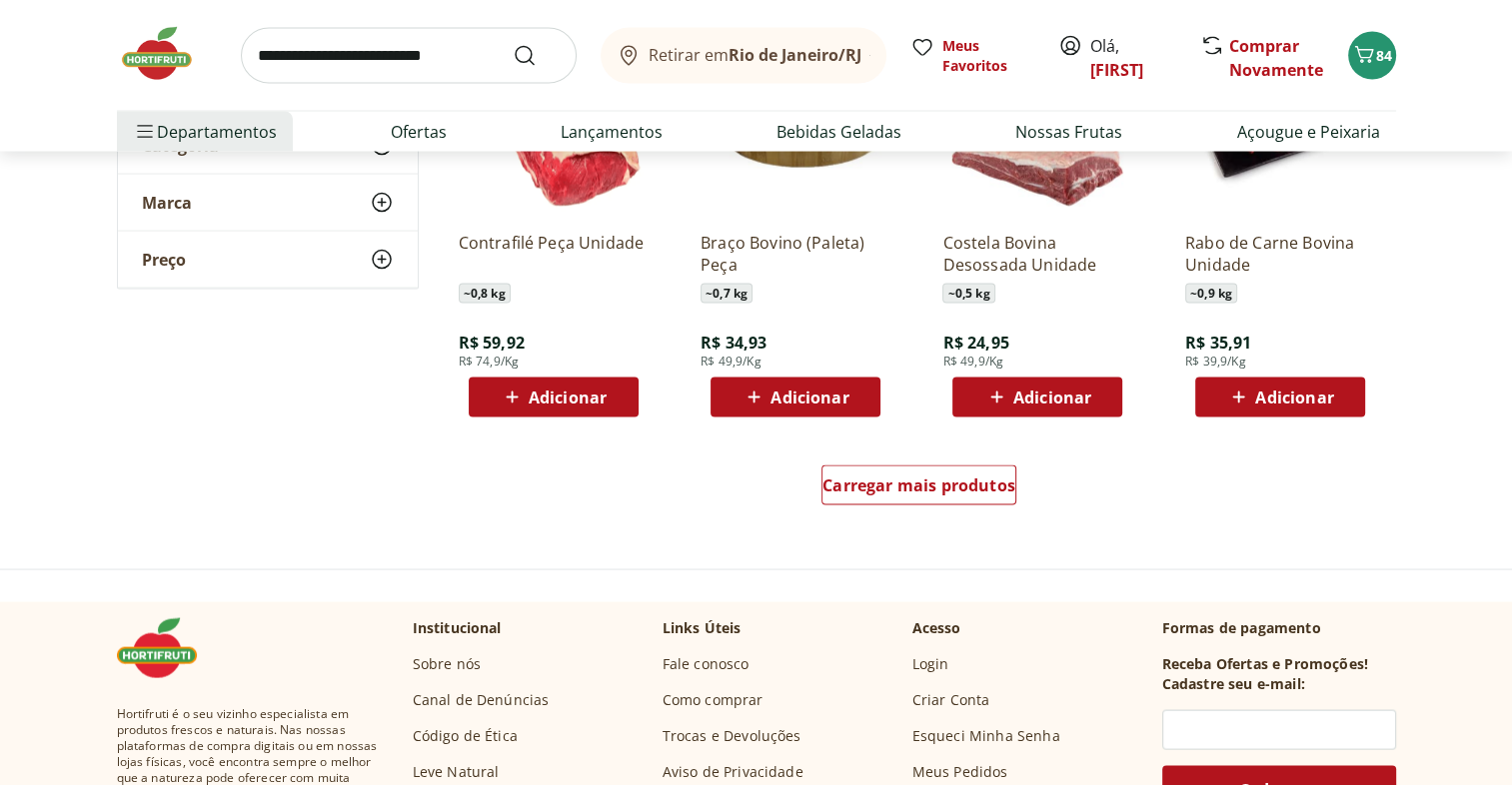 scroll, scrollTop: 3807, scrollLeft: 0, axis: vertical 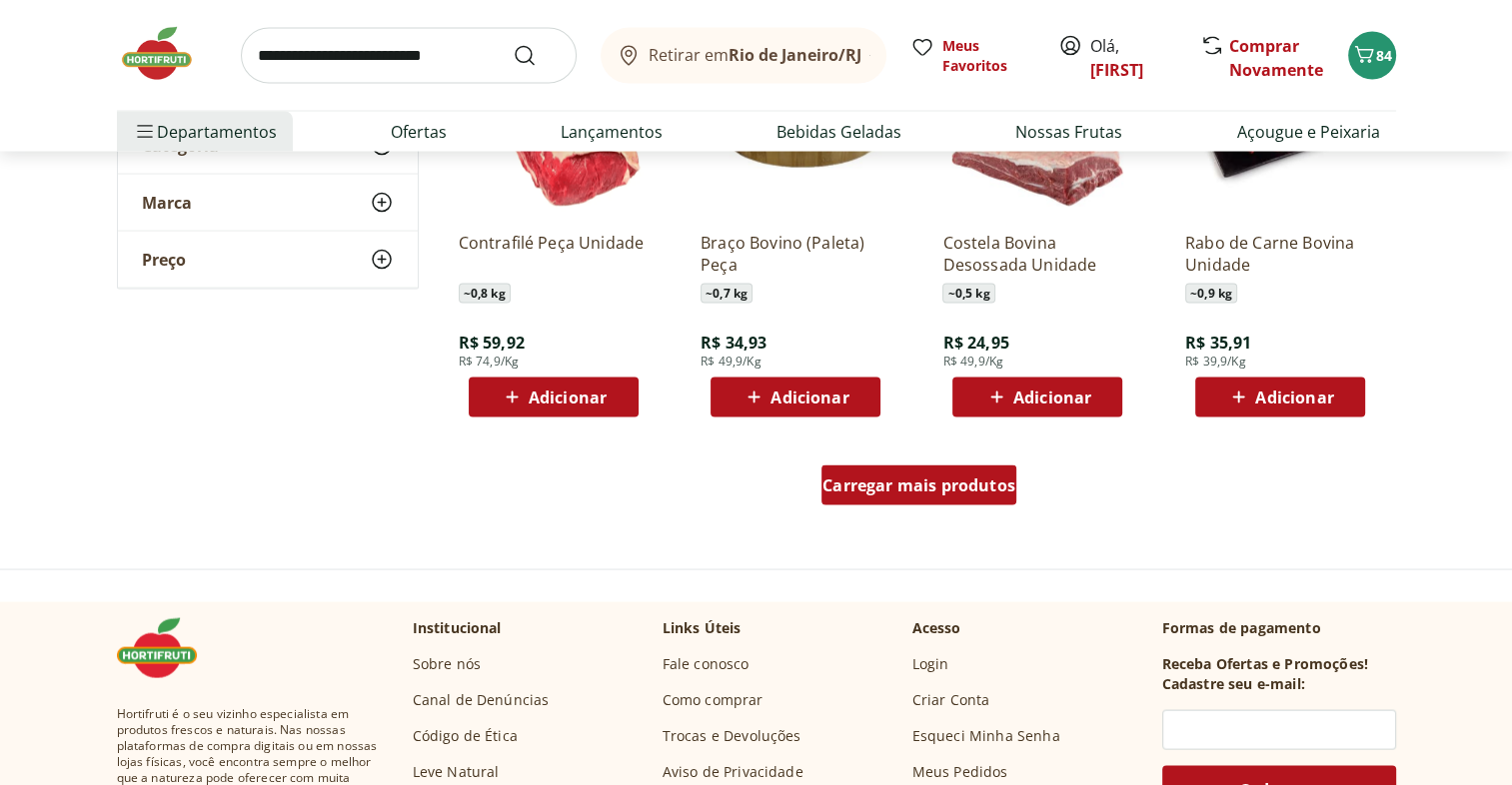 click on "Carregar mais produtos" at bounding box center (918, 485) 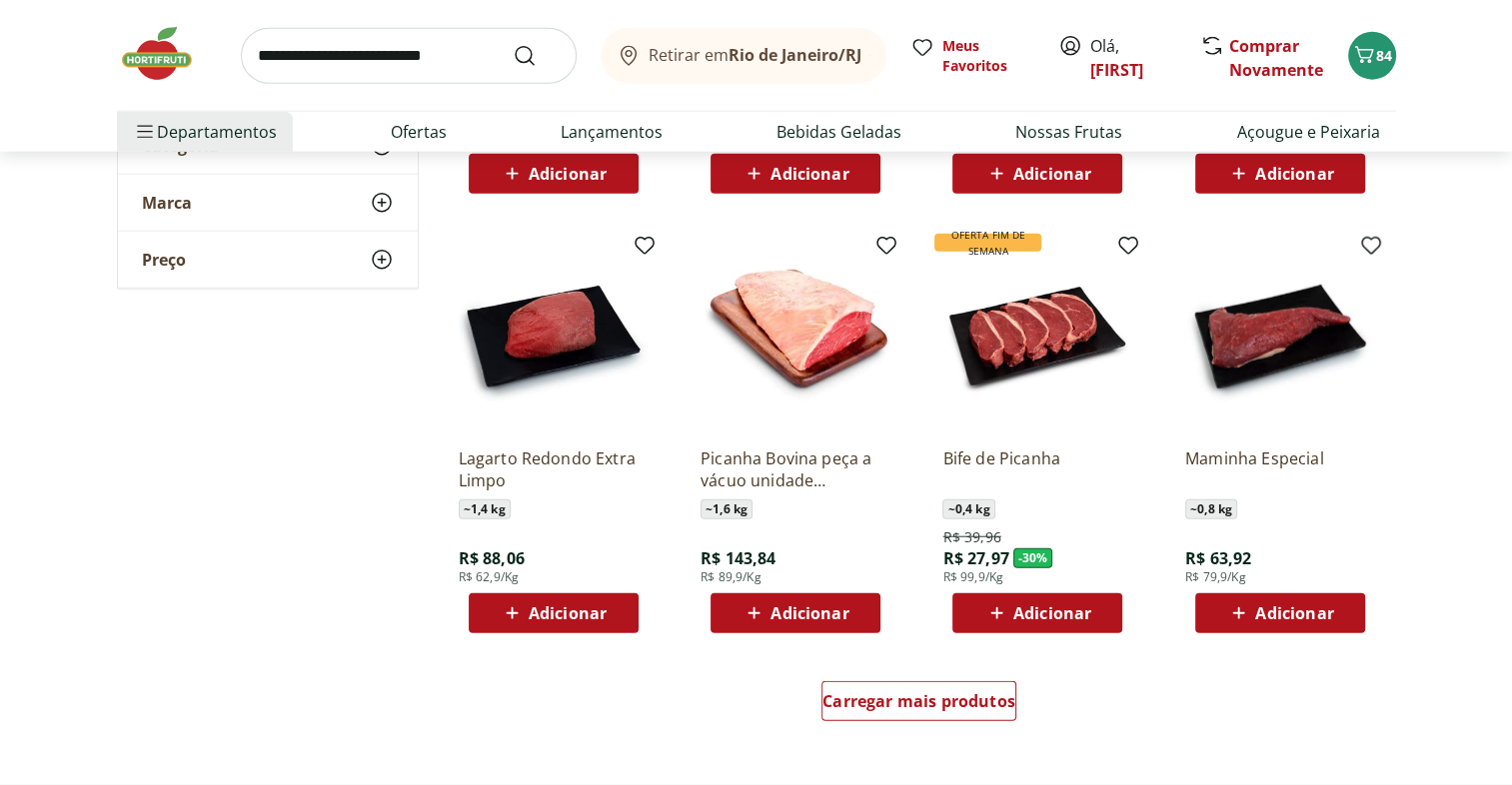 scroll, scrollTop: 4917, scrollLeft: 0, axis: vertical 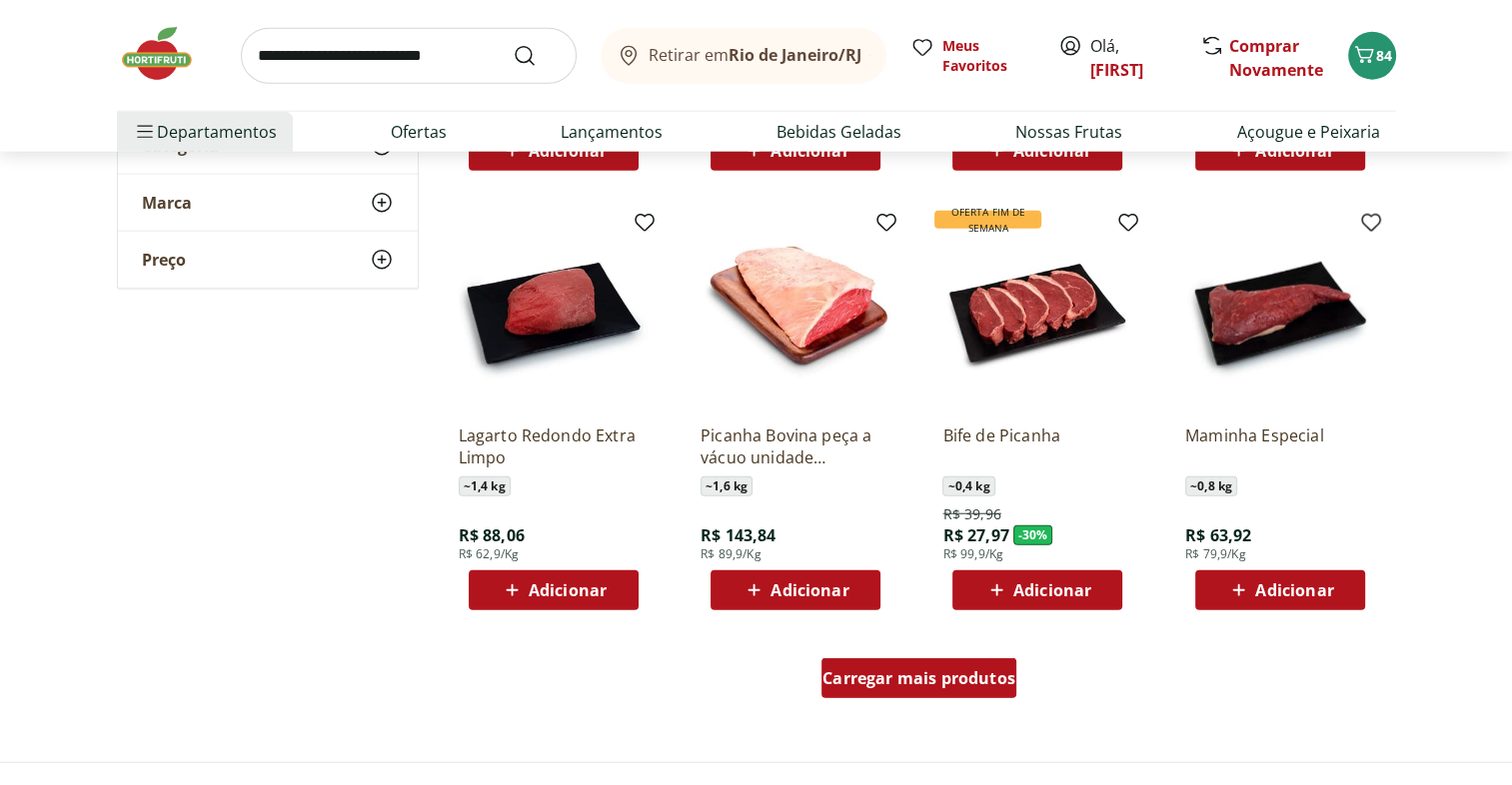 click on "Carregar mais produtos" at bounding box center (918, 678) 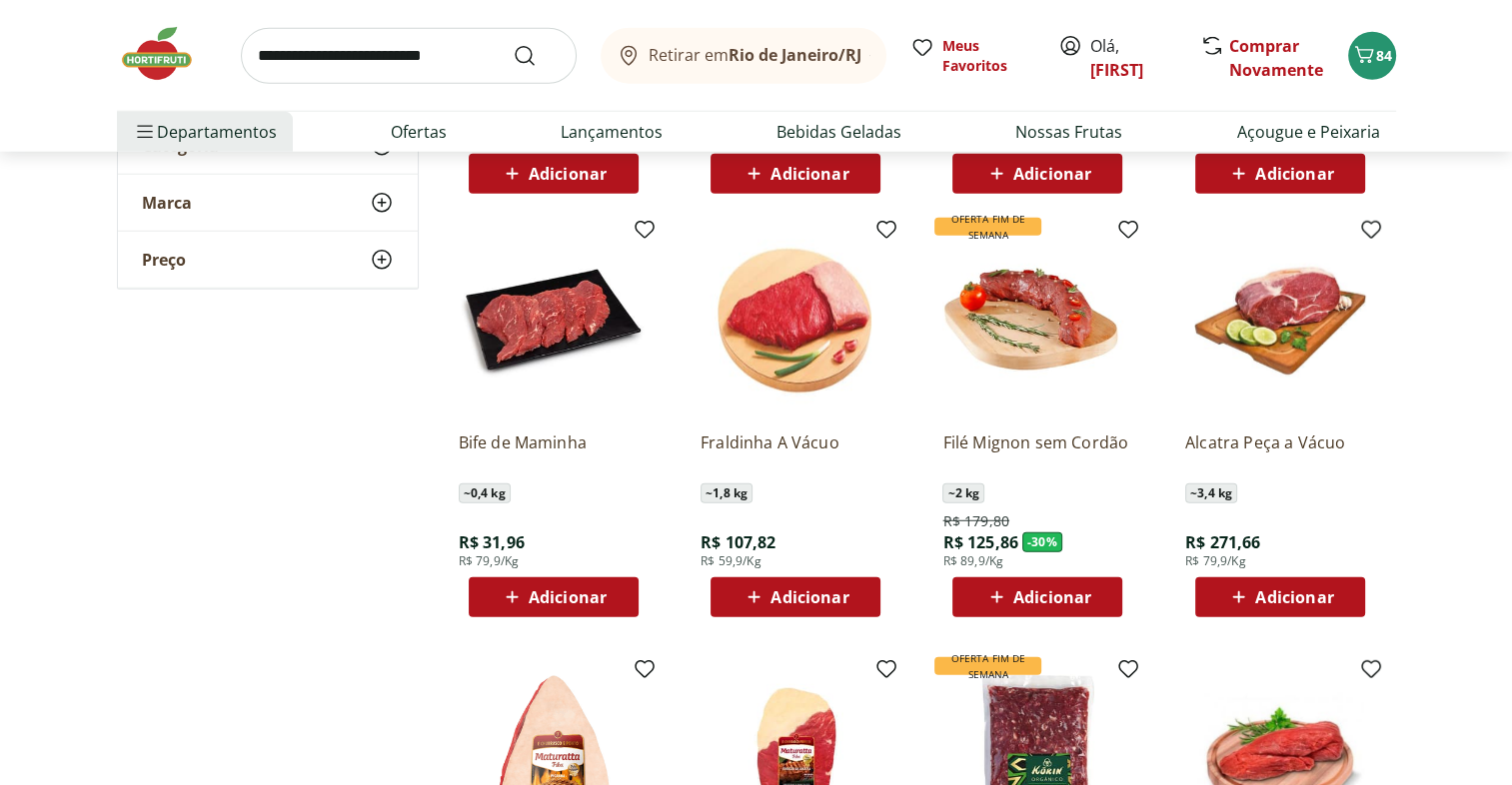 scroll, scrollTop: 5331, scrollLeft: 0, axis: vertical 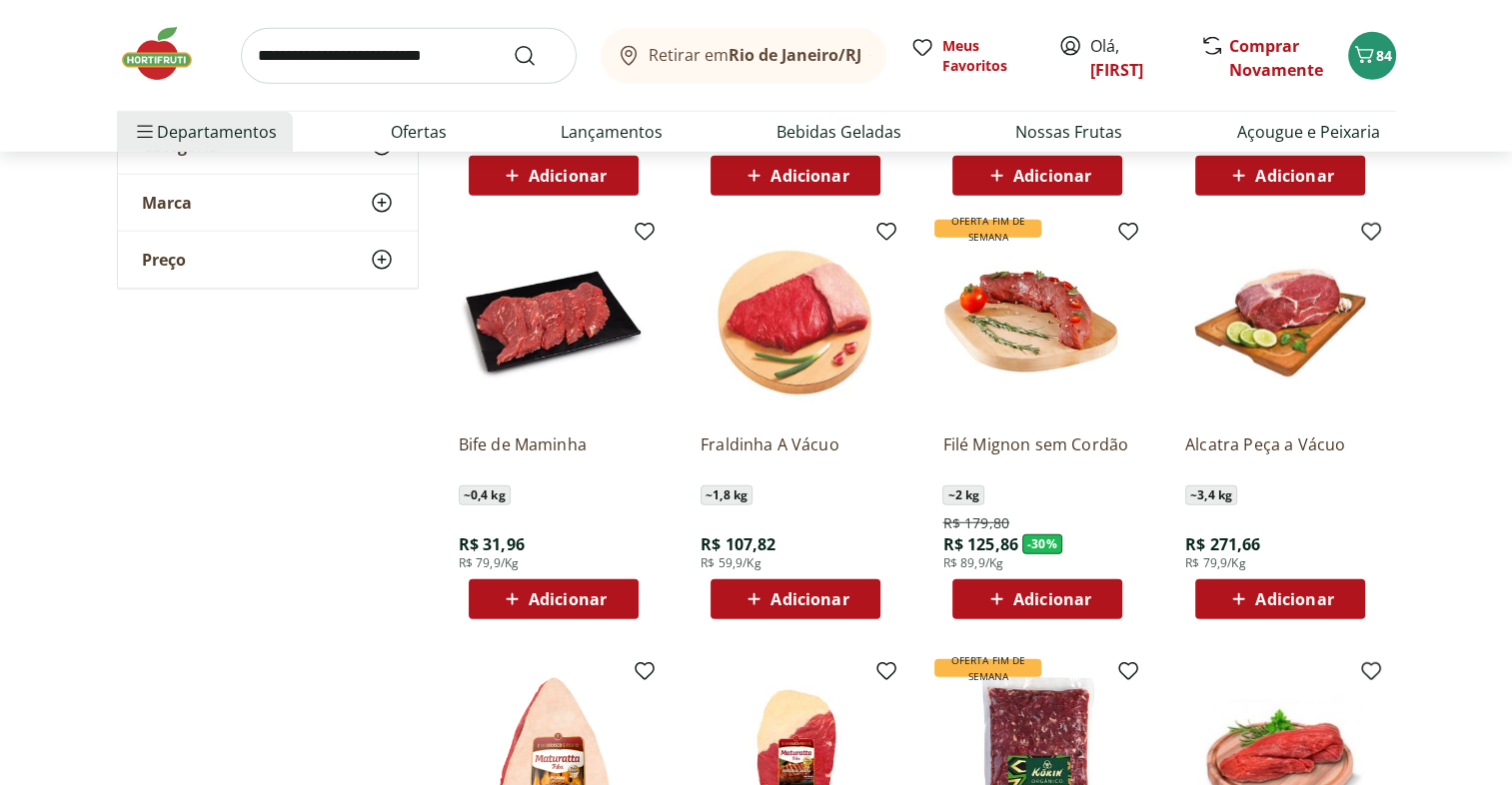 click on "Adicionar" at bounding box center [1052, 599] 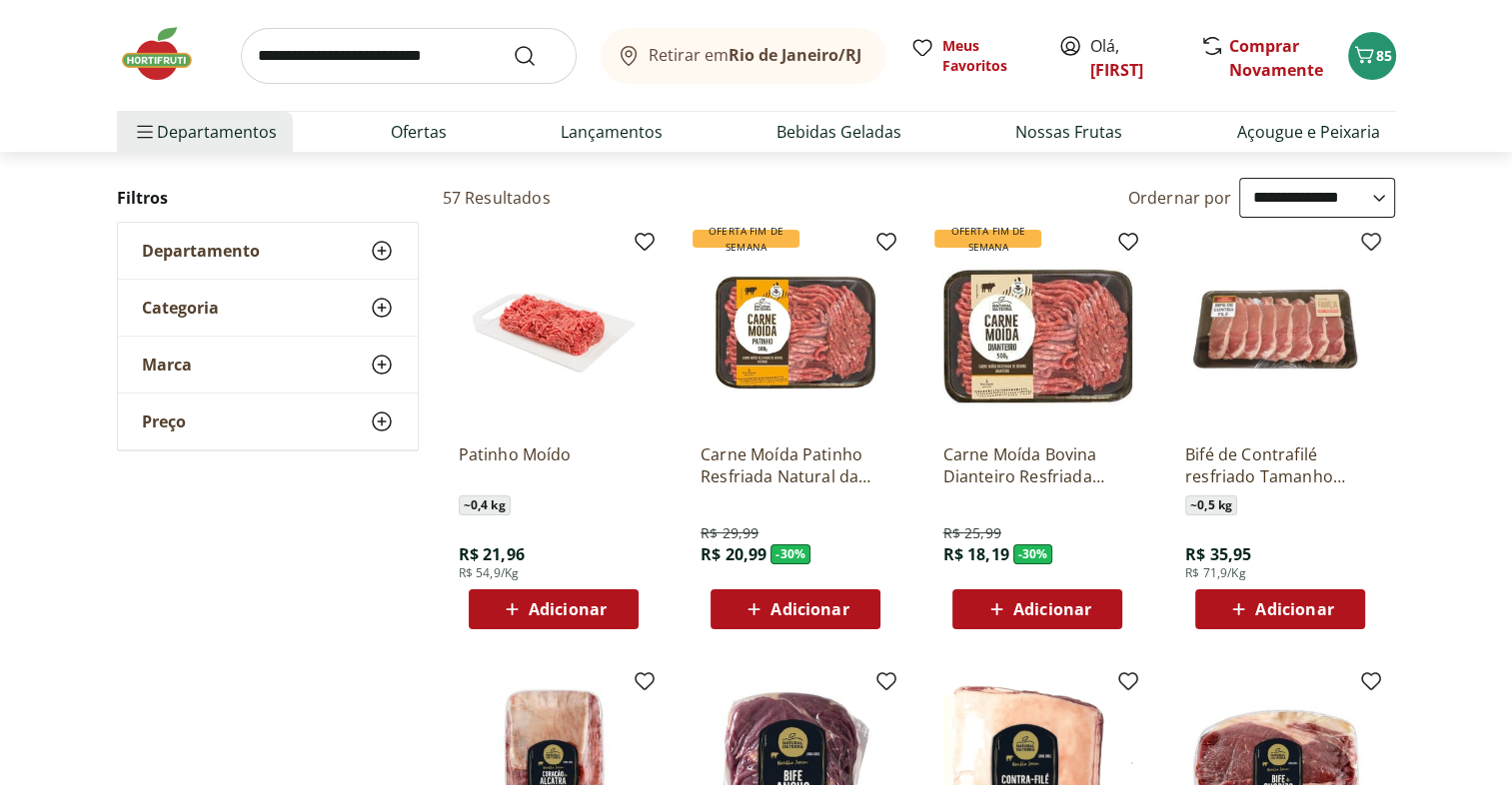 scroll, scrollTop: 112, scrollLeft: 0, axis: vertical 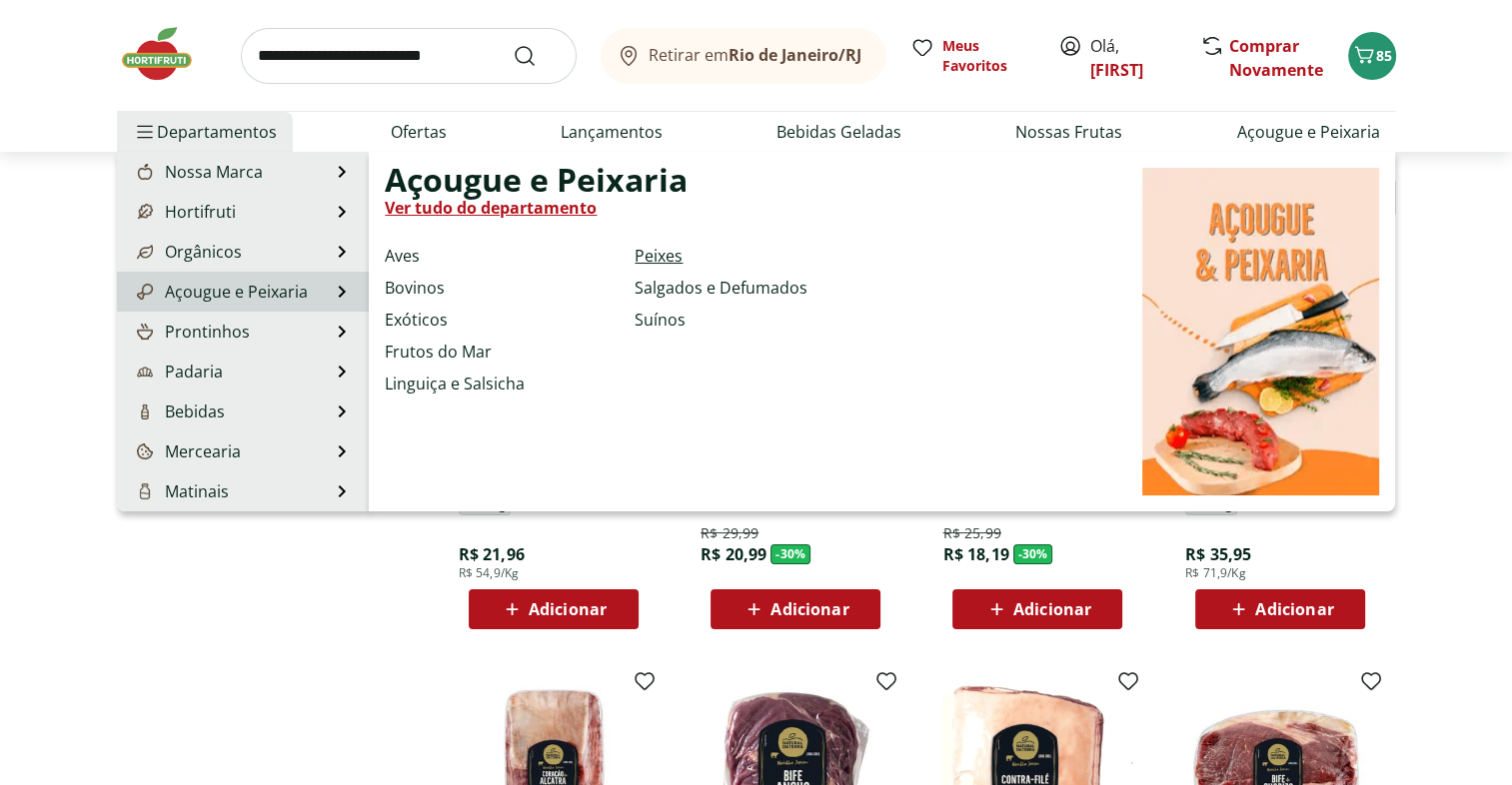 click on "Peixes" at bounding box center (659, 256) 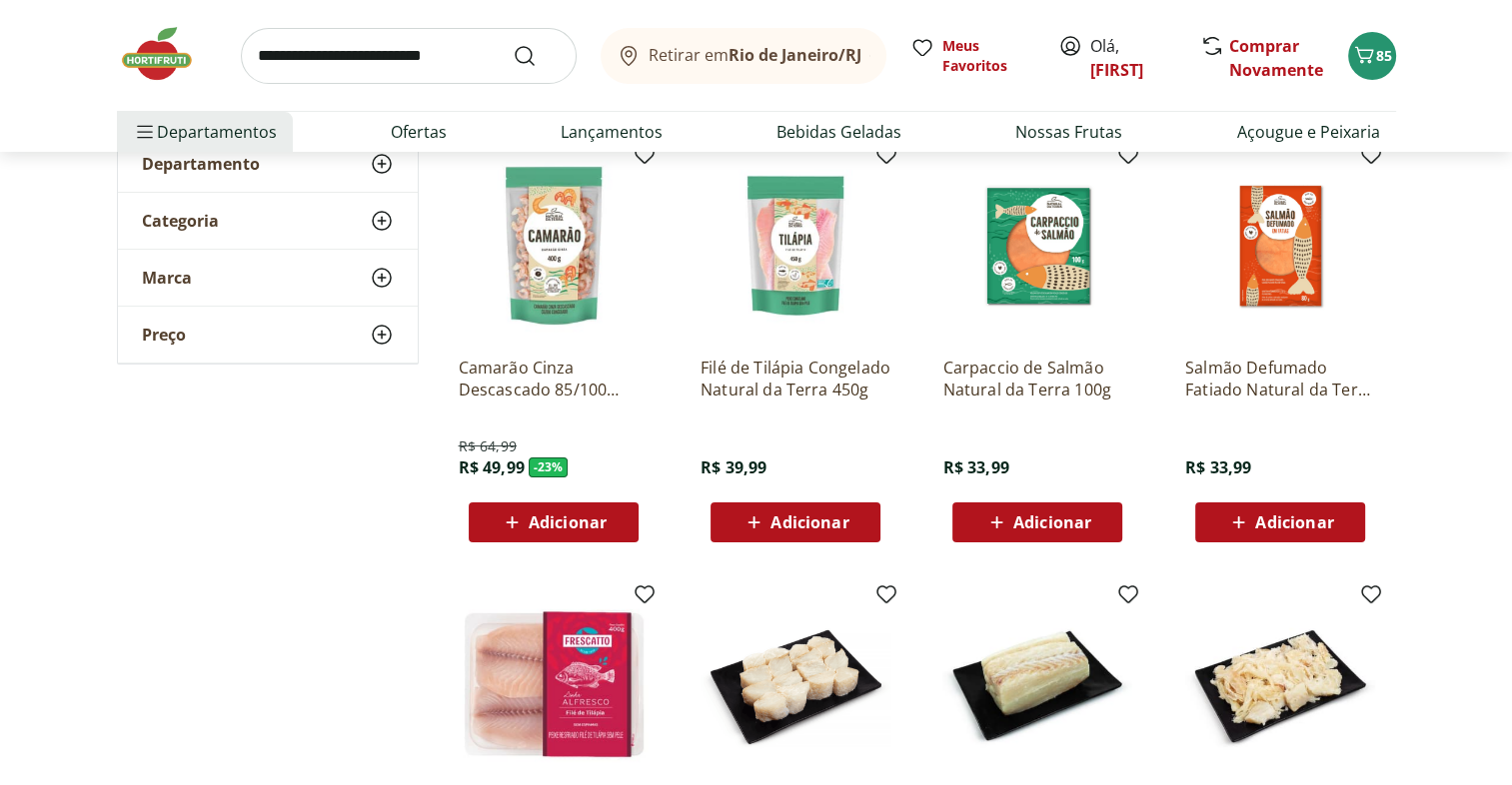 scroll, scrollTop: 204, scrollLeft: 0, axis: vertical 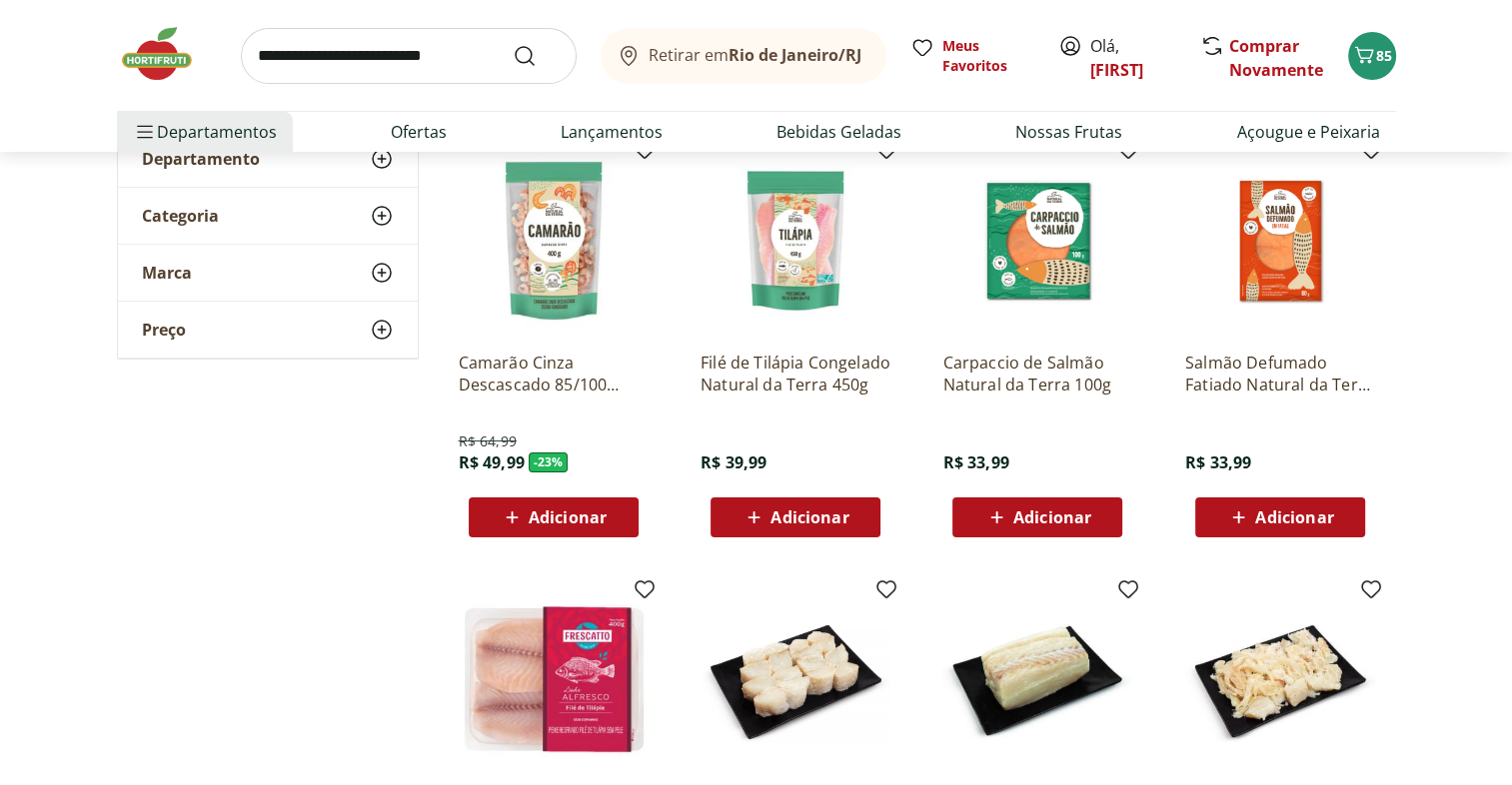 click on "Adicionar" at bounding box center [1037, 517] 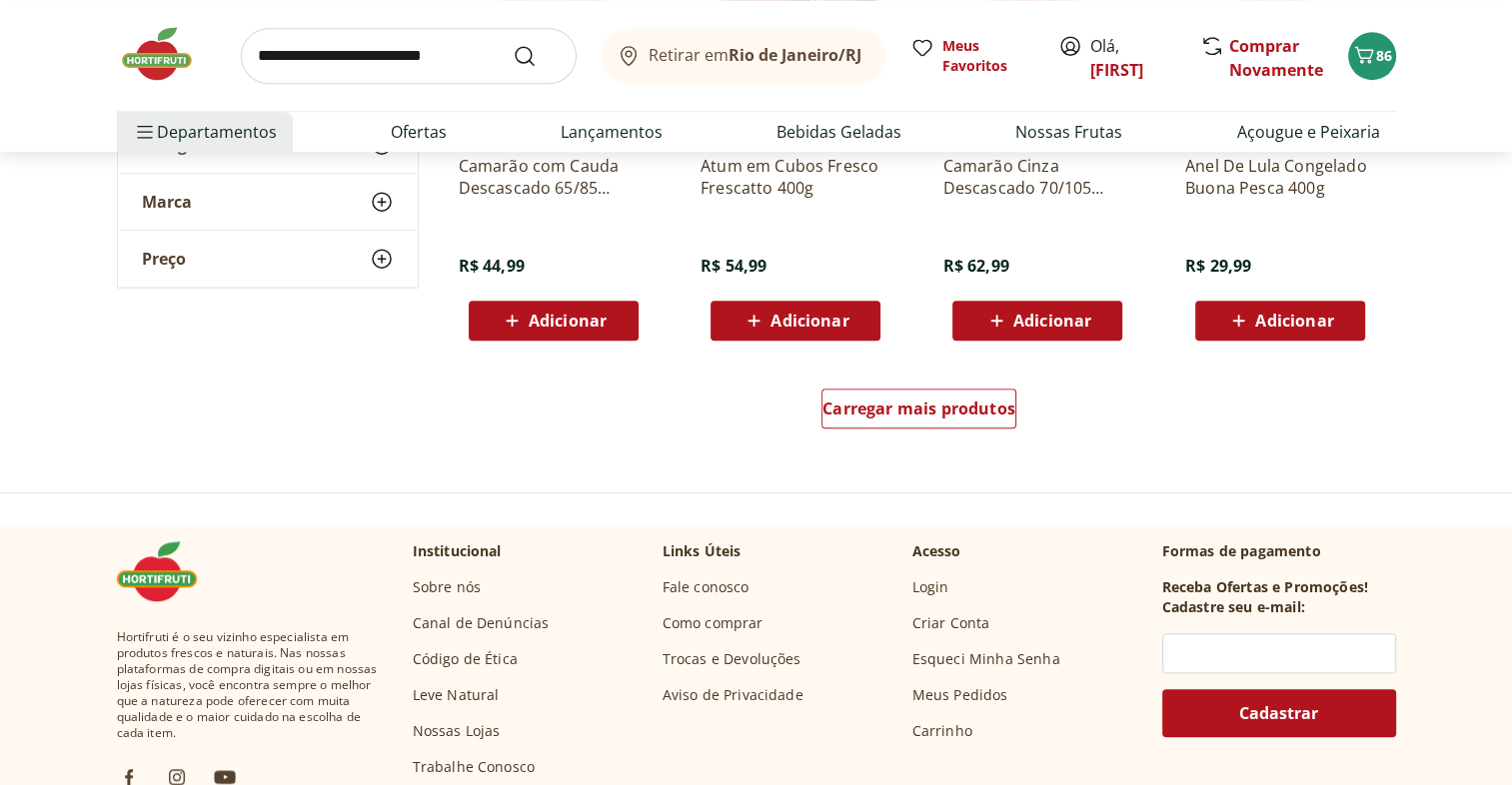 scroll, scrollTop: 1280, scrollLeft: 0, axis: vertical 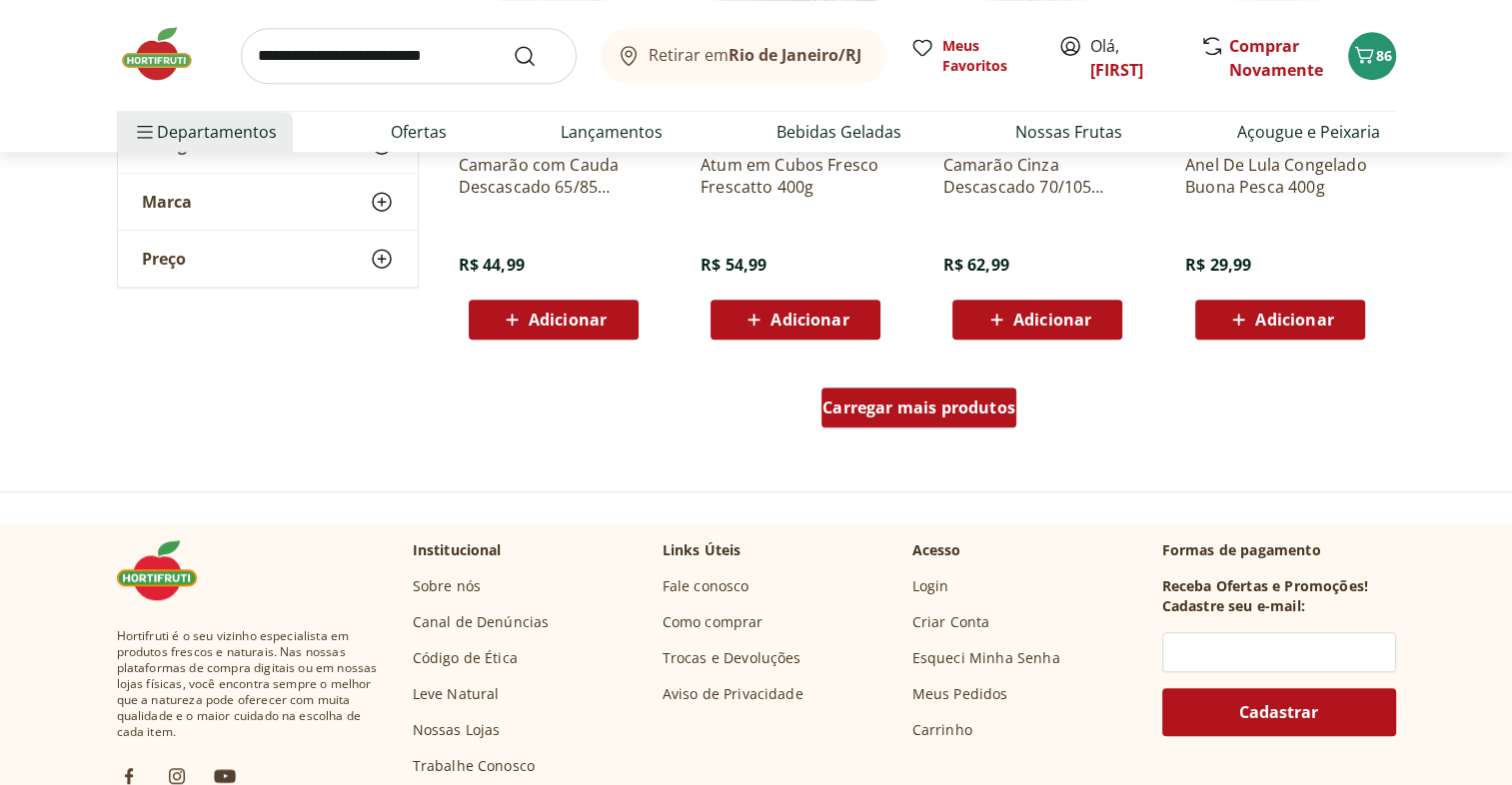 click on "Carregar mais produtos" at bounding box center [918, 407] 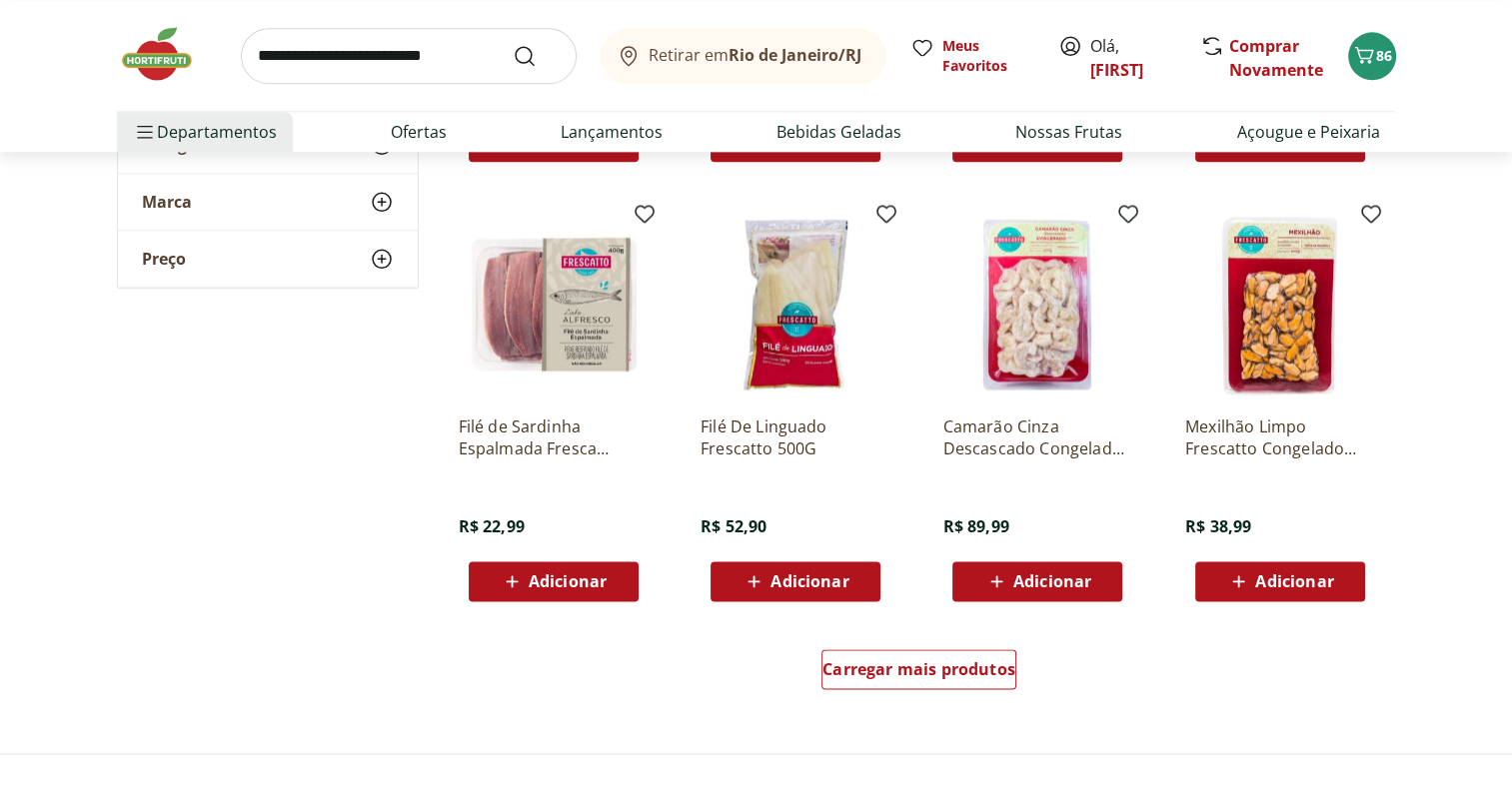 scroll, scrollTop: 2322, scrollLeft: 0, axis: vertical 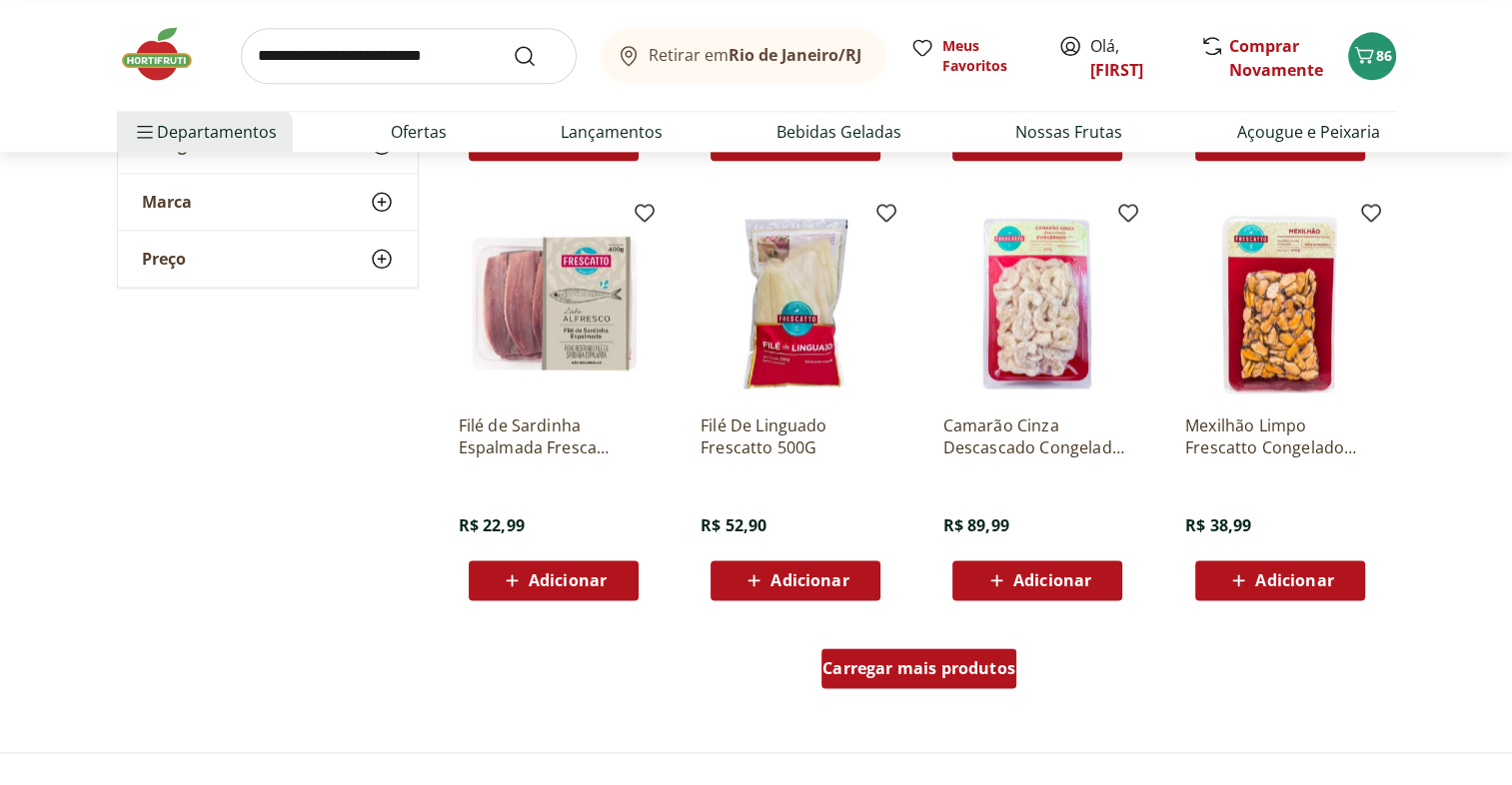 click on "Carregar mais produtos" at bounding box center (918, 668) 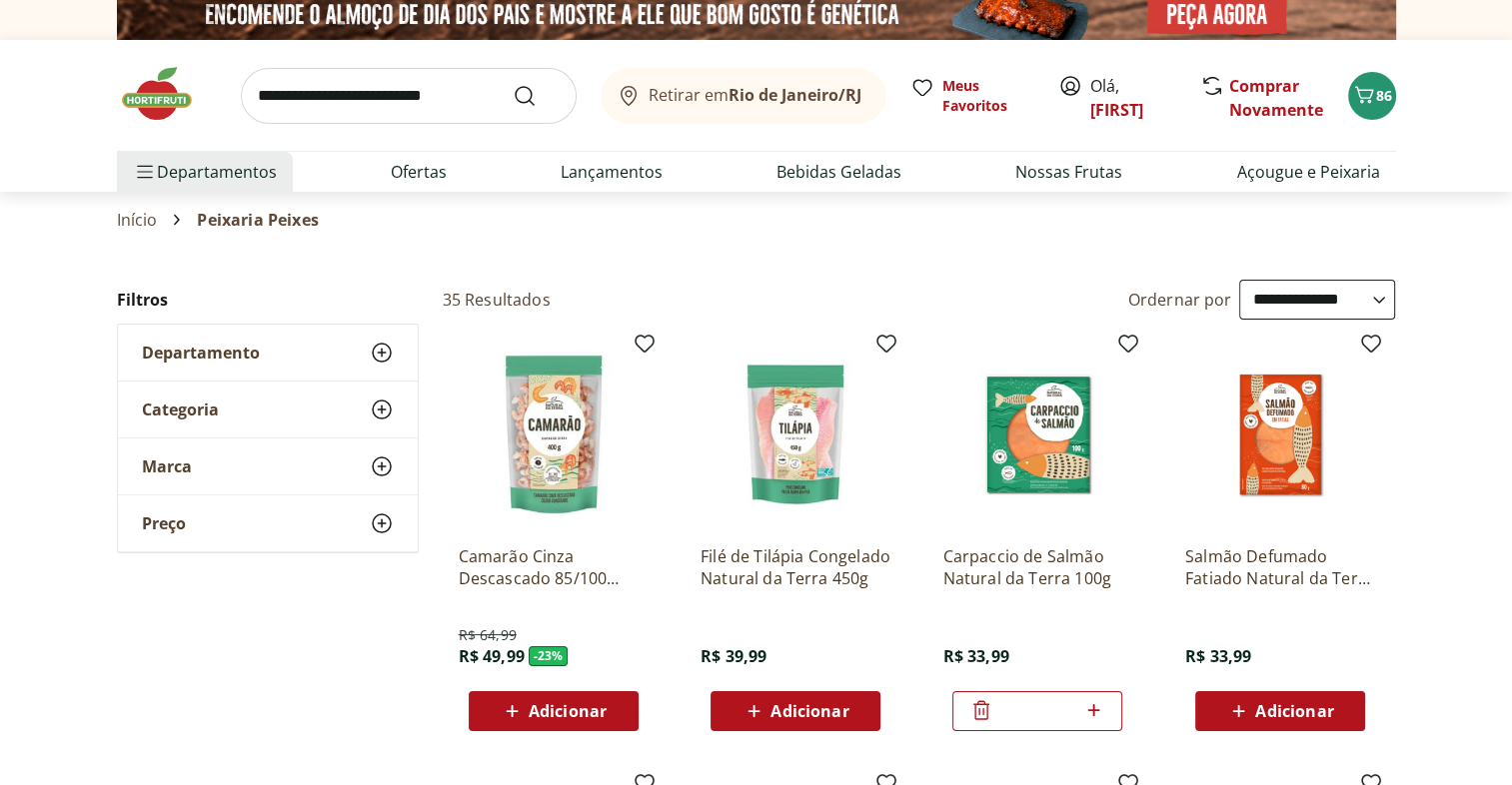 scroll, scrollTop: 9, scrollLeft: 0, axis: vertical 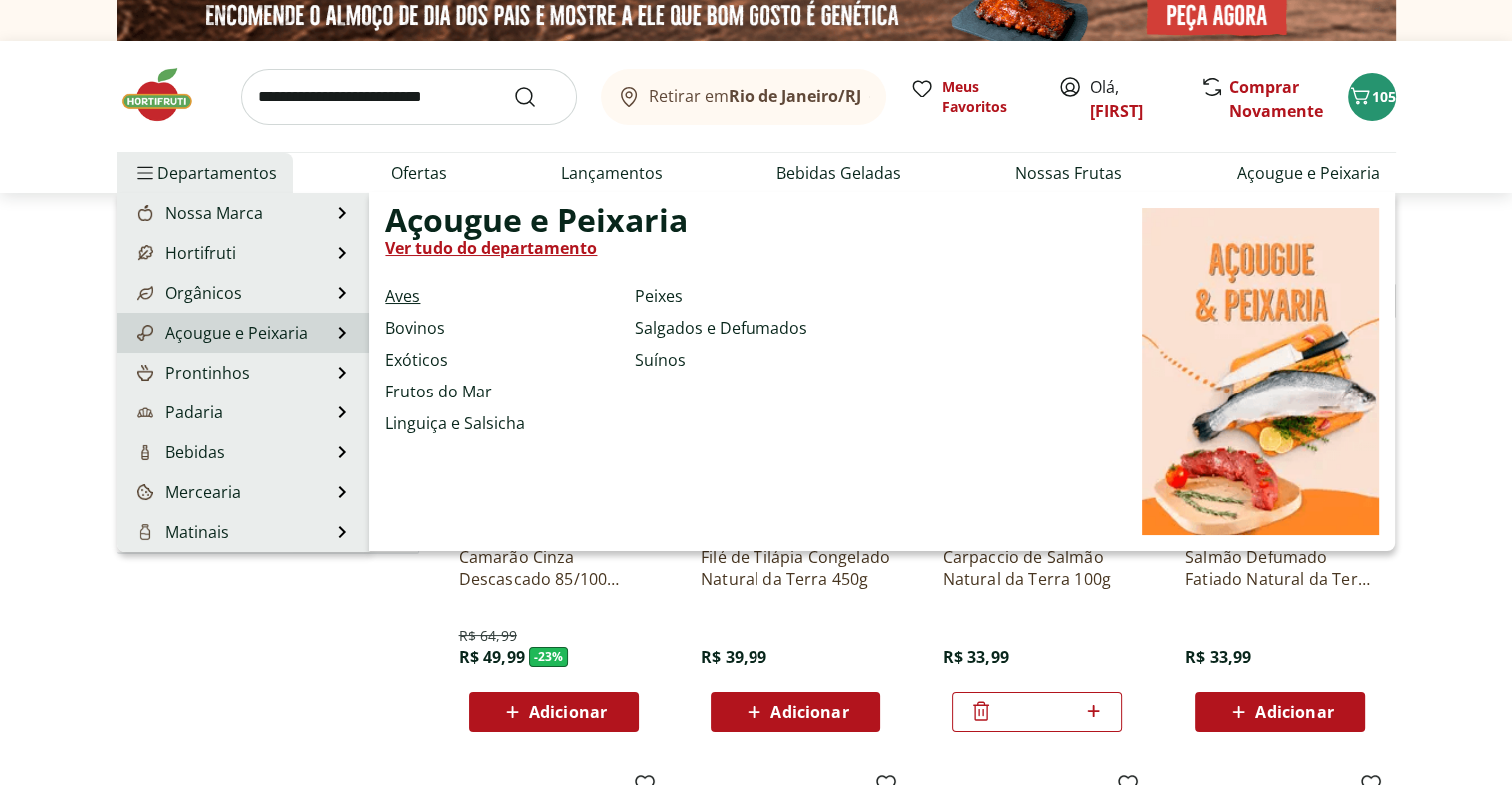 click on "Aves" at bounding box center [402, 296] 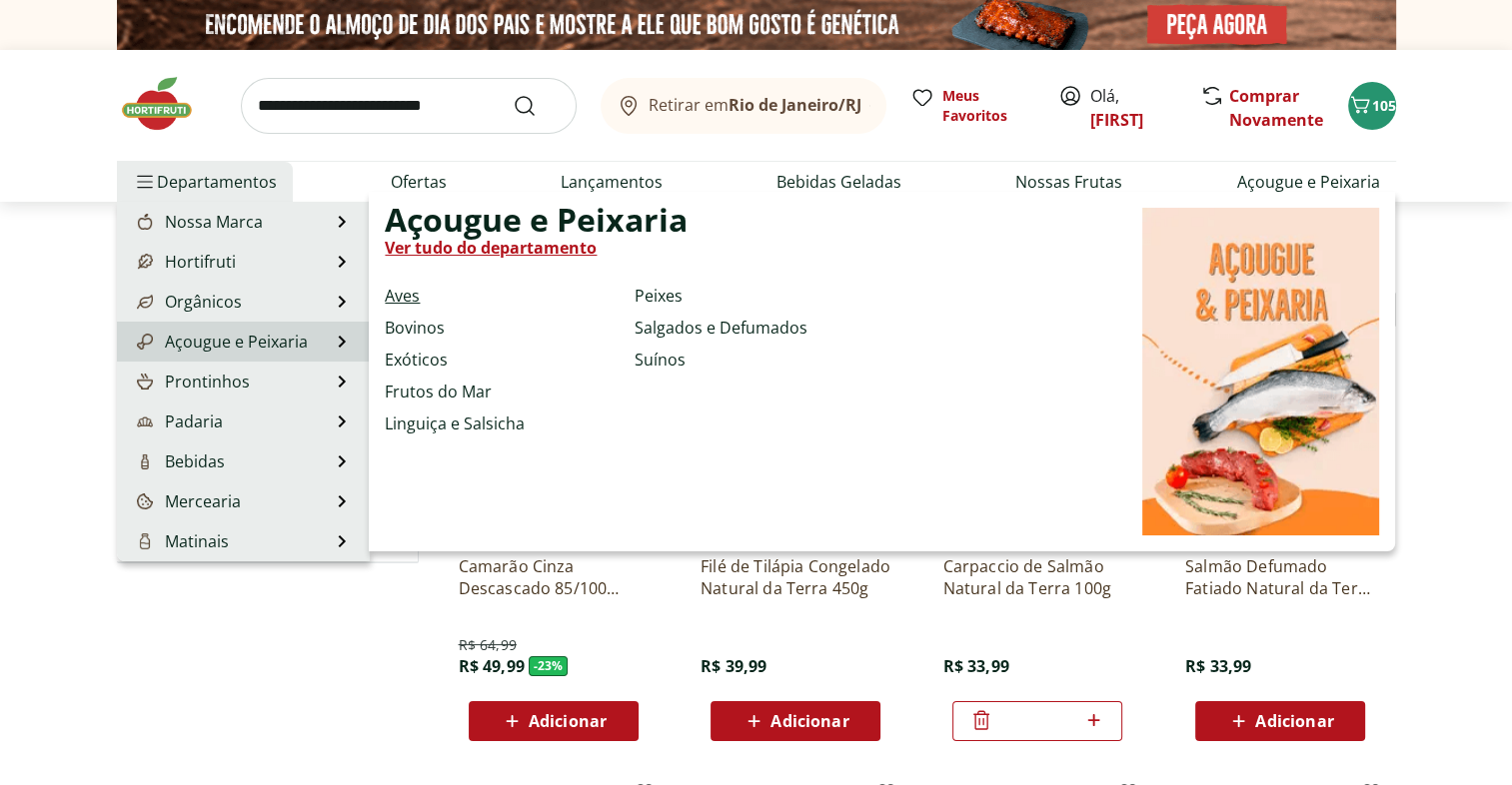 select on "**********" 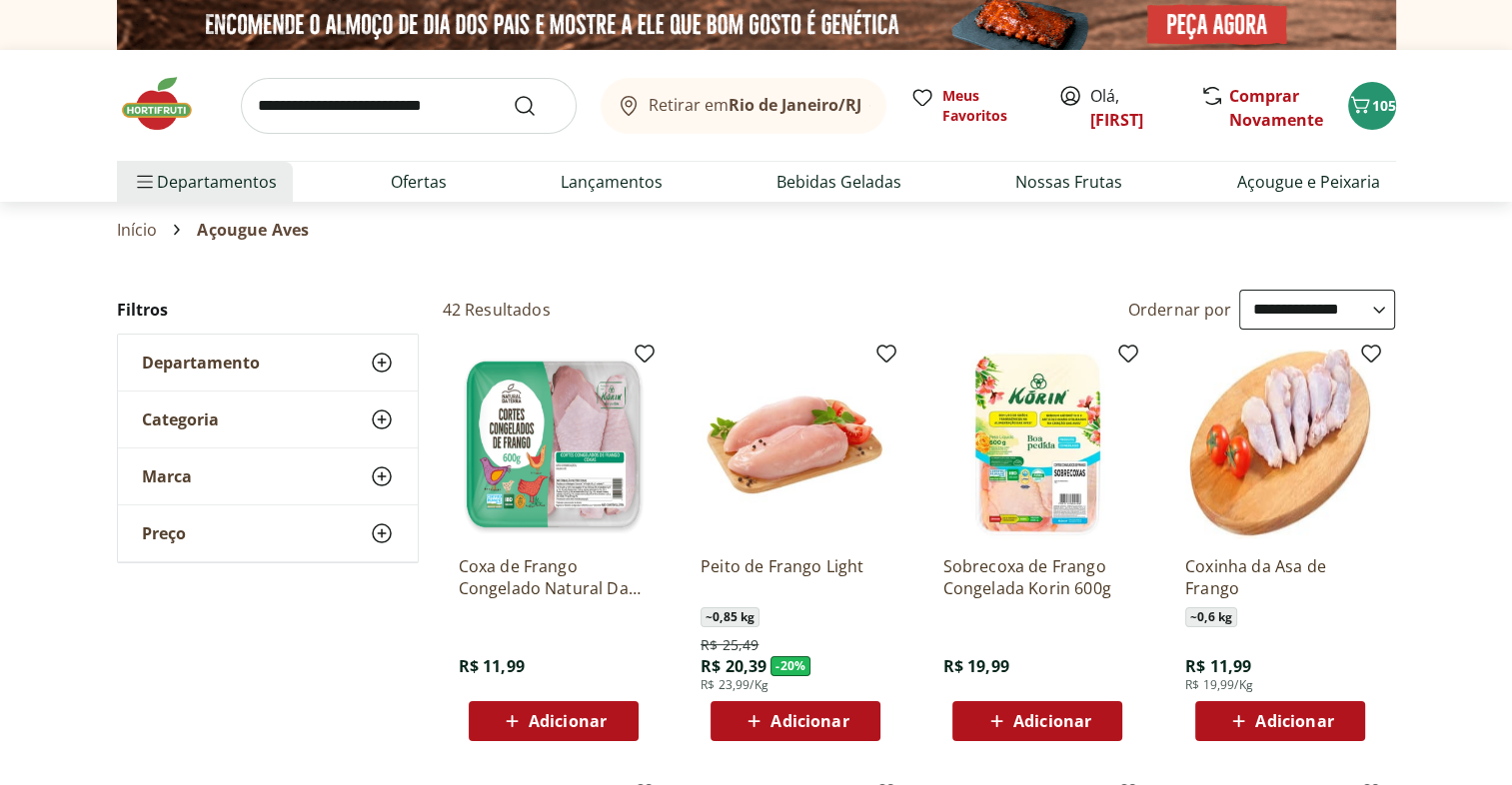 click at bounding box center (1037, 444) 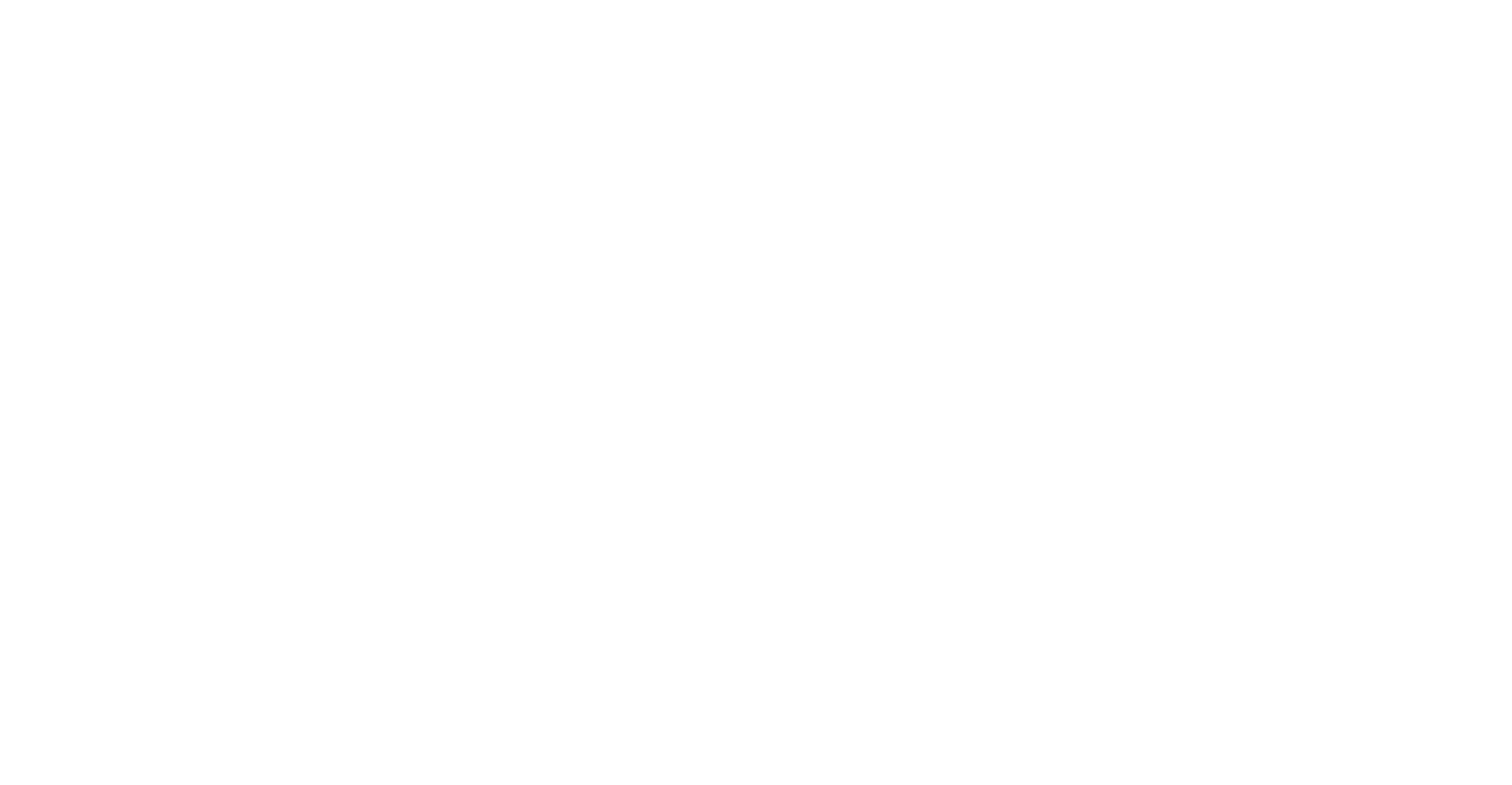 scroll, scrollTop: 0, scrollLeft: 0, axis: both 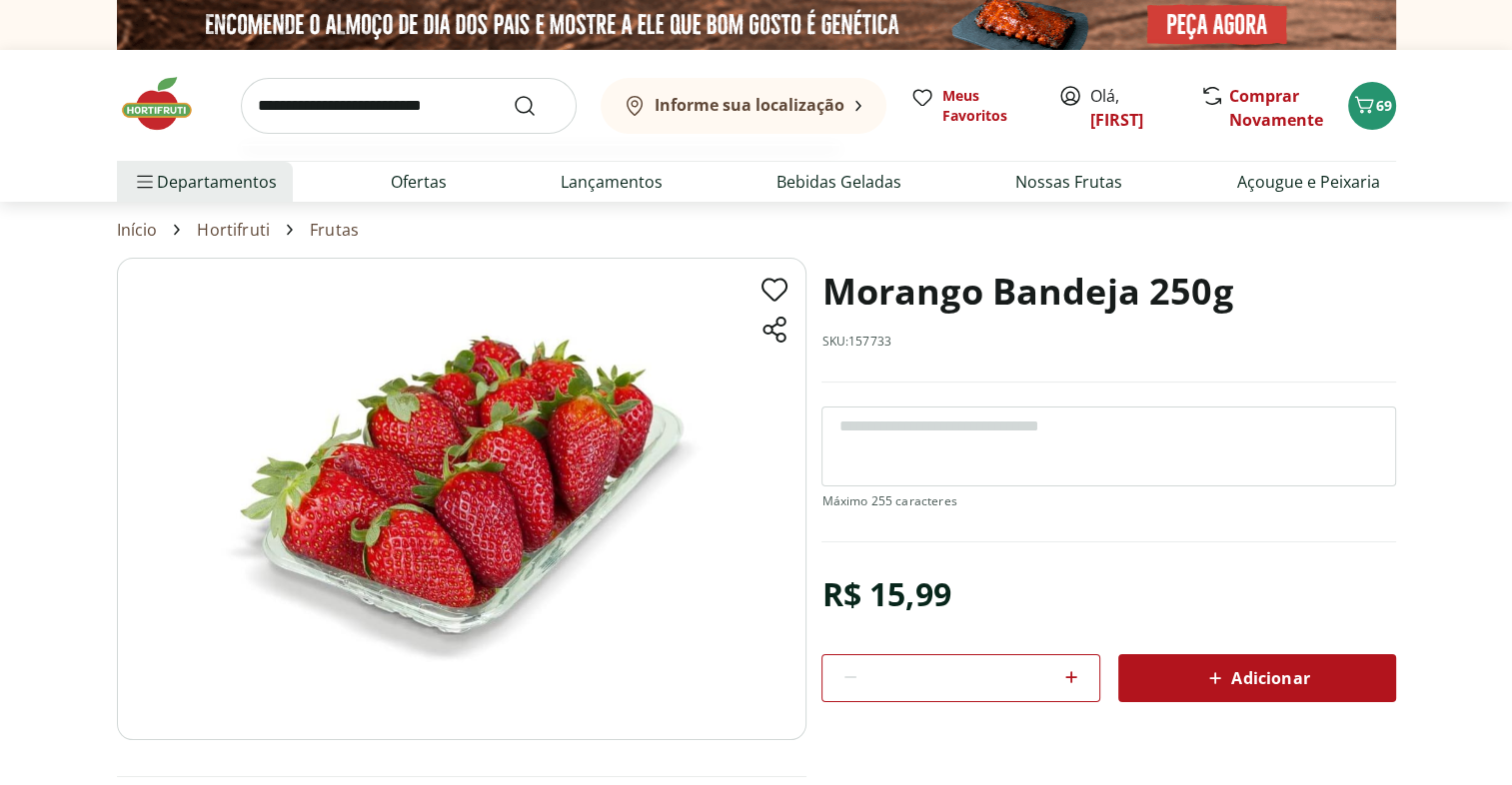 click at bounding box center [409, 106] 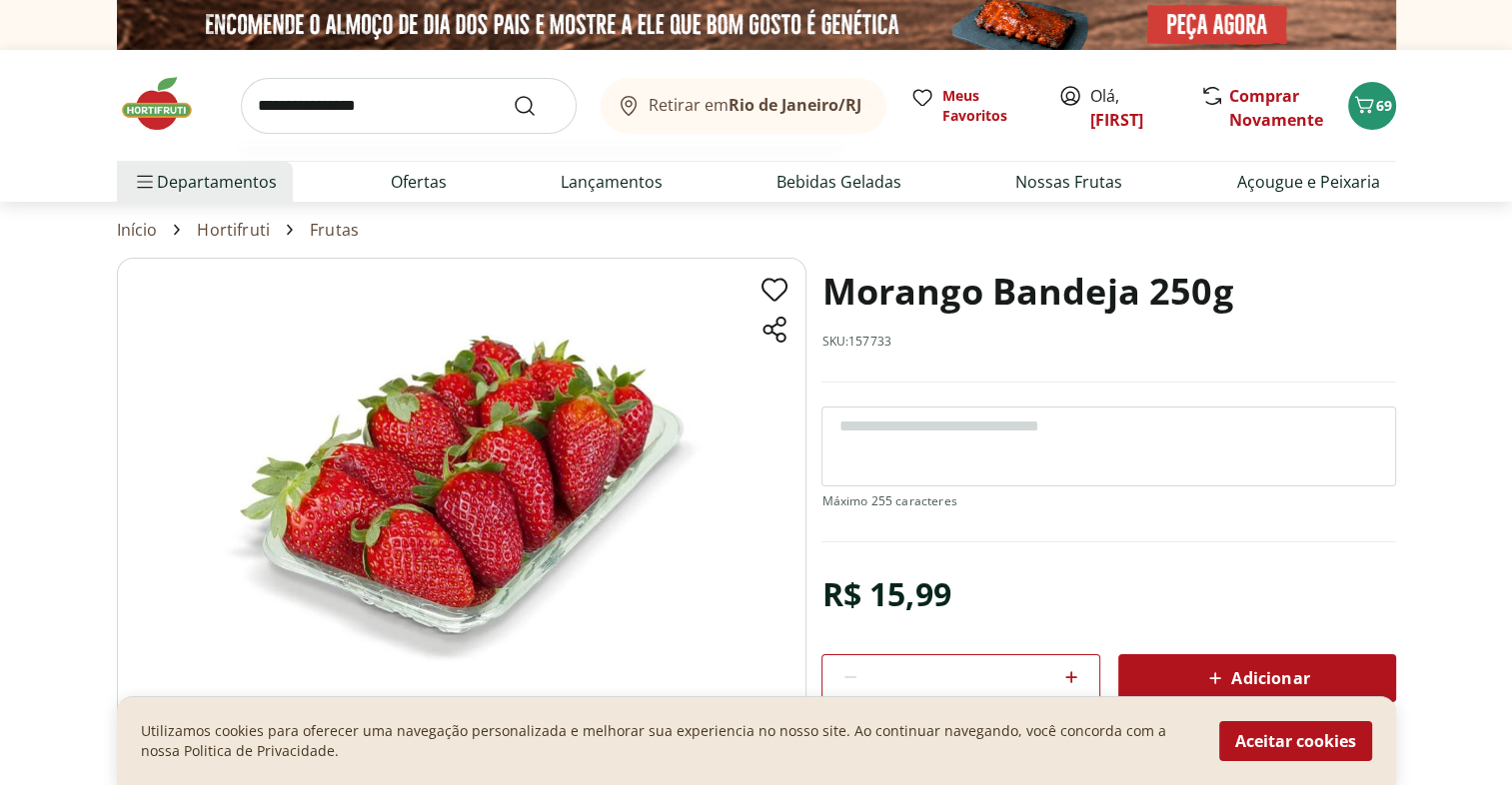 type on "**********" 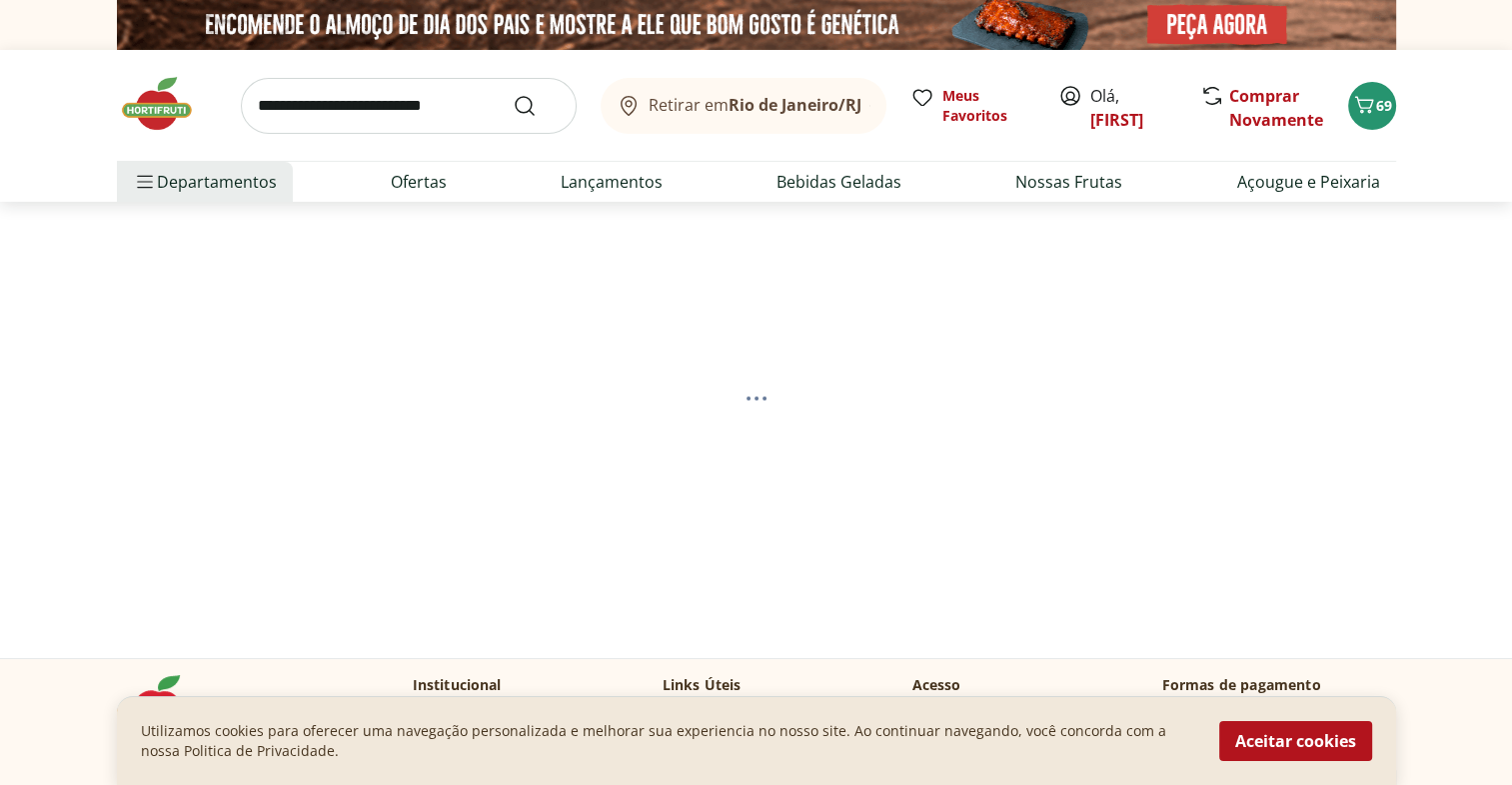 select on "**********" 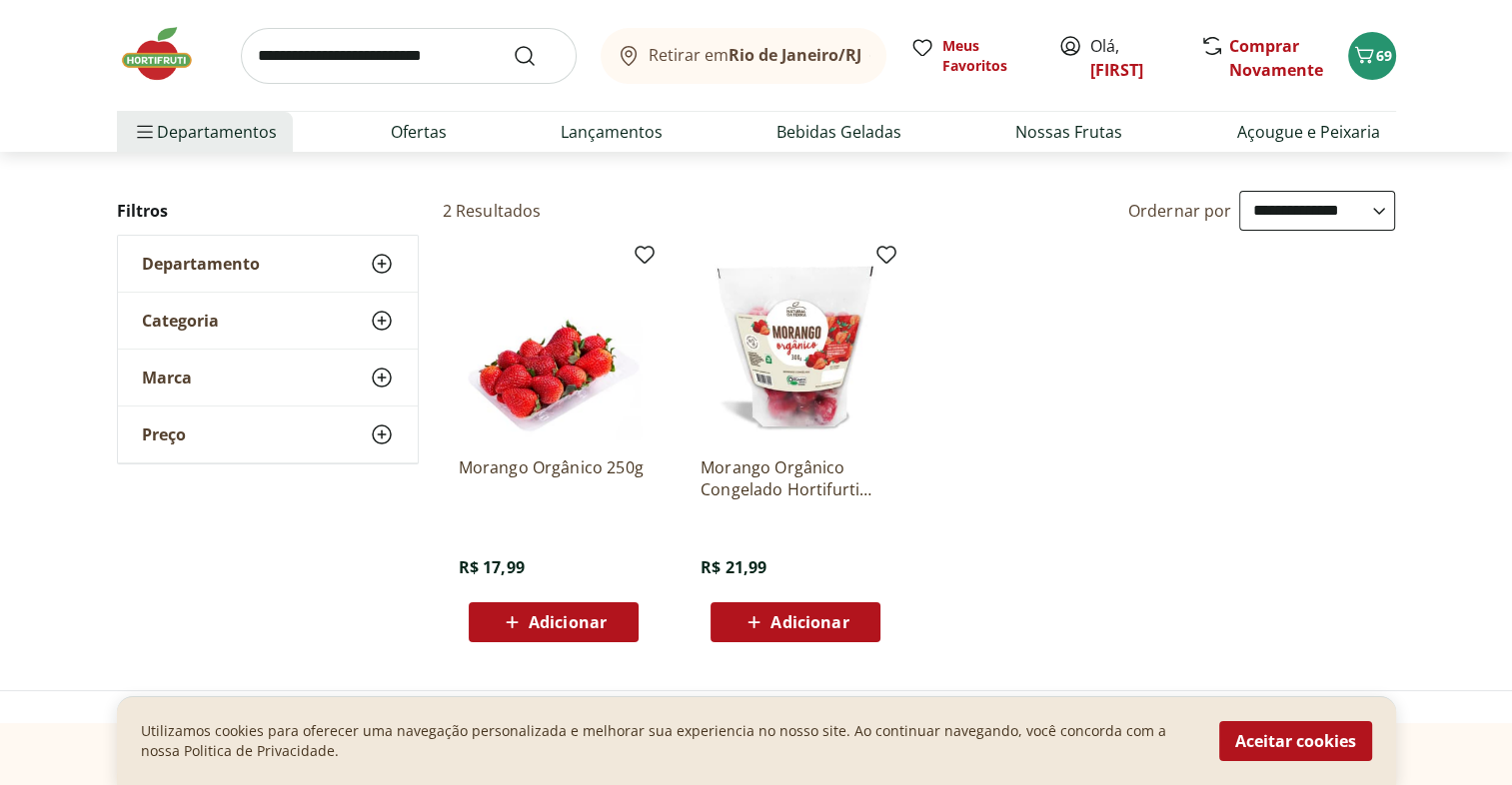 scroll, scrollTop: 247, scrollLeft: 0, axis: vertical 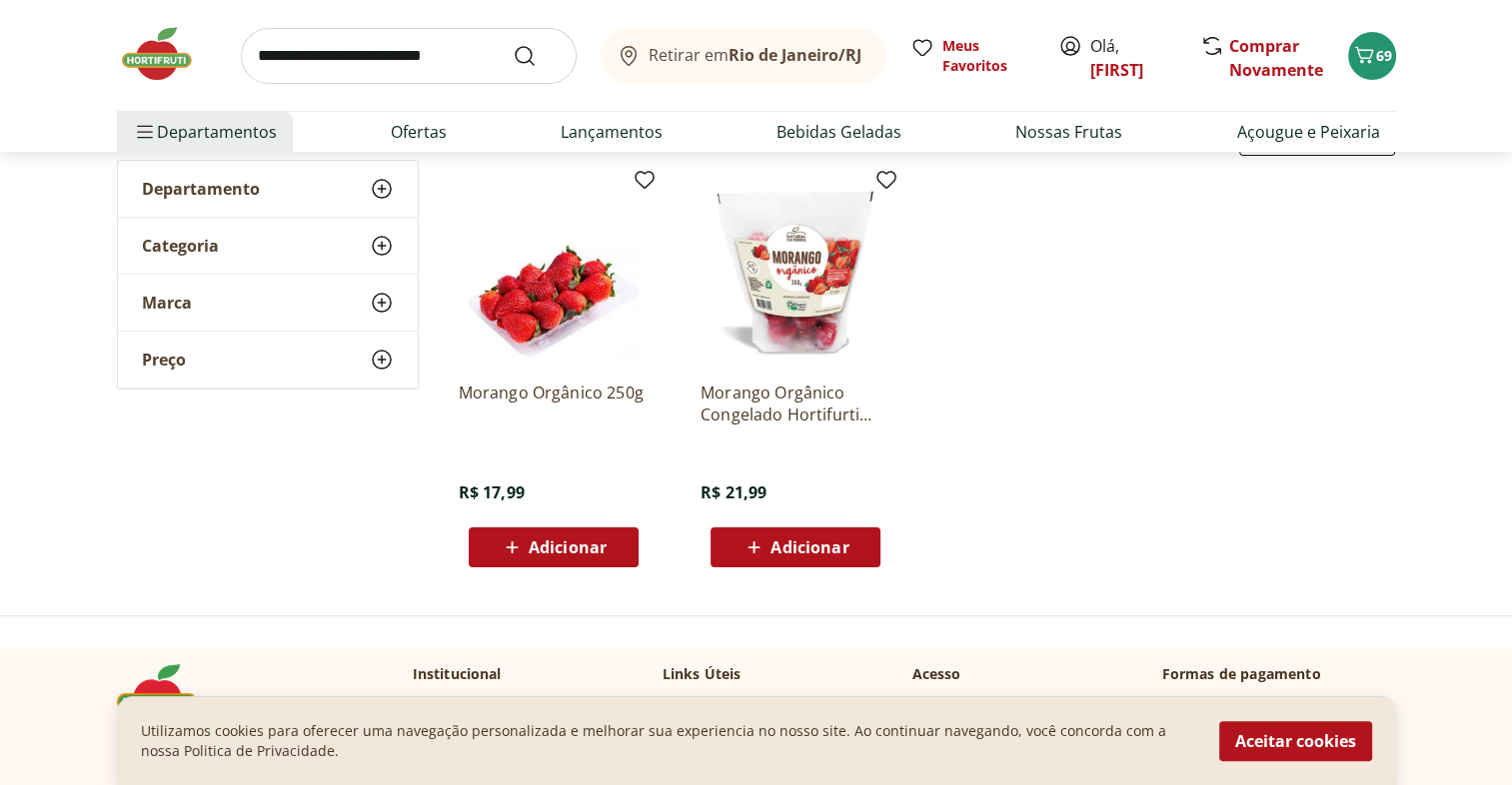 click on "Adicionar" at bounding box center (568, 547) 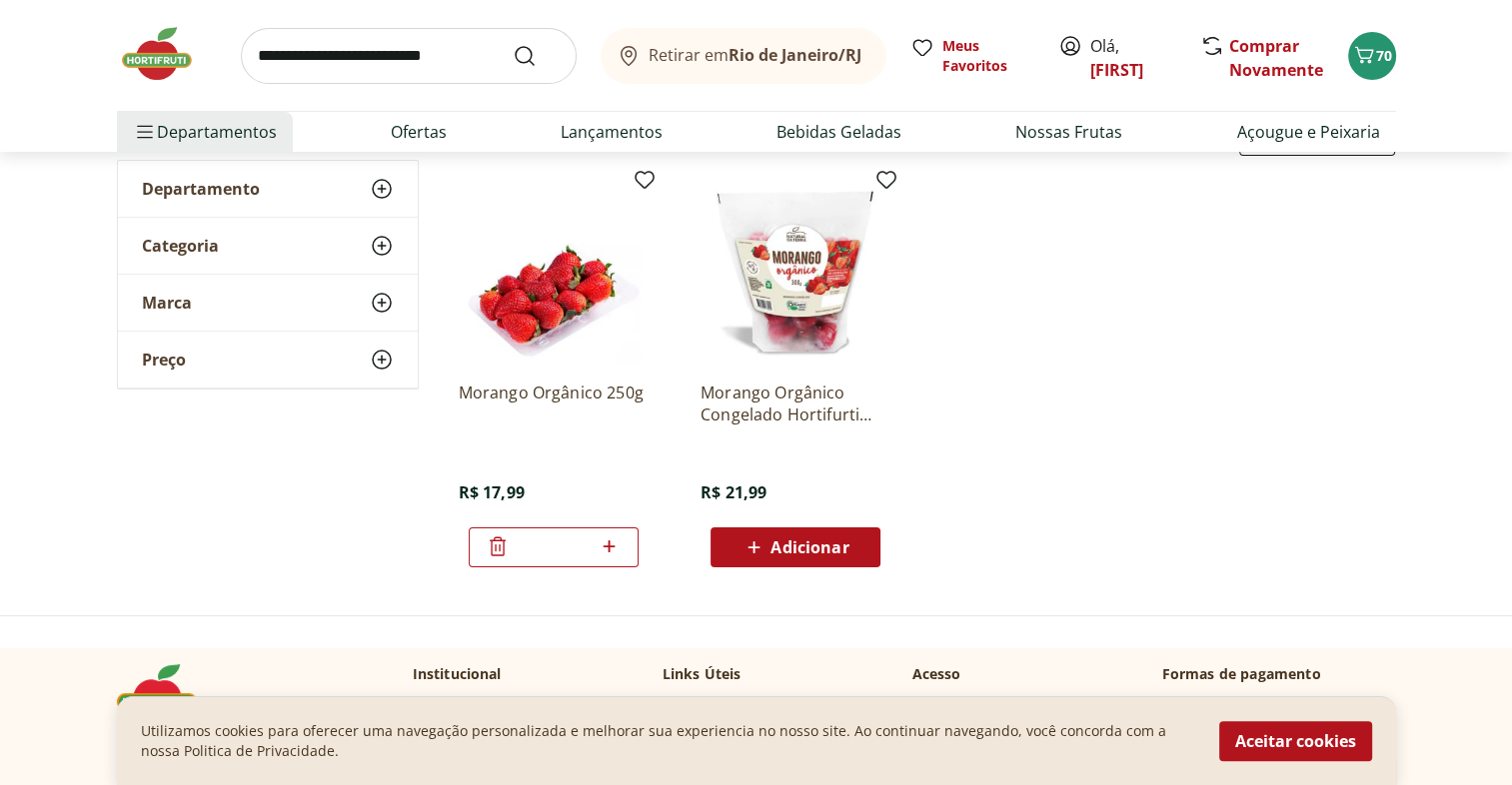 scroll, scrollTop: 0, scrollLeft: 0, axis: both 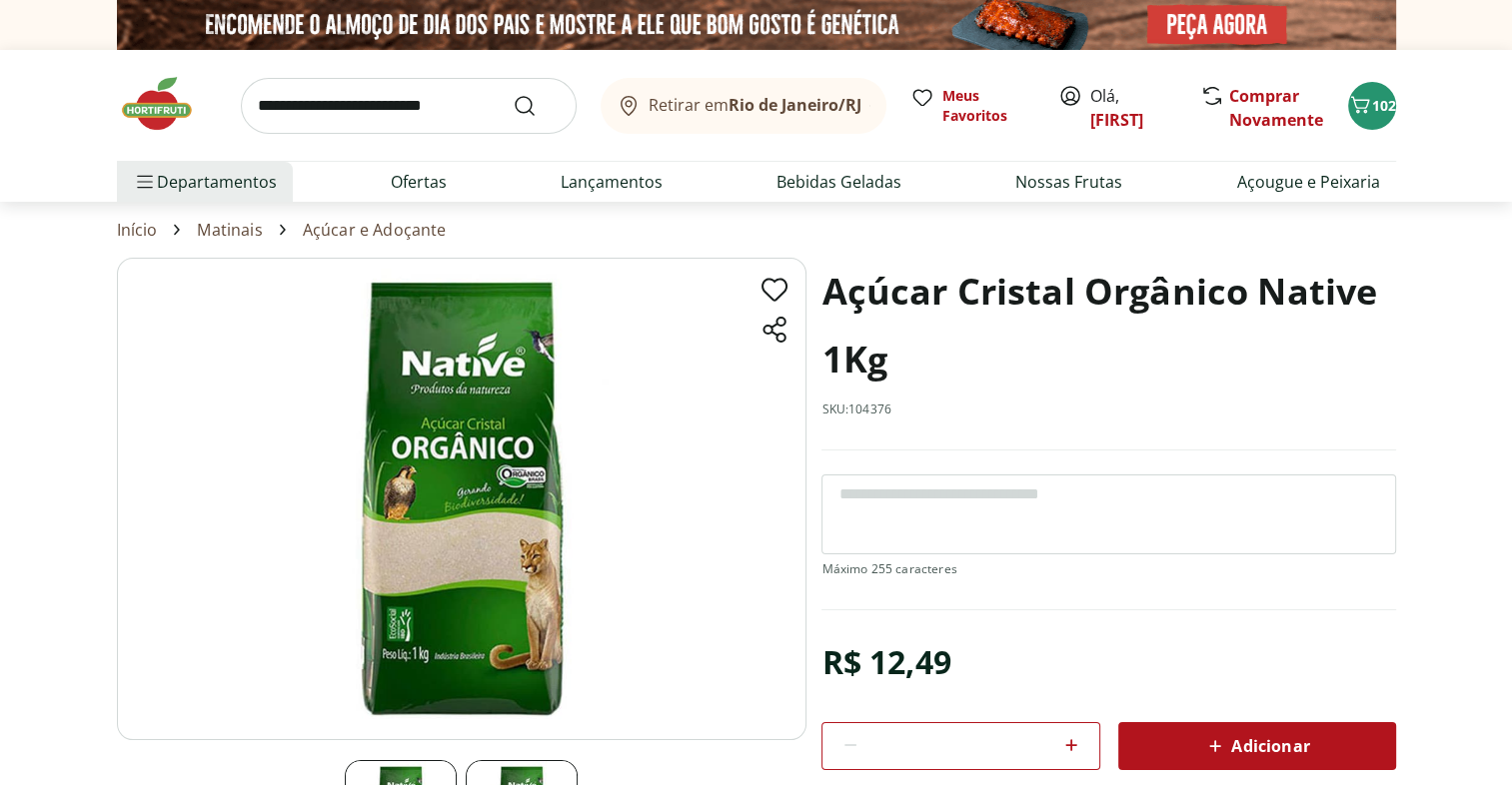 click on "Adicionar" at bounding box center [1256, 746] 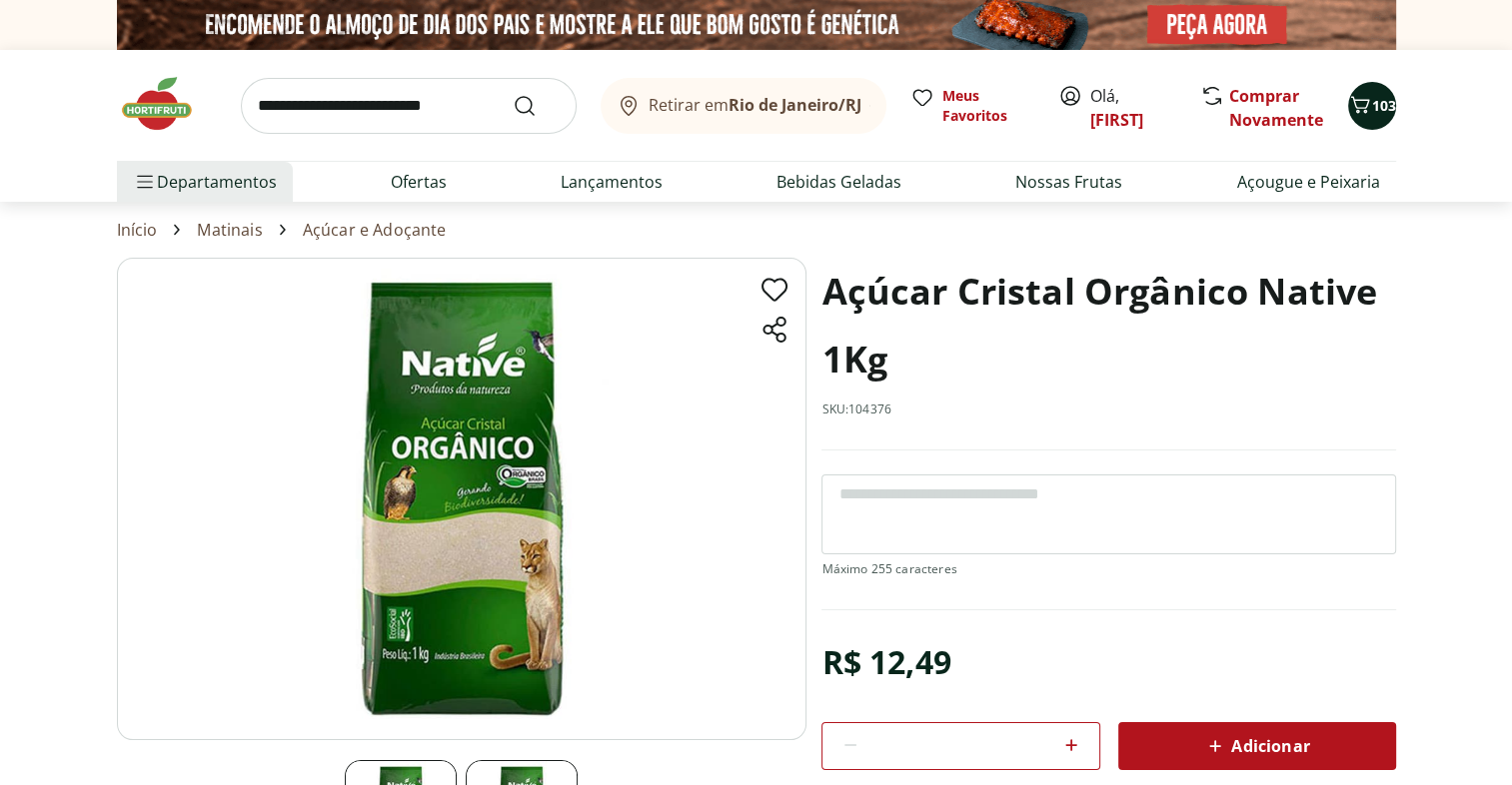 click 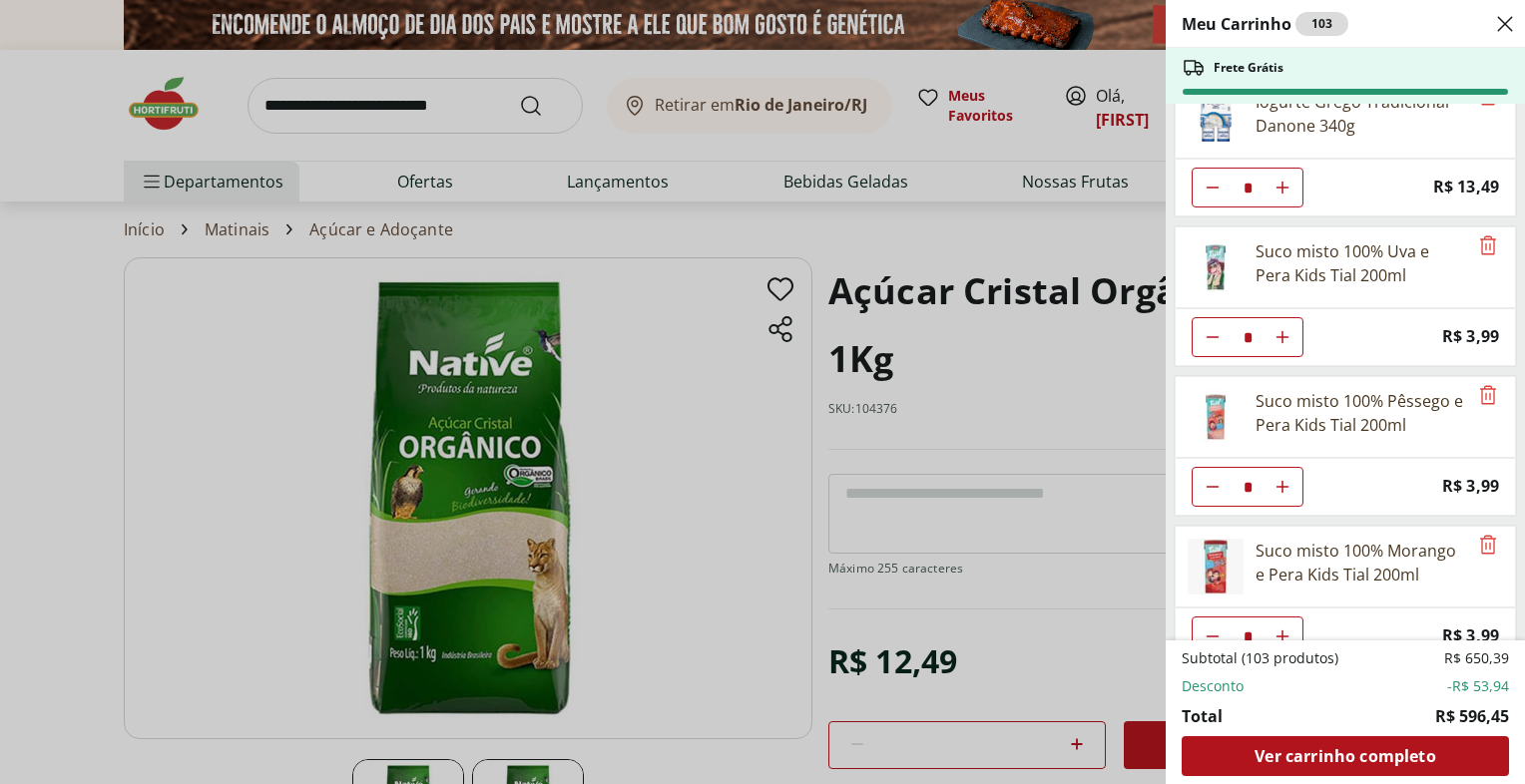 scroll, scrollTop: 4823, scrollLeft: 0, axis: vertical 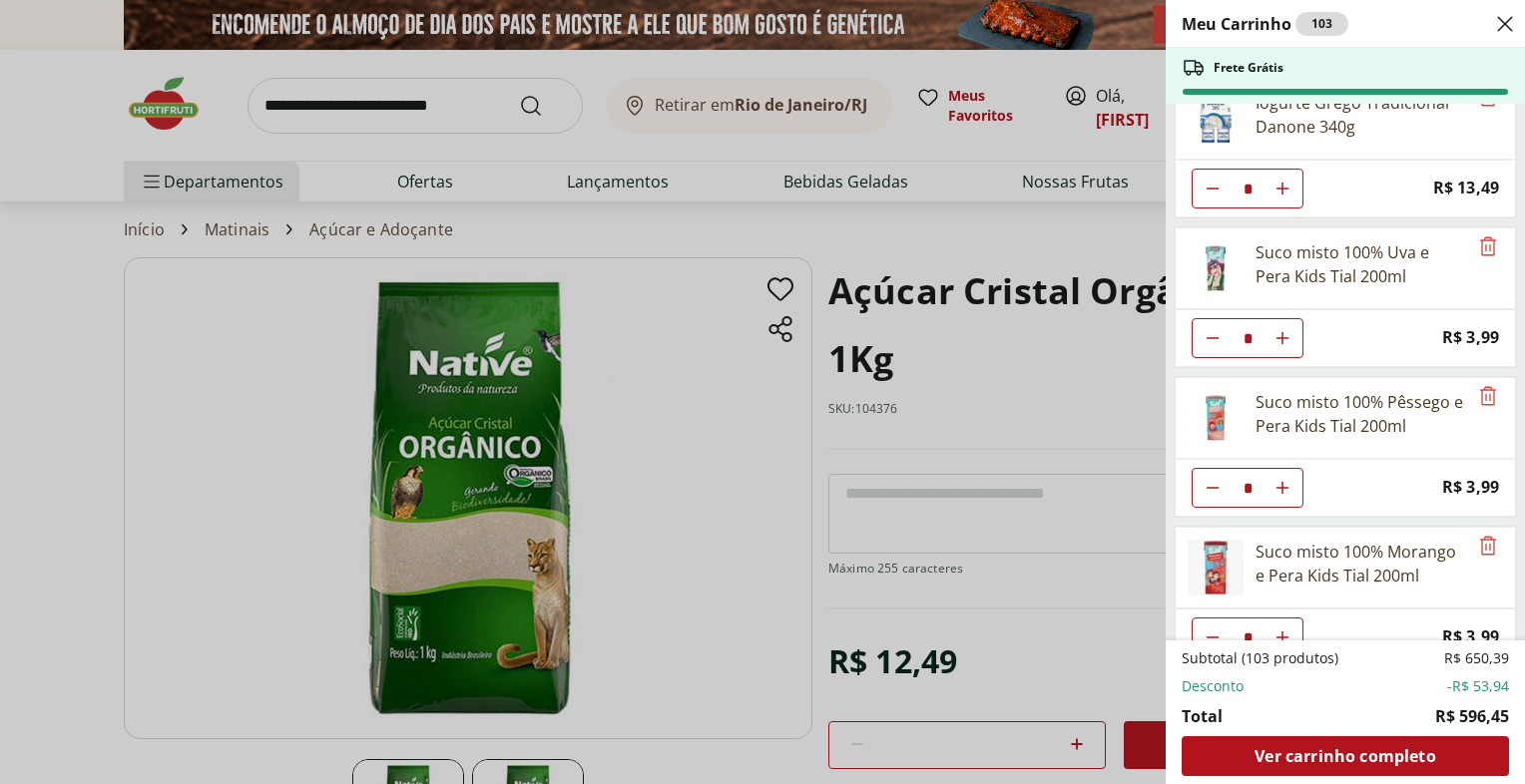 click 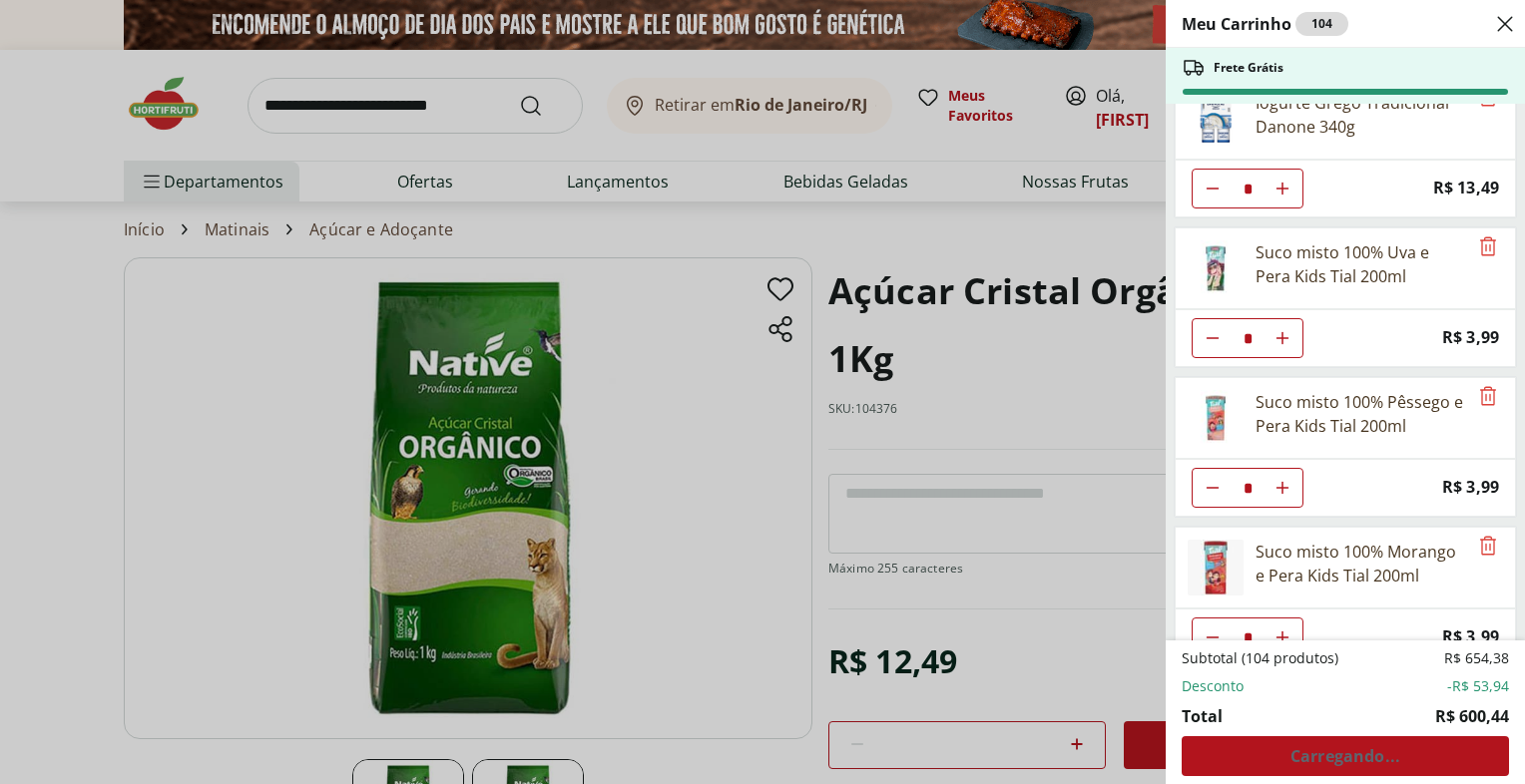 click 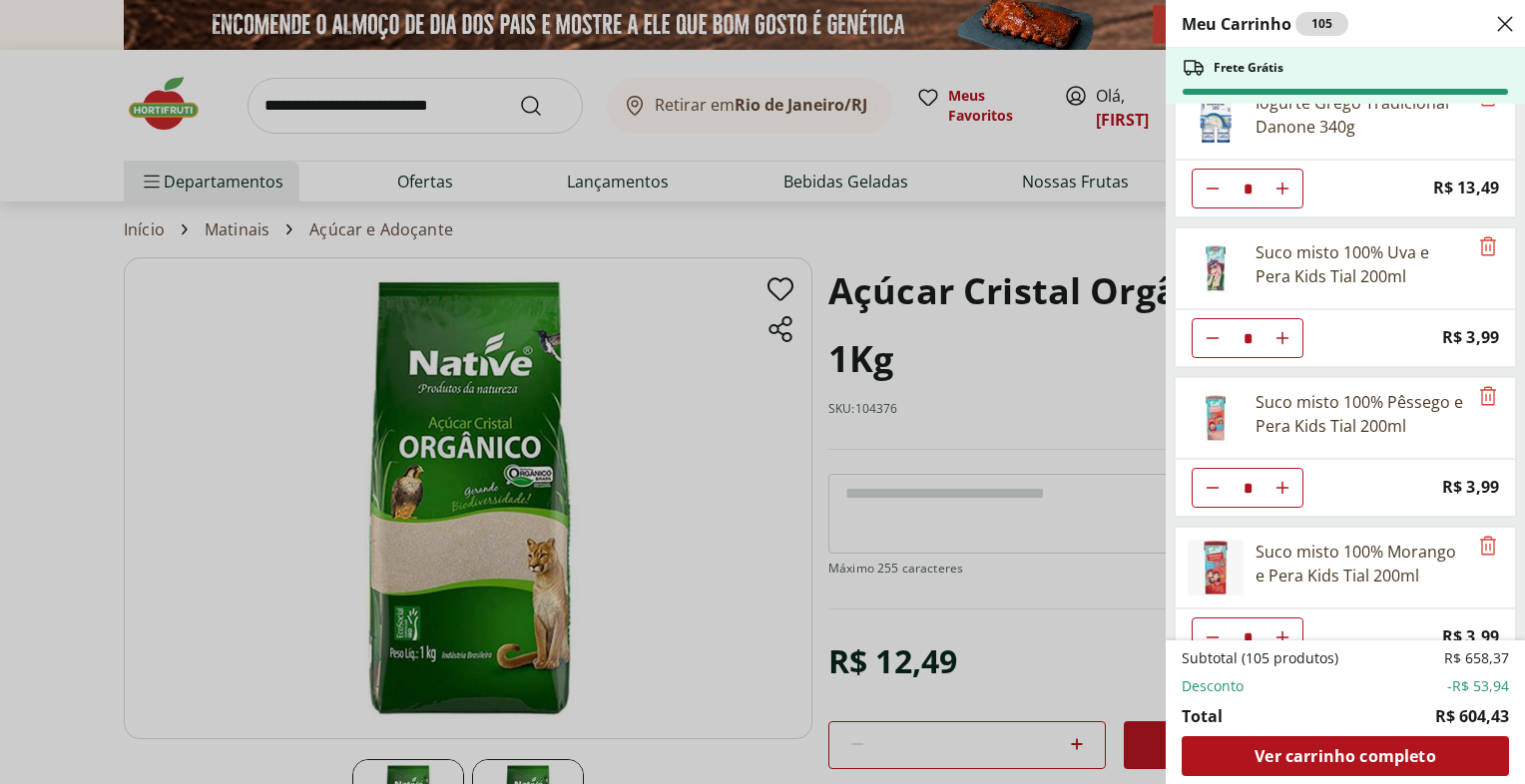 click on "Meu Carrinho 105 Frete Grátis Alface Americana Orgânica Bandeja * Price: R$ 7,99 Pepino Japonês Unidade * Price: R$ 1,89 Ovos de Codorna com 30 unidades * Price: R$ 10,99 Figo Roxo Embalado 250g * Price: R$ 14,99 Cenoura Unidade * Price: R$ 0,70 Beterraba Unidade * Price: R$ 1,15 Batata Inglesa Unidade * Price: R$ 0,80 Laranja Pera Unidade ** Price: R$ 2,00 Ovo caipira vermelho HNT 20 unidades * Price: R$ 26,99 Cebola Nacional Unidade * Price: R$ 1,00 Berinjela Unidade * Price: R$ 1,95 Abobrinha Italiana Unidade * Price: R$ 2,69 Brócolis Ninja Unidade * Price: R$ 11,99 Goiaba Vermelha Unidade * Price: R$ 2,60 Abacate Unidade * Price: R$ 9,97 Água mineral natural sem gás Pouso Alto 1,5l ** Price: R$ 2,79 Vagem Bandeja 200g * Price: R$ 3,40 Mamão Papaia Unidade * Price: R$ 5,52 Limão Tahity Unidade * Price: R$ 0,55 Morango Orgânico 250g * Price: R$ 17,99 Abacaxi Unidade * Price: R$ 11,99 Kiwi Gold Unidade * Price: R$ 6,60 Blueberry Embalada 125g * Price: R$ 14,99 * Price: * * * *" at bounding box center (762, 392) 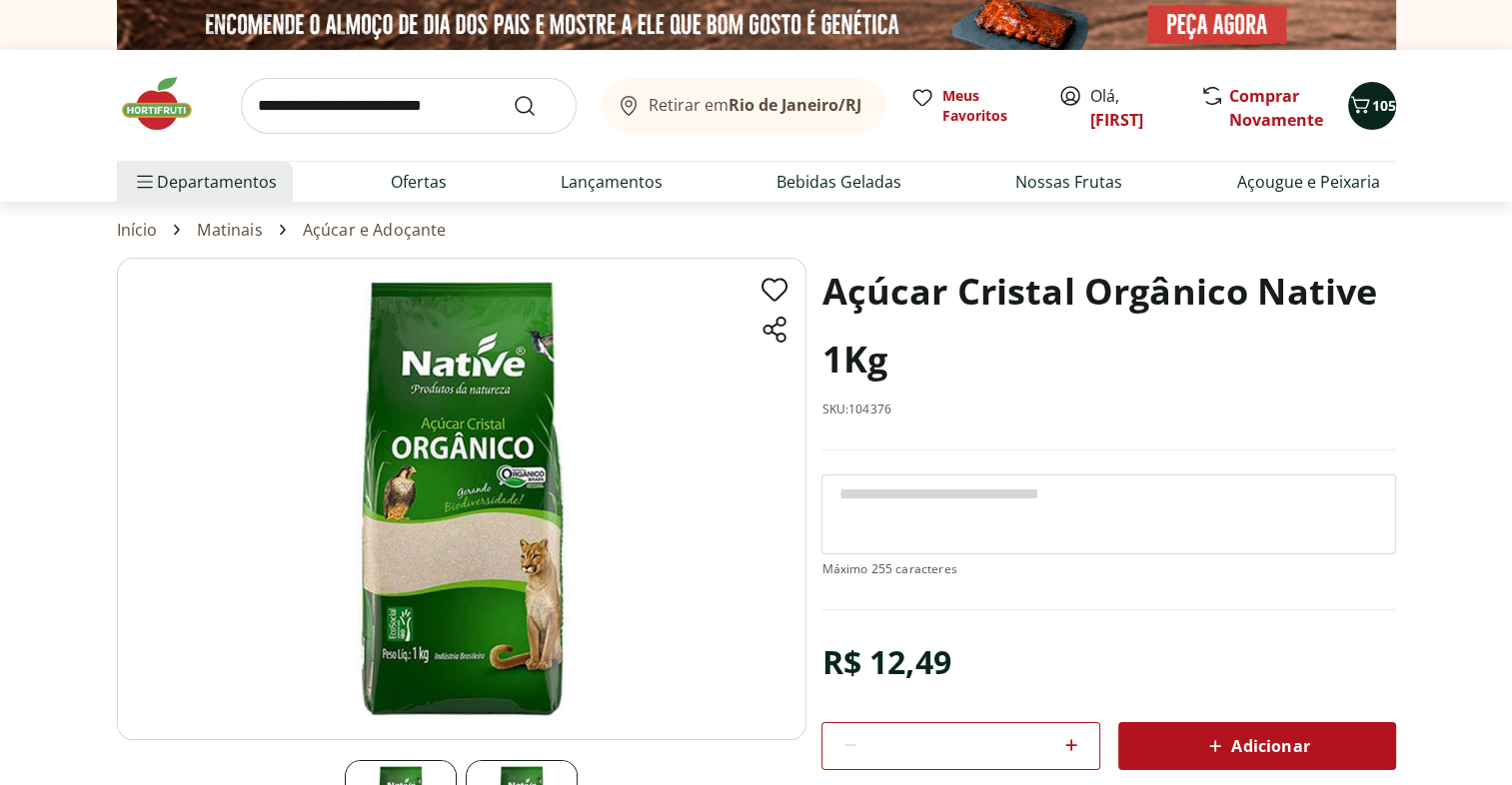 click 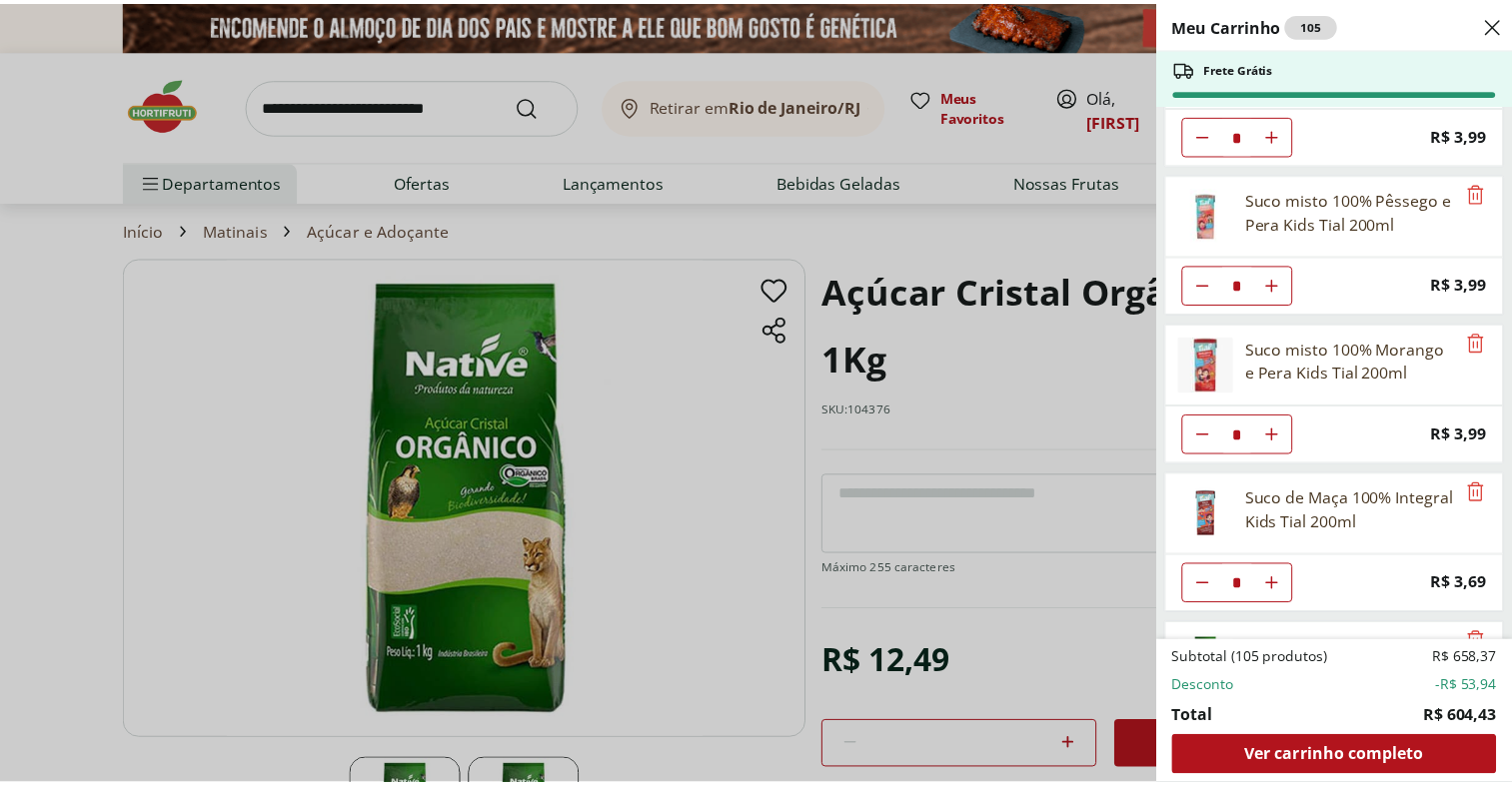 scroll, scrollTop: 5117, scrollLeft: 0, axis: vertical 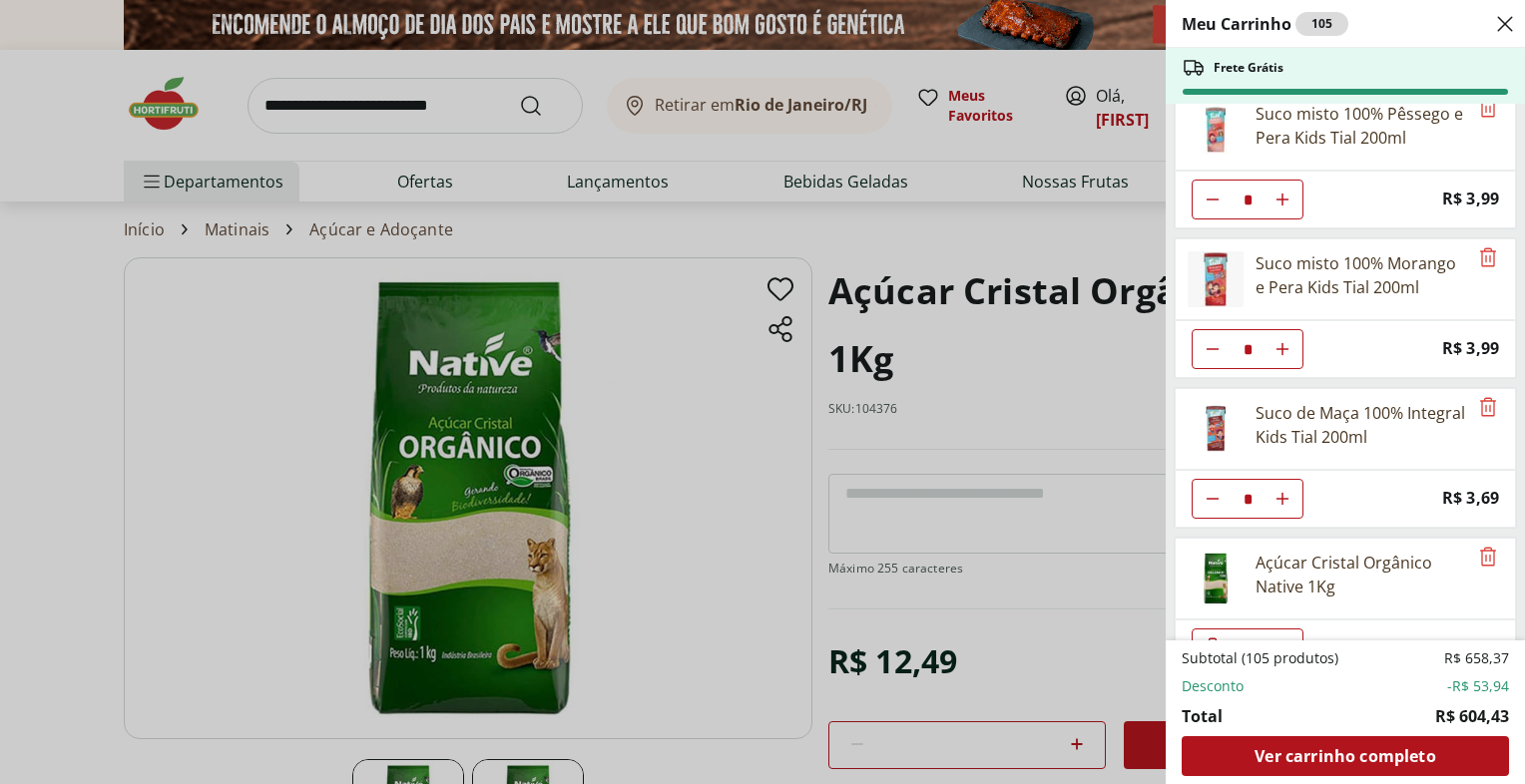 click on "Meu Carrinho 105 Frete Grátis Alface Americana Orgânica Bandeja * Price: R$ 7,99 Pepino Japonês Unidade * Price: R$ 1,89 Ovos de Codorna com 30 unidades * Price: R$ 10,99 Figo Roxo Embalado 250g * Price: R$ 14,99 Cenoura Unidade * Price: R$ 0,70 Beterraba Unidade * Price: R$ 1,15 Batata Inglesa Unidade * Price: R$ 0,80 Laranja Pera Unidade ** Price: R$ 2,00 Ovo caipira vermelho HNT 20 unidades * Price: R$ 26,99 Cebola Nacional Unidade * Price: R$ 1,00 Berinjela Unidade * Price: R$ 1,95 Abobrinha Italiana Unidade * Price: R$ 2,69 Brócolis Ninja Unidade * Price: R$ 11,99 Goiaba Vermelha Unidade * Price: R$ 2,60 Abacate Unidade * Price: R$ 9,97 Água mineral natural sem gás Pouso Alto 1,5l ** Price: R$ 2,79 Vagem Bandeja 200g * Price: R$ 3,40 Mamão Papaia Unidade * Price: R$ 5,52 Limão Tahity Unidade * Price: R$ 0,55 Morango Orgânico 250g * Price: R$ 17,99 Abacaxi Unidade * Price: R$ 11,99 Kiwi Gold Unidade * Price: R$ 6,60 Blueberry Embalada 125g * Price: R$ 14,99 * Price: * * * *" at bounding box center (762, 392) 